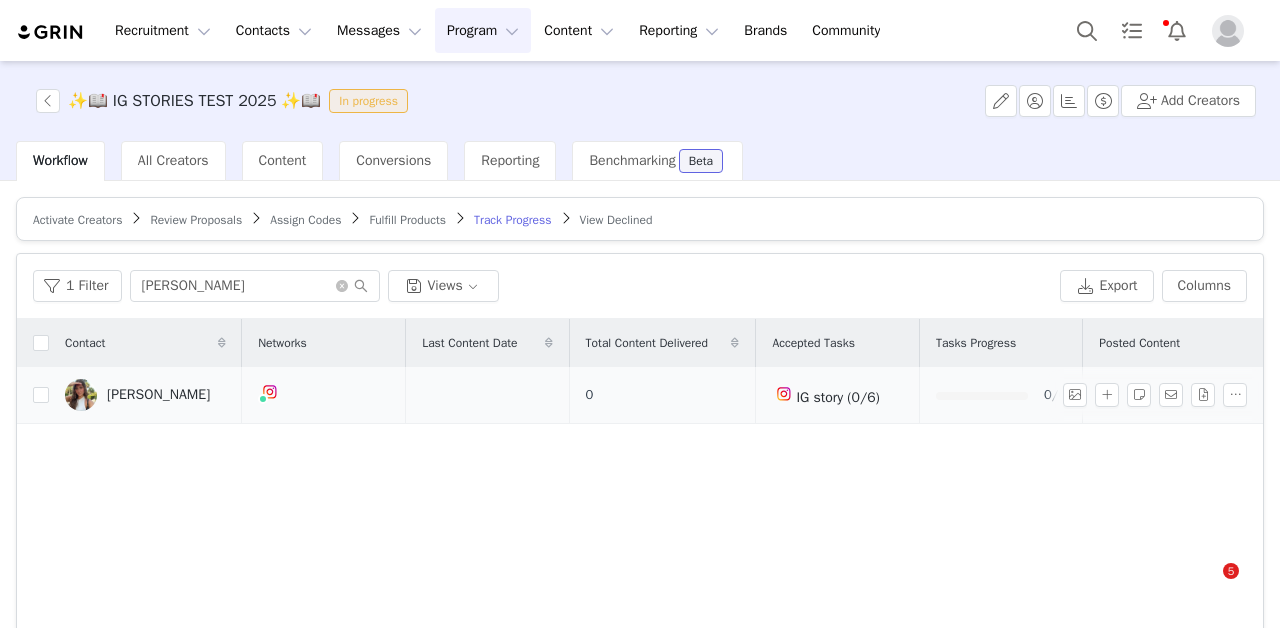 scroll, scrollTop: 0, scrollLeft: 0, axis: both 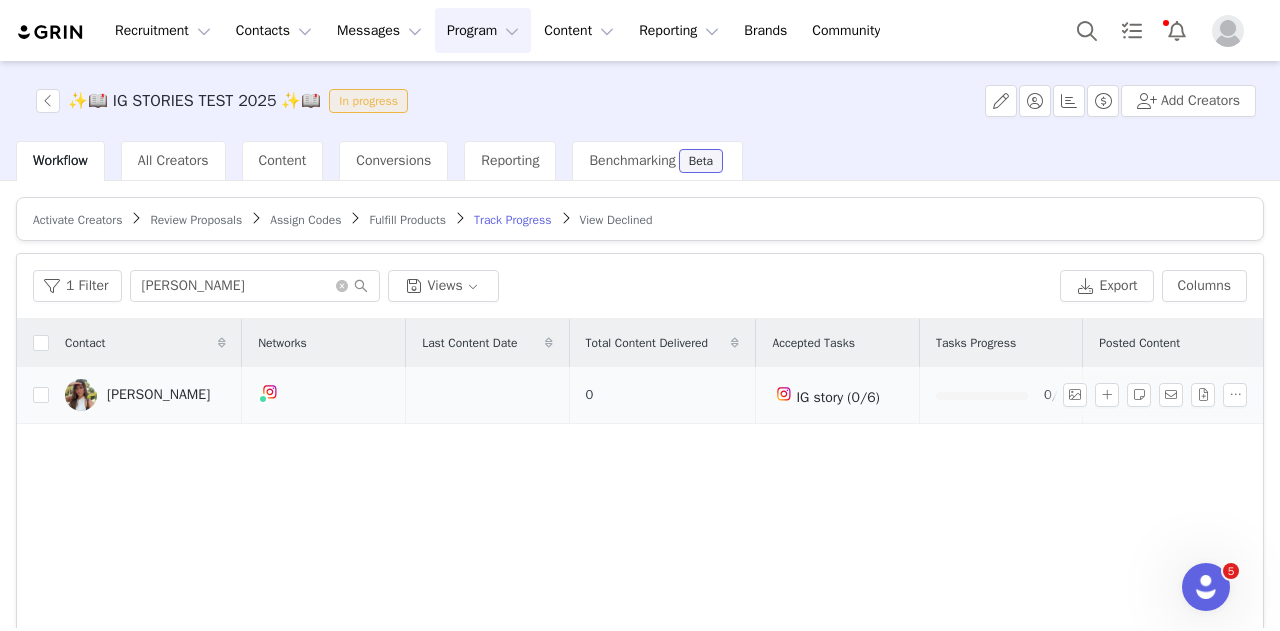 click on "[PERSON_NAME]" at bounding box center (158, 395) 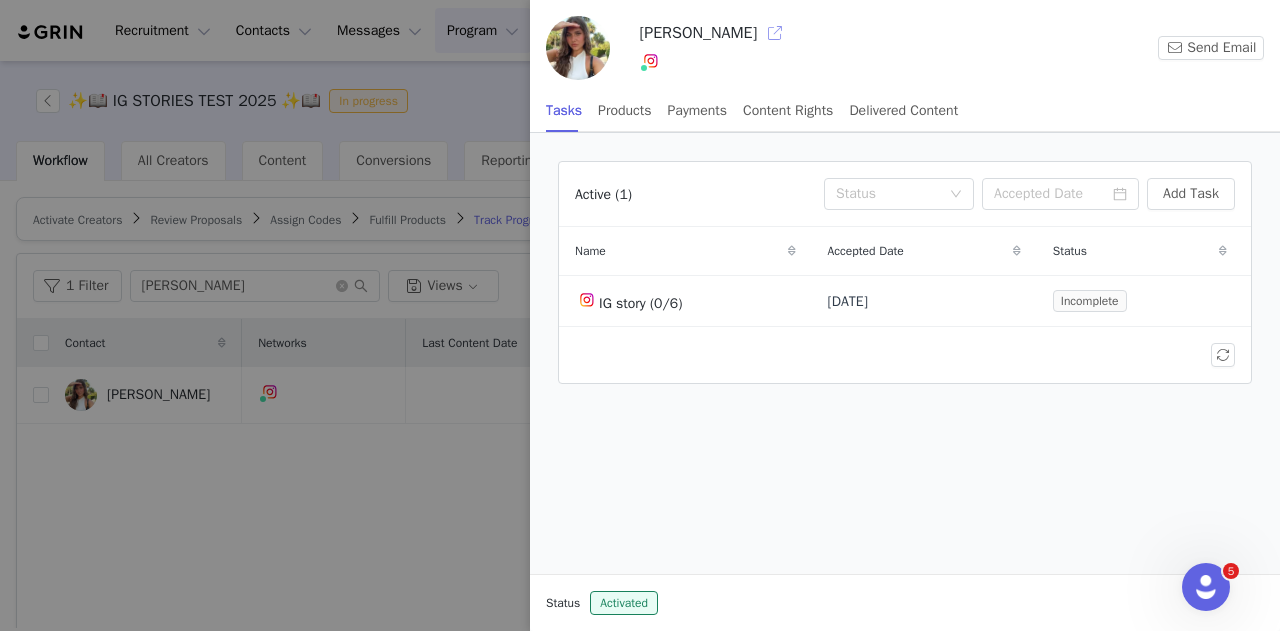 click at bounding box center (775, 33) 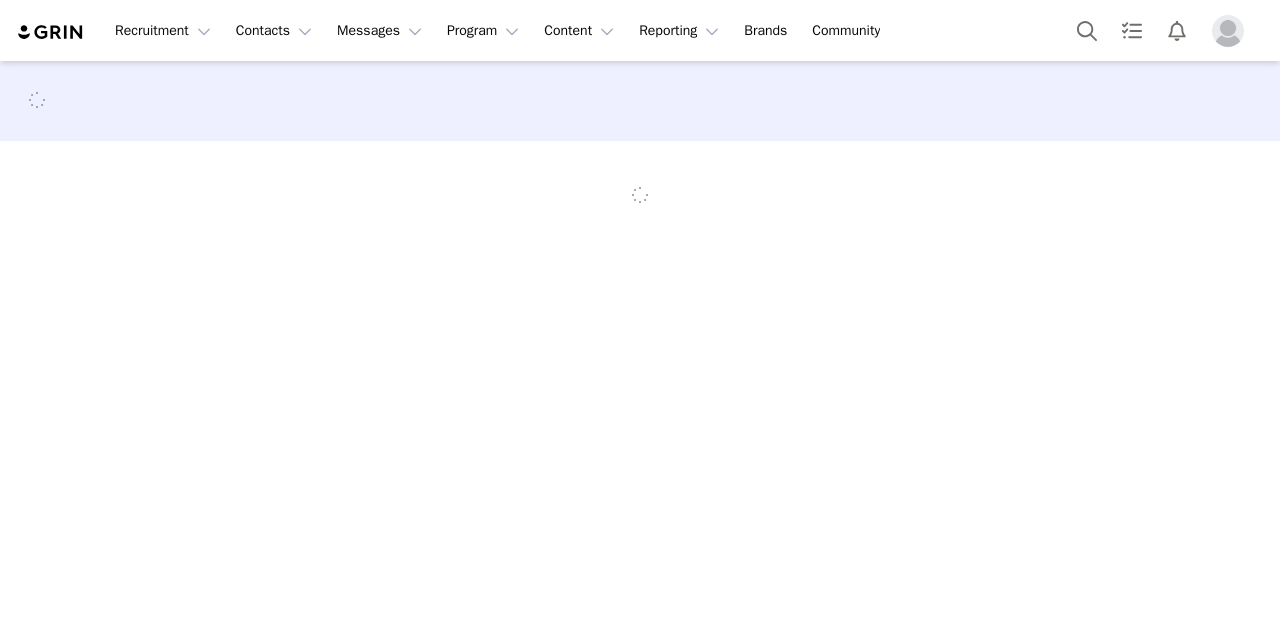 scroll, scrollTop: 0, scrollLeft: 0, axis: both 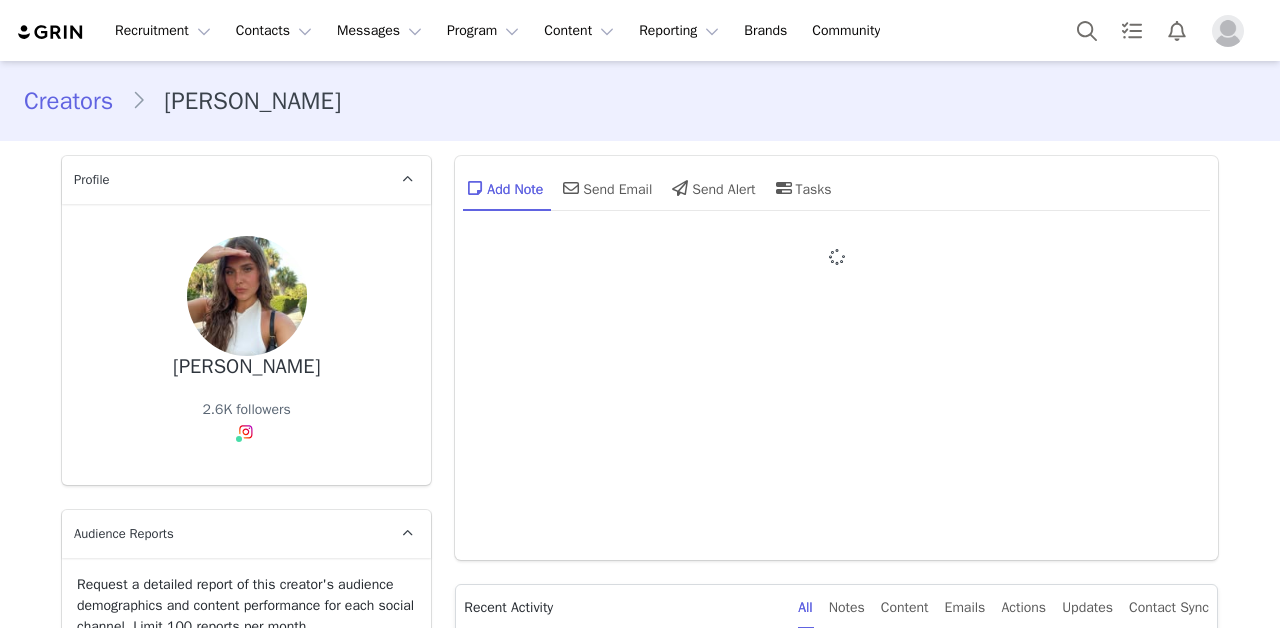 type on "+1 ([GEOGRAPHIC_DATA])" 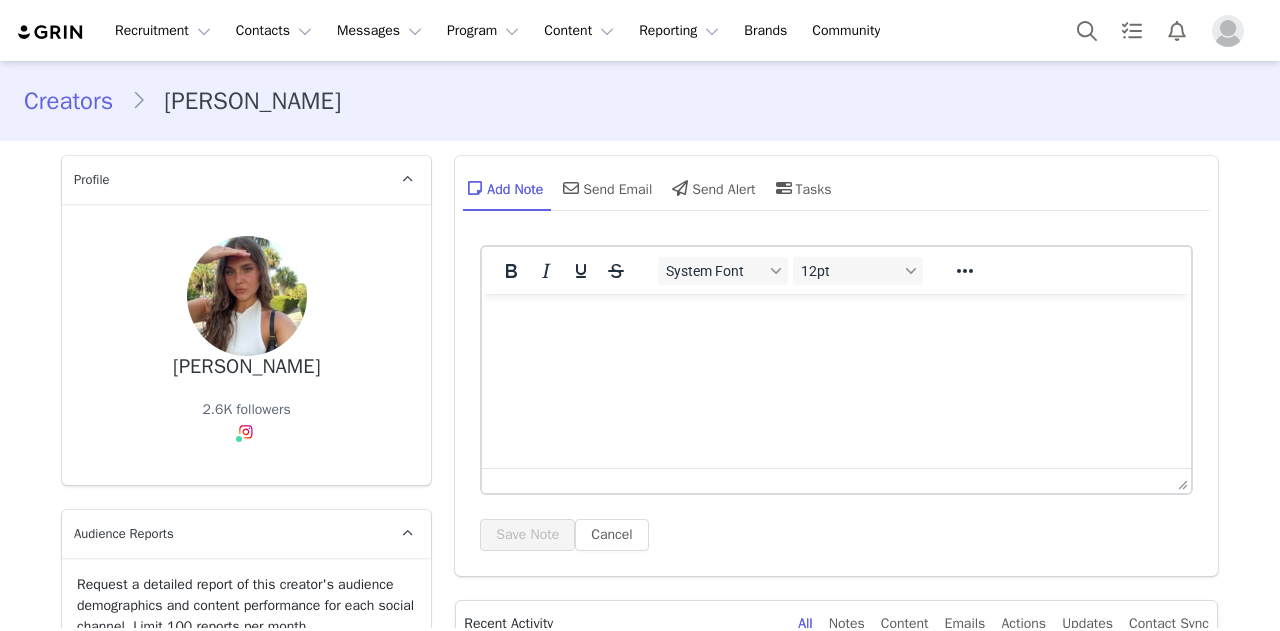 scroll, scrollTop: 1424, scrollLeft: 0, axis: vertical 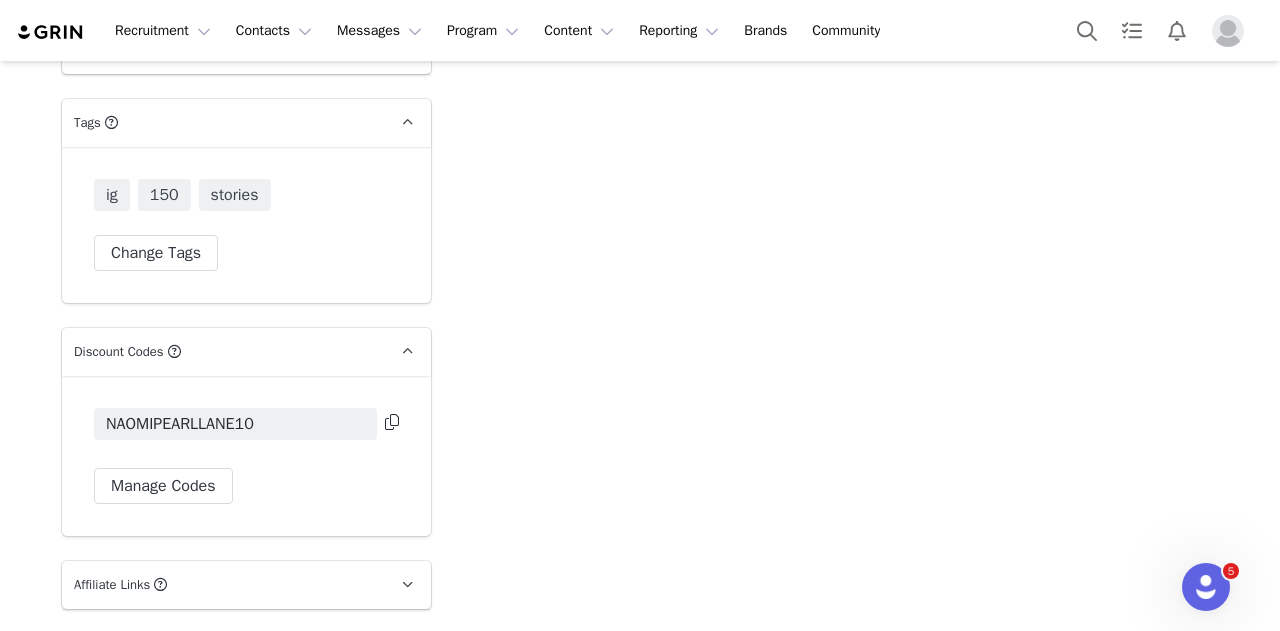 click at bounding box center [392, 422] 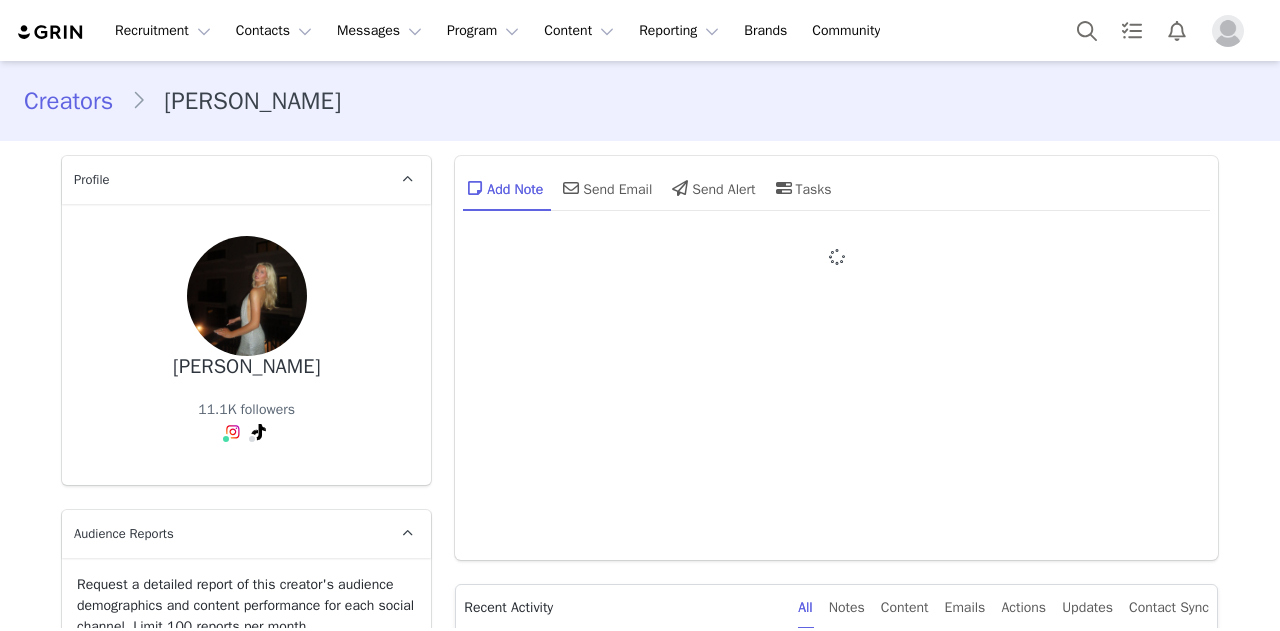 scroll, scrollTop: 0, scrollLeft: 0, axis: both 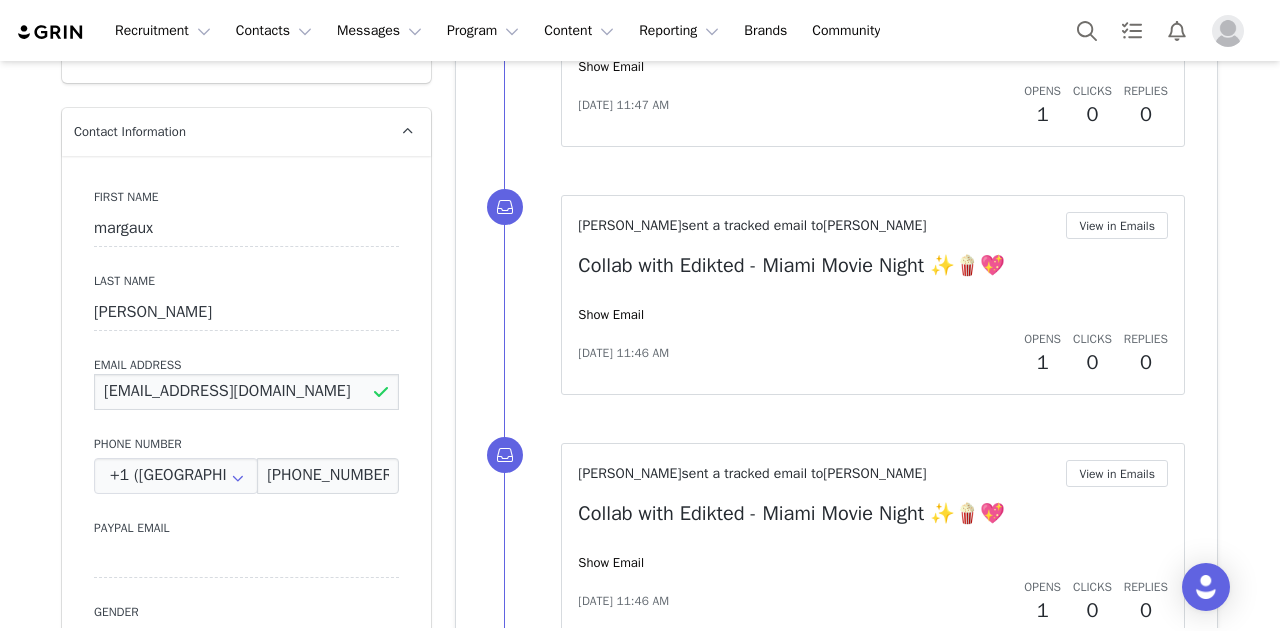 click on "Maggieorourke0903@icloud.com" at bounding box center [246, 392] 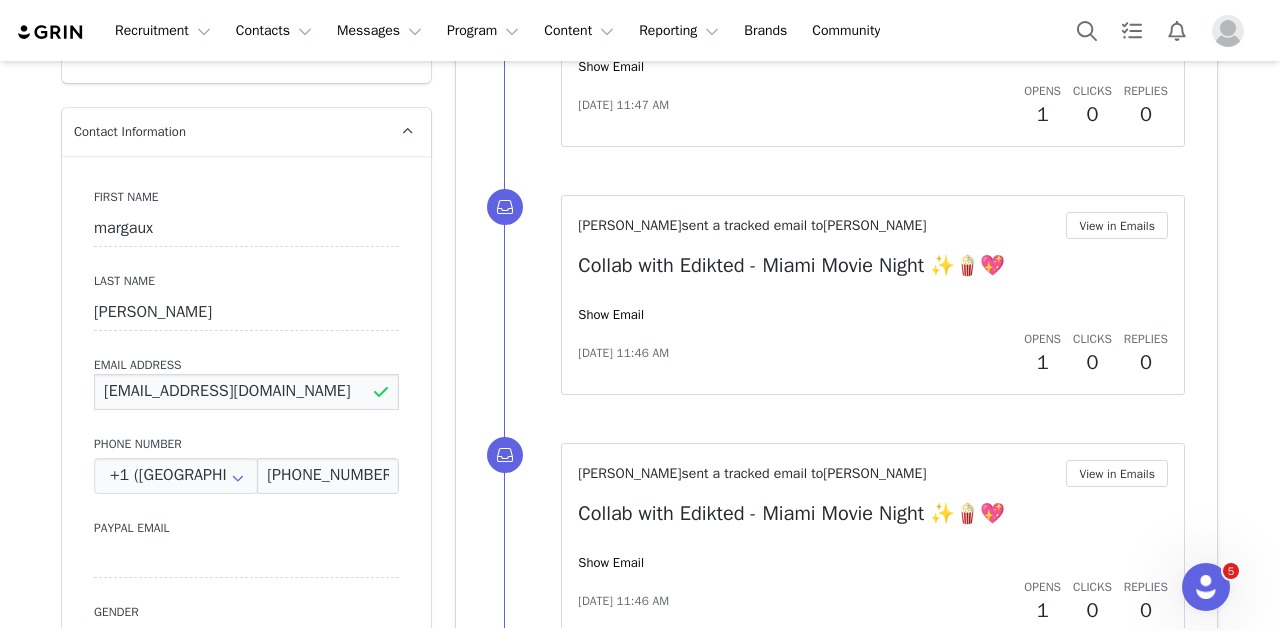 scroll, scrollTop: 0, scrollLeft: 0, axis: both 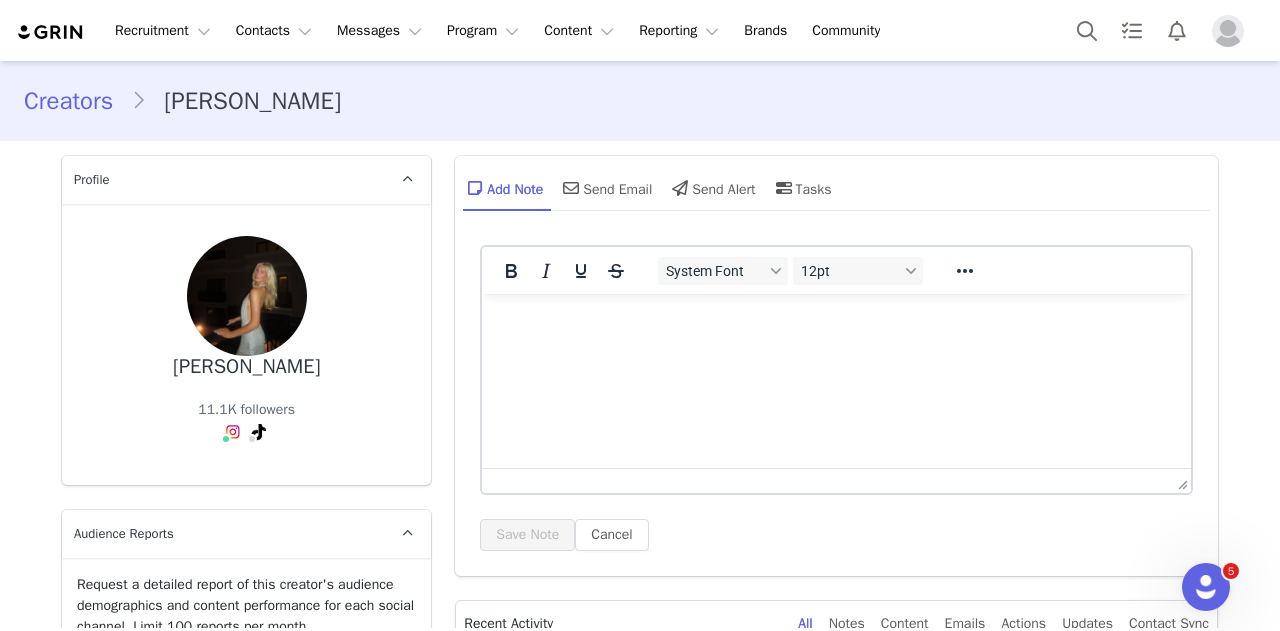 click at bounding box center (836, 321) 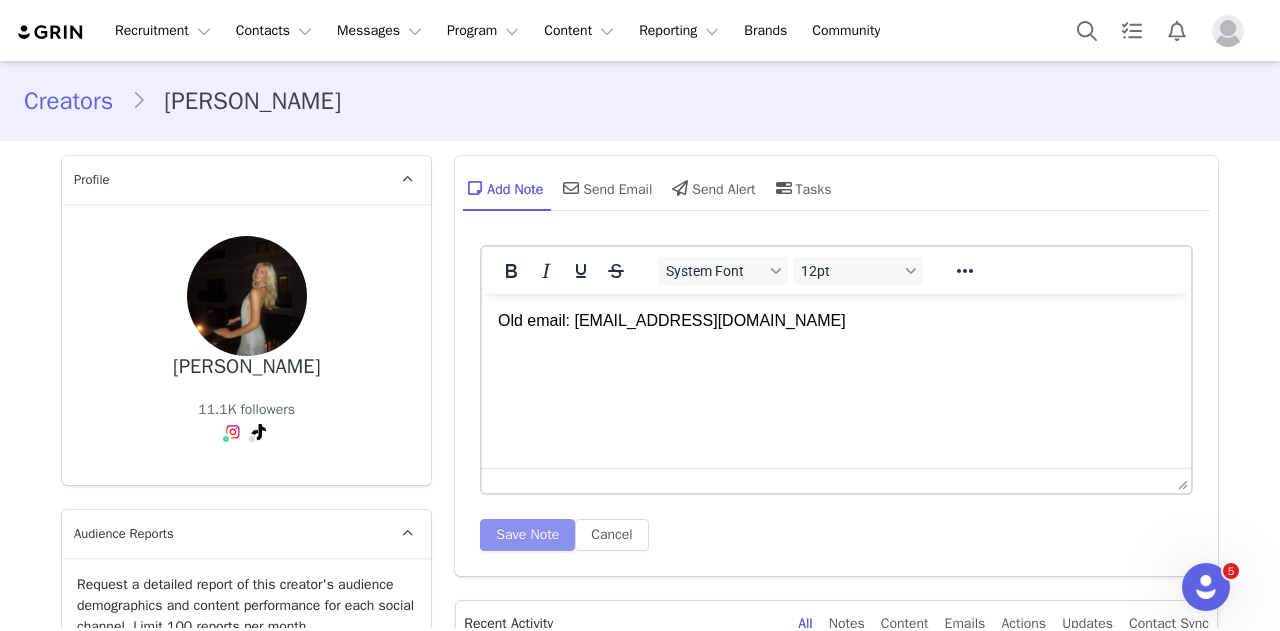 click on "Save Note" at bounding box center (527, 535) 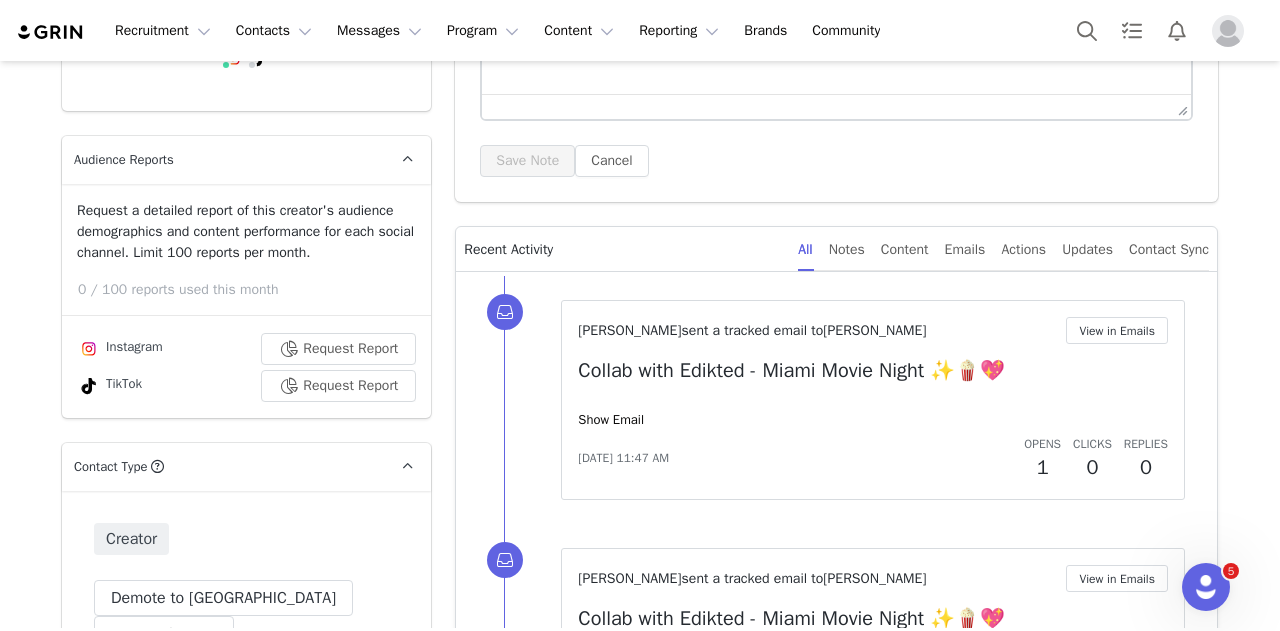 scroll, scrollTop: 0, scrollLeft: 0, axis: both 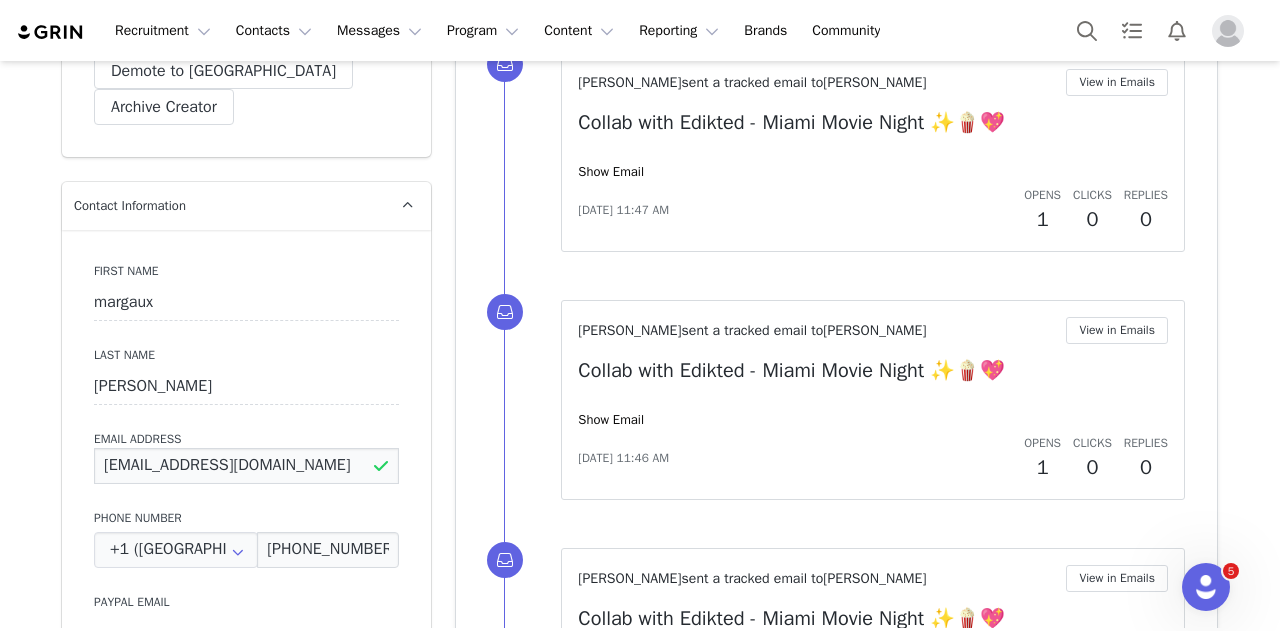 click on "Maggieorourke0903@icloud.com" at bounding box center (246, 466) 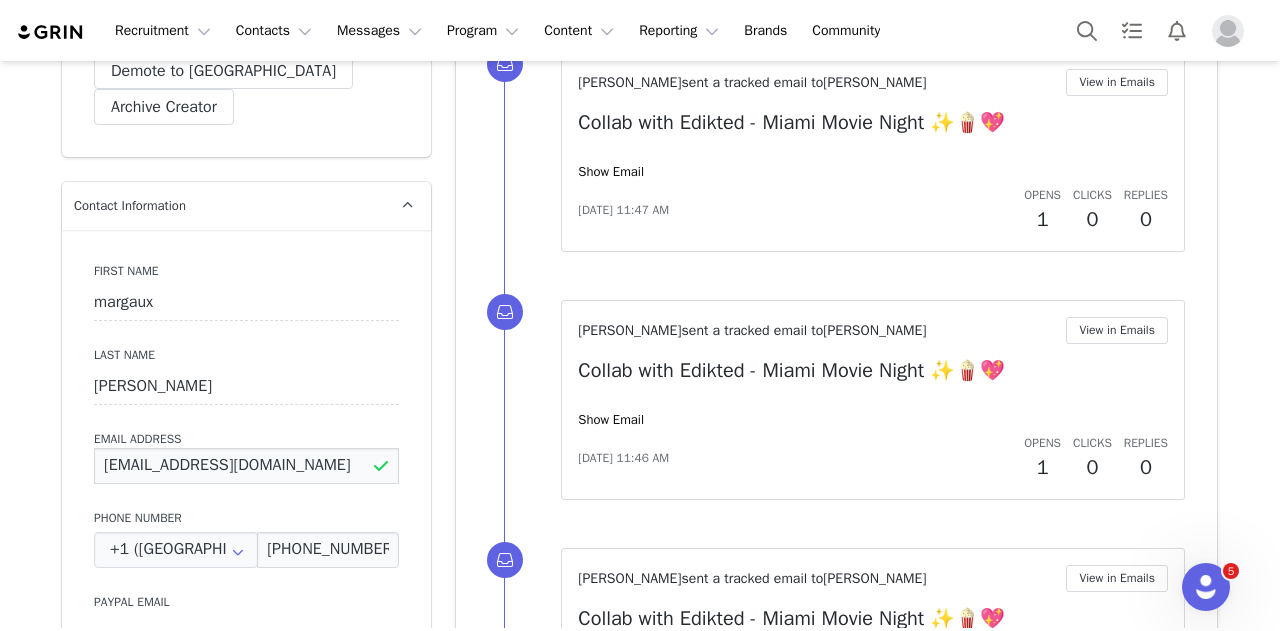 click on "Maggieorourke0903@icloud.com" at bounding box center [246, 466] 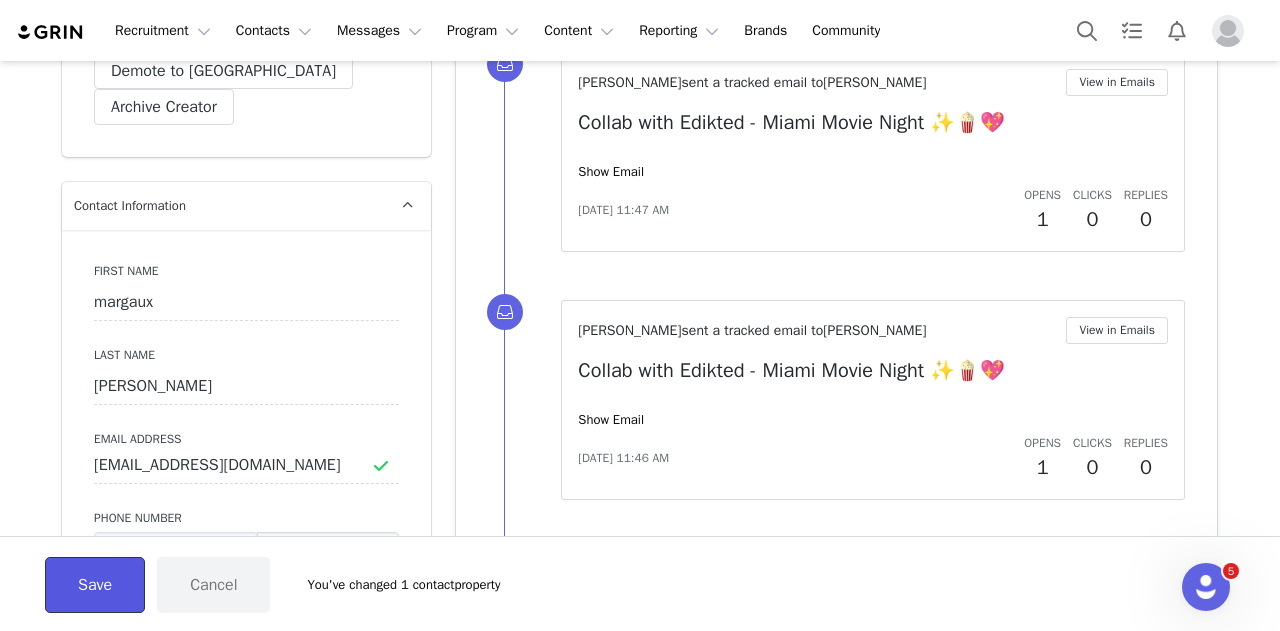 click on "Save" at bounding box center [95, 585] 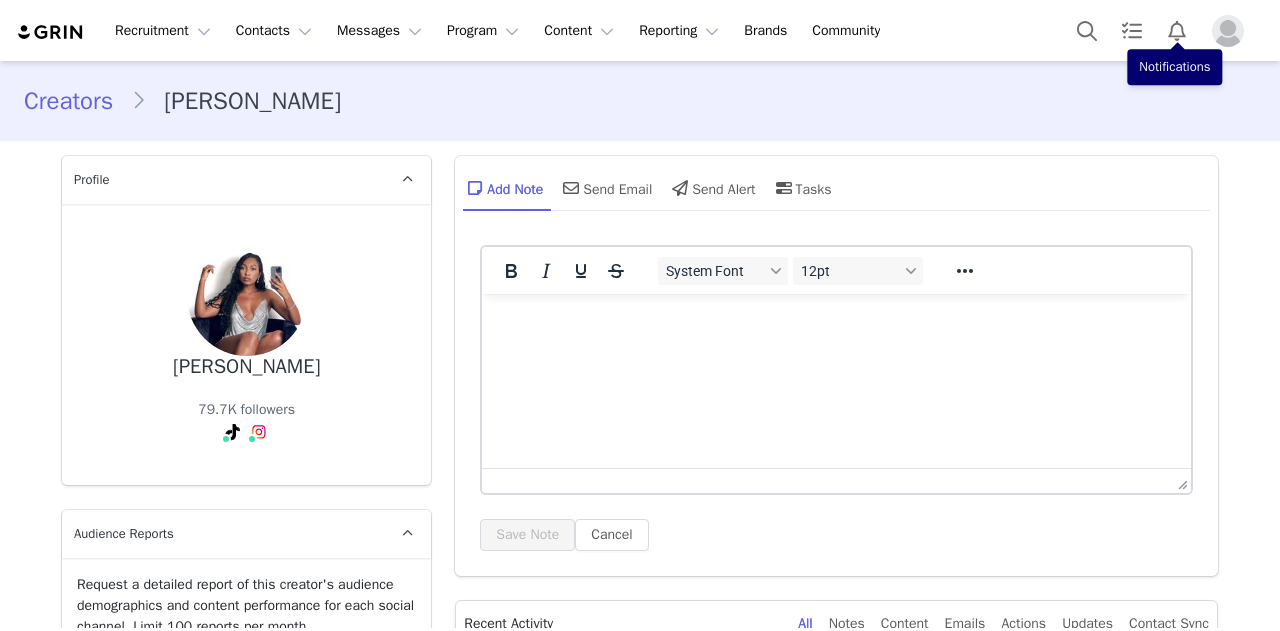scroll, scrollTop: 0, scrollLeft: 0, axis: both 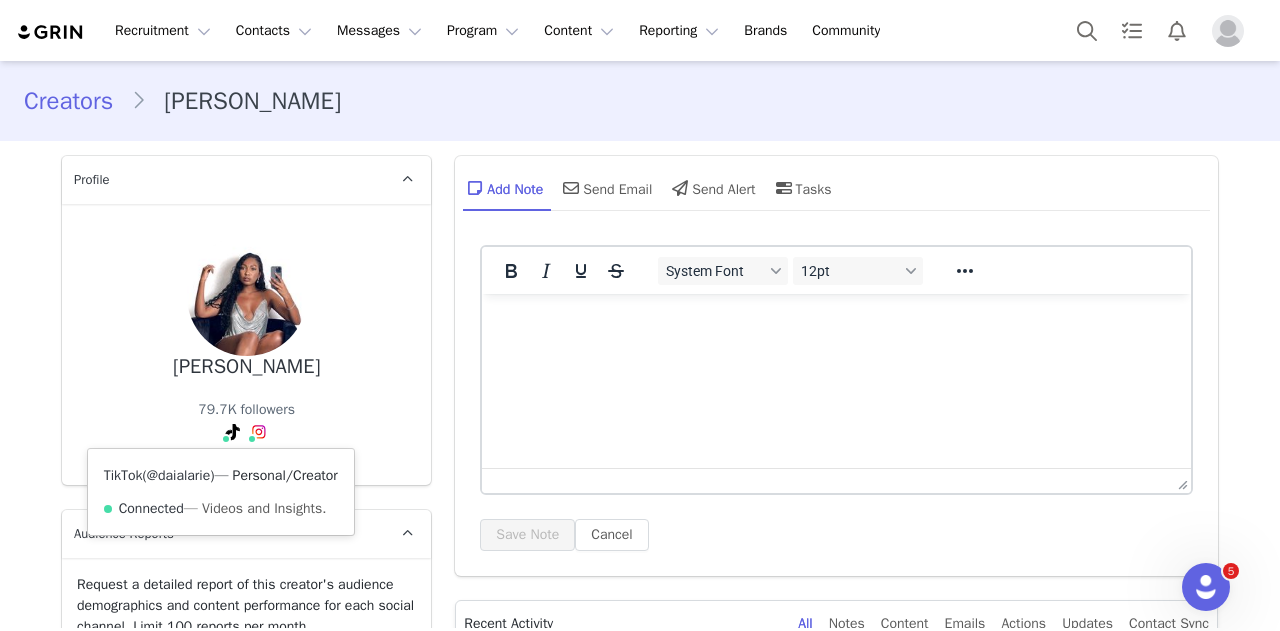 click on "@daialarie" at bounding box center (178, 475) 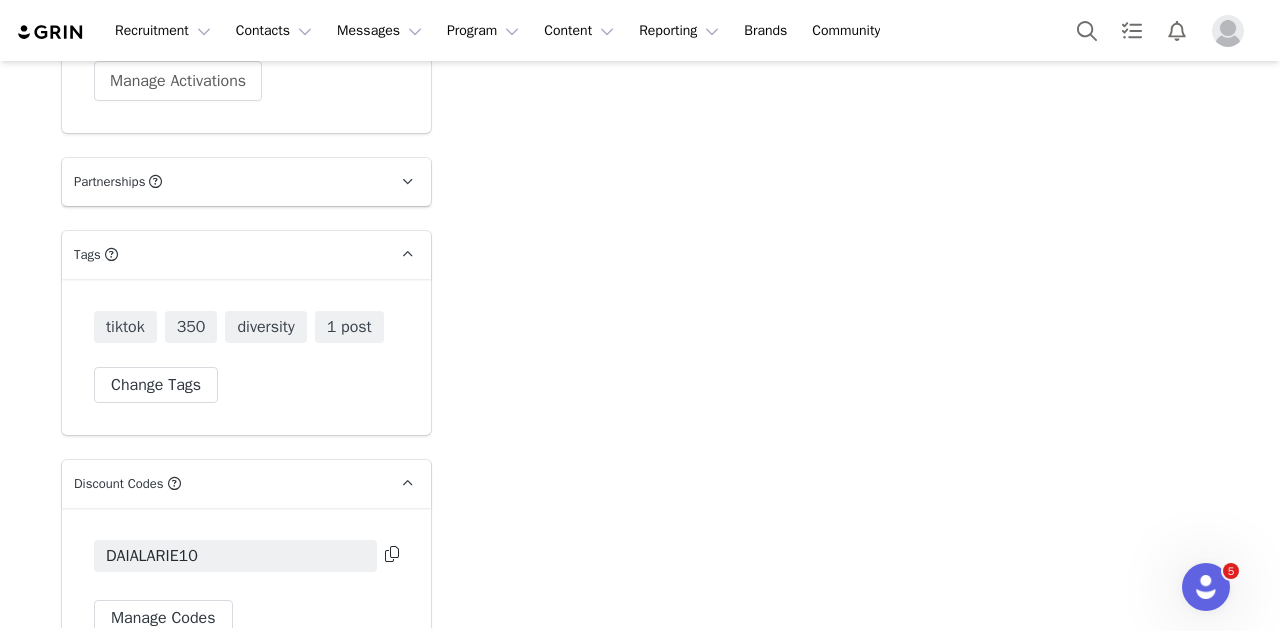 scroll, scrollTop: 3848, scrollLeft: 0, axis: vertical 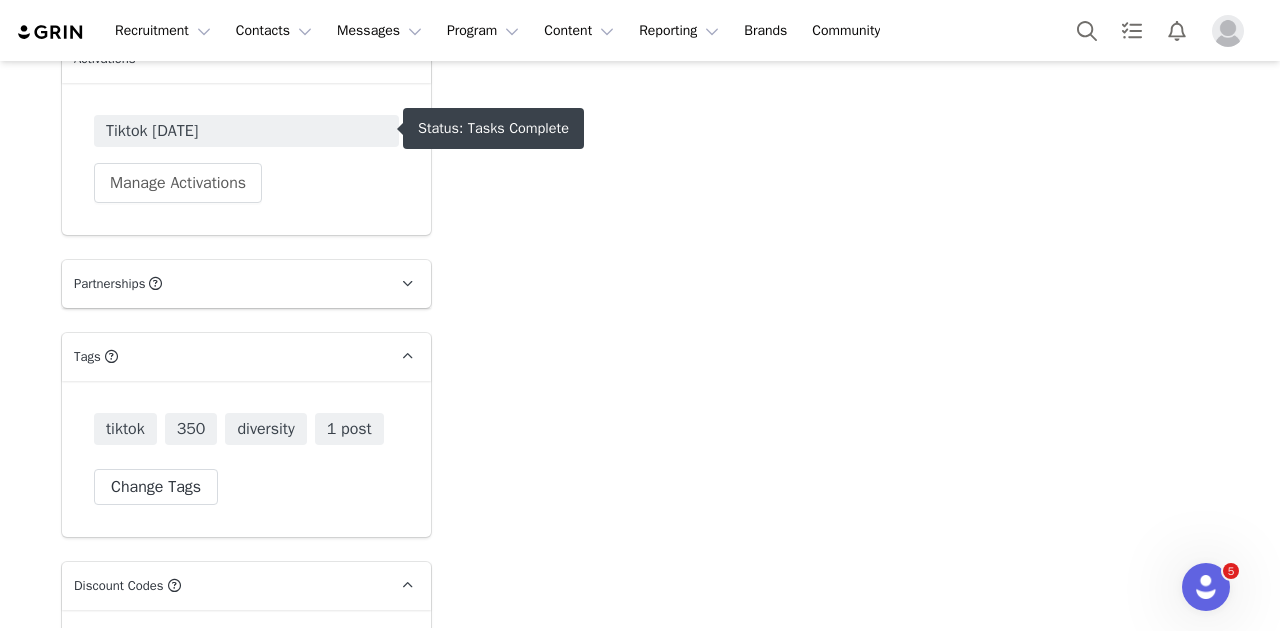 click on "Tiktok April 2025" at bounding box center [246, 131] 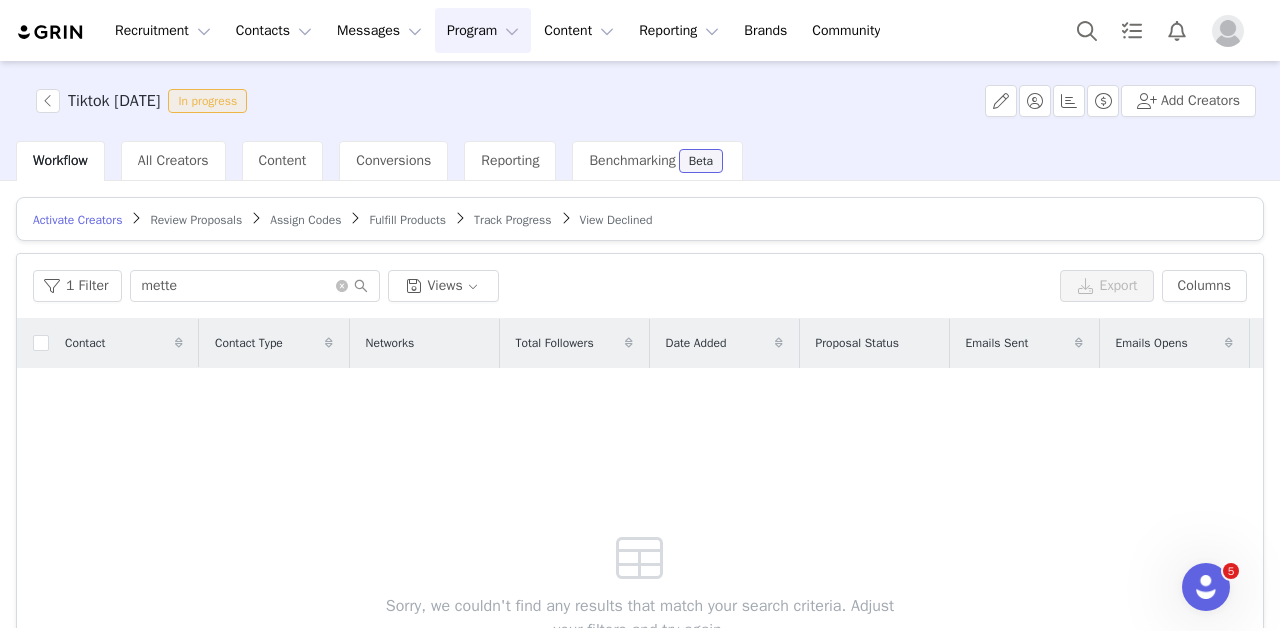 click on "Track Progress" at bounding box center (512, 220) 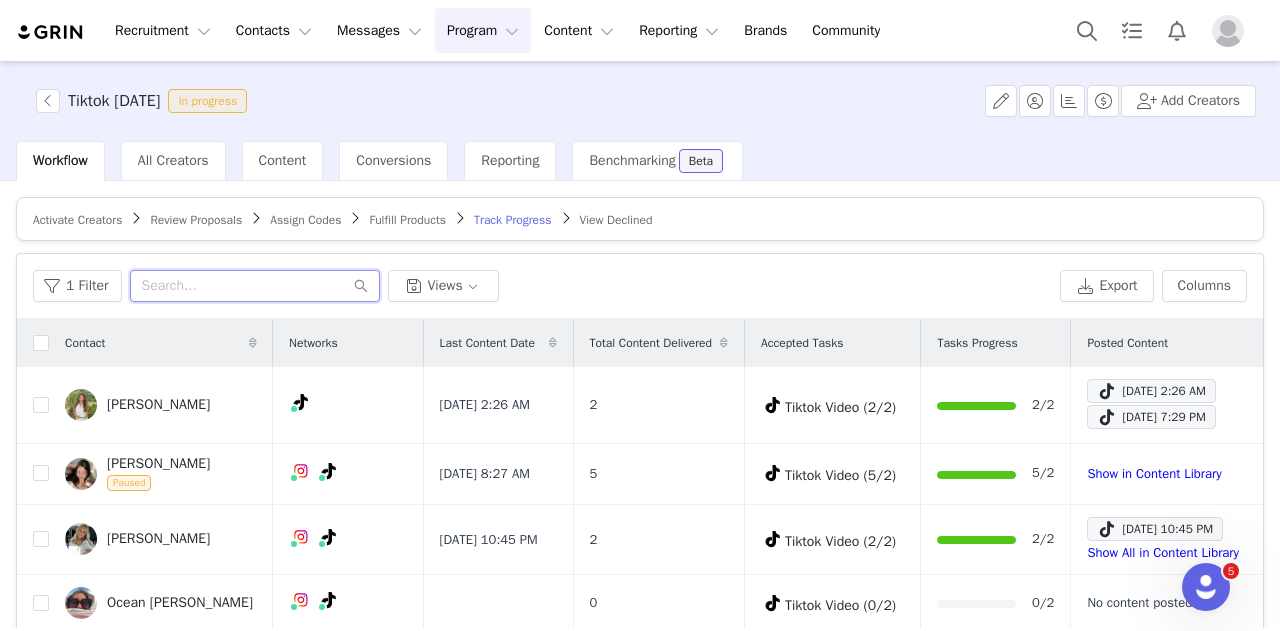 click at bounding box center [255, 286] 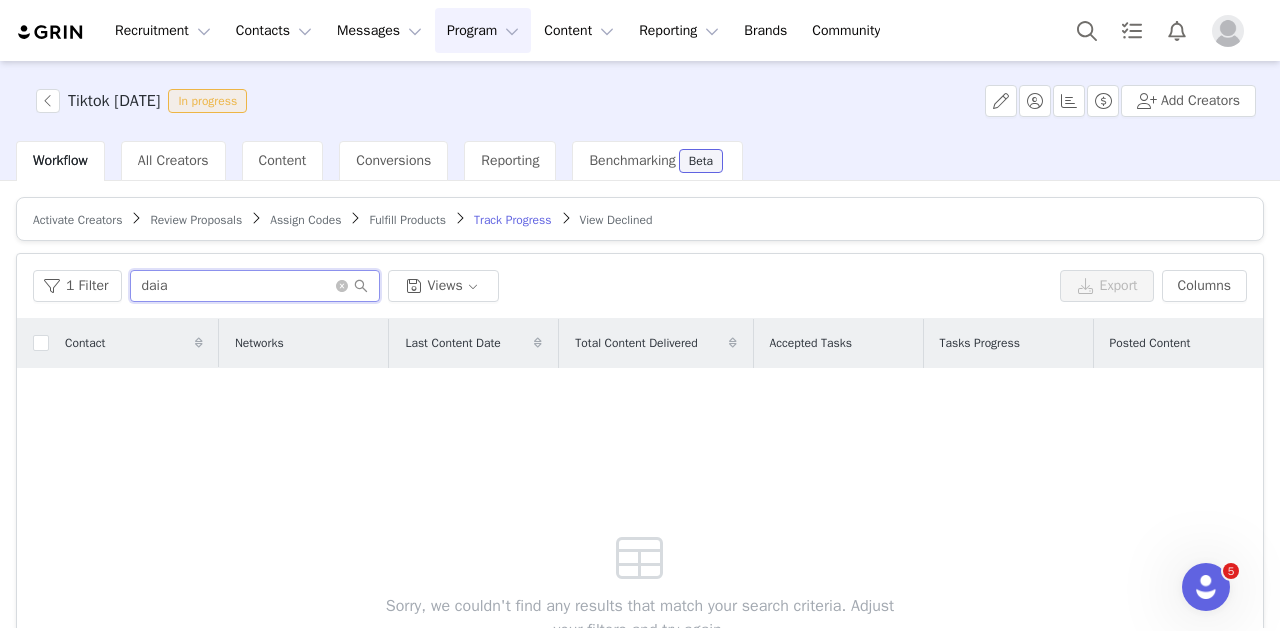 type on "daia" 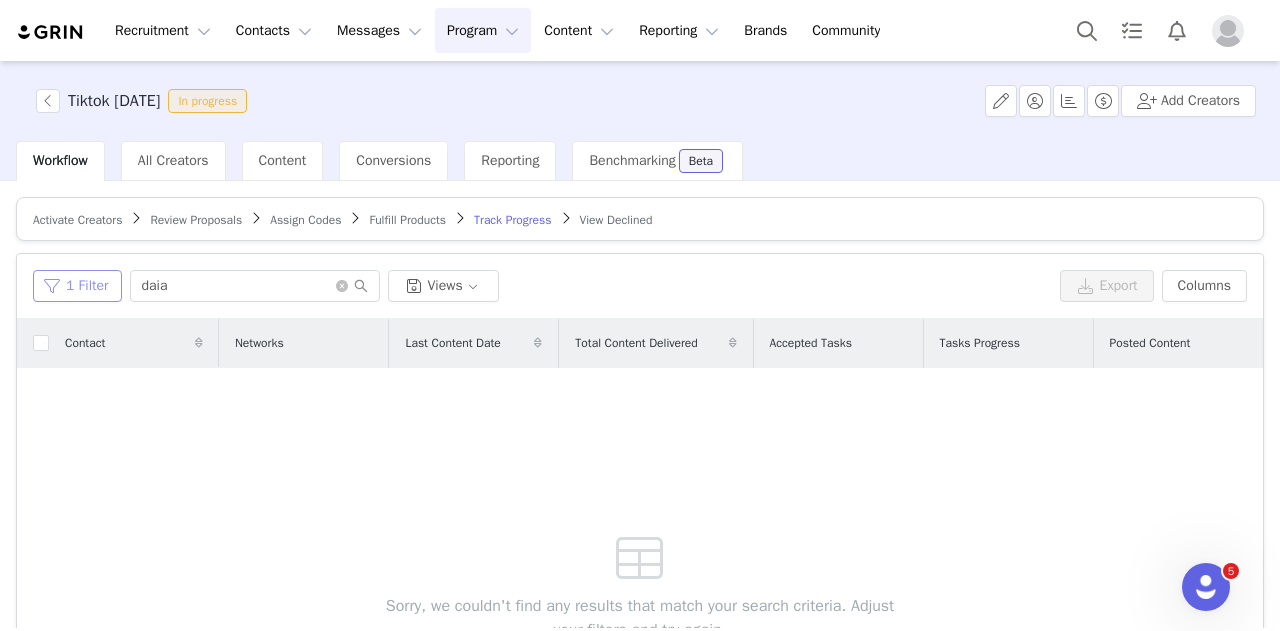 click on "1 Filter" at bounding box center [77, 286] 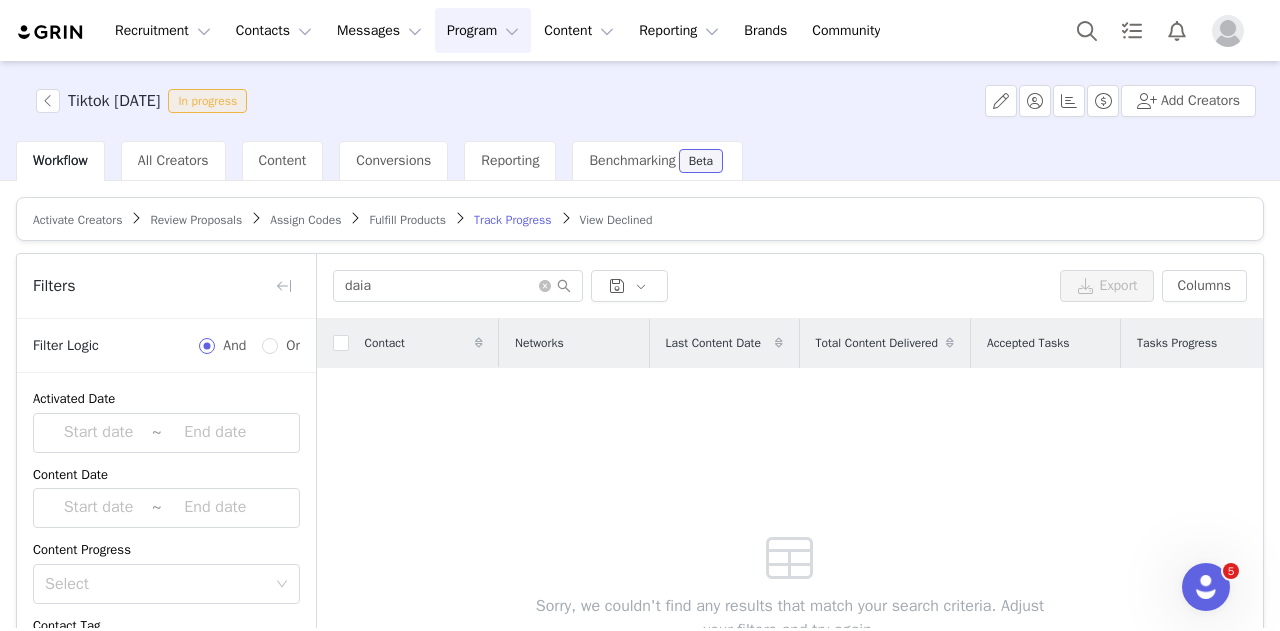 scroll, scrollTop: 130, scrollLeft: 0, axis: vertical 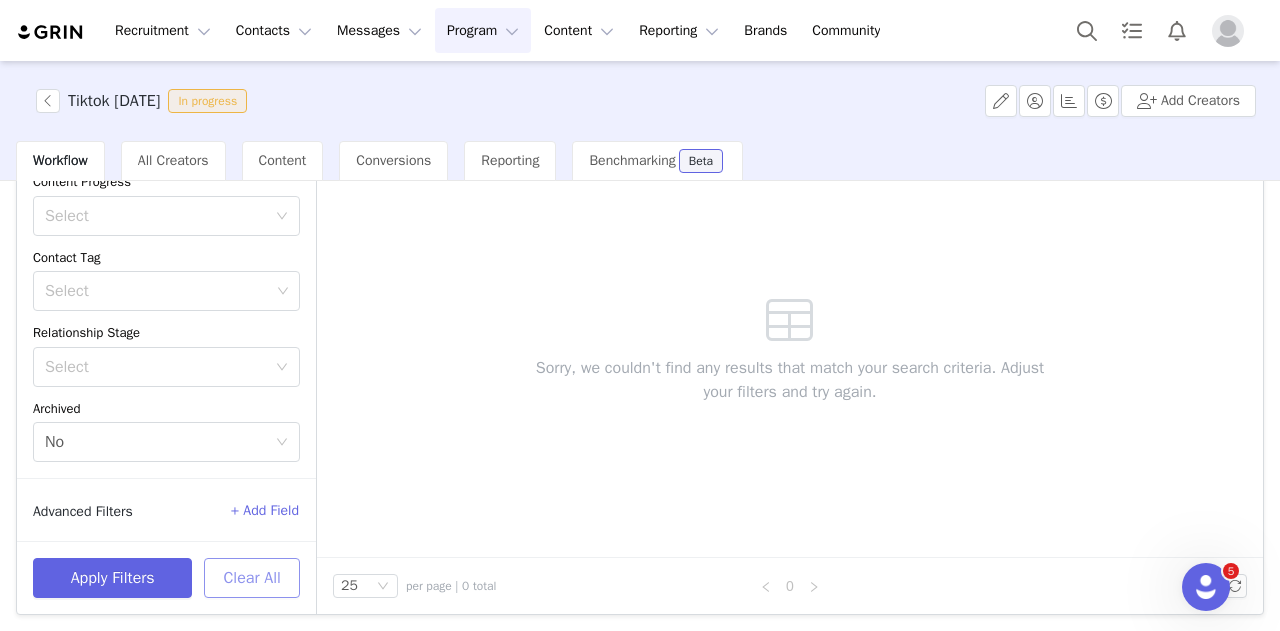 click on "Clear All" at bounding box center (252, 578) 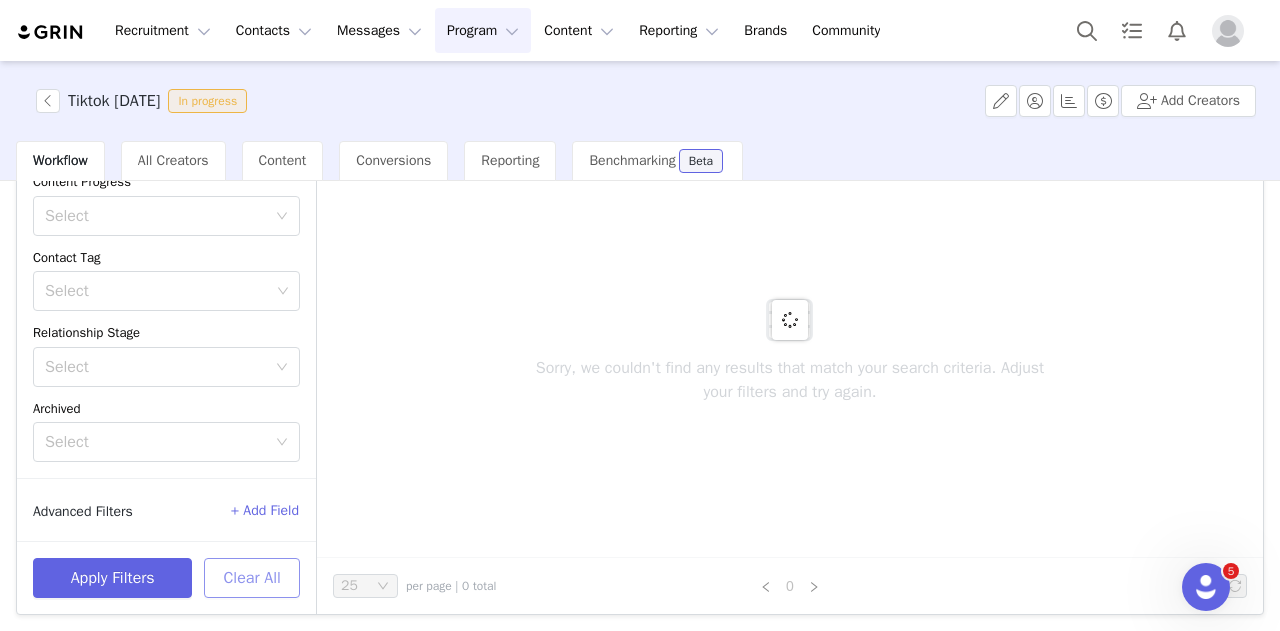scroll, scrollTop: 0, scrollLeft: 0, axis: both 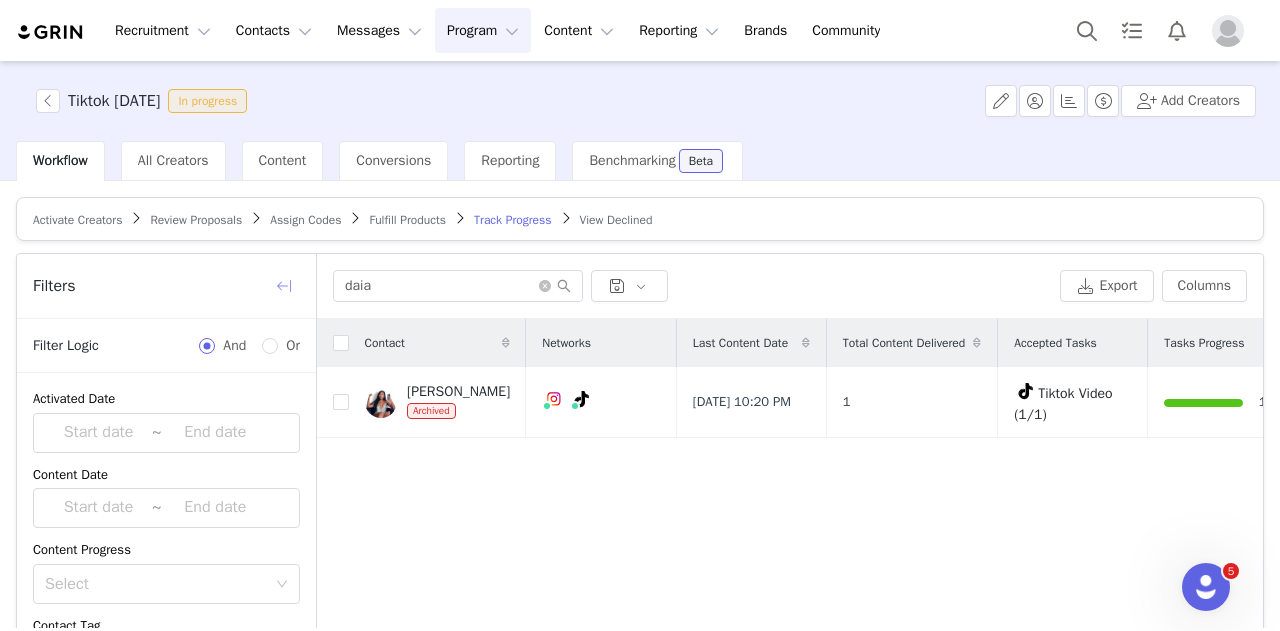 click at bounding box center [284, 286] 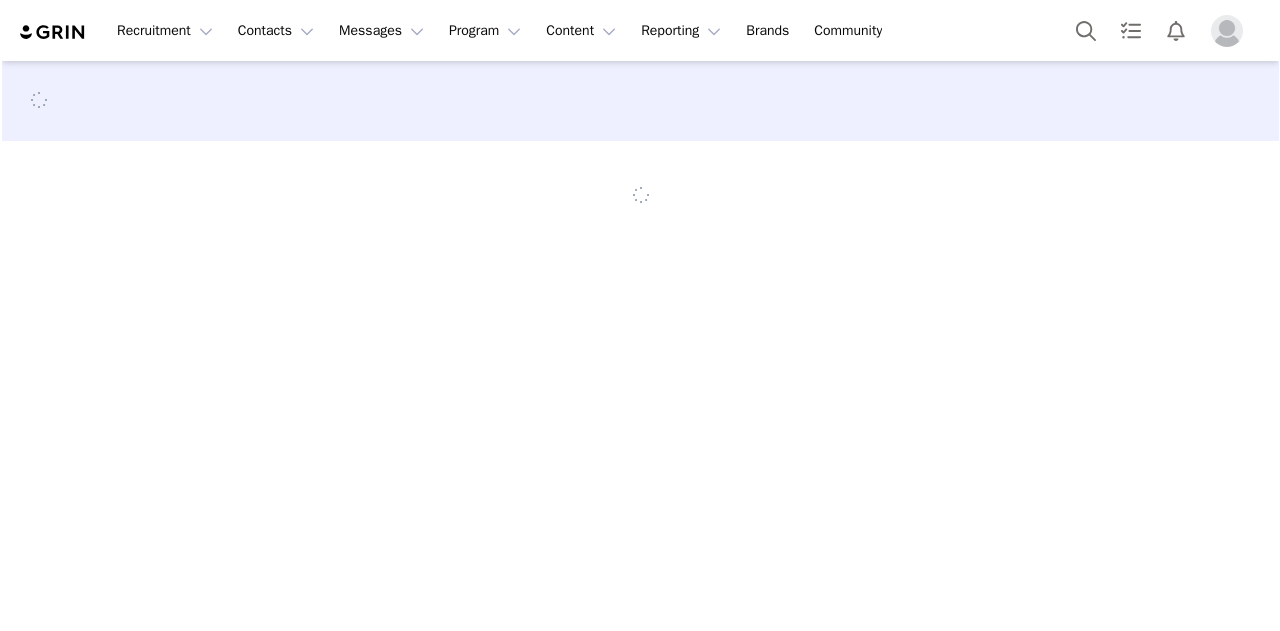 scroll, scrollTop: 0, scrollLeft: 0, axis: both 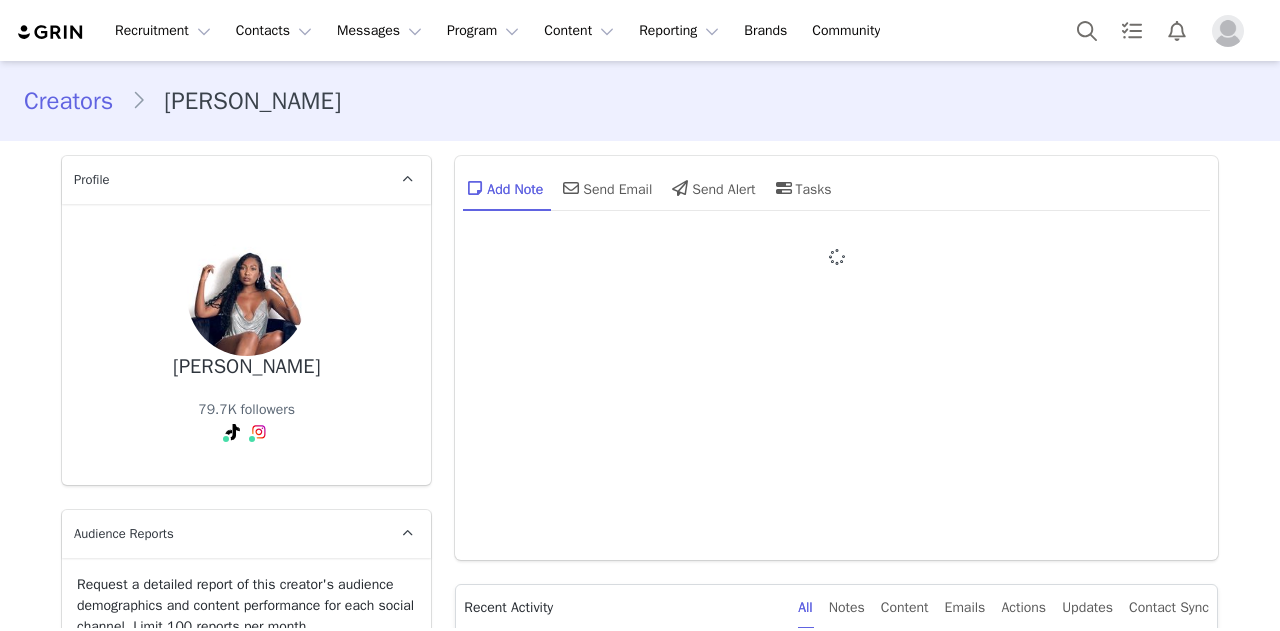 type on "+1 ([GEOGRAPHIC_DATA])" 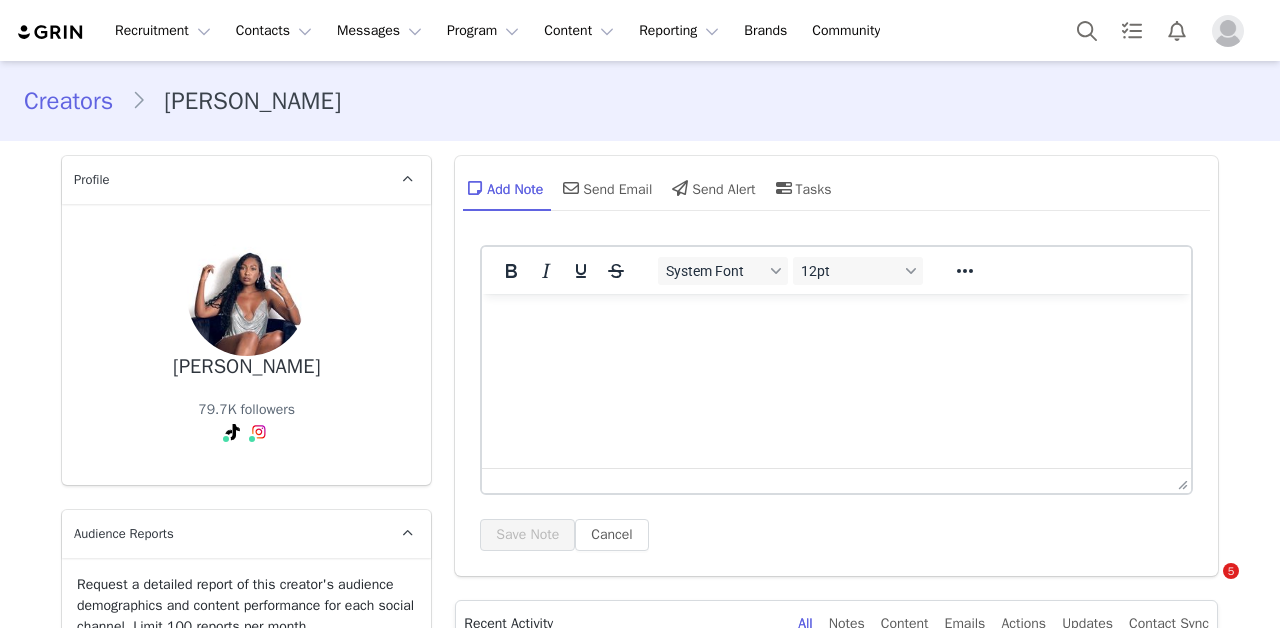 scroll, scrollTop: 0, scrollLeft: 0, axis: both 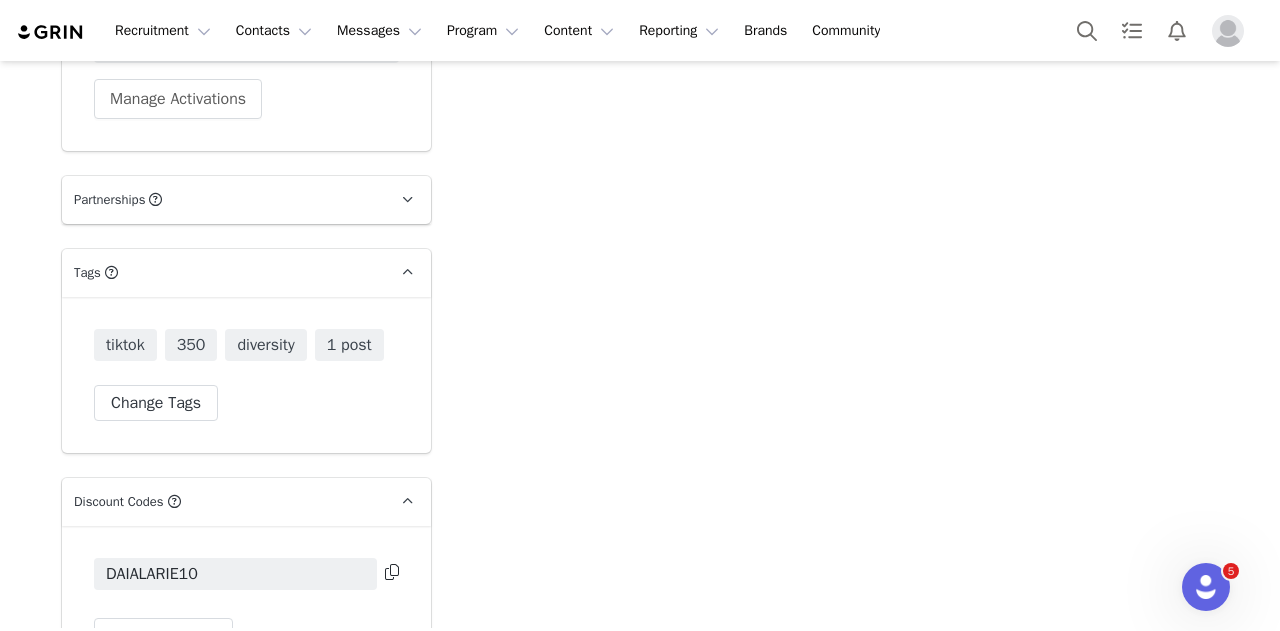 click at bounding box center (392, 572) 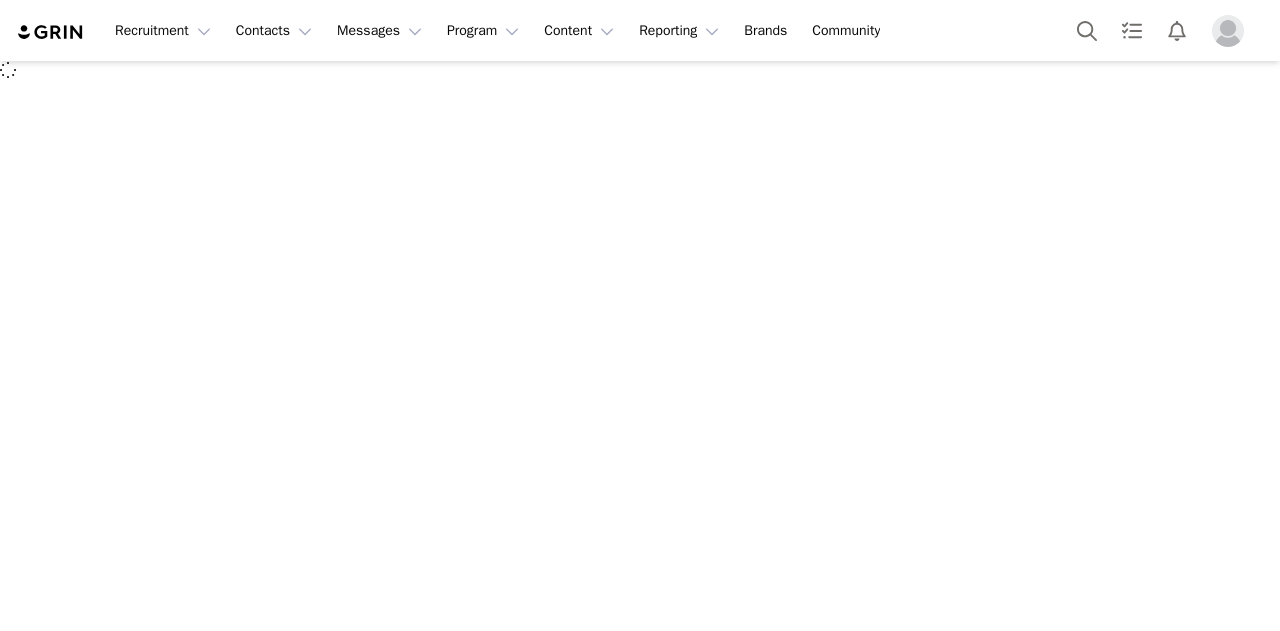 scroll, scrollTop: 0, scrollLeft: 0, axis: both 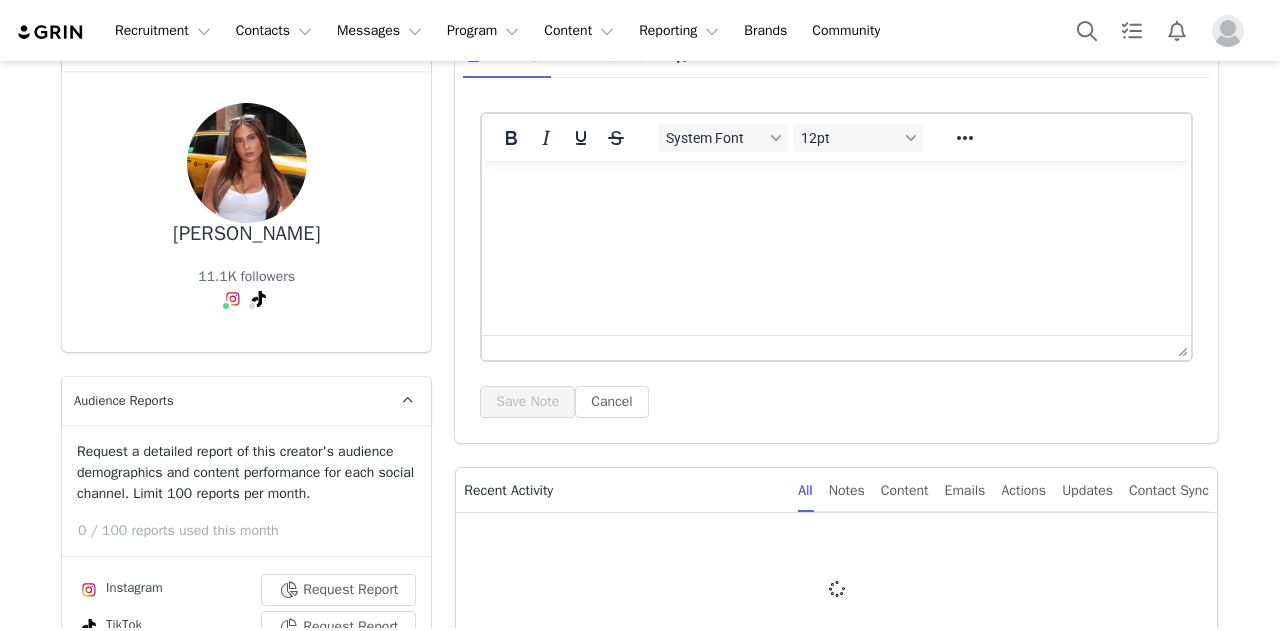 type on "+1 ([GEOGRAPHIC_DATA])" 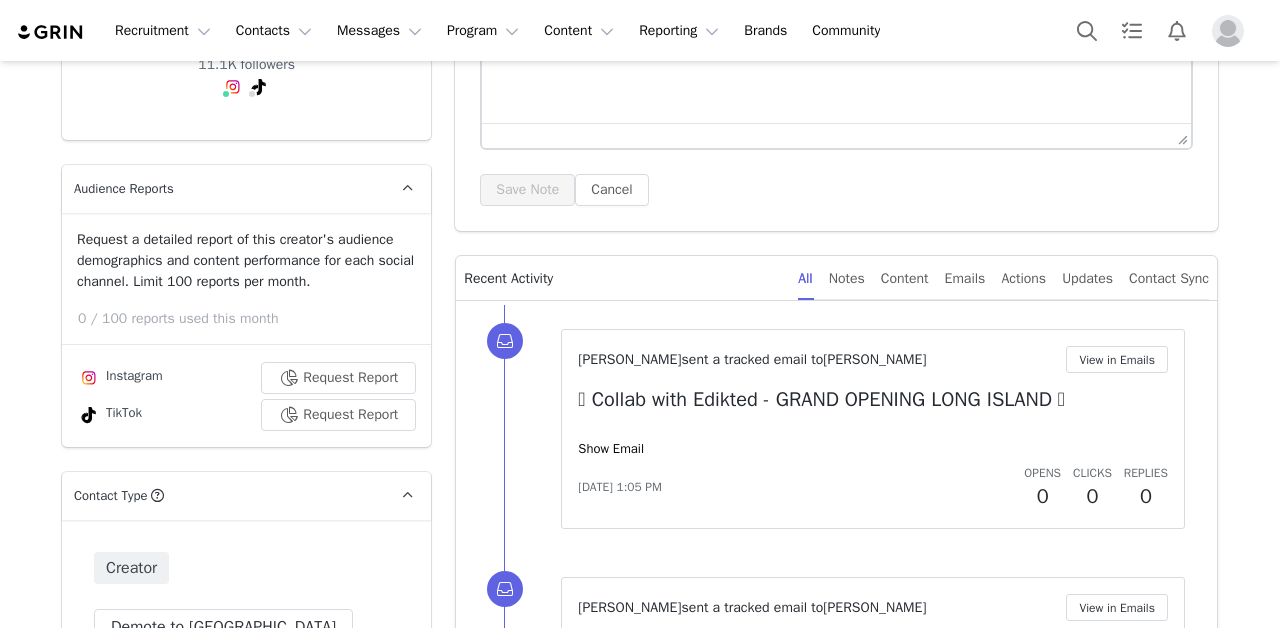 scroll, scrollTop: 551, scrollLeft: 0, axis: vertical 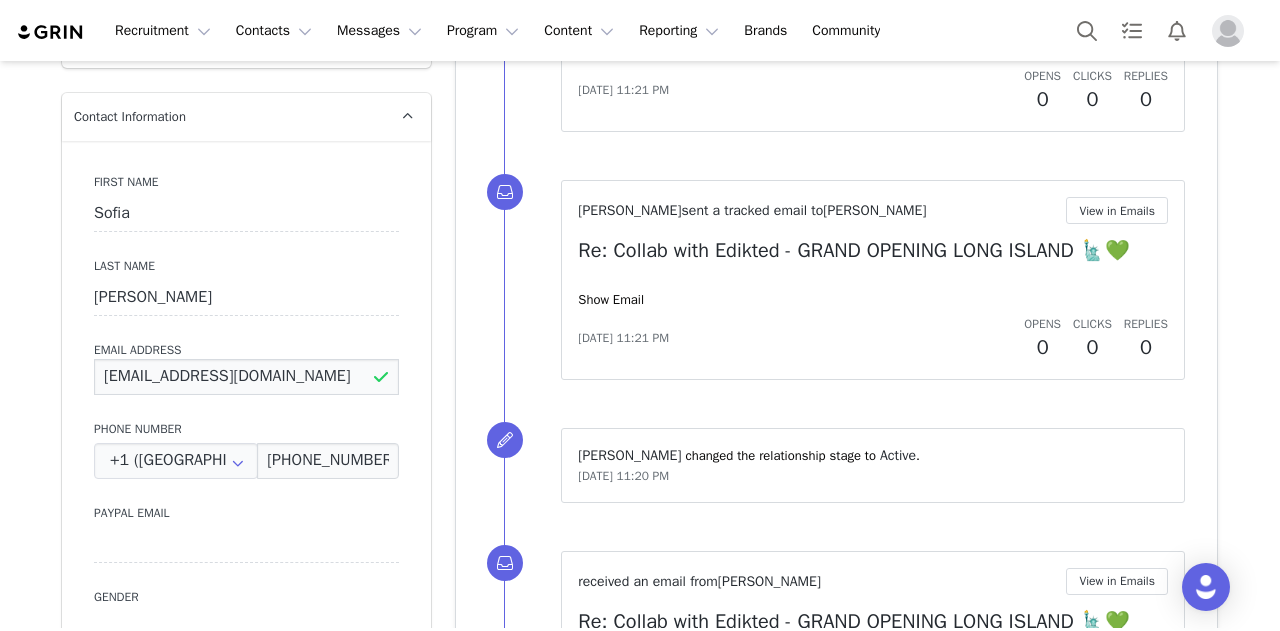 click on "sofiabreskininfo@gmail.com" at bounding box center [246, 377] 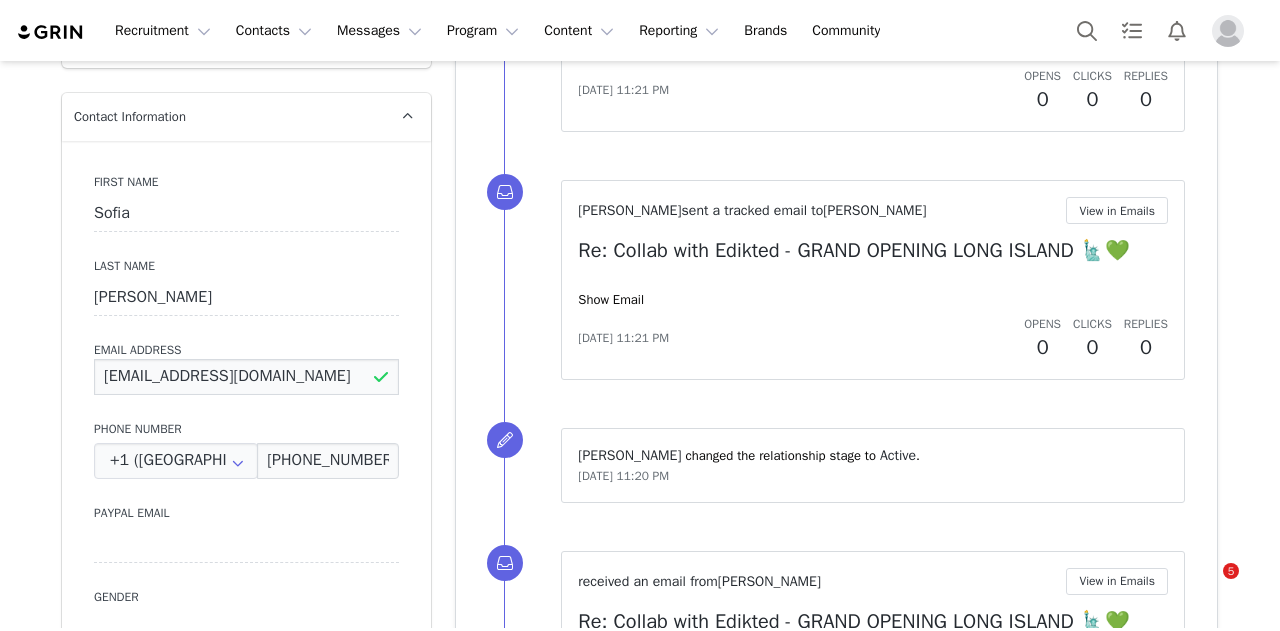 click on "sofiabreskininfo@gmail.com" at bounding box center (246, 377) 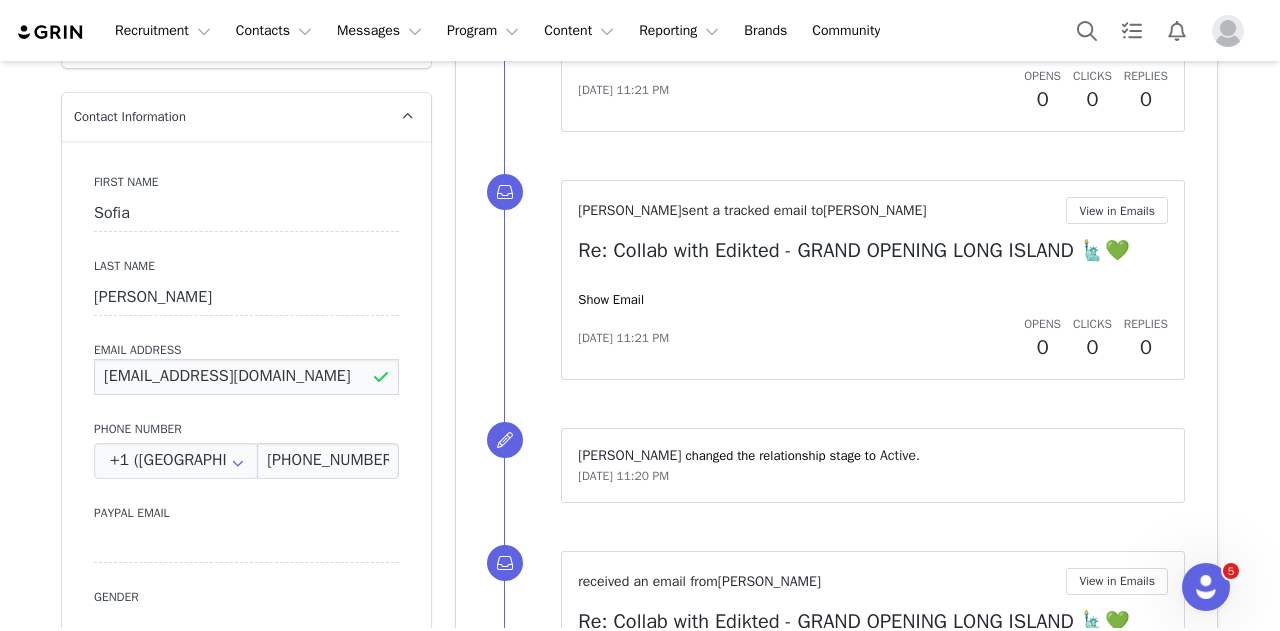 scroll, scrollTop: 0, scrollLeft: 0, axis: both 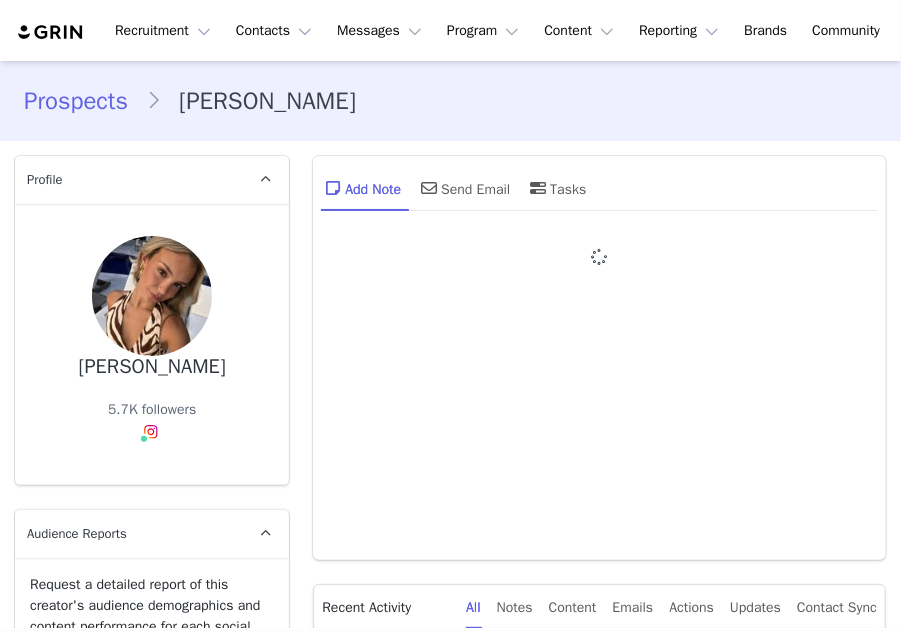 type on "+1 ([GEOGRAPHIC_DATA])" 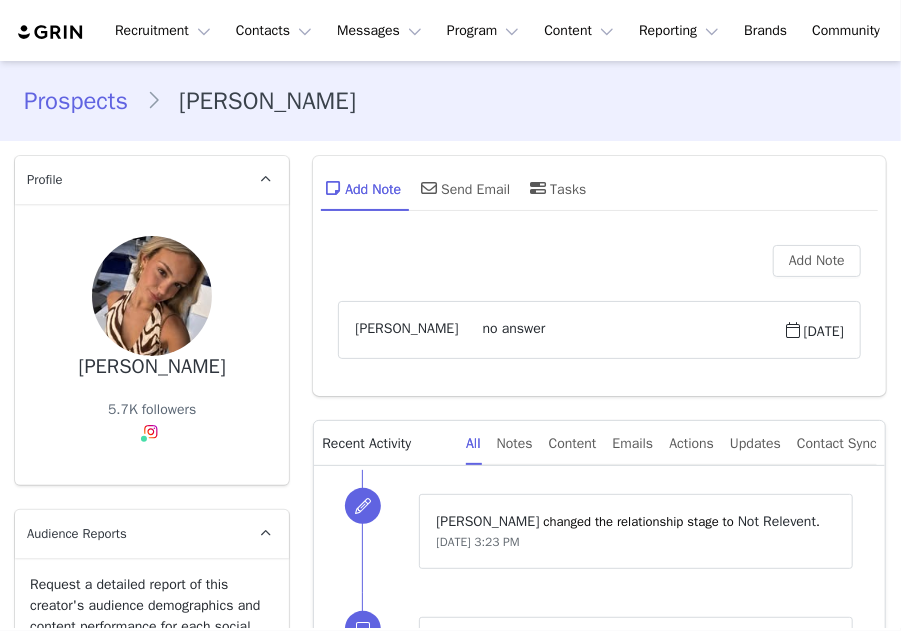 scroll, scrollTop: 0, scrollLeft: 0, axis: both 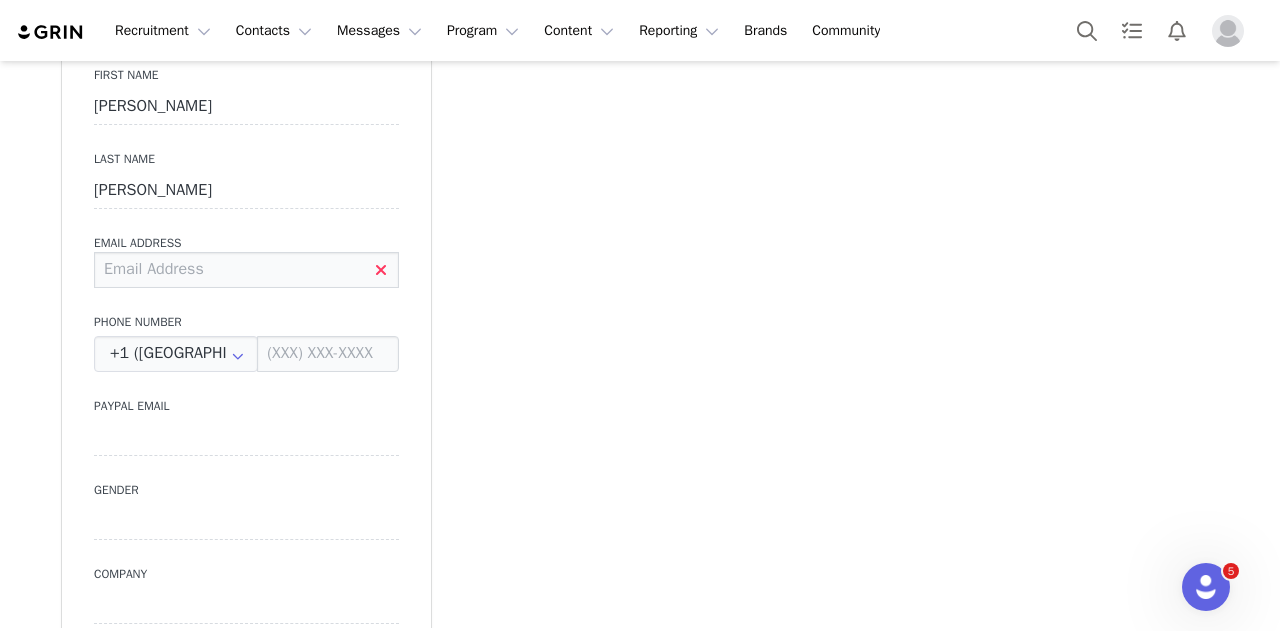 click at bounding box center (246, 270) 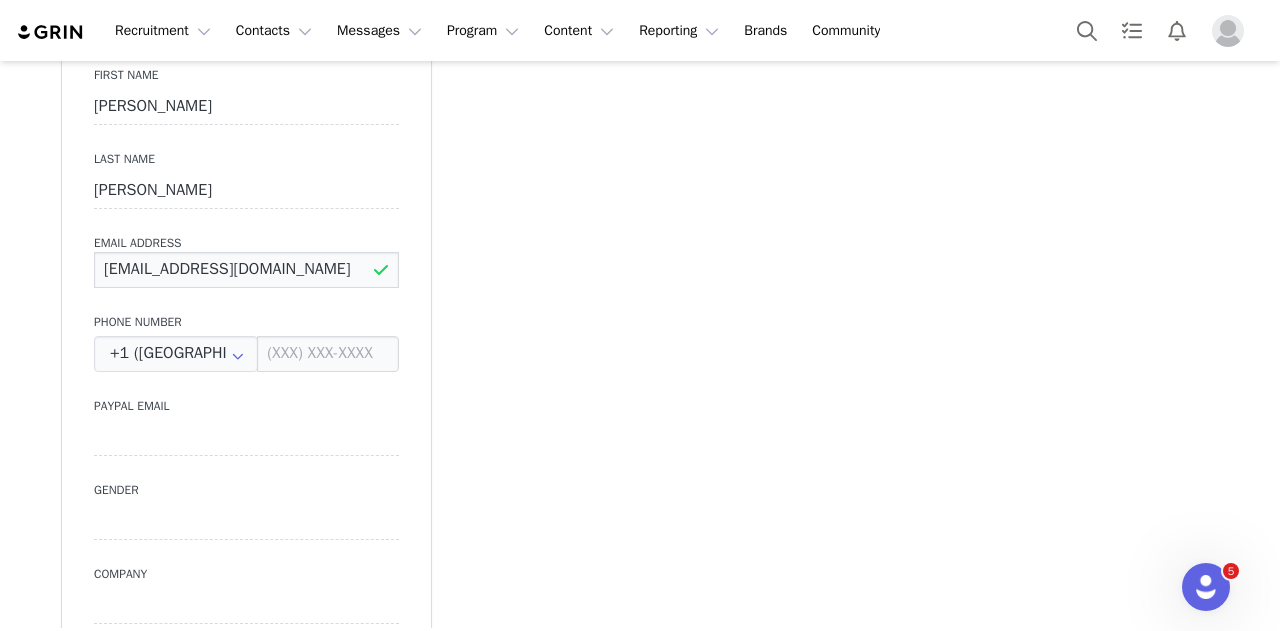 type on "zoeehendrickss@gmail.com" 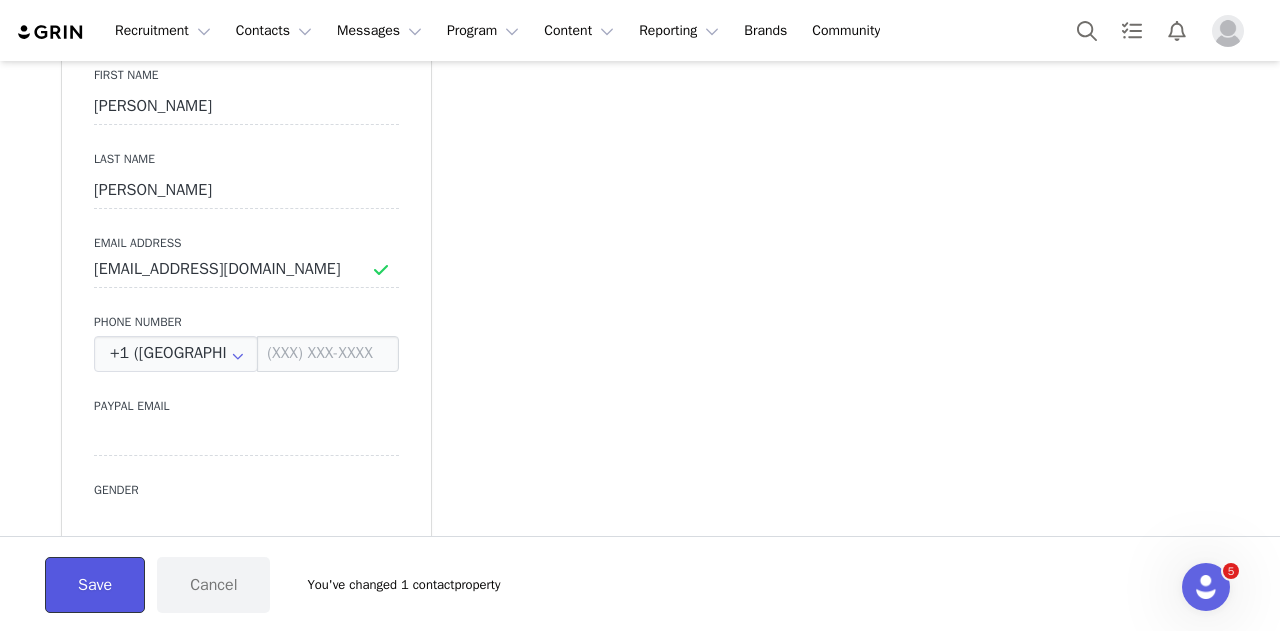click on "Save" at bounding box center (95, 585) 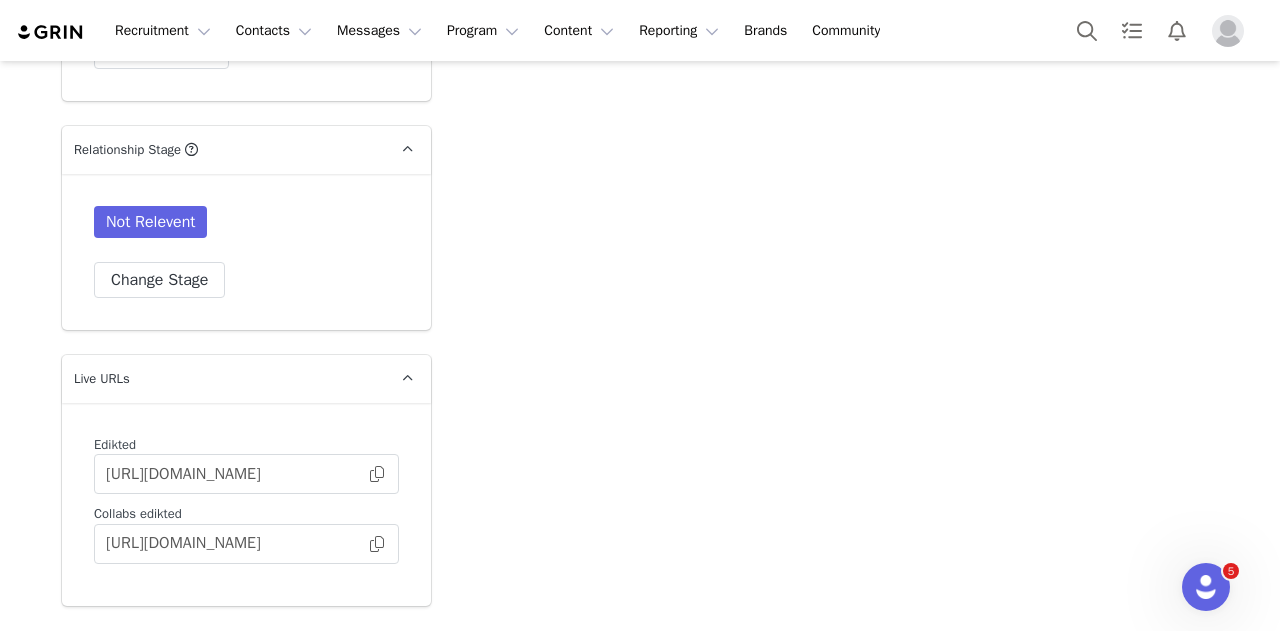 scroll, scrollTop: 3195, scrollLeft: 0, axis: vertical 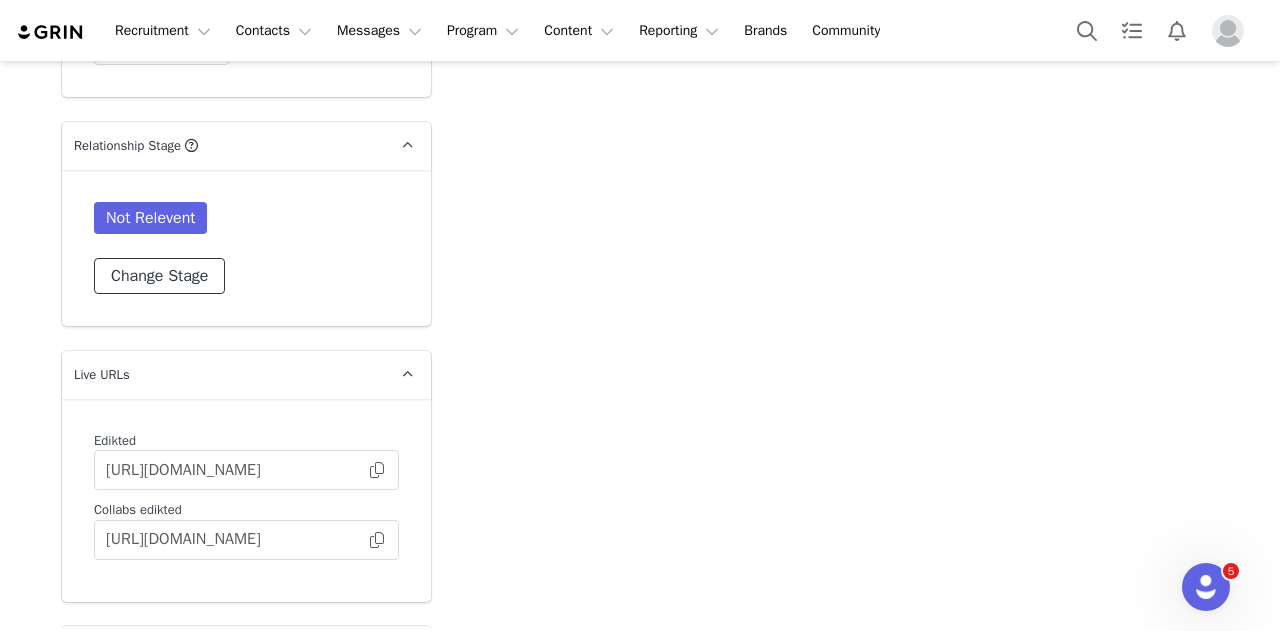 click on "Change Stage" at bounding box center [159, 276] 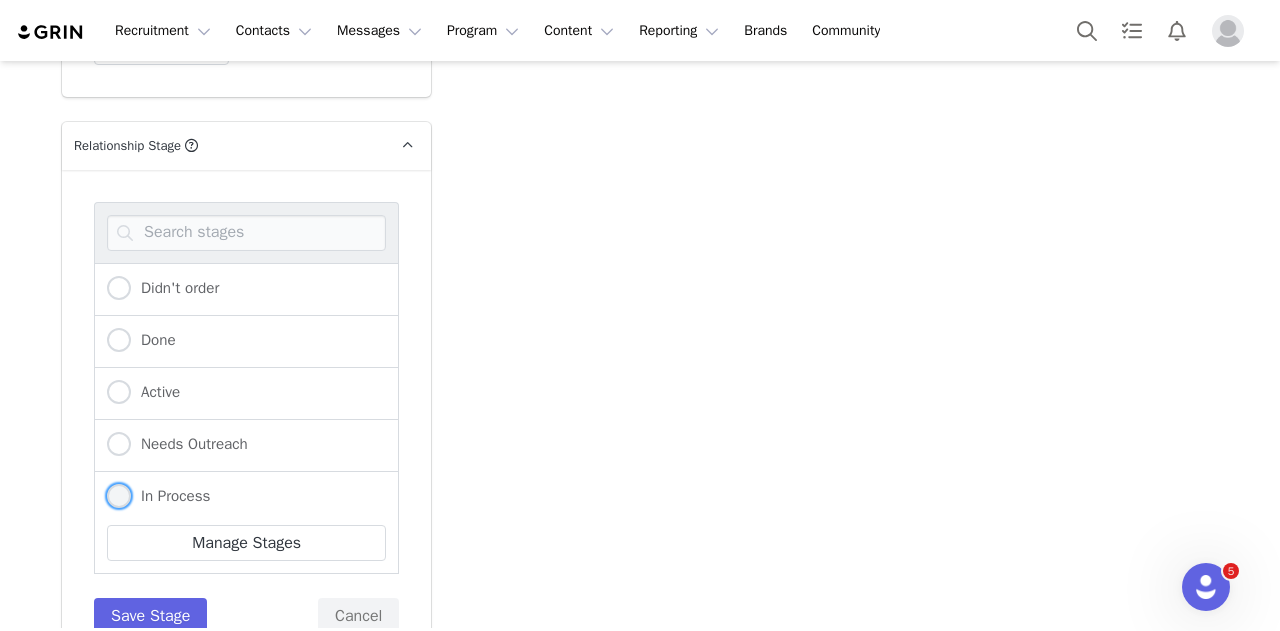 click on "In Process" at bounding box center (170, 496) 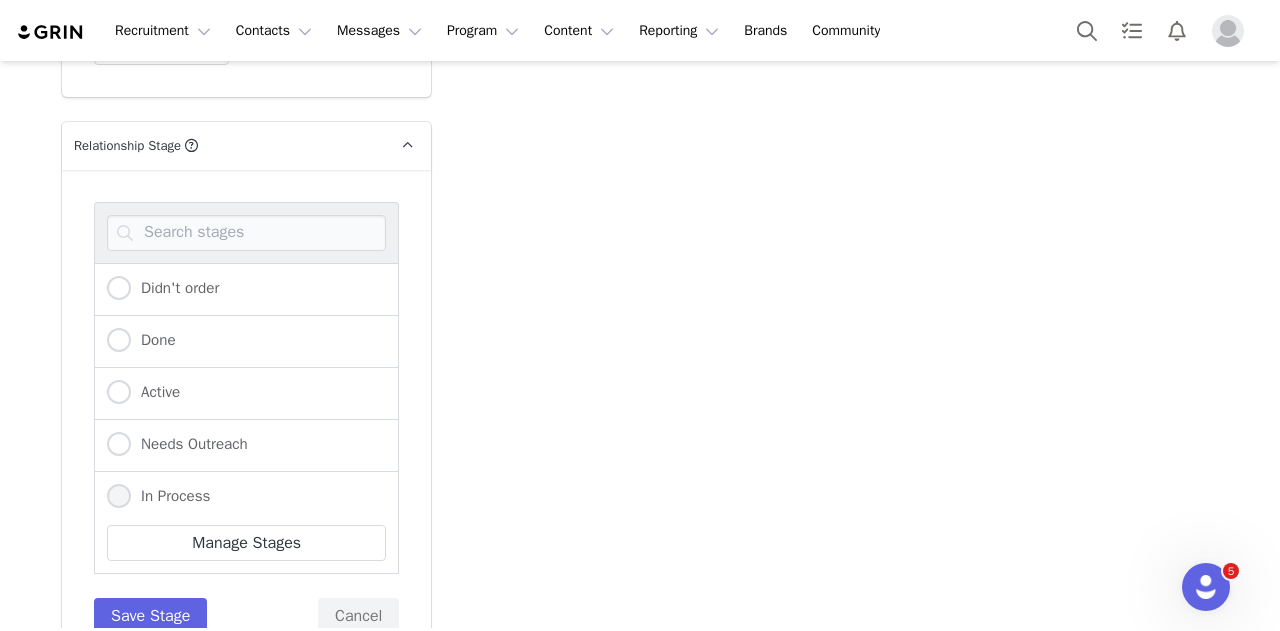 click on "In Process" at bounding box center (119, 497) 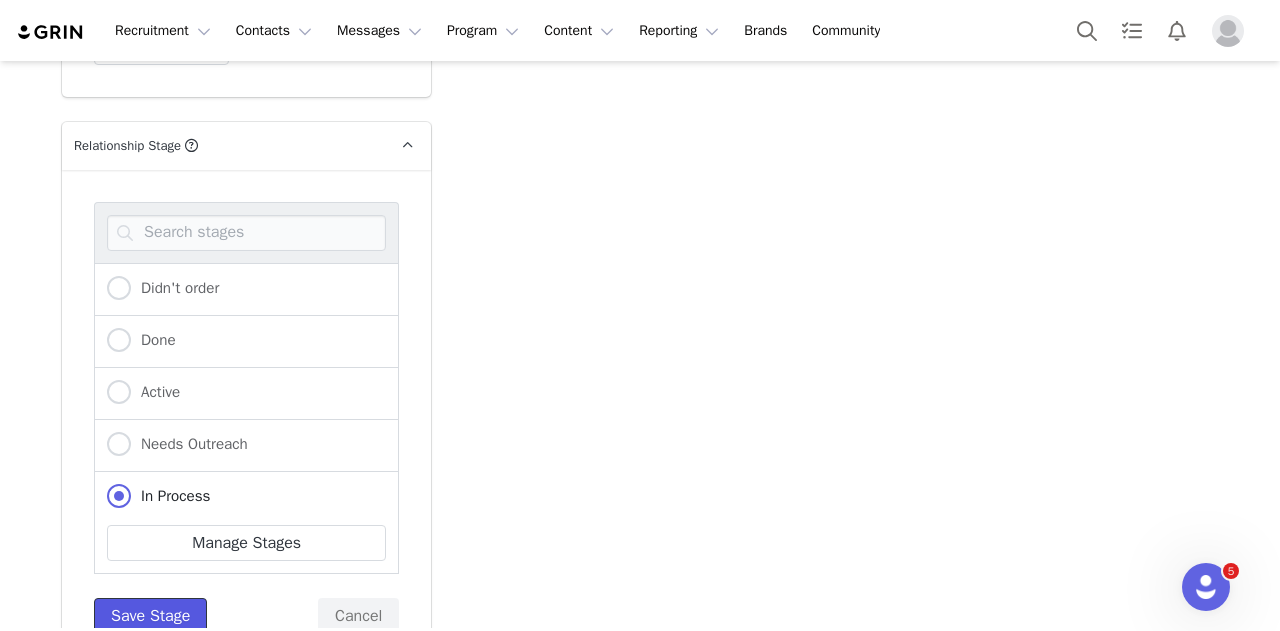 click on "Save Stage" at bounding box center [150, 616] 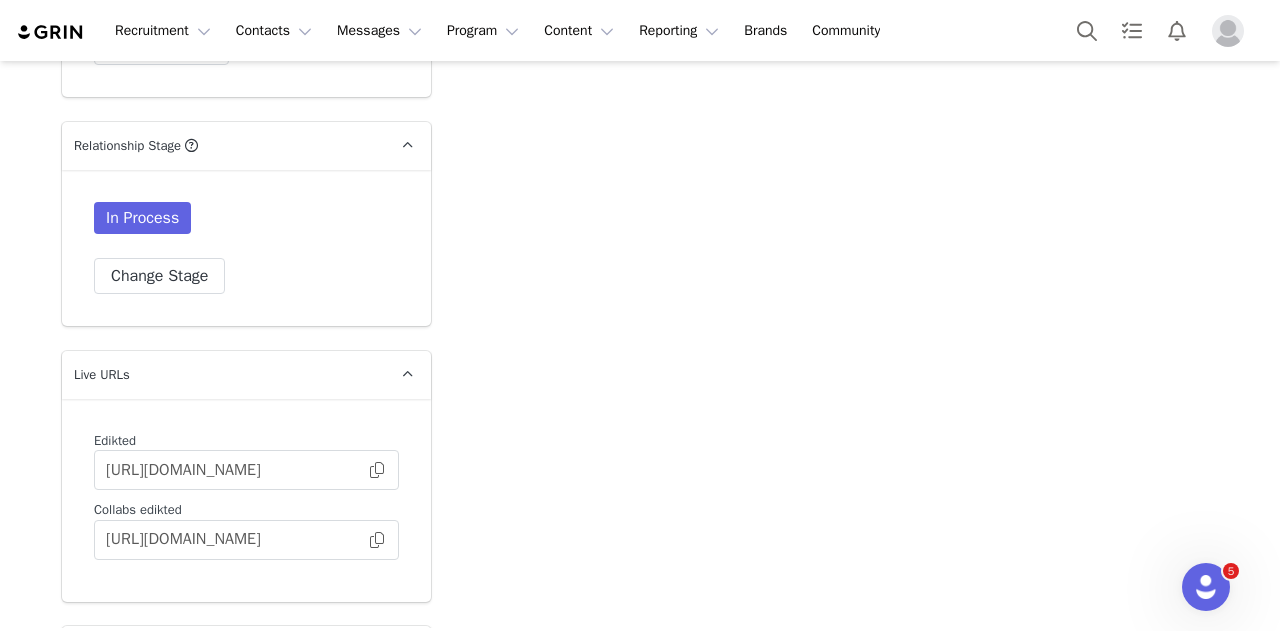 scroll, scrollTop: 3621, scrollLeft: 0, axis: vertical 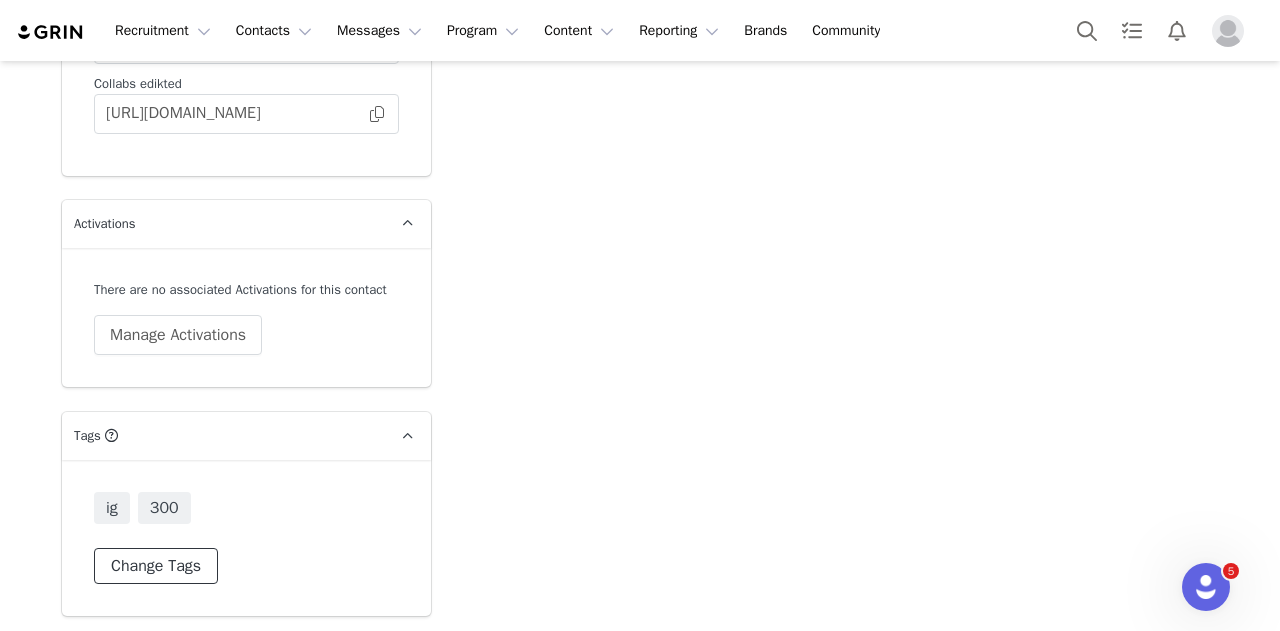 click on "Change Tags" at bounding box center (156, 566) 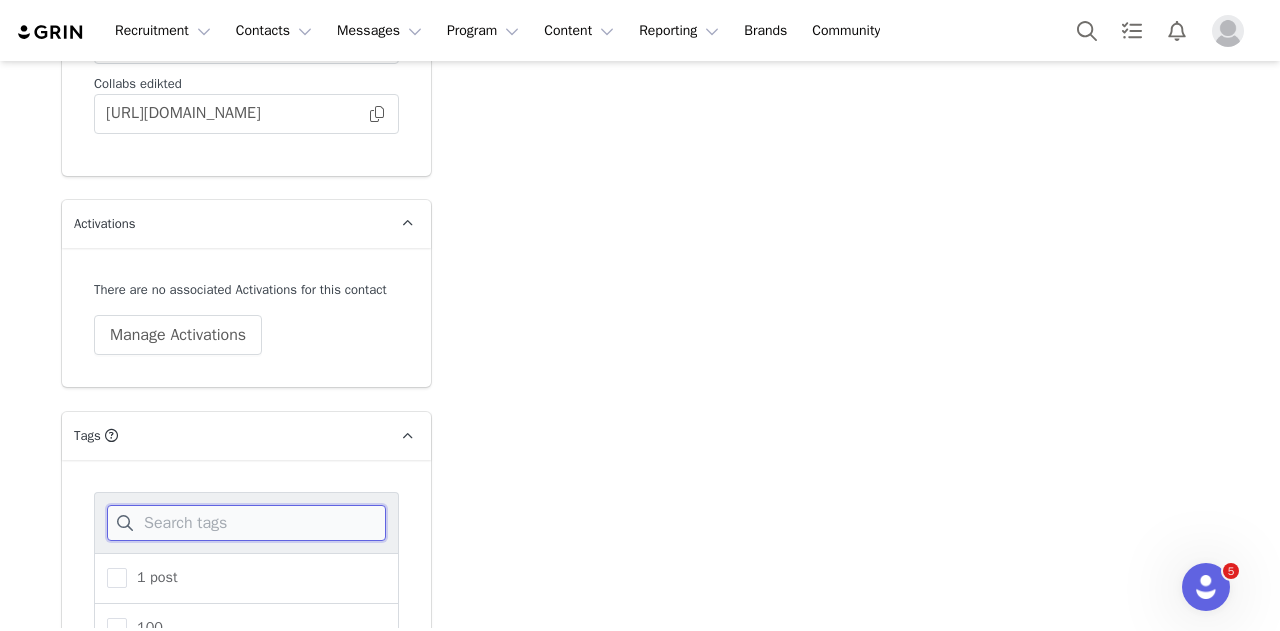 click at bounding box center (246, 523) 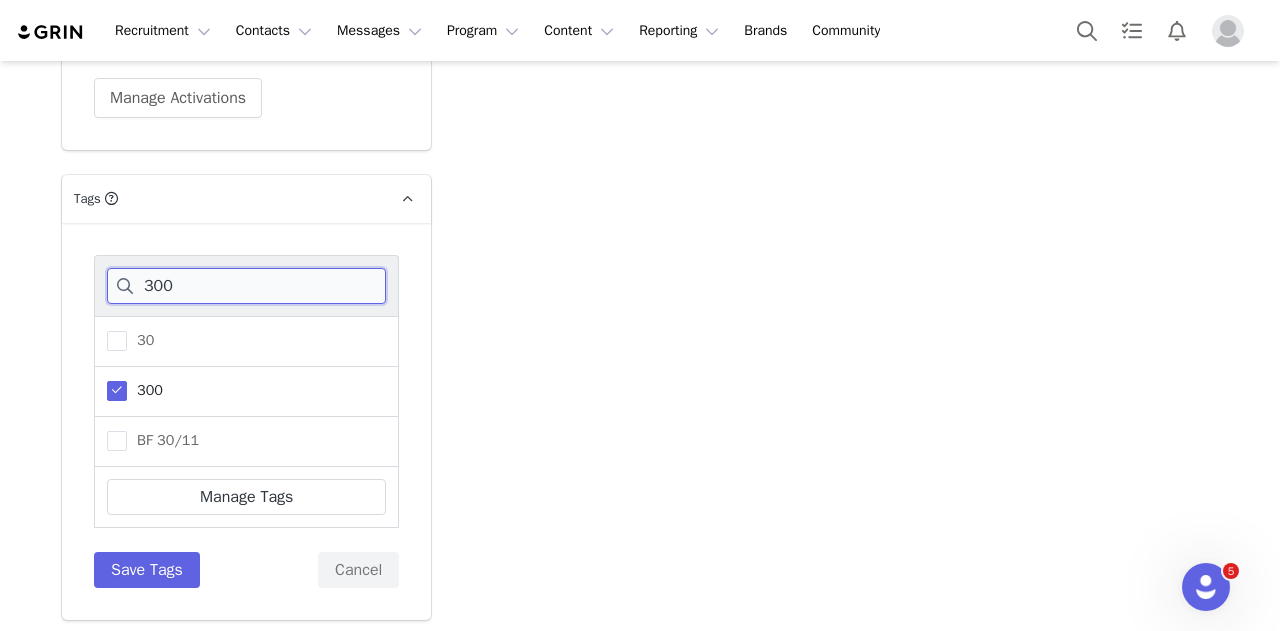 scroll, scrollTop: 3760, scrollLeft: 0, axis: vertical 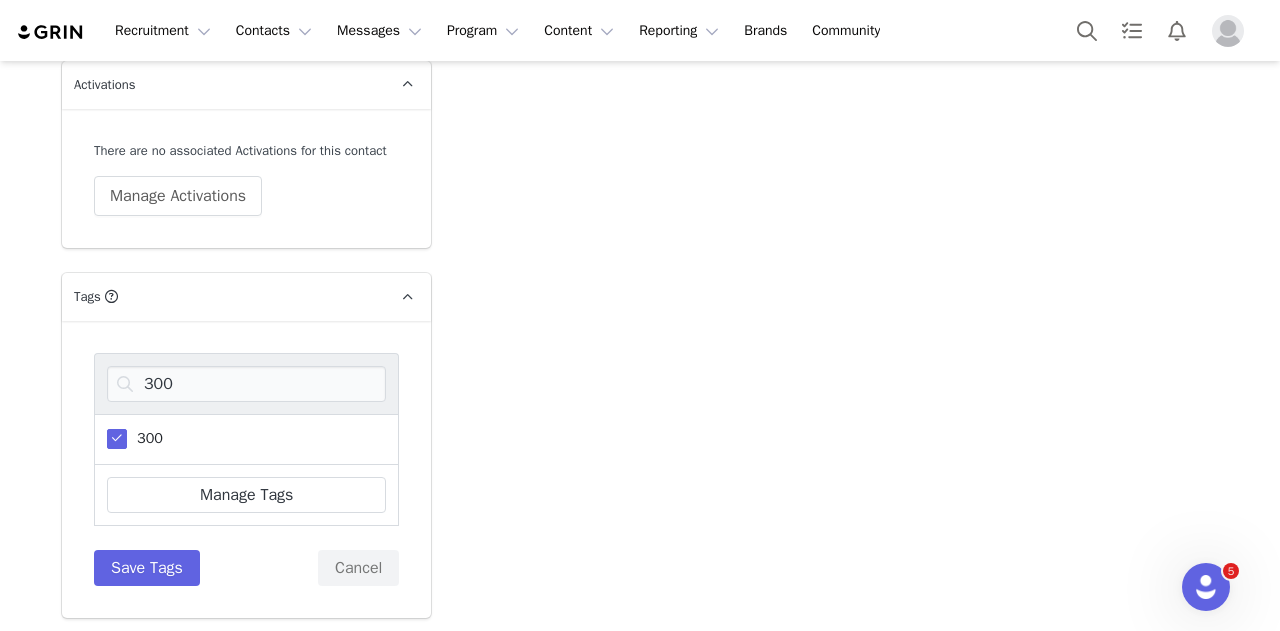 click at bounding box center [117, 439] 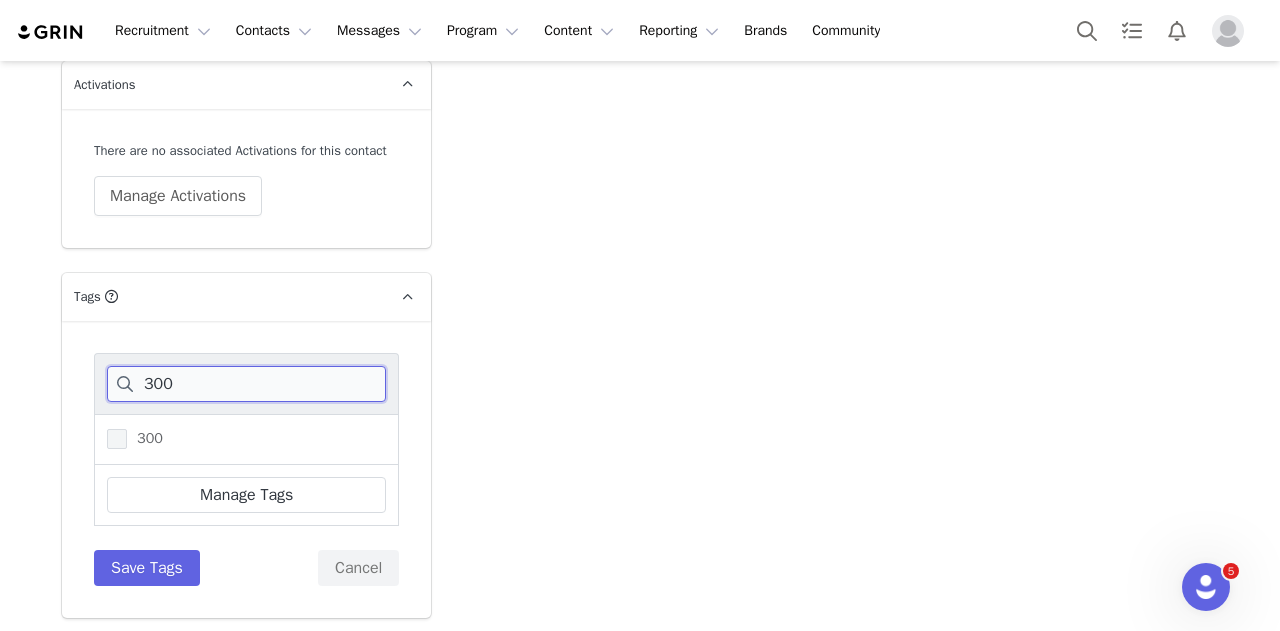 drag, startPoint x: 179, startPoint y: 380, endPoint x: 9, endPoint y: 381, distance: 170.00294 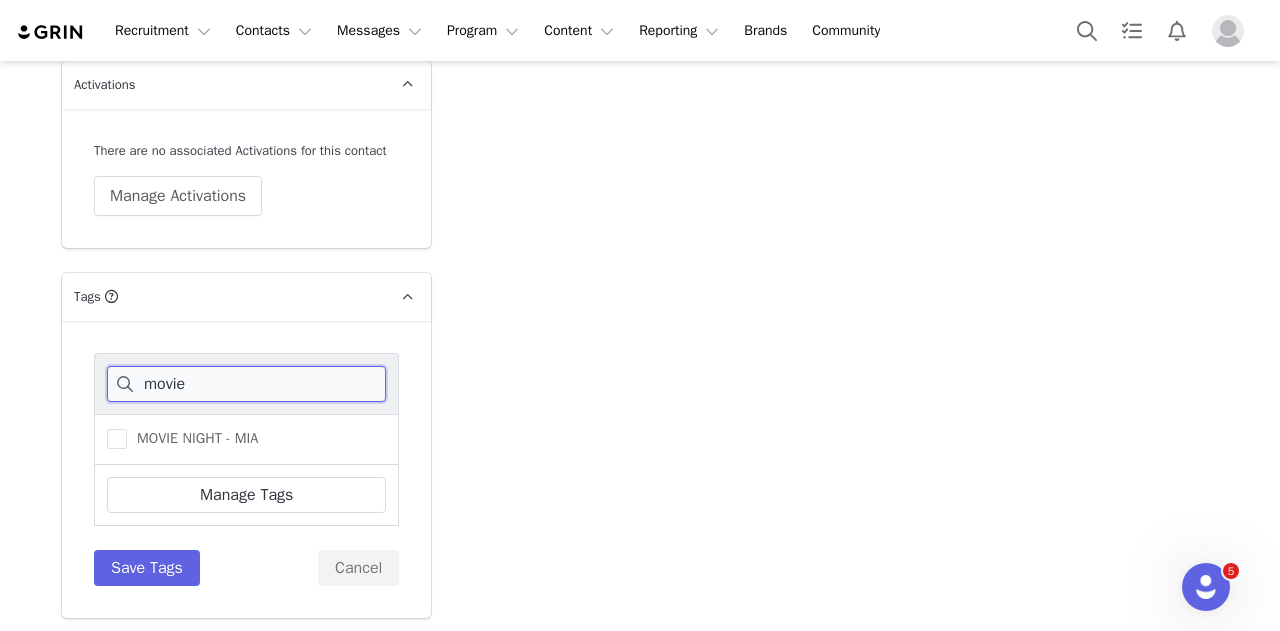 type on "movie" 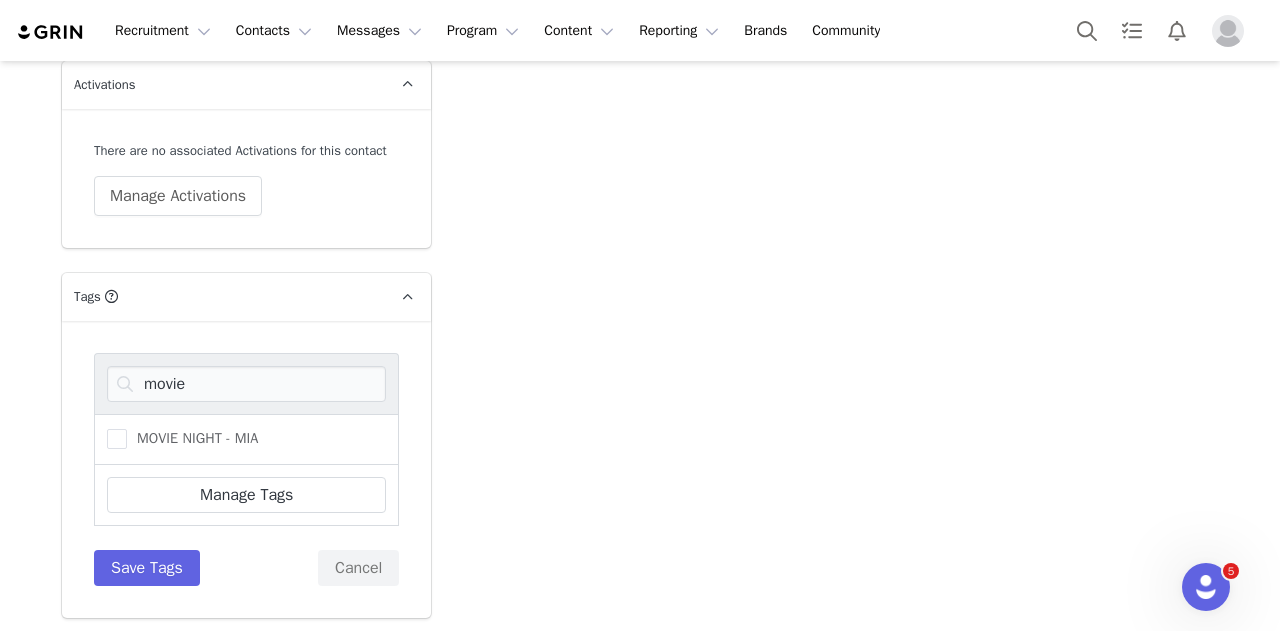 click on "MOVIE NIGHT - MIA" at bounding box center (246, 439) 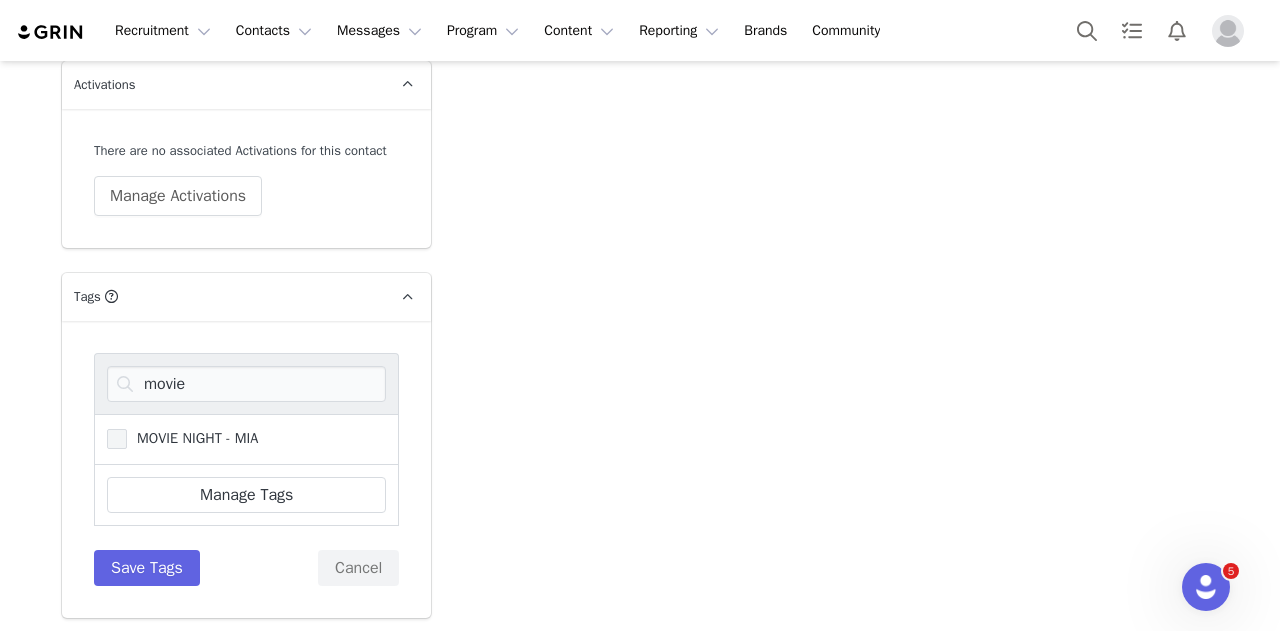 click at bounding box center [117, 439] 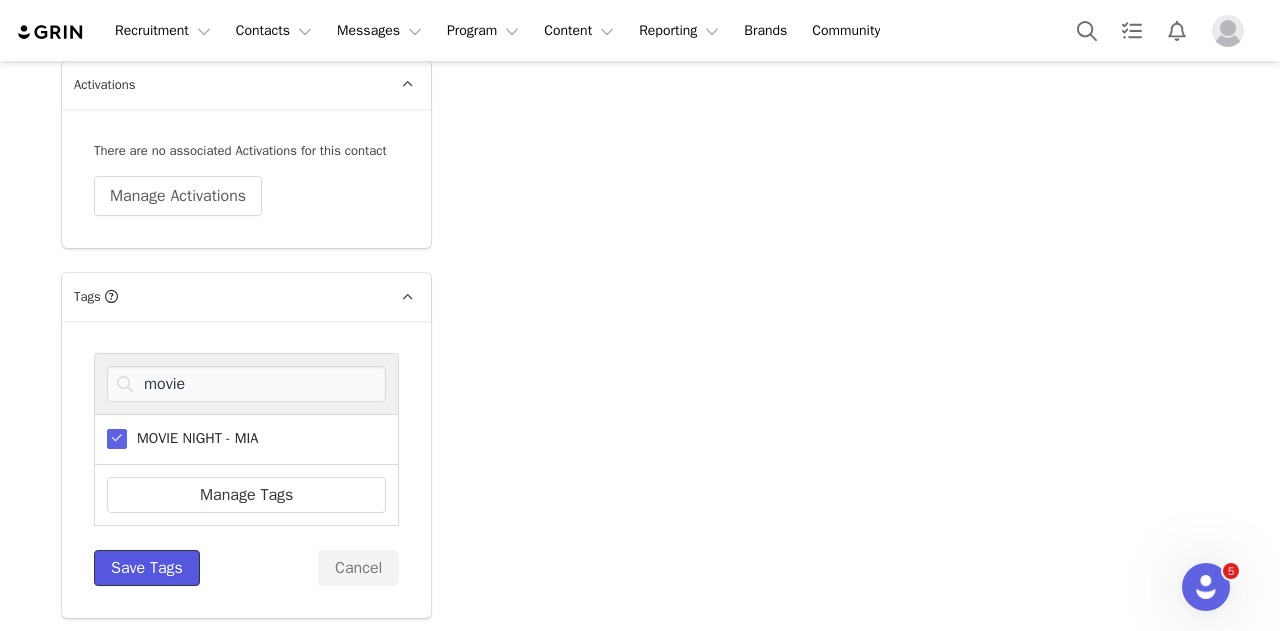 click on "Save Tags" at bounding box center (147, 568) 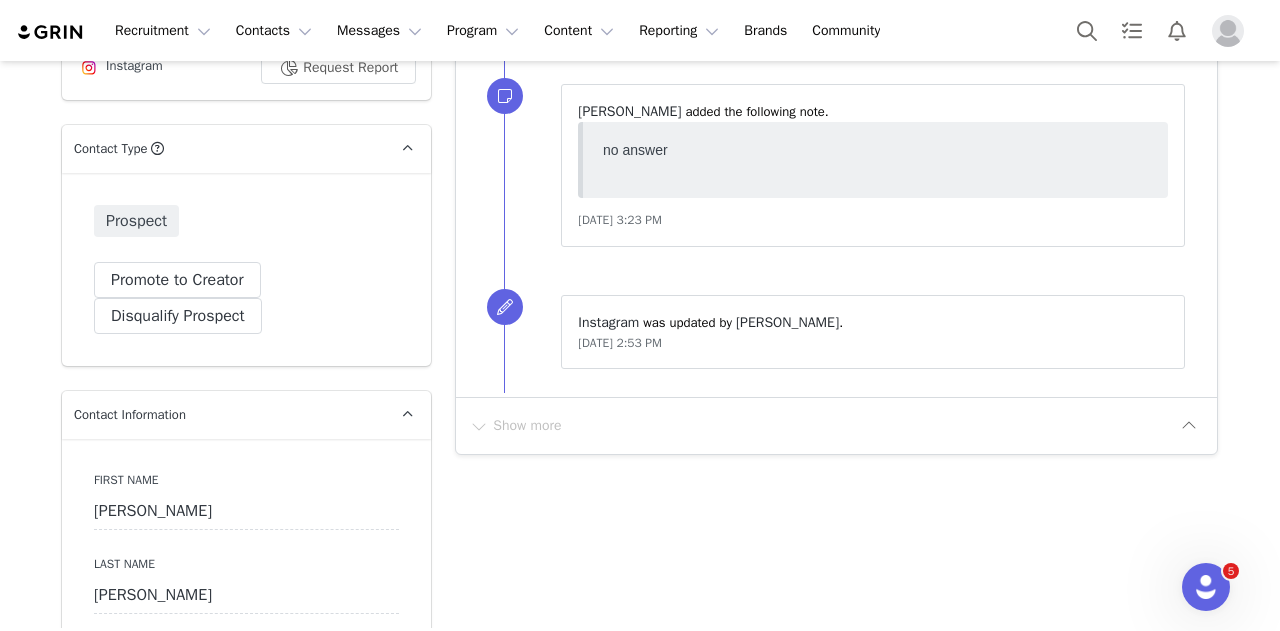 scroll, scrollTop: 0, scrollLeft: 0, axis: both 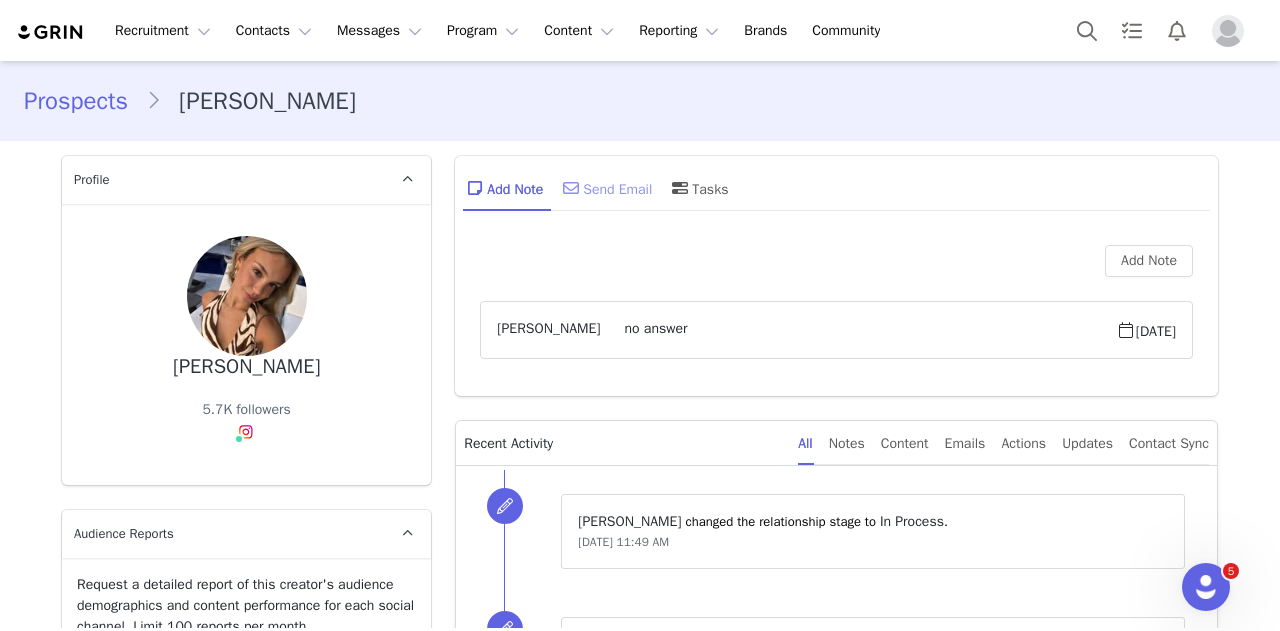 click on "Send Email" at bounding box center (605, 188) 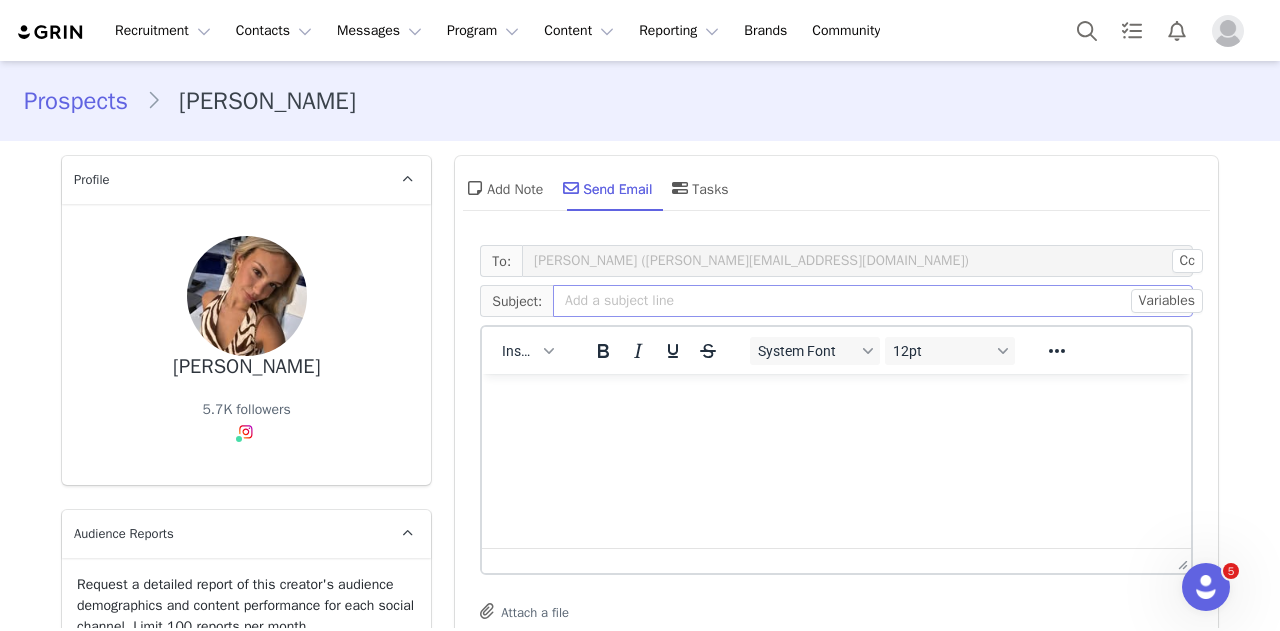 scroll, scrollTop: 0, scrollLeft: 0, axis: both 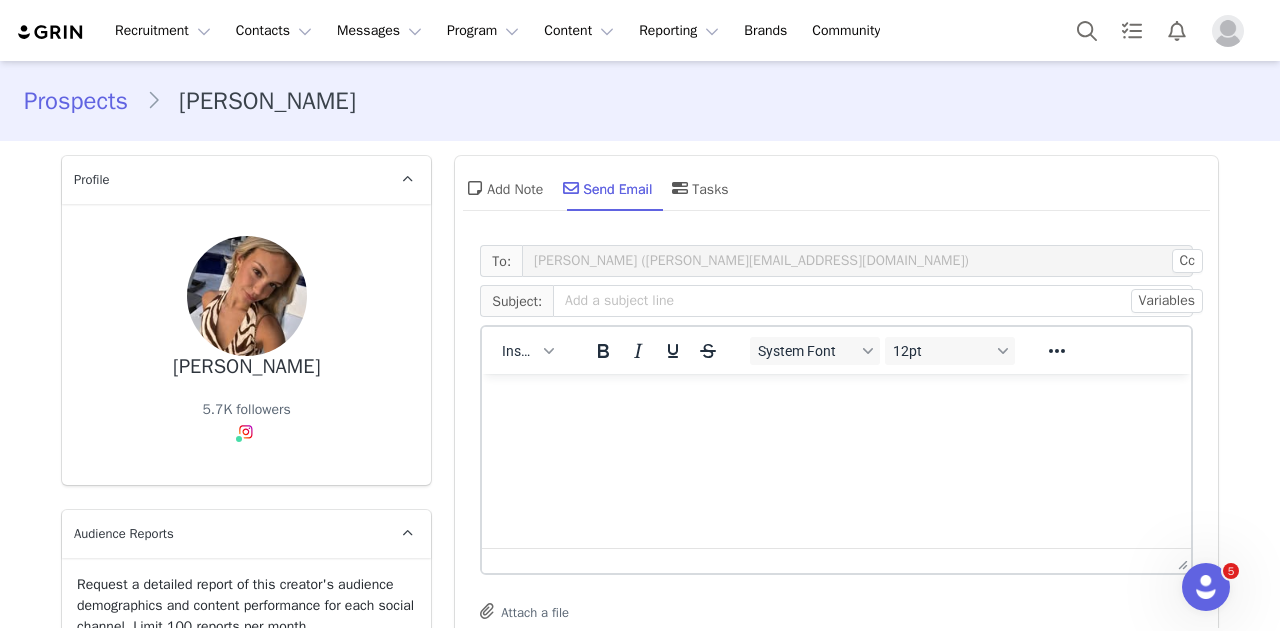click on "Insert" at bounding box center [528, 350] 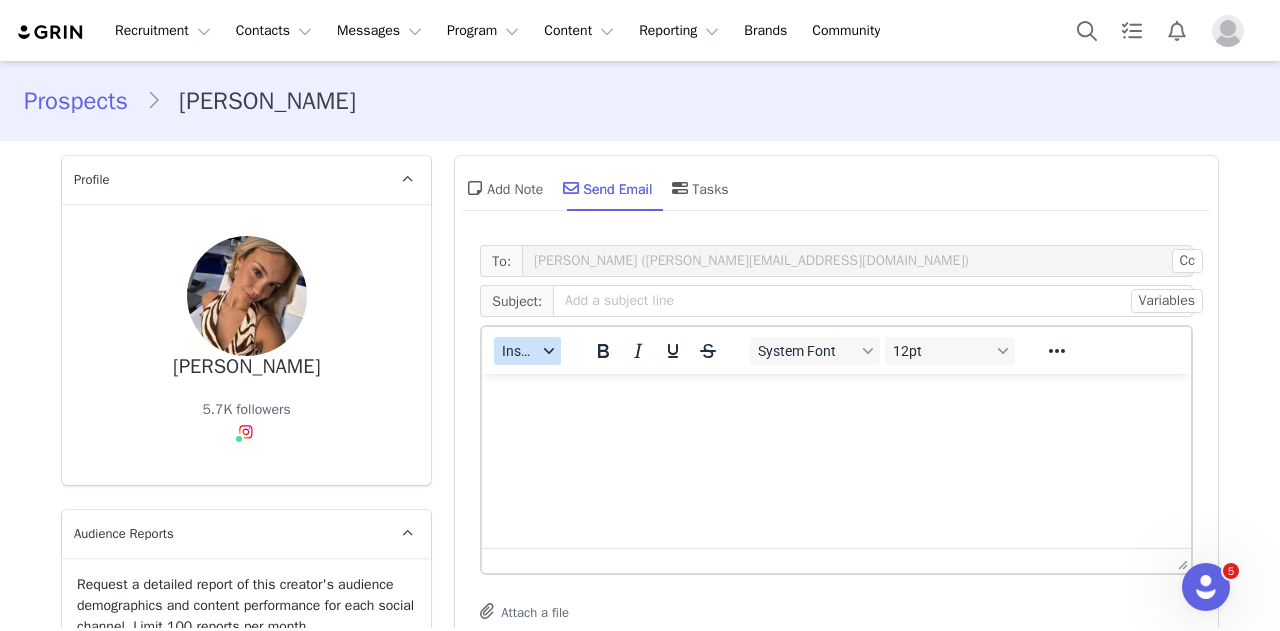 click on "Insert" at bounding box center [527, 351] 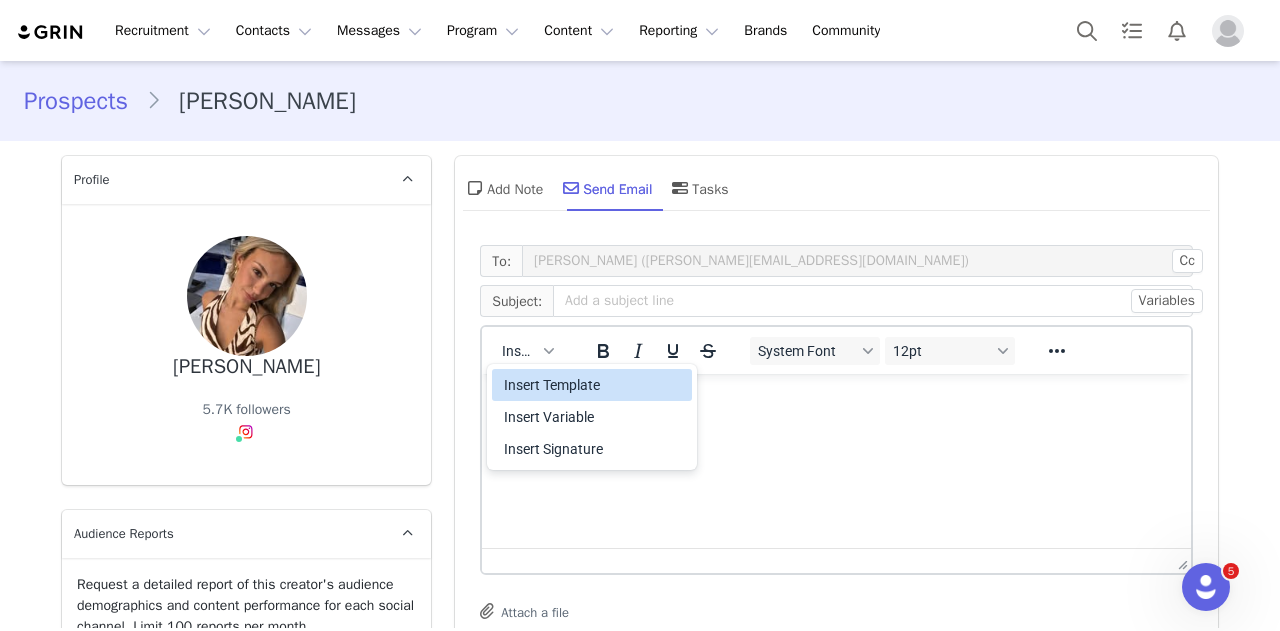 click on "Insert Template" at bounding box center [594, 385] 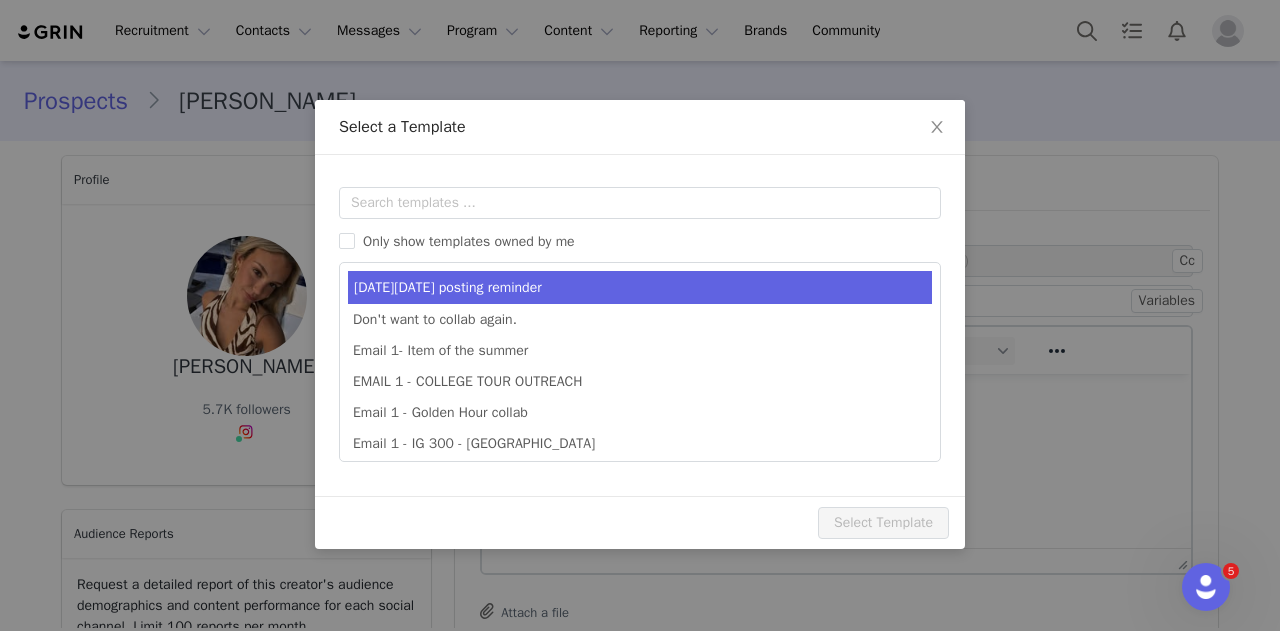 scroll, scrollTop: 0, scrollLeft: 0, axis: both 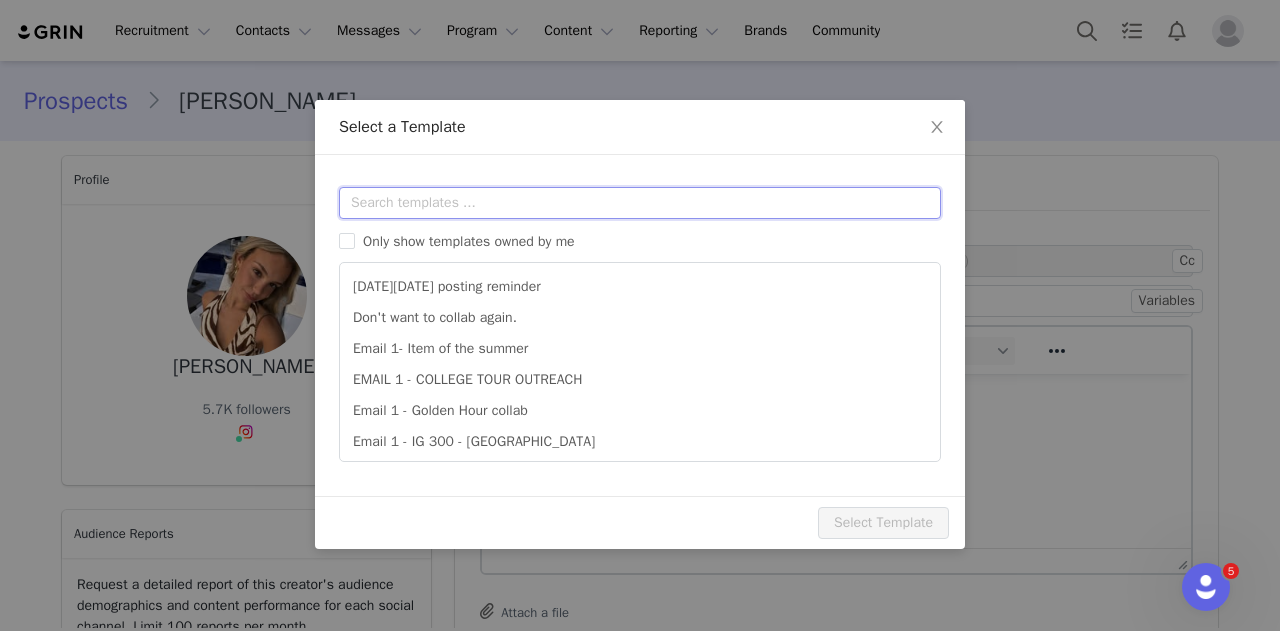 click at bounding box center [640, 203] 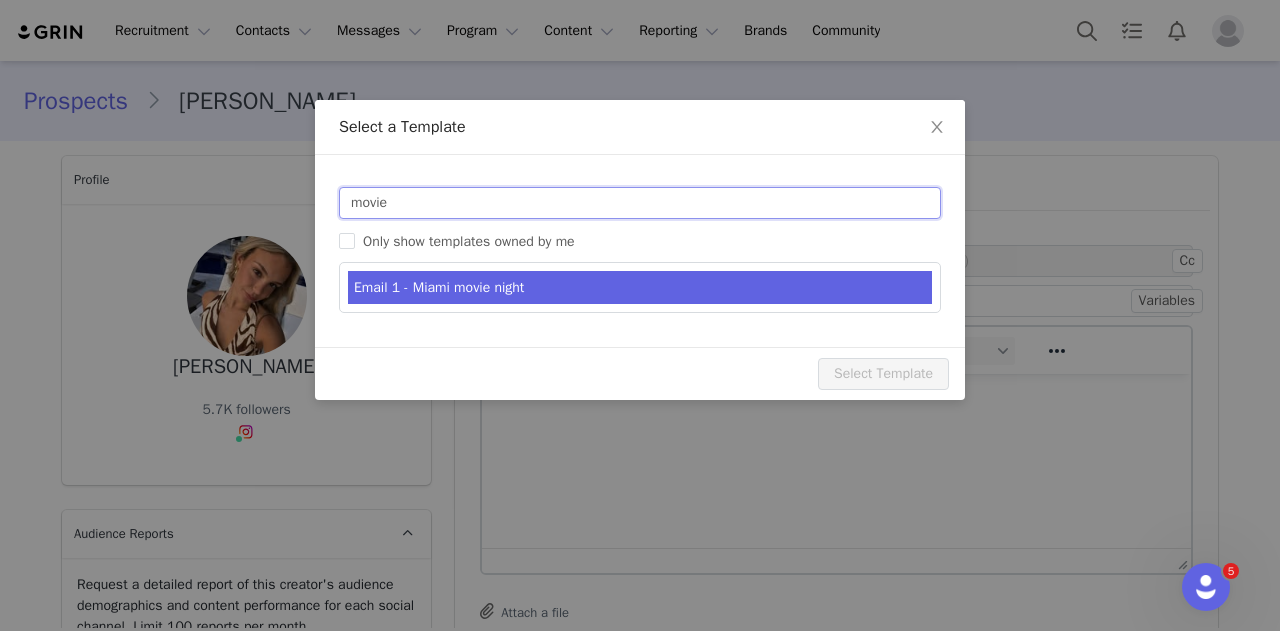 type on "movie" 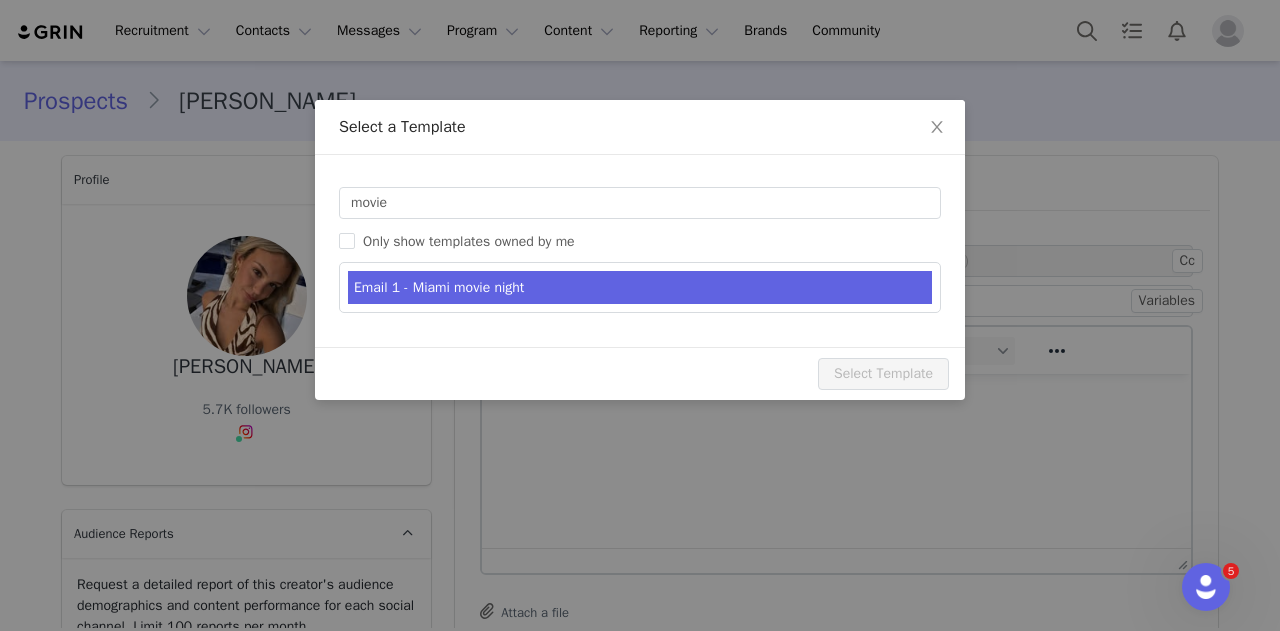 type on "Collab with Edikted - Miami Movie Night ✨🍿💖" 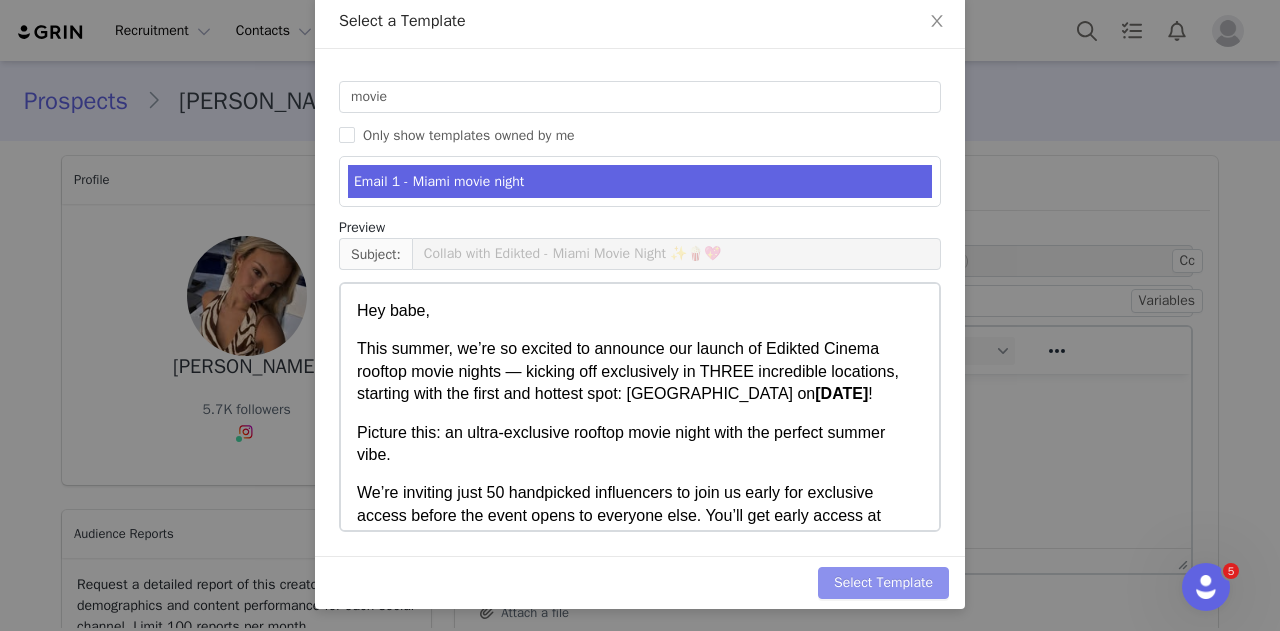 click on "Select Template" at bounding box center [883, 583] 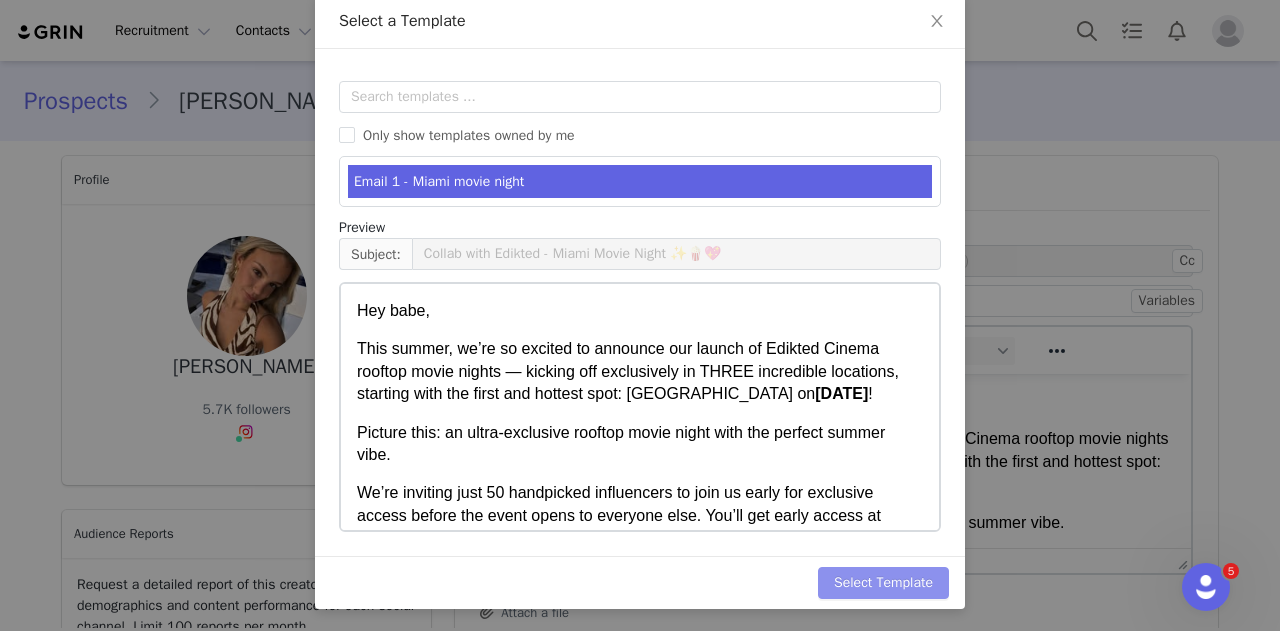 scroll, scrollTop: 6, scrollLeft: 0, axis: vertical 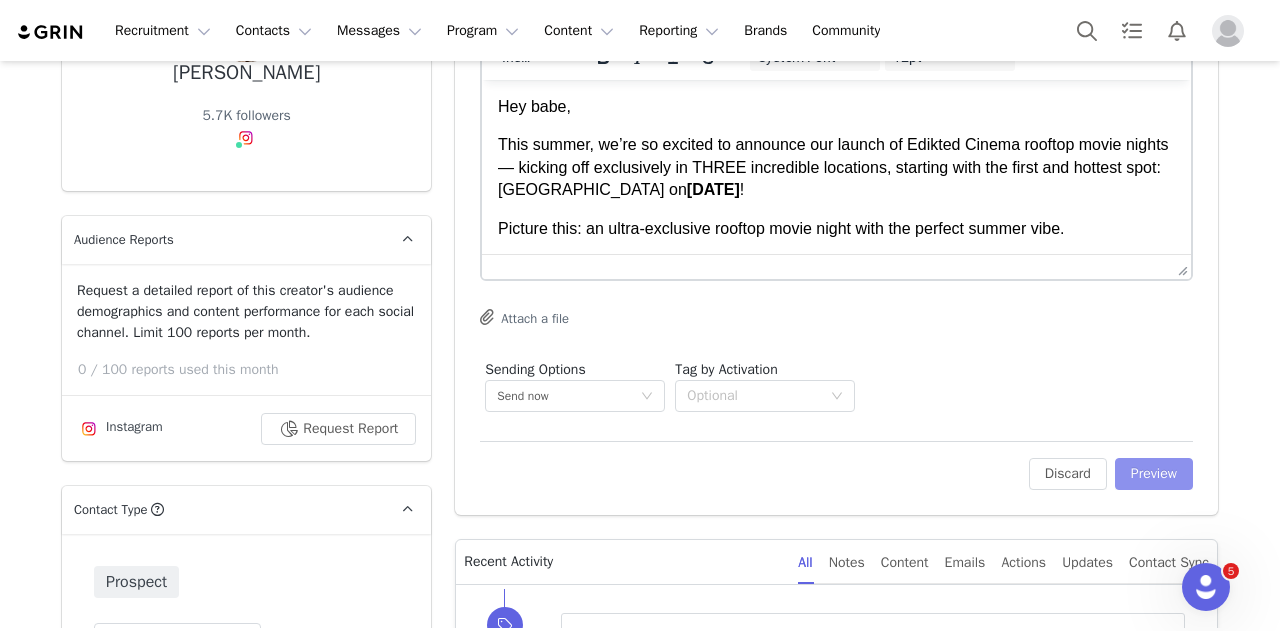 click on "Preview" at bounding box center [1154, 474] 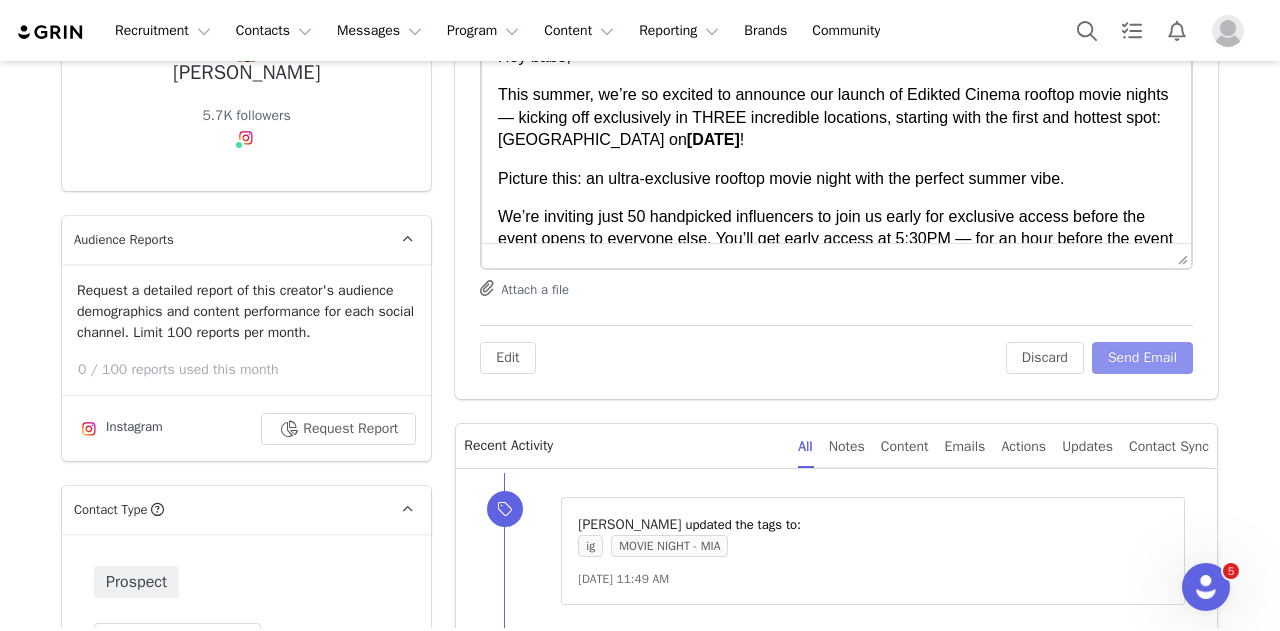 scroll, scrollTop: 0, scrollLeft: 0, axis: both 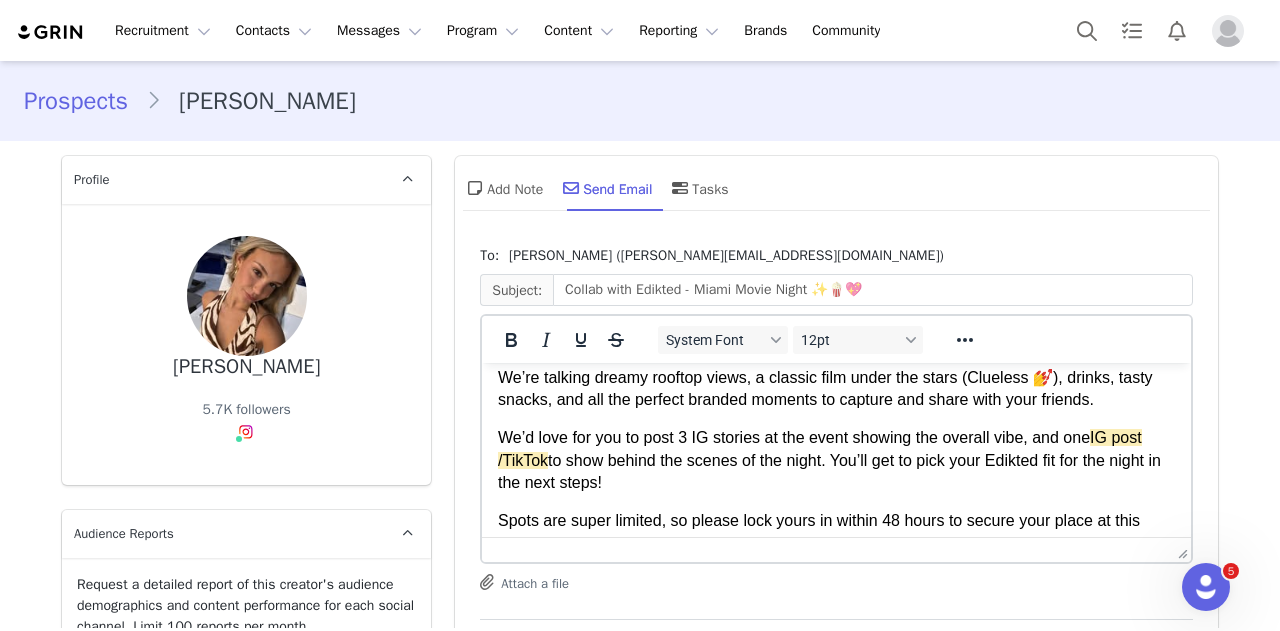 drag, startPoint x: 548, startPoint y: 465, endPoint x: 494, endPoint y: 462, distance: 54.08327 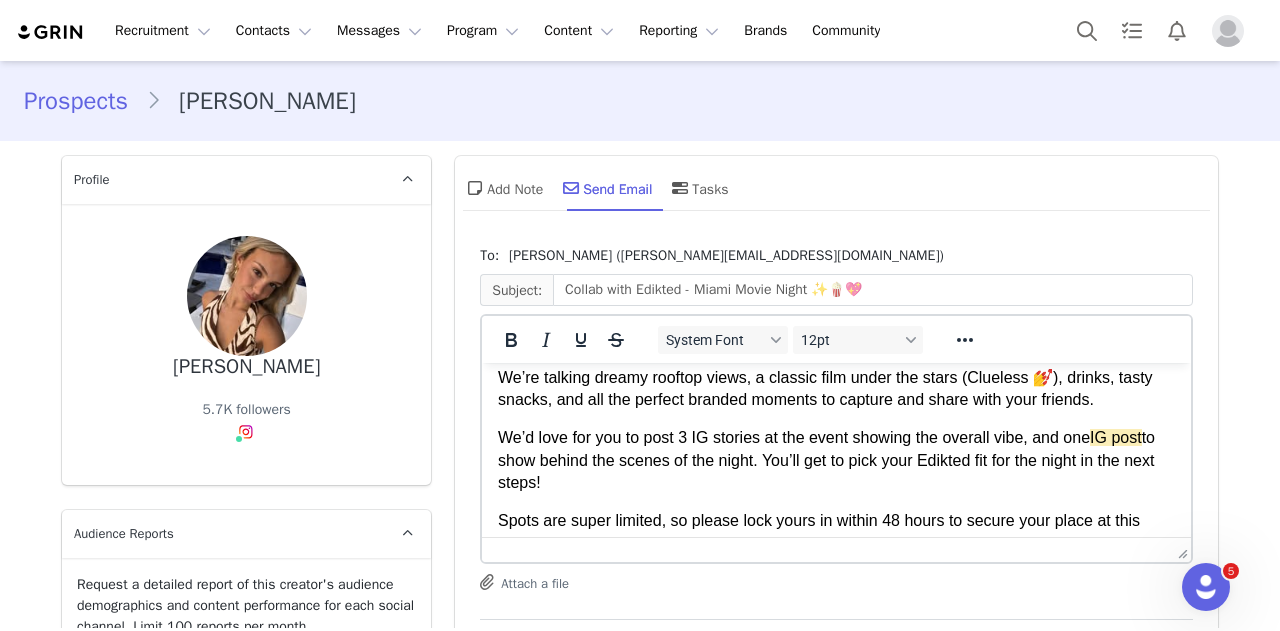 drag, startPoint x: 1084, startPoint y: 448, endPoint x: 1154, endPoint y: 432, distance: 71.80529 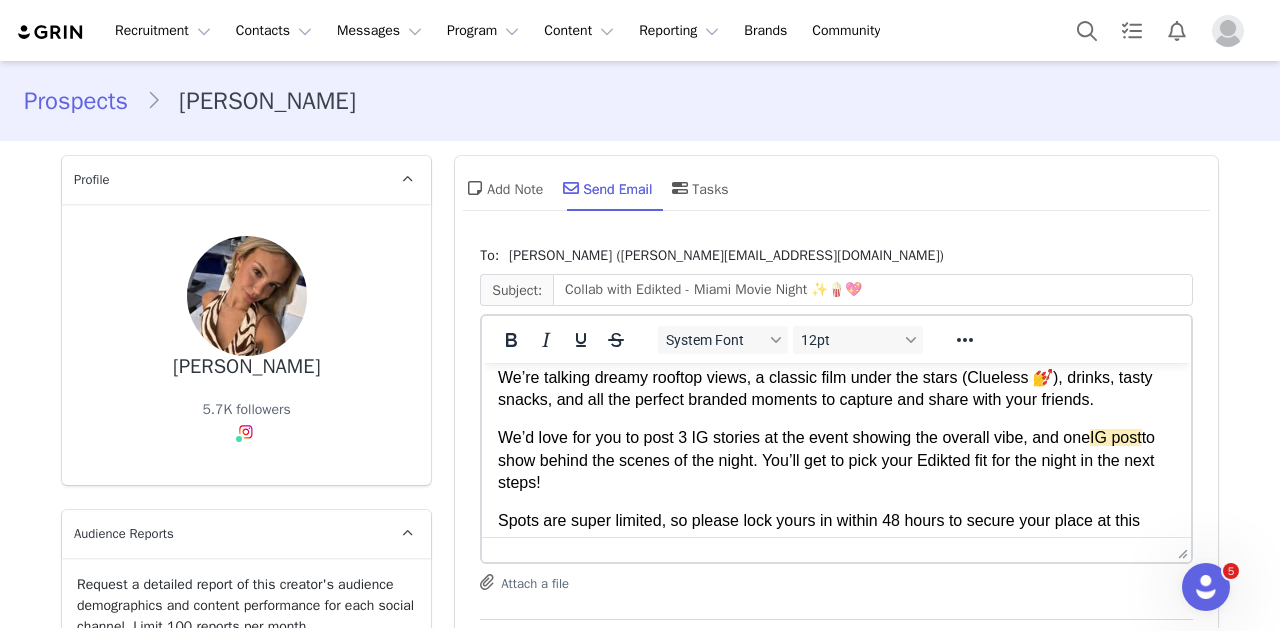 click on "We’d love for you to post 3 IG stories at the event showing the overall vibe, and one  IG post  to show behind the scenes of the night. You’ll get to pick your Edikted fit for the night in the next steps!" at bounding box center (836, 460) 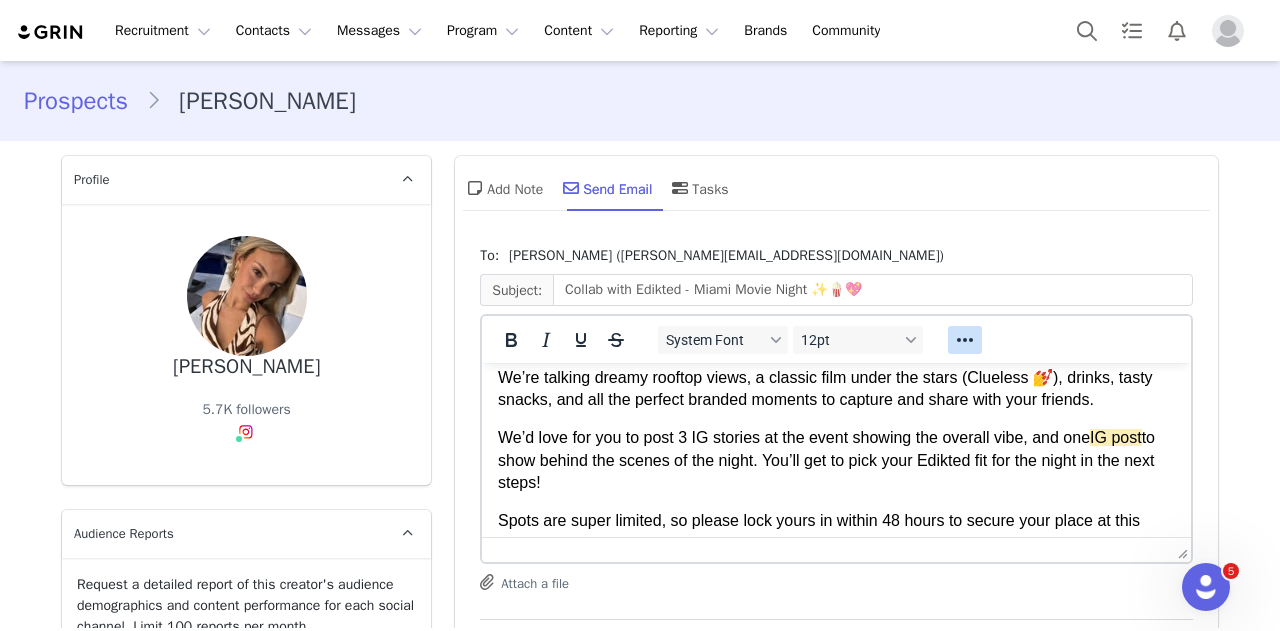 click 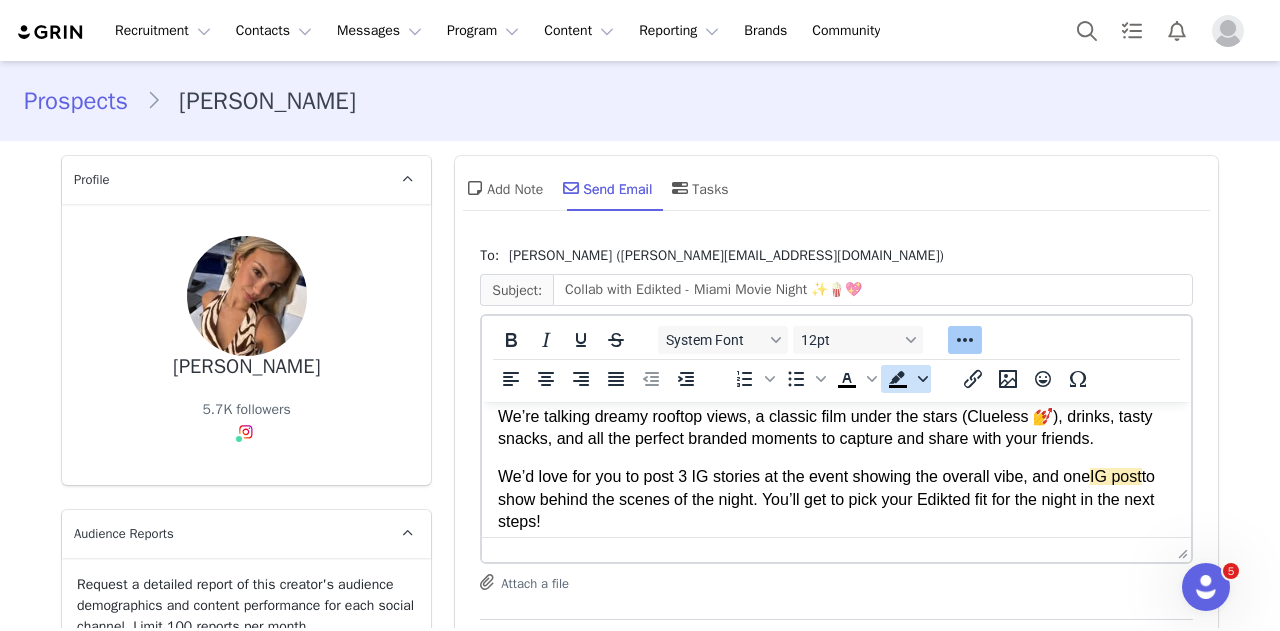 click 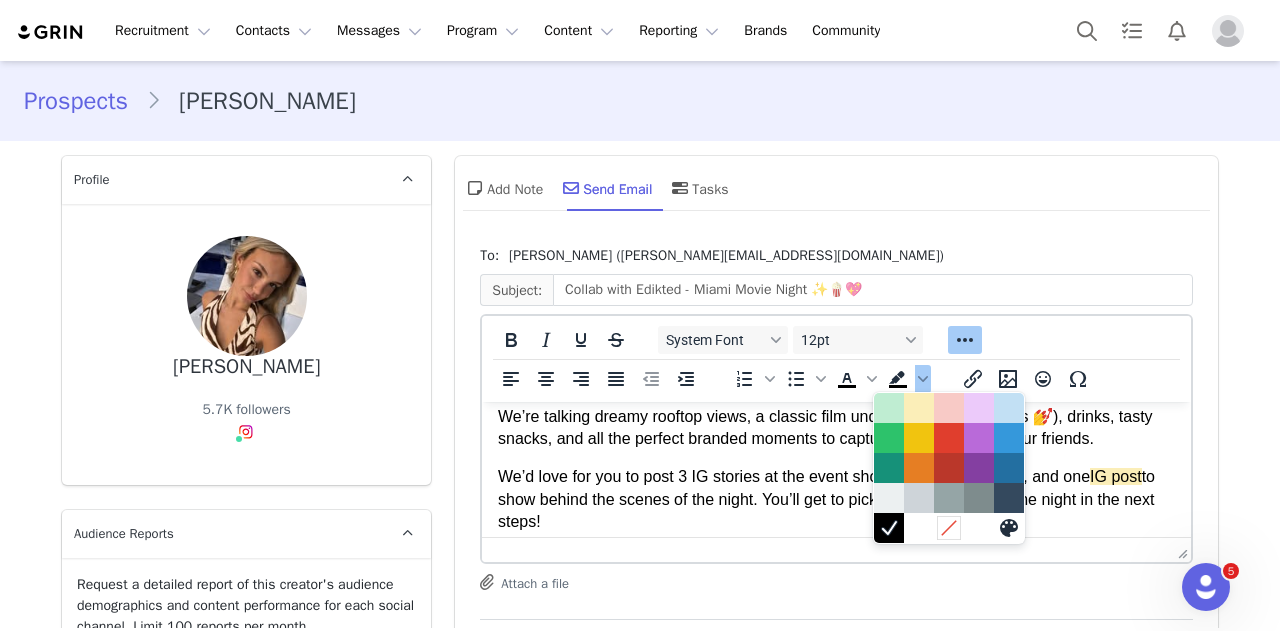 click 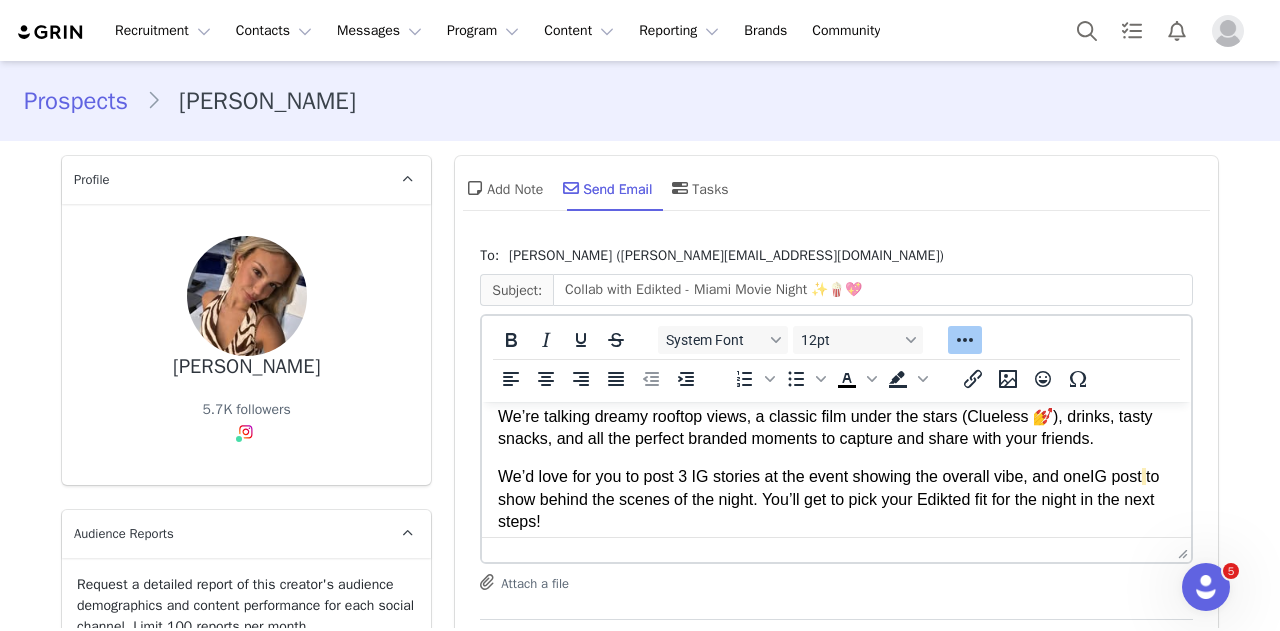 click on "We’d love for you to post 3 IG stories at the event showing the overall vibe, and one  IG post   to show behind the scenes of the night. You’ll get to pick your Edikted fit for the night in the next steps!" at bounding box center (836, 499) 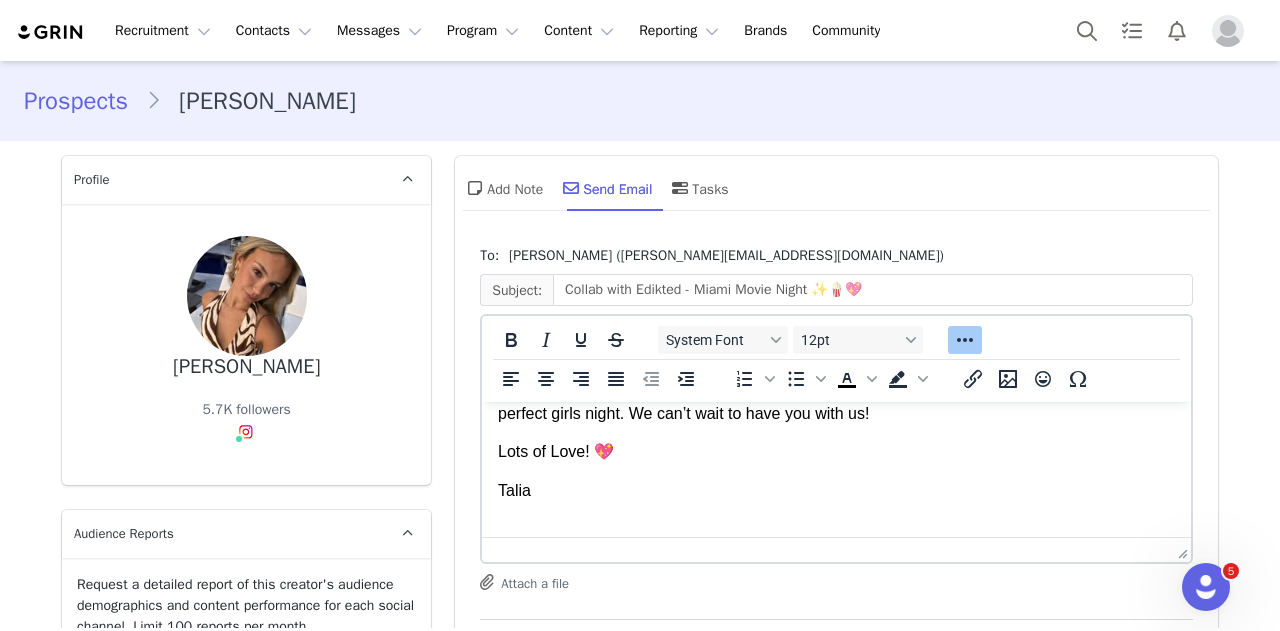 scroll, scrollTop: 466, scrollLeft: 0, axis: vertical 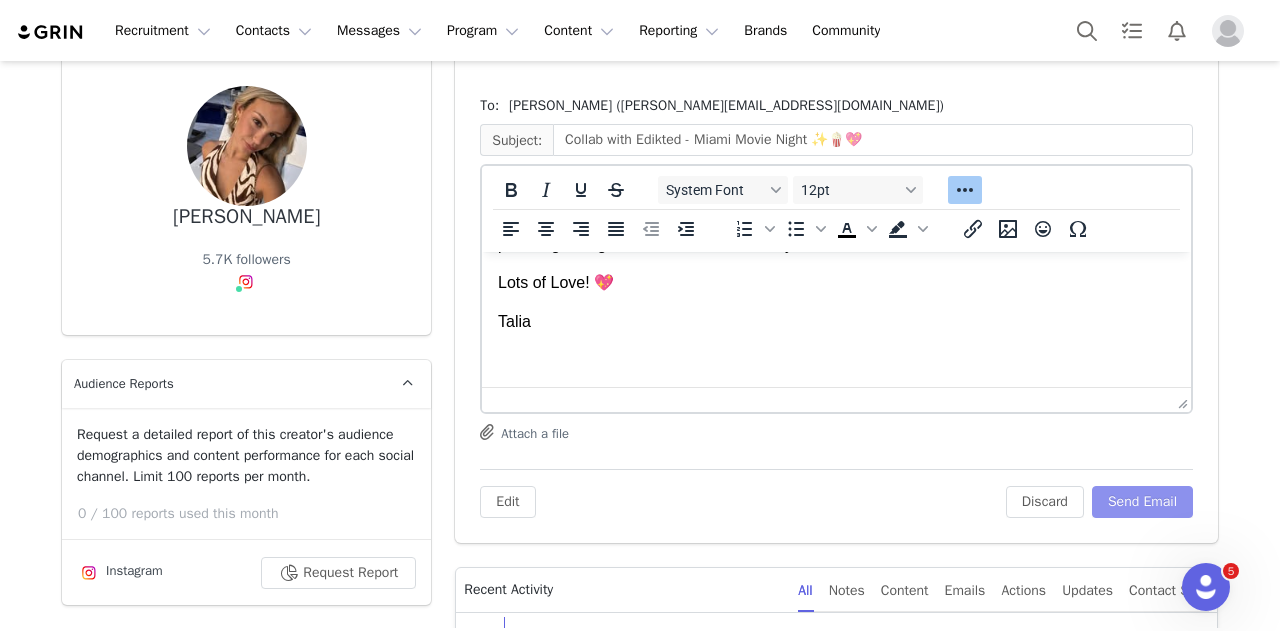 click on "Send Email" at bounding box center (1142, 502) 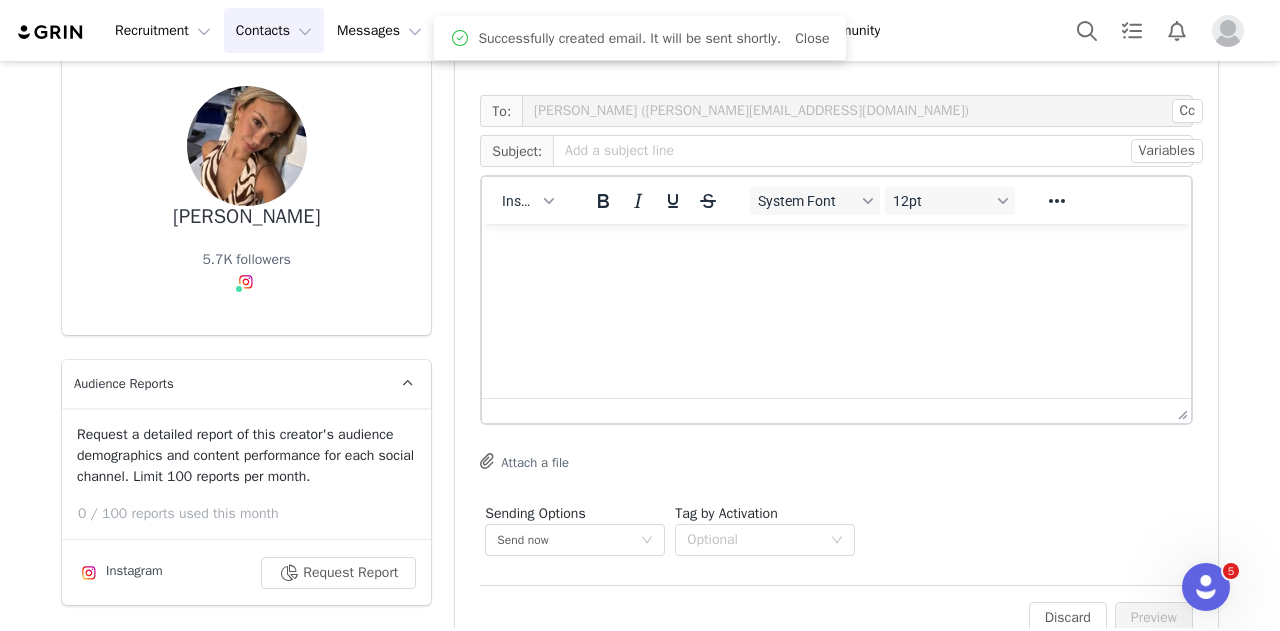 scroll, scrollTop: 0, scrollLeft: 0, axis: both 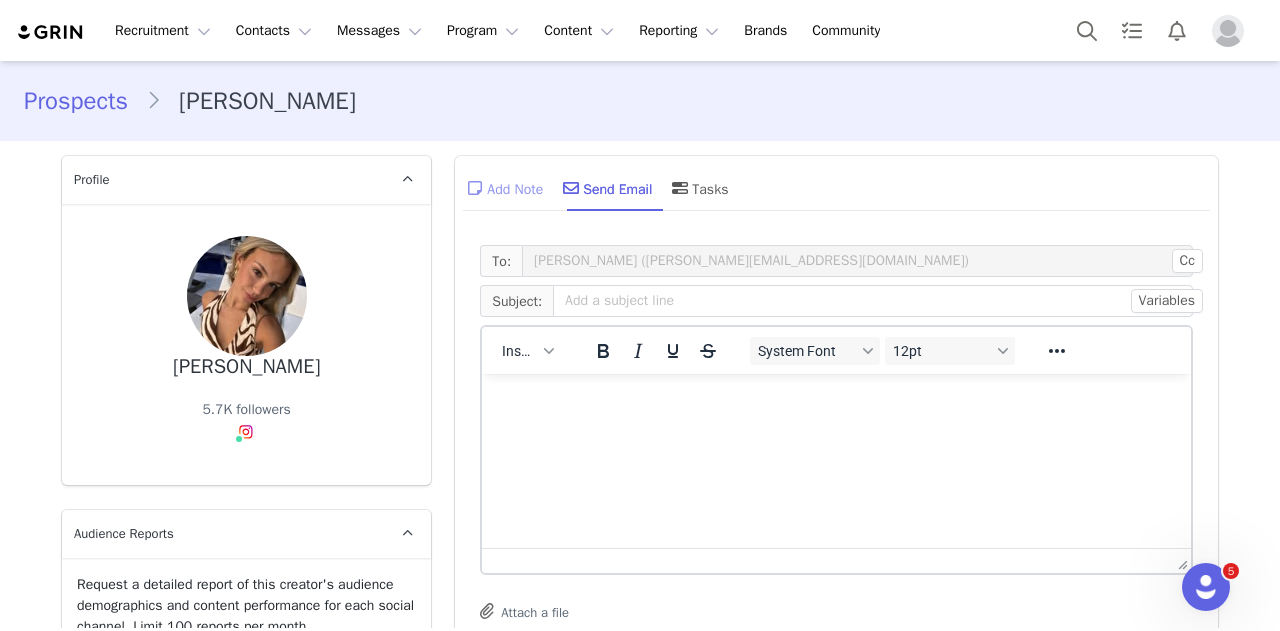 click on "Add Note" at bounding box center (503, 188) 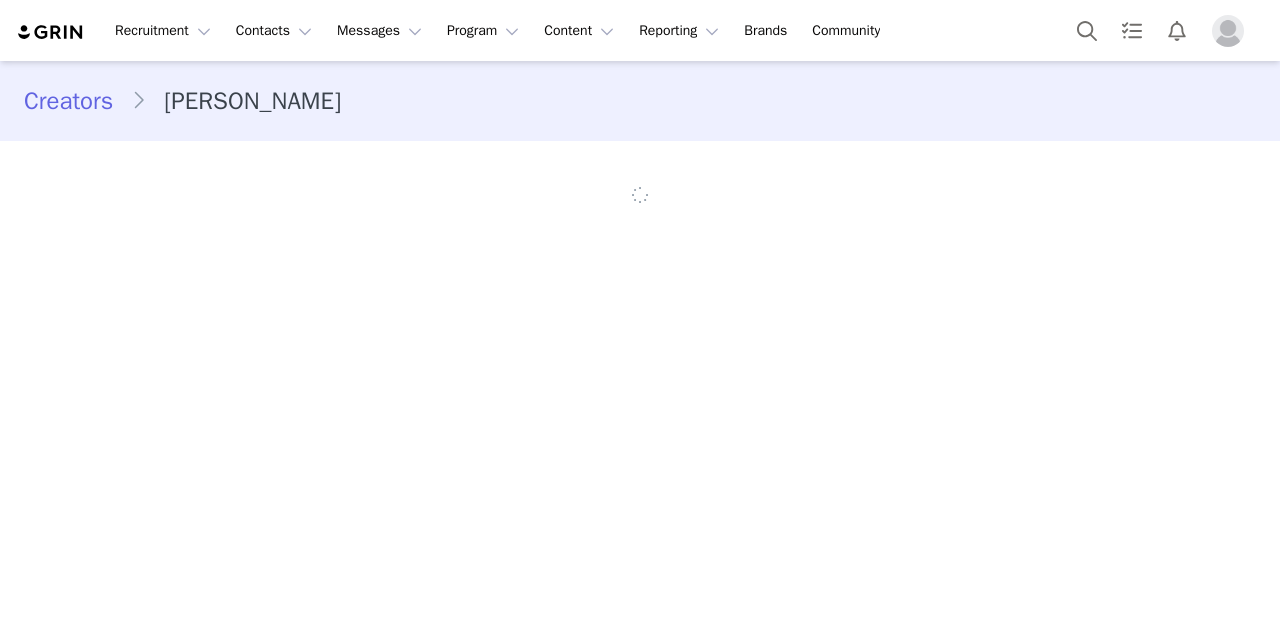 scroll, scrollTop: 0, scrollLeft: 0, axis: both 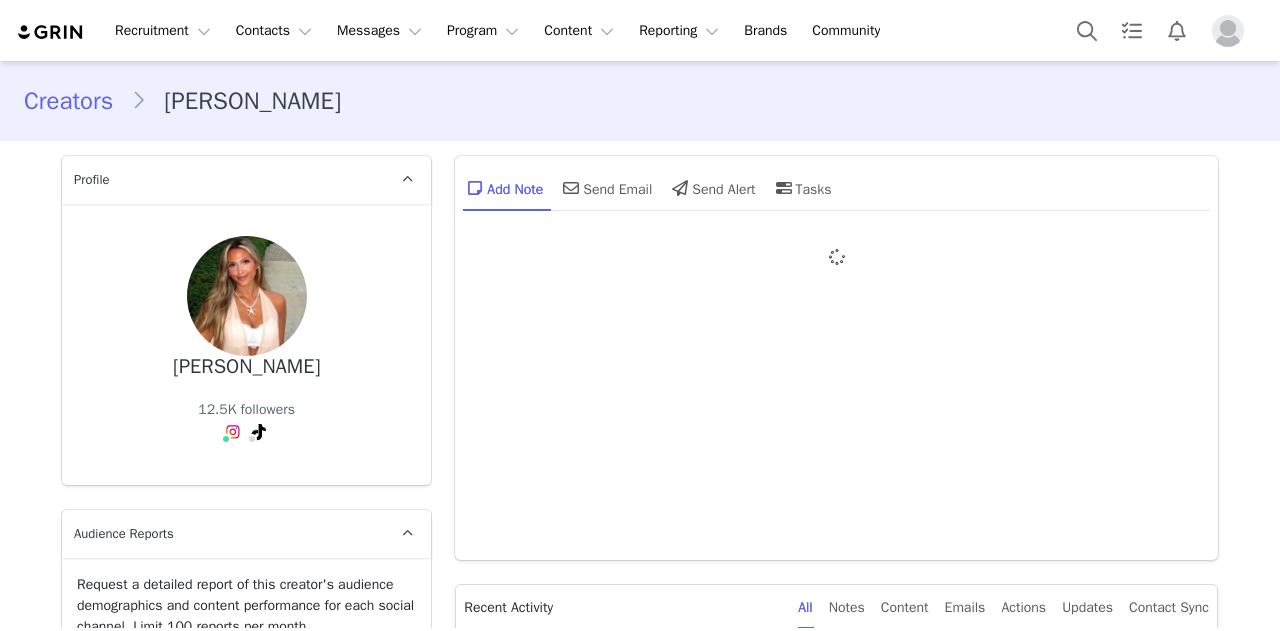 type on "+1 ([GEOGRAPHIC_DATA])" 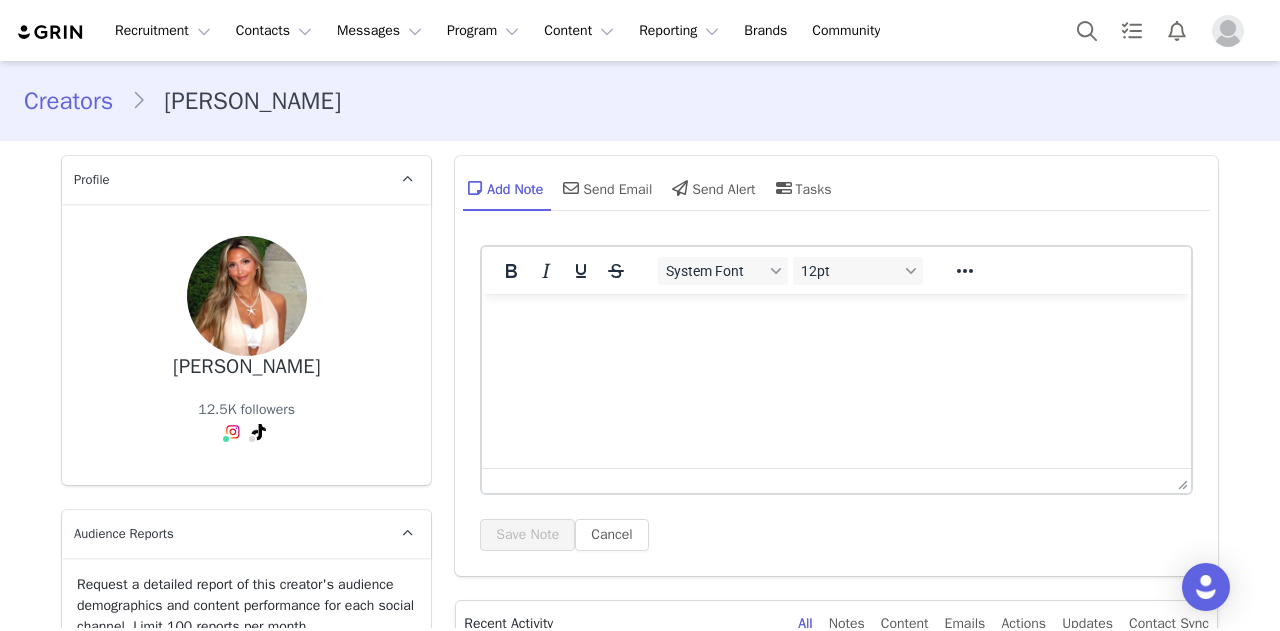 scroll, scrollTop: 0, scrollLeft: 0, axis: both 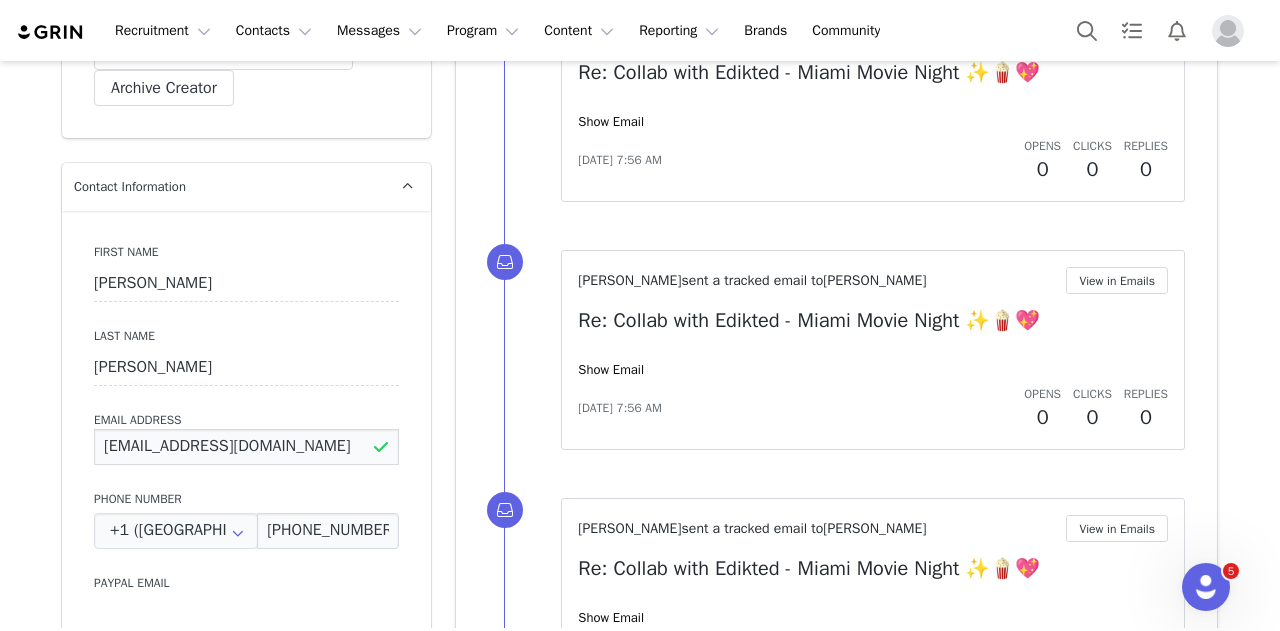 click on "[EMAIL_ADDRESS][DOMAIN_NAME]" at bounding box center [246, 447] 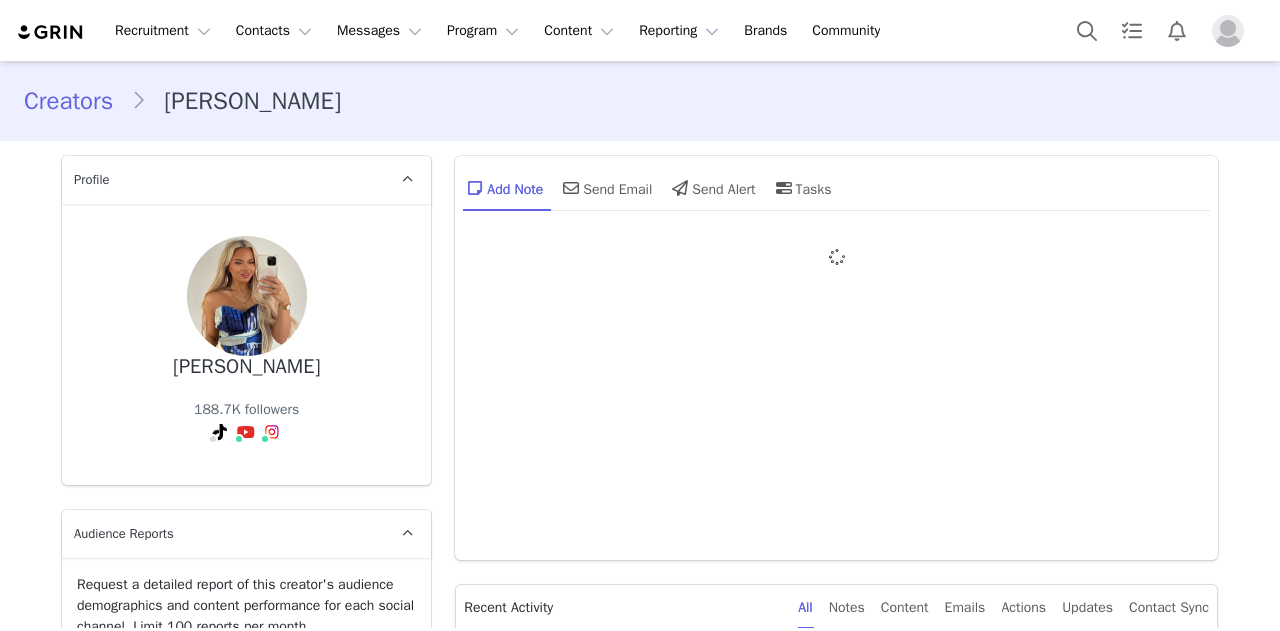 scroll, scrollTop: 0, scrollLeft: 0, axis: both 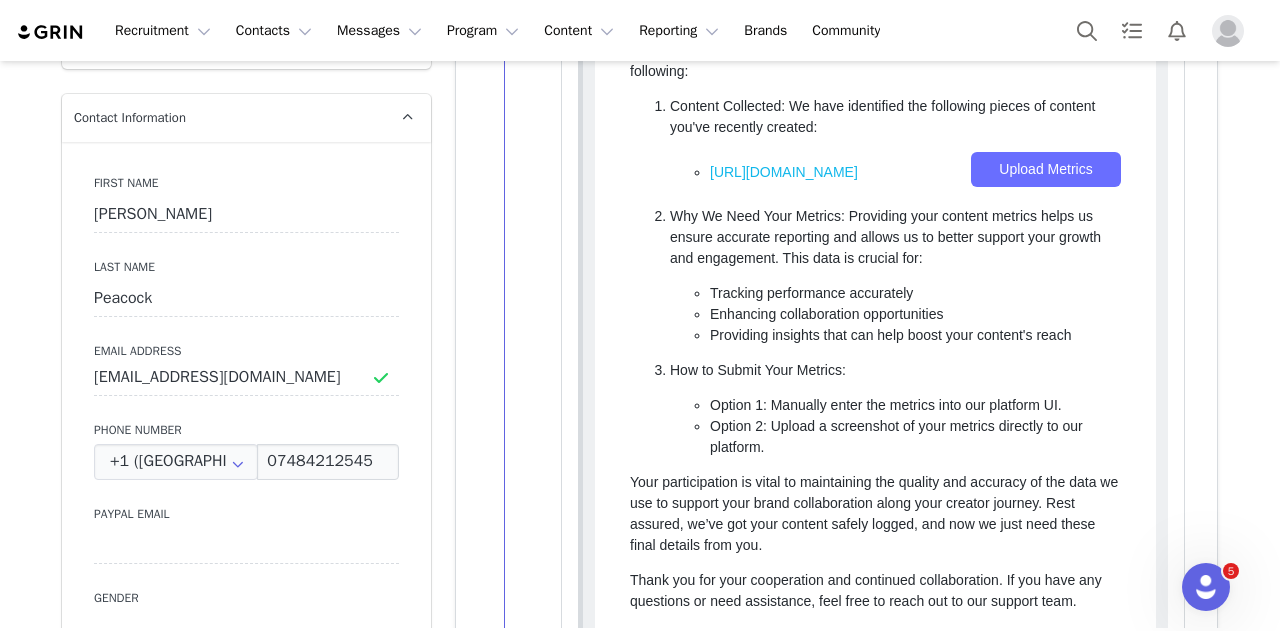 click on "How to Submit Your Metrics:" at bounding box center [895, 370] 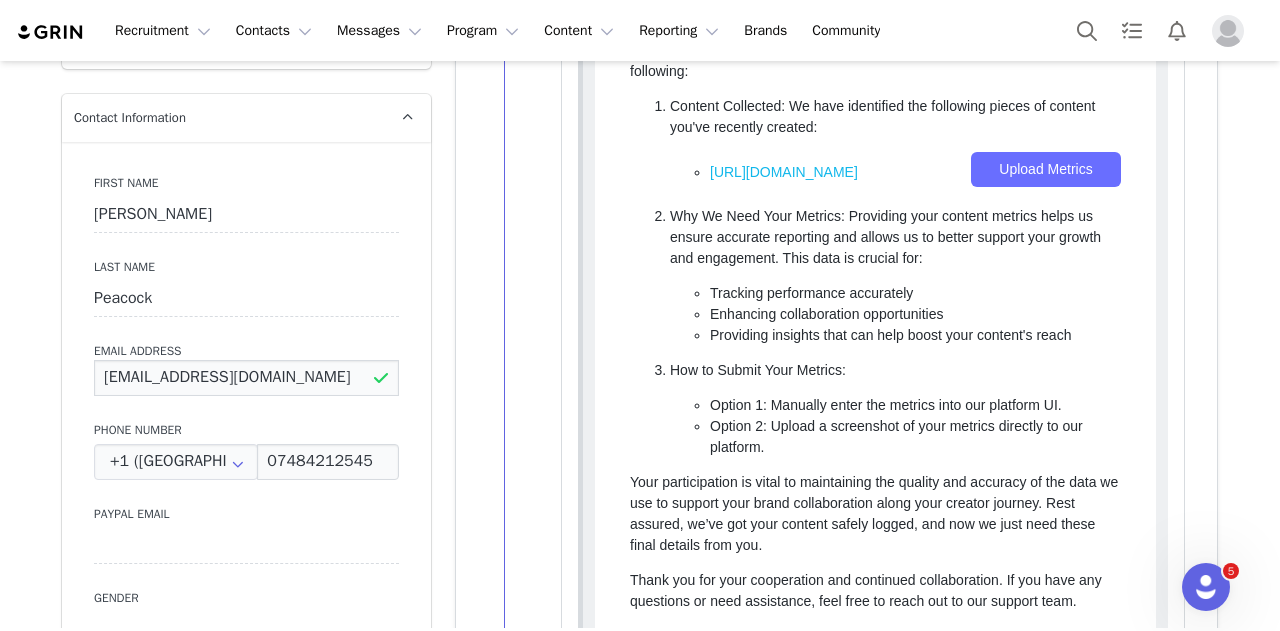 click on "Hello@contactleilapeacock.com" at bounding box center [246, 378] 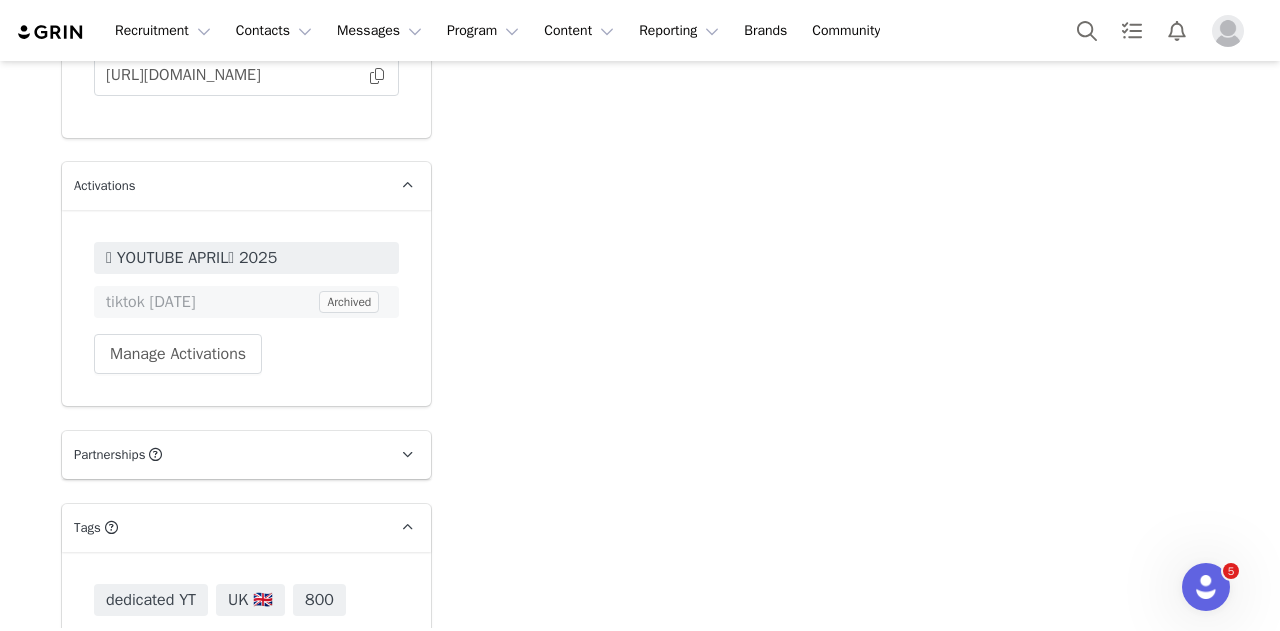 scroll, scrollTop: 3794, scrollLeft: 0, axis: vertical 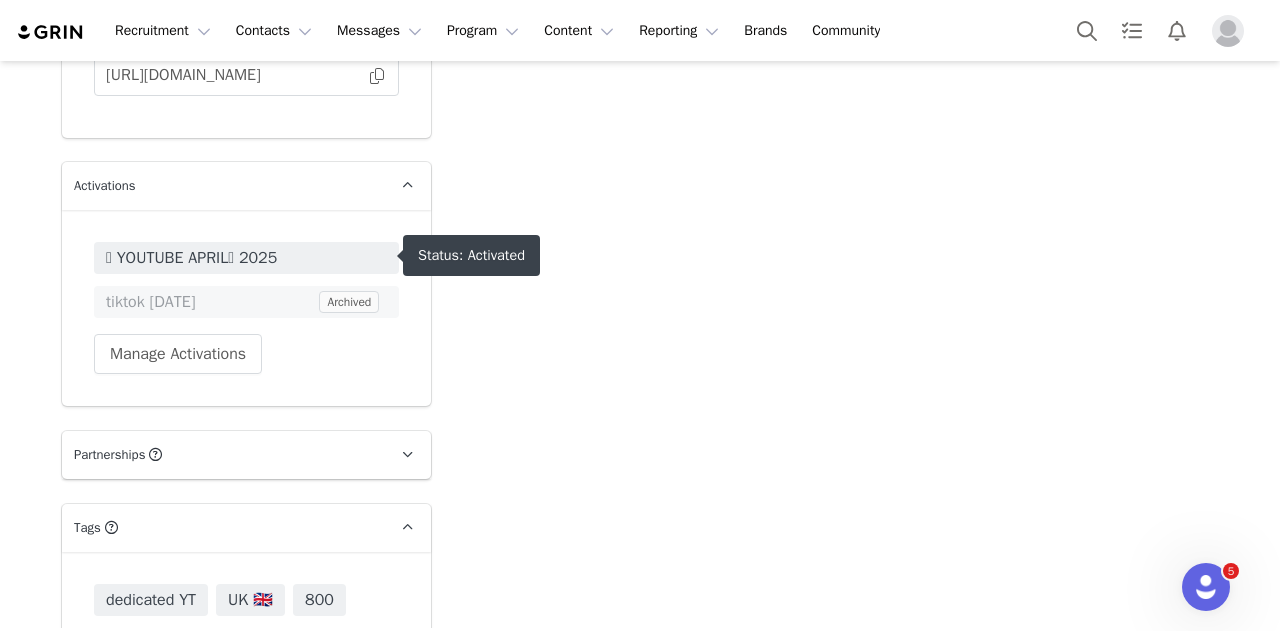 click on "🩷 YOUTUBE APRIL🩷 2025" at bounding box center [246, 258] 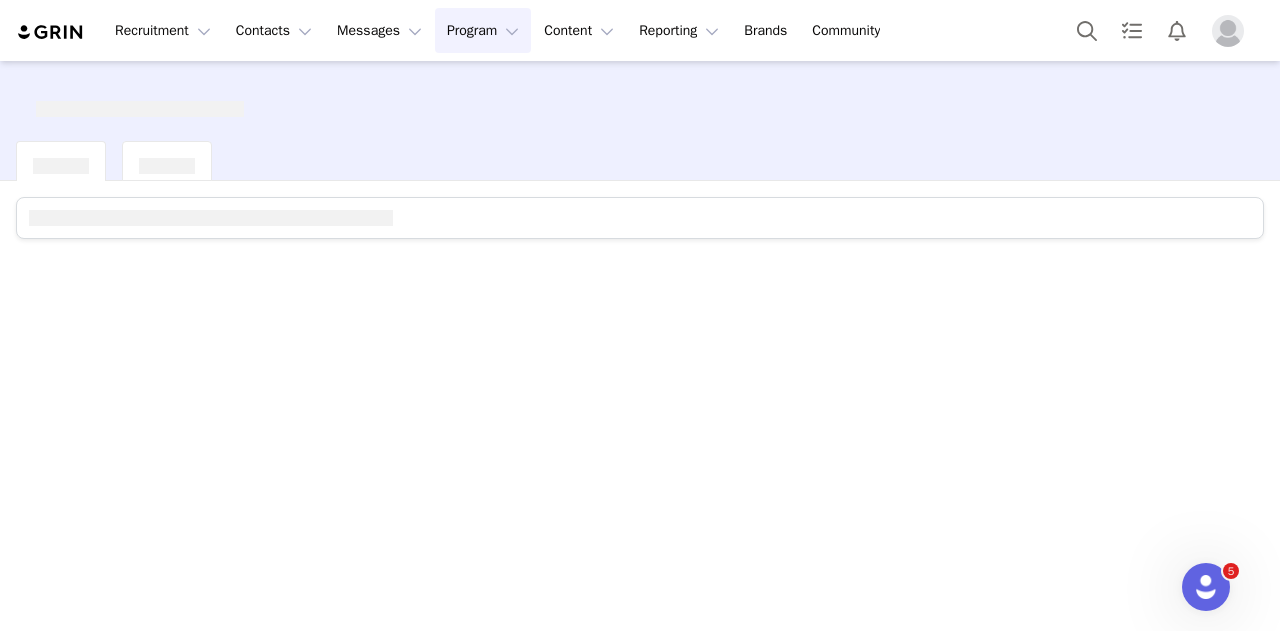 scroll, scrollTop: 0, scrollLeft: 0, axis: both 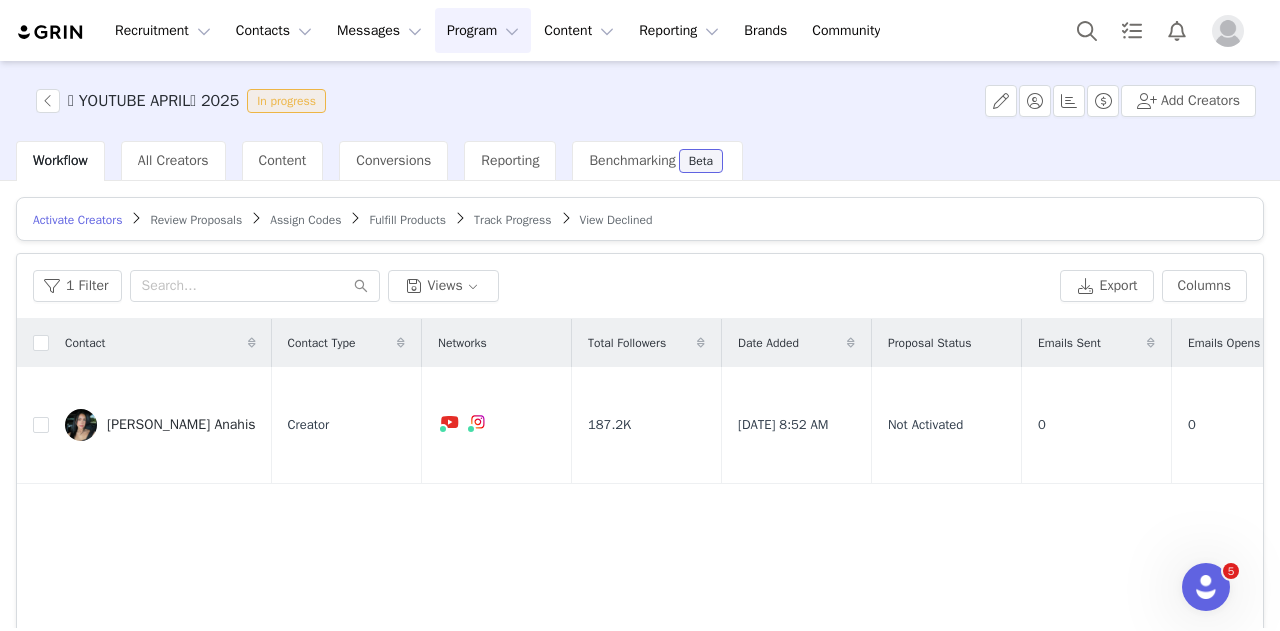 click on "Track Progress" at bounding box center (512, 220) 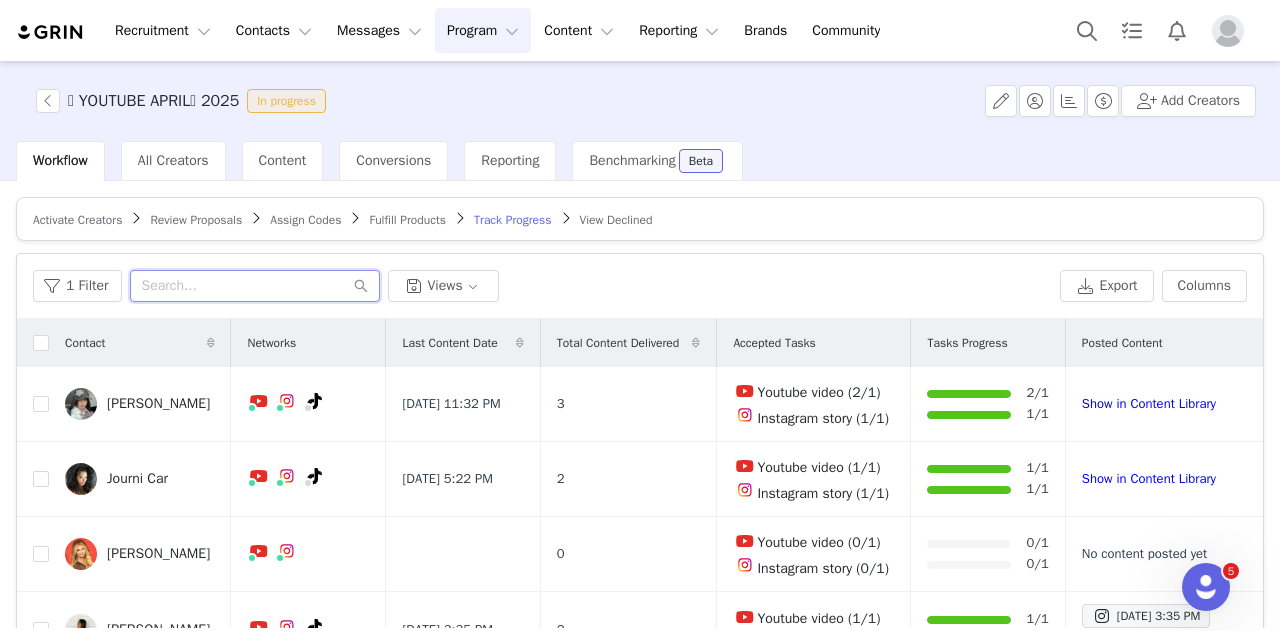 click at bounding box center [255, 286] 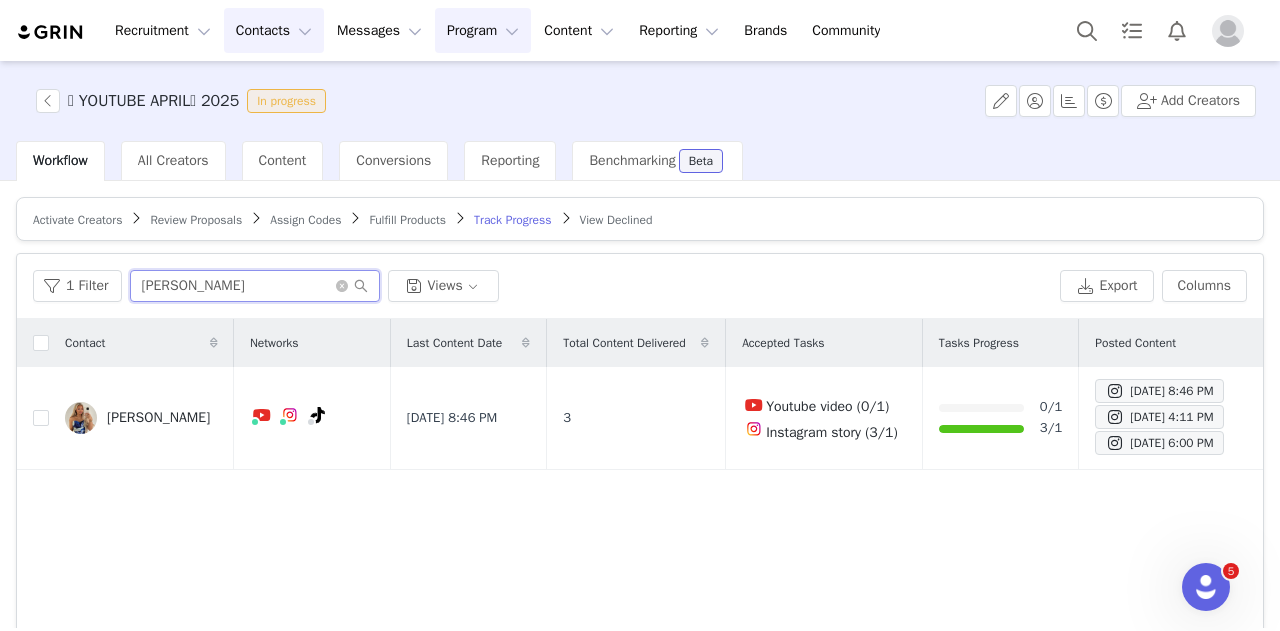 type on "leila" 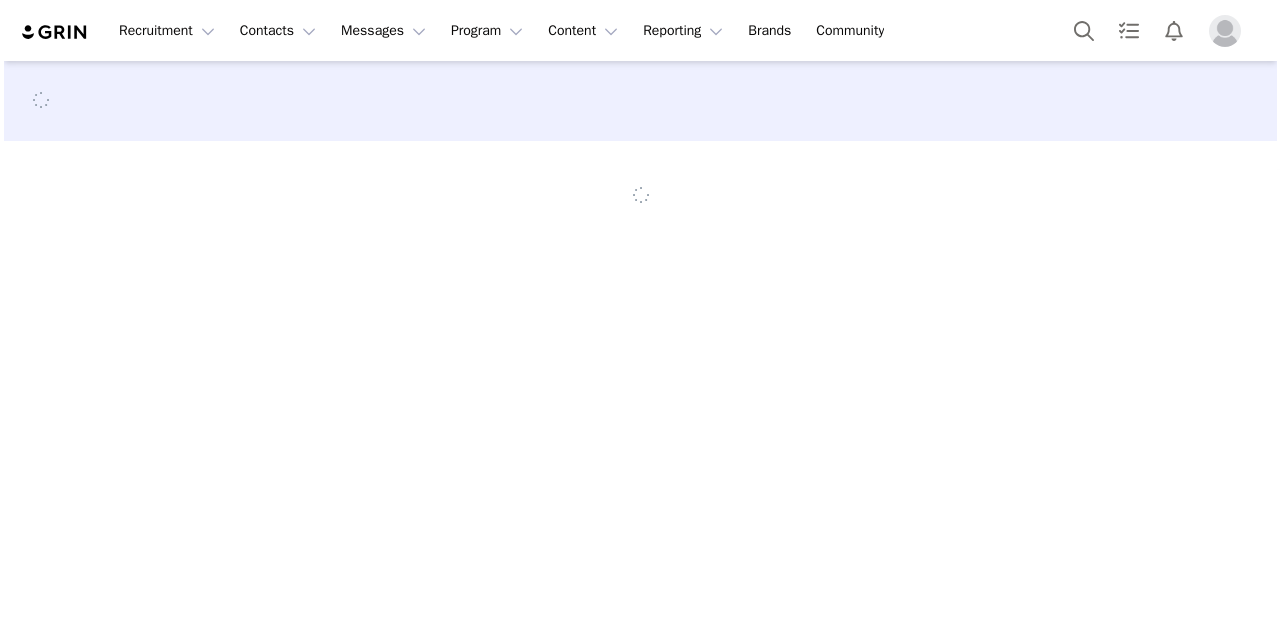 scroll, scrollTop: 0, scrollLeft: 0, axis: both 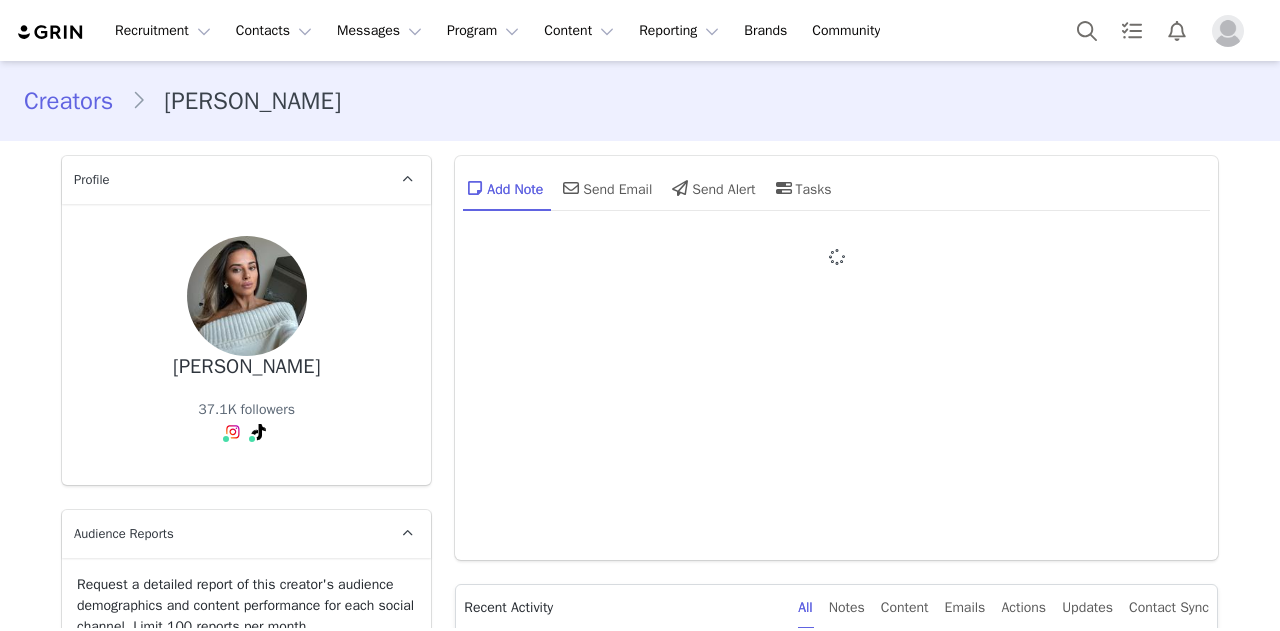 type on "+1 ([GEOGRAPHIC_DATA])" 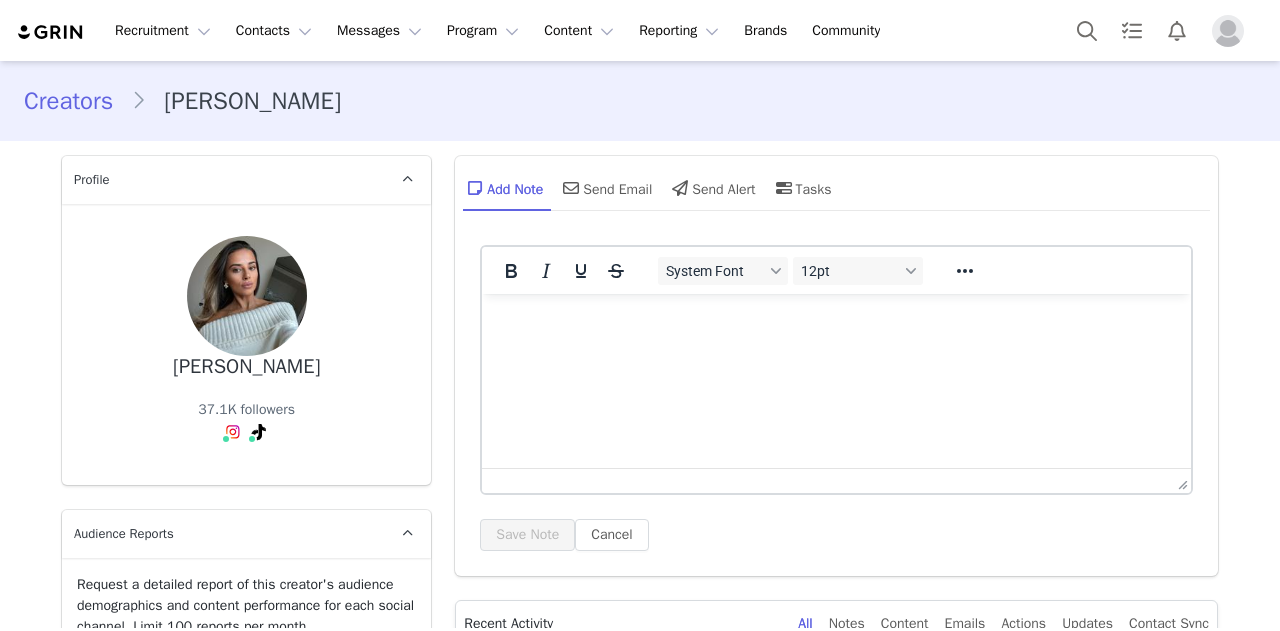 scroll, scrollTop: 0, scrollLeft: 0, axis: both 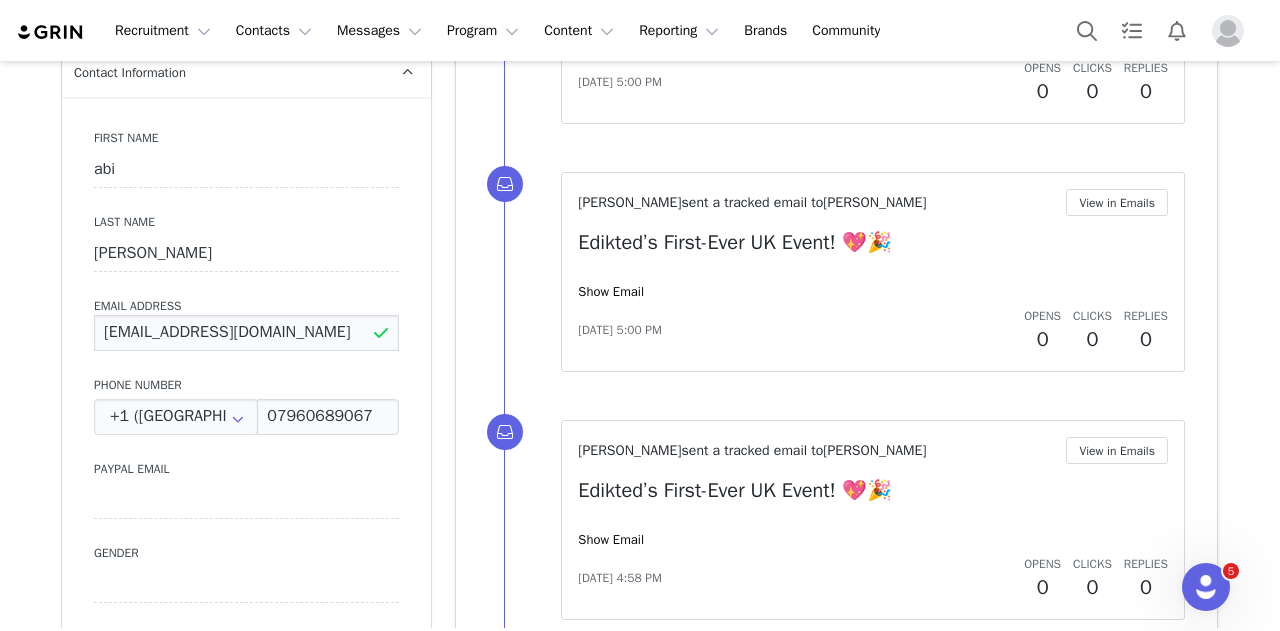 click on "[EMAIL_ADDRESS][DOMAIN_NAME]" at bounding box center [246, 333] 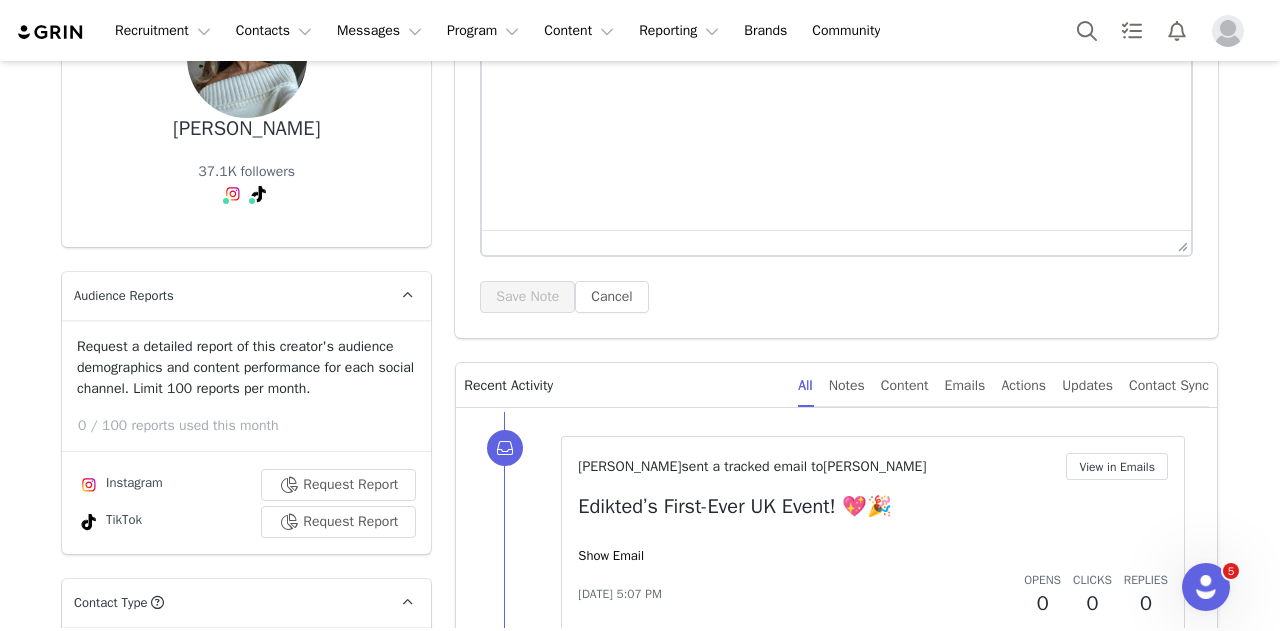 scroll, scrollTop: 252, scrollLeft: 0, axis: vertical 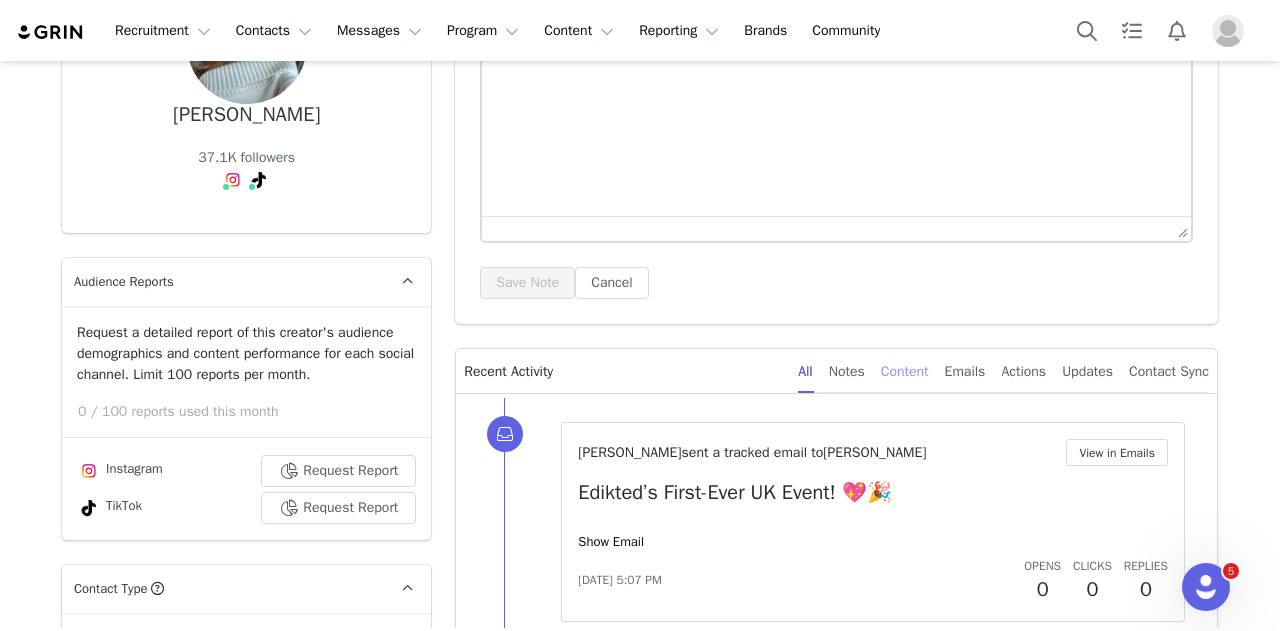 click on "Content" at bounding box center (905, 371) 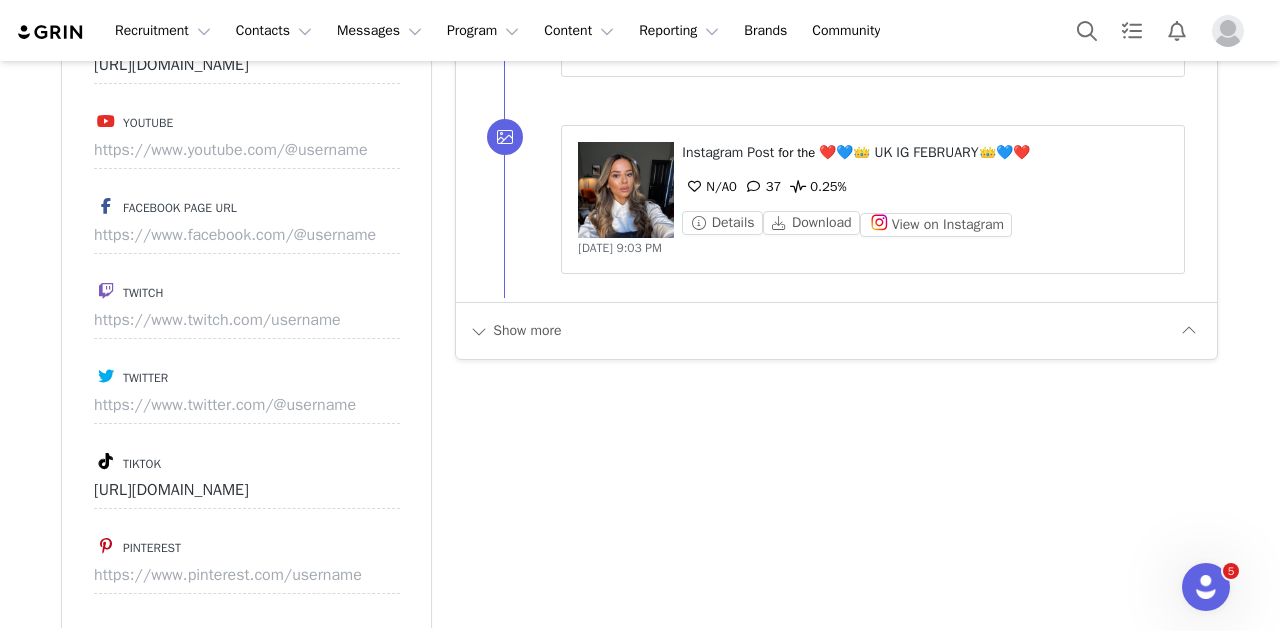 scroll, scrollTop: 2290, scrollLeft: 0, axis: vertical 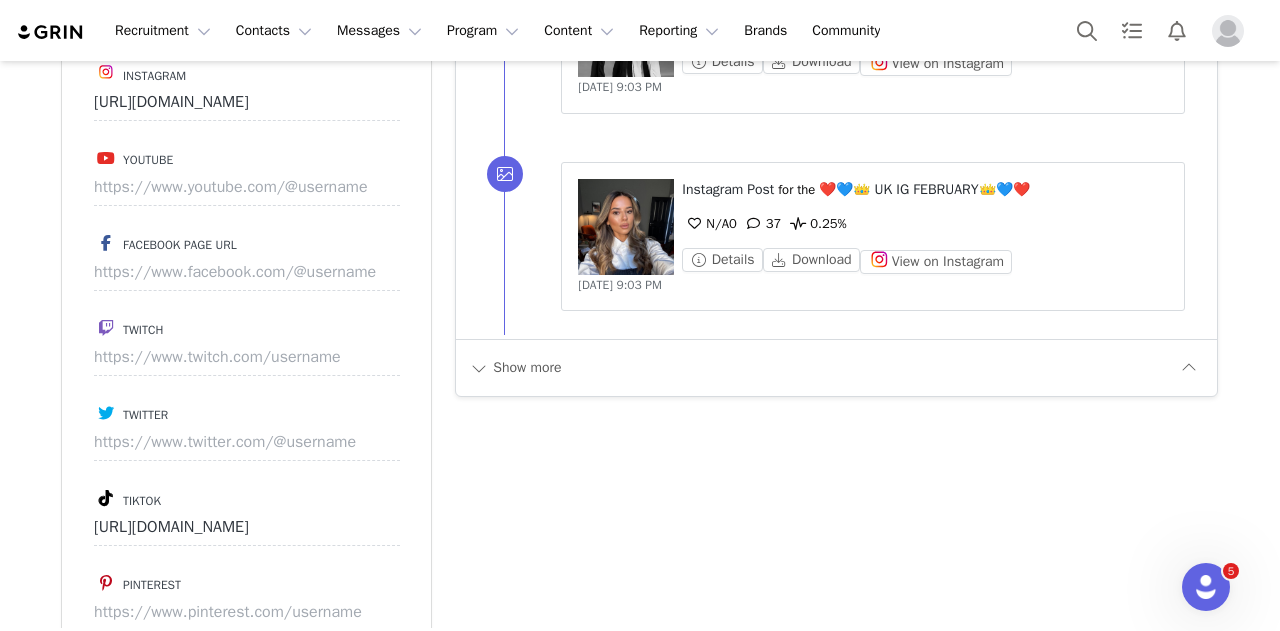 click on "Show more" at bounding box center [820, 368] 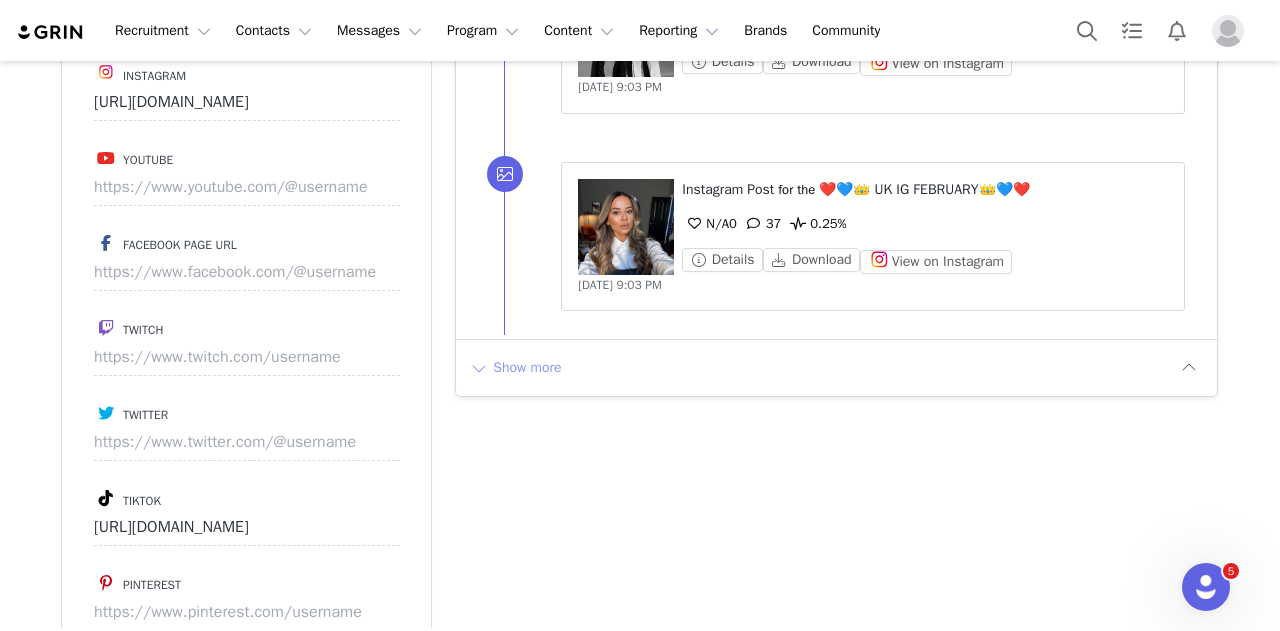 click on "Show more" at bounding box center [515, 368] 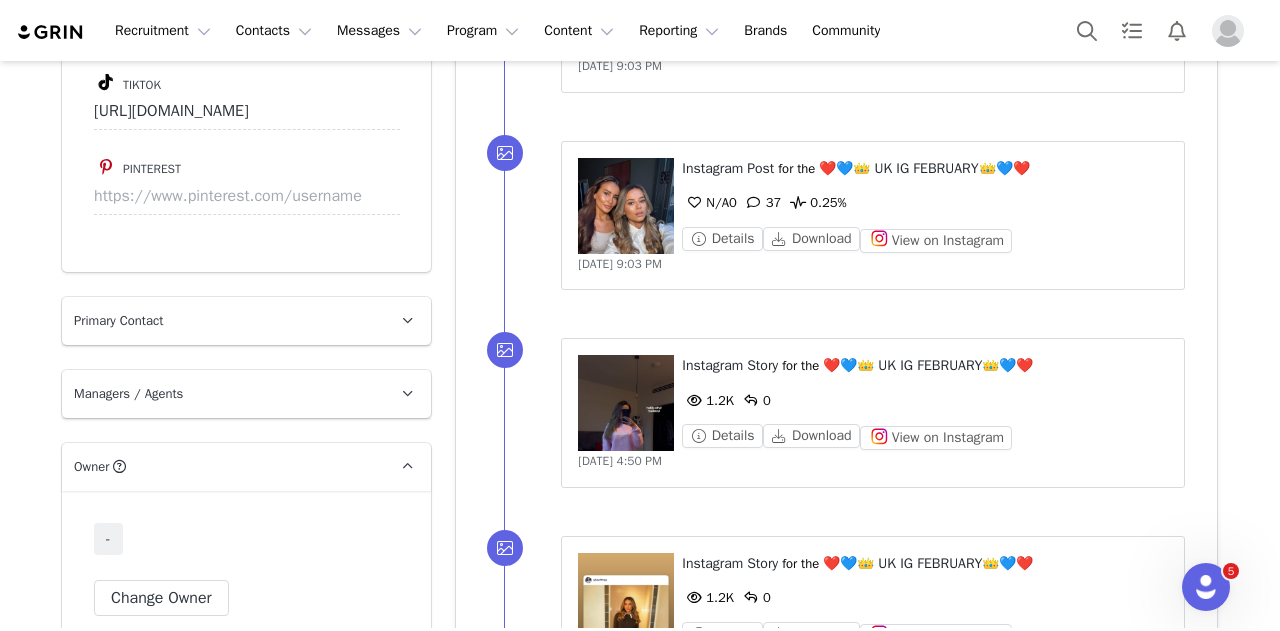scroll, scrollTop: 2710, scrollLeft: 0, axis: vertical 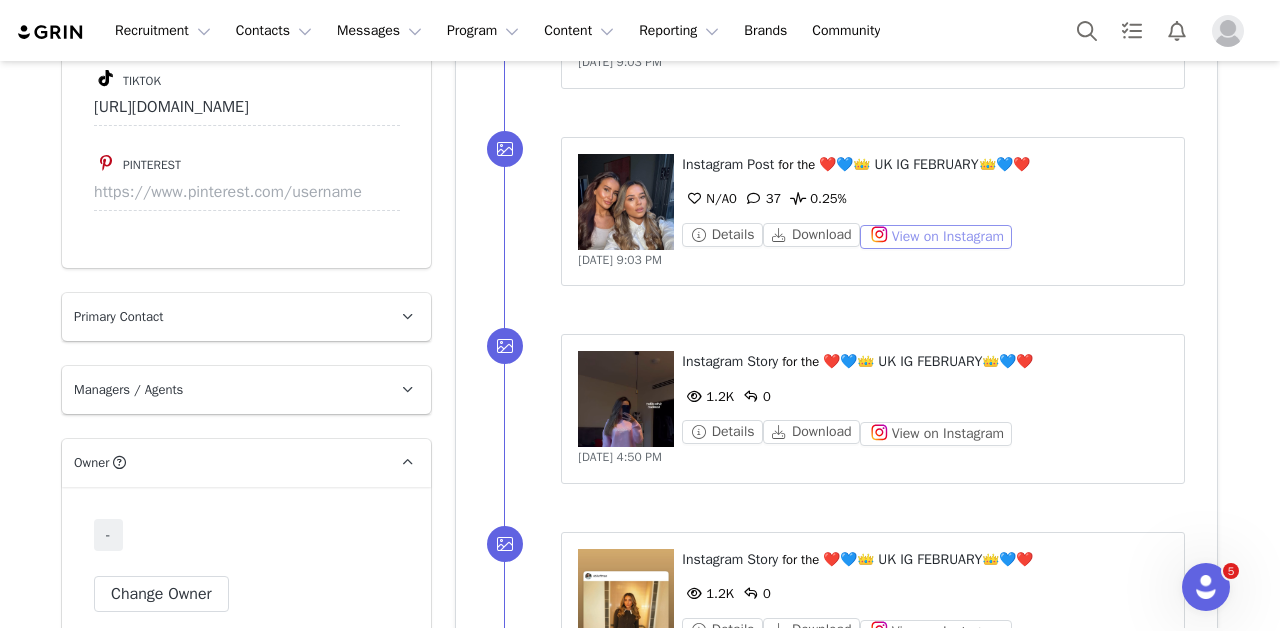 click on "View on Instagram" at bounding box center [936, 237] 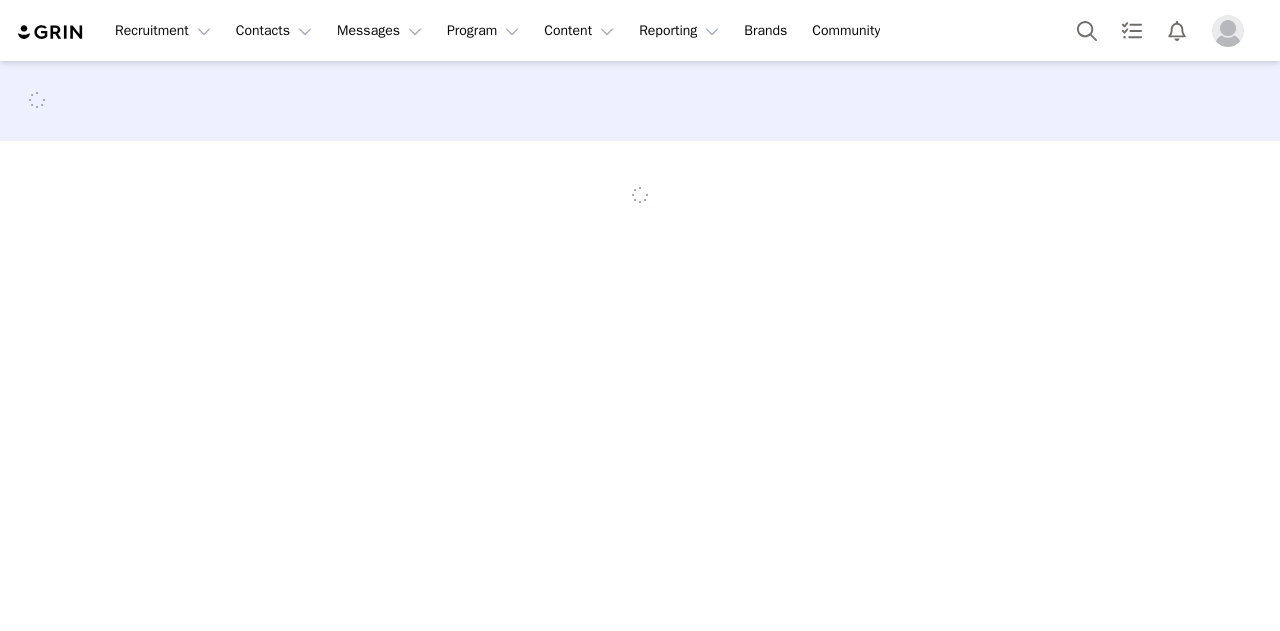 scroll, scrollTop: 0, scrollLeft: 0, axis: both 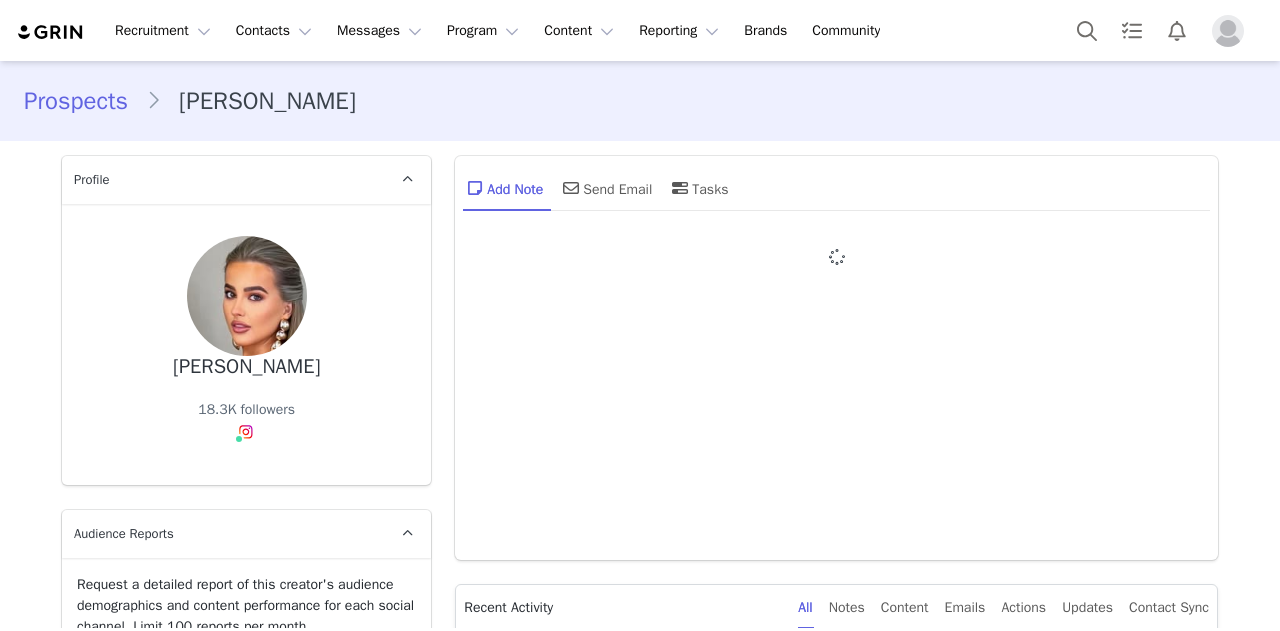 type on "+1 ([GEOGRAPHIC_DATA])" 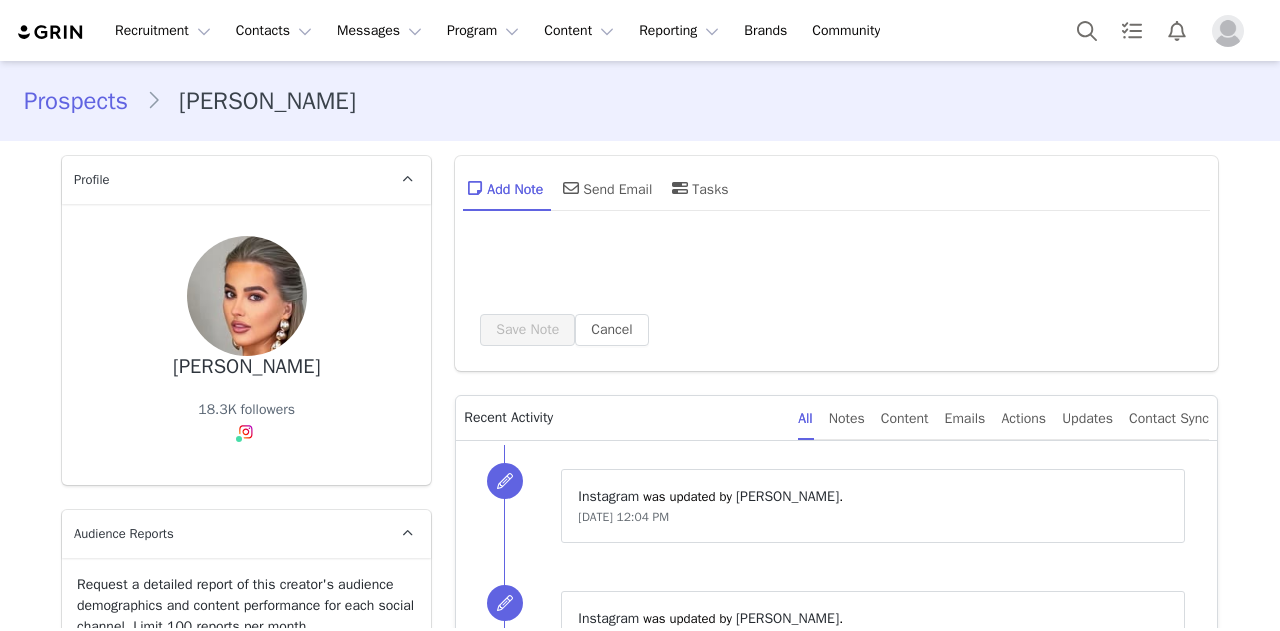 scroll, scrollTop: 0, scrollLeft: 0, axis: both 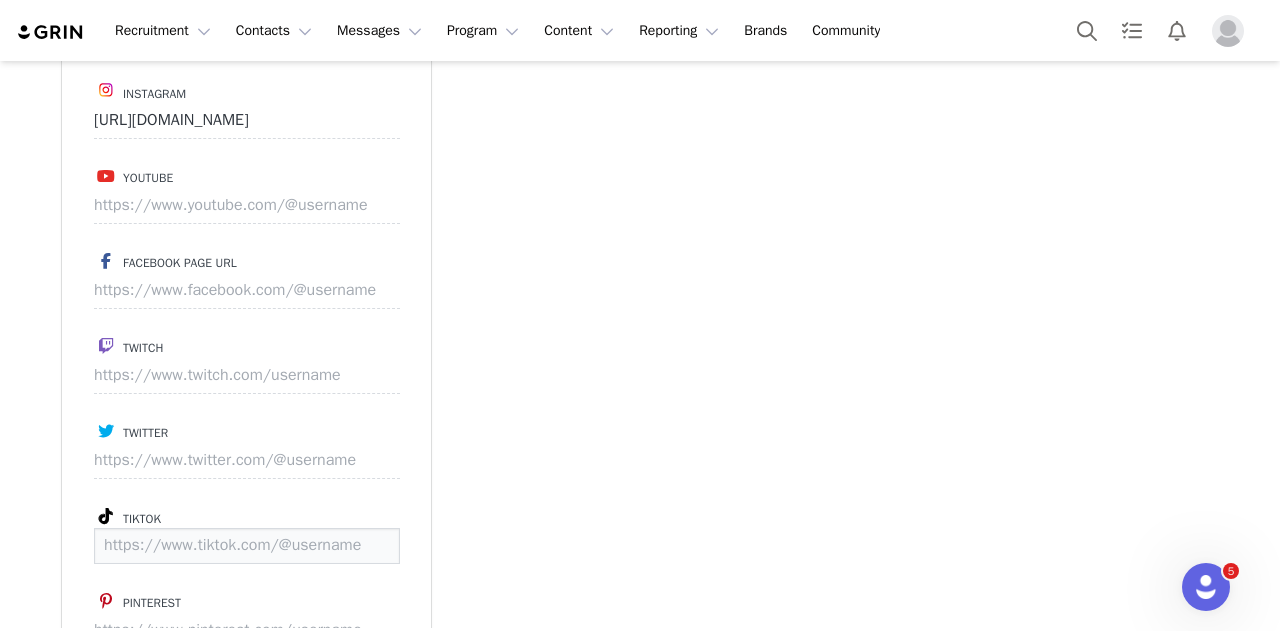 click at bounding box center [247, 546] 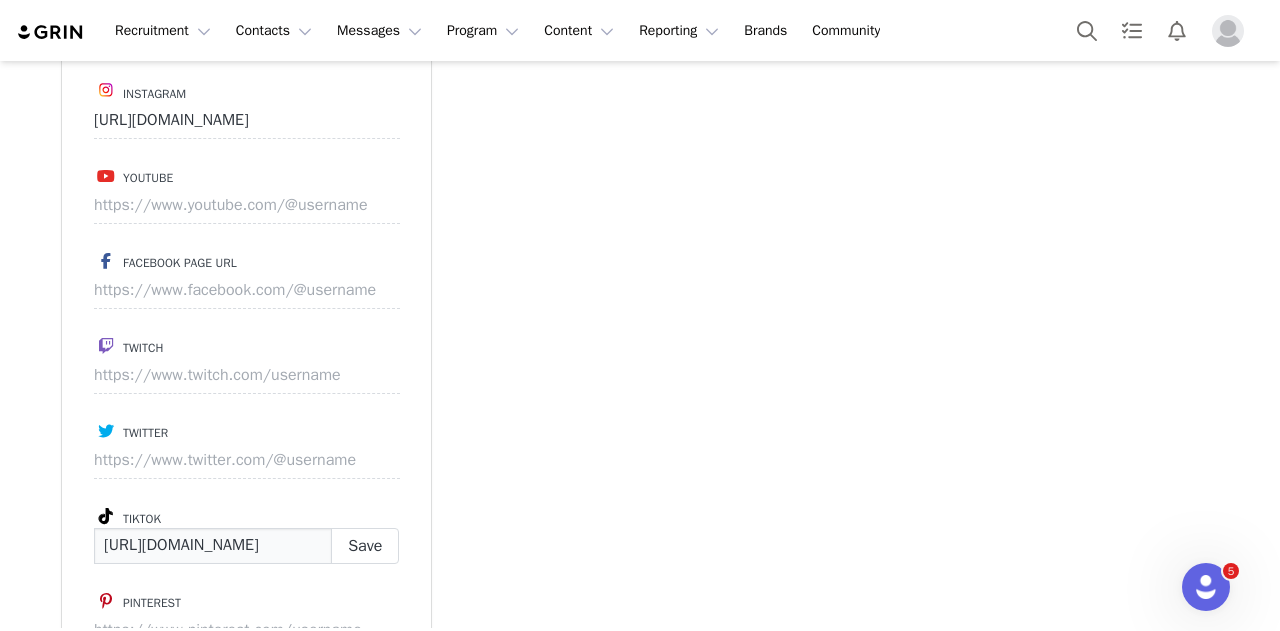 scroll, scrollTop: 0, scrollLeft: 48, axis: horizontal 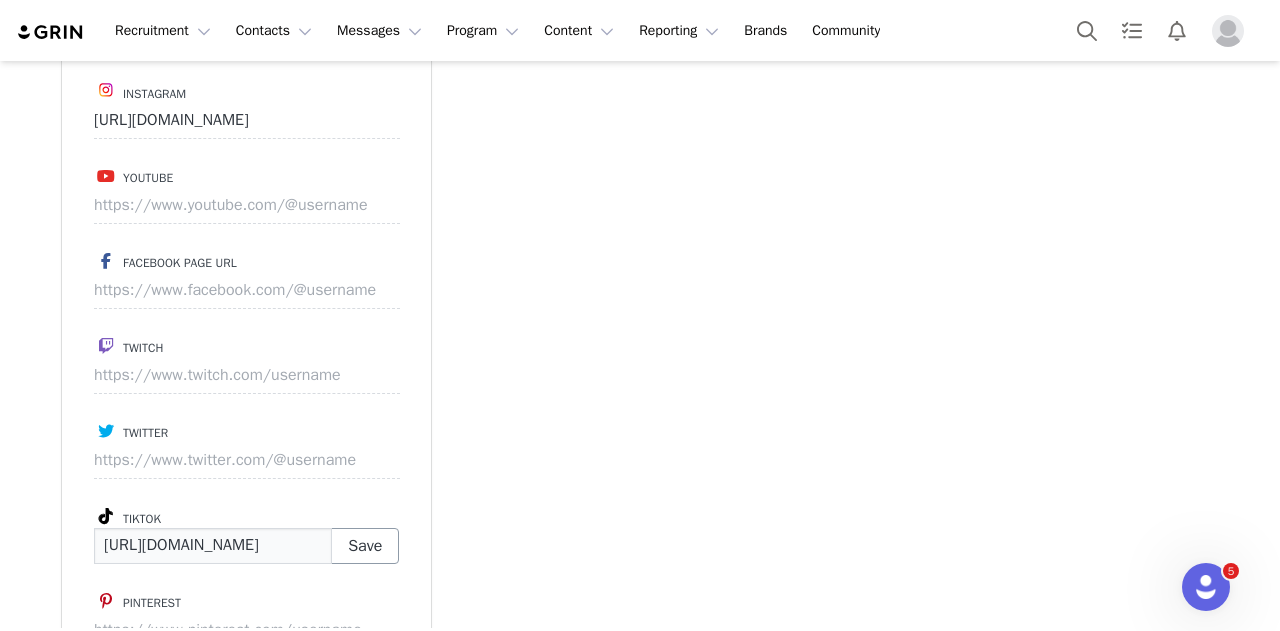 type on "[URL][DOMAIN_NAME]" 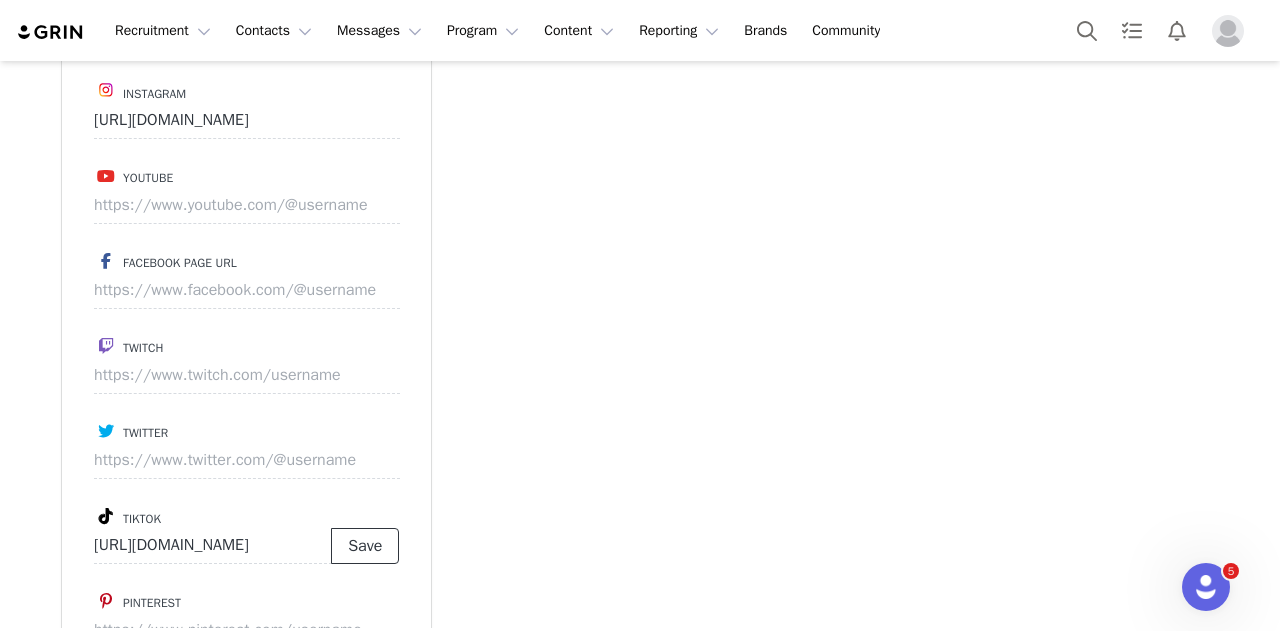 click on "Save" at bounding box center (365, 546) 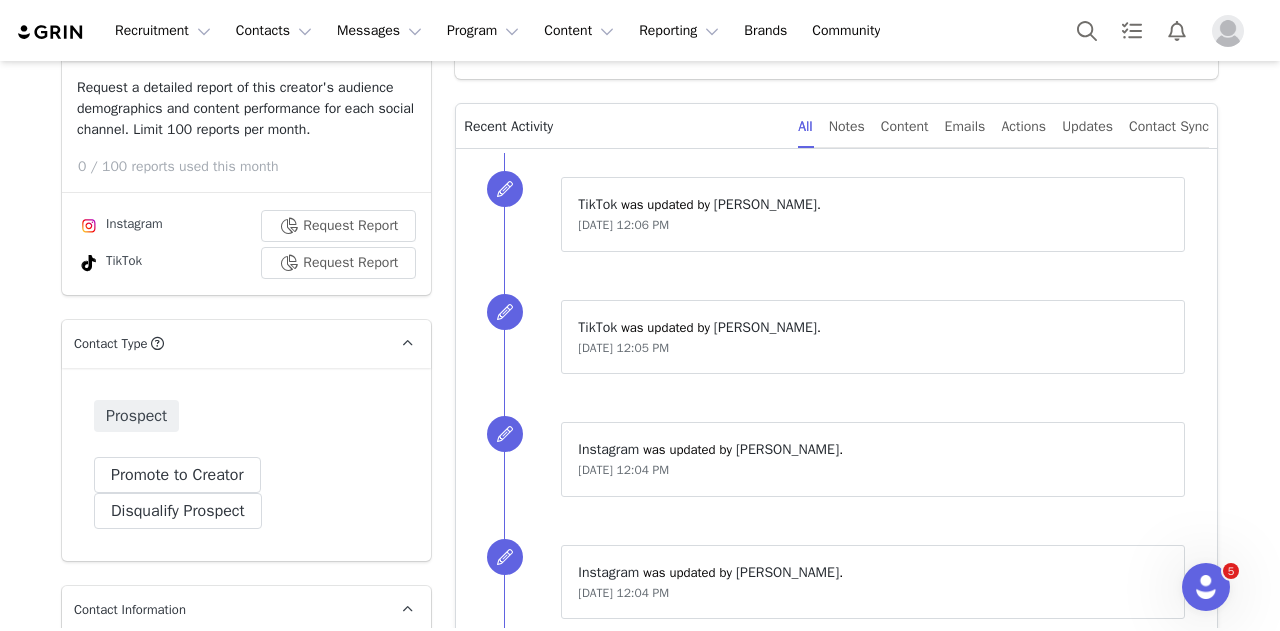 scroll, scrollTop: 0, scrollLeft: 0, axis: both 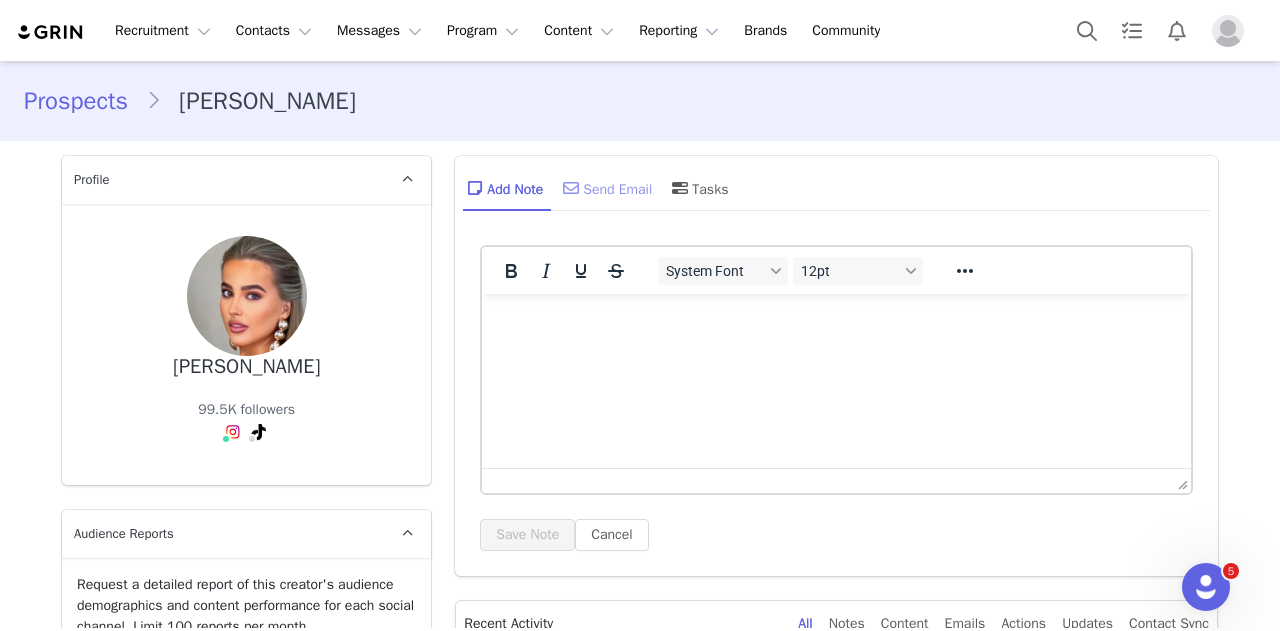 click on "Send Email" at bounding box center [605, 188] 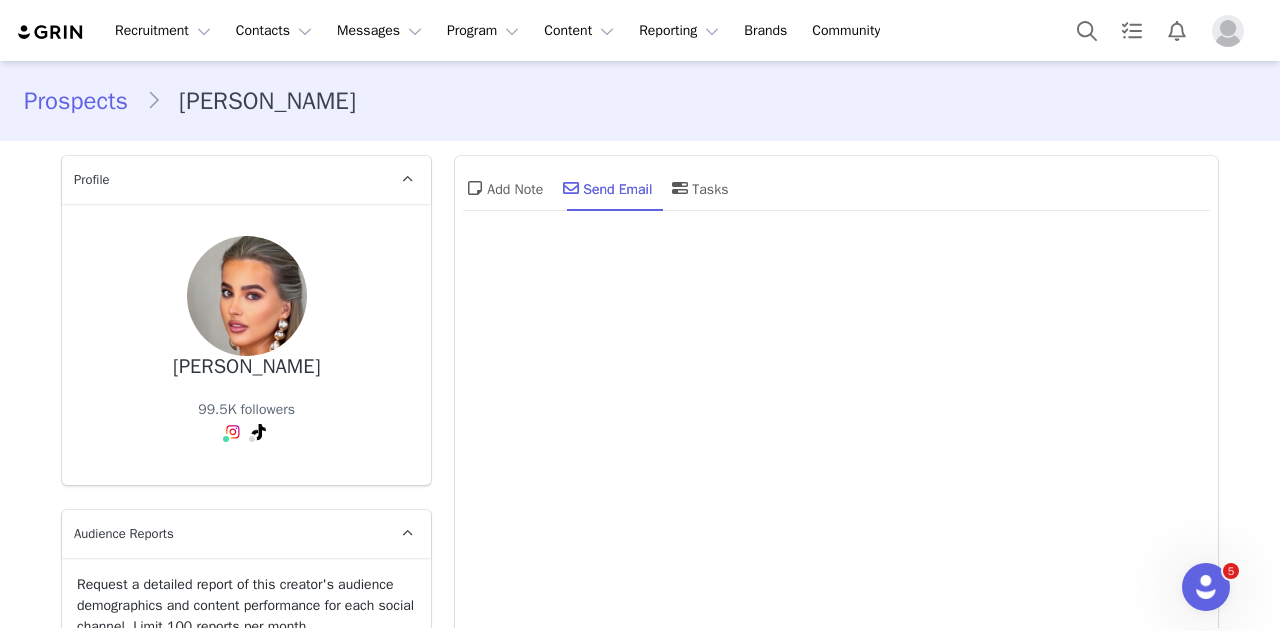 scroll, scrollTop: 0, scrollLeft: 0, axis: both 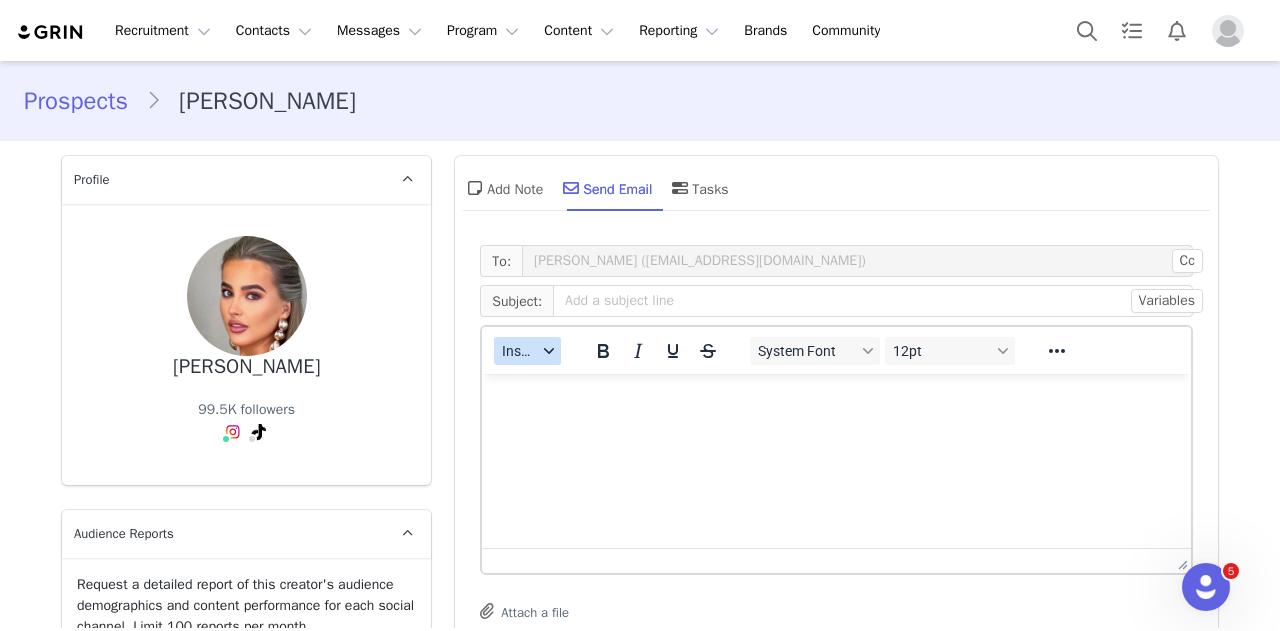 click on "Insert" at bounding box center (527, 351) 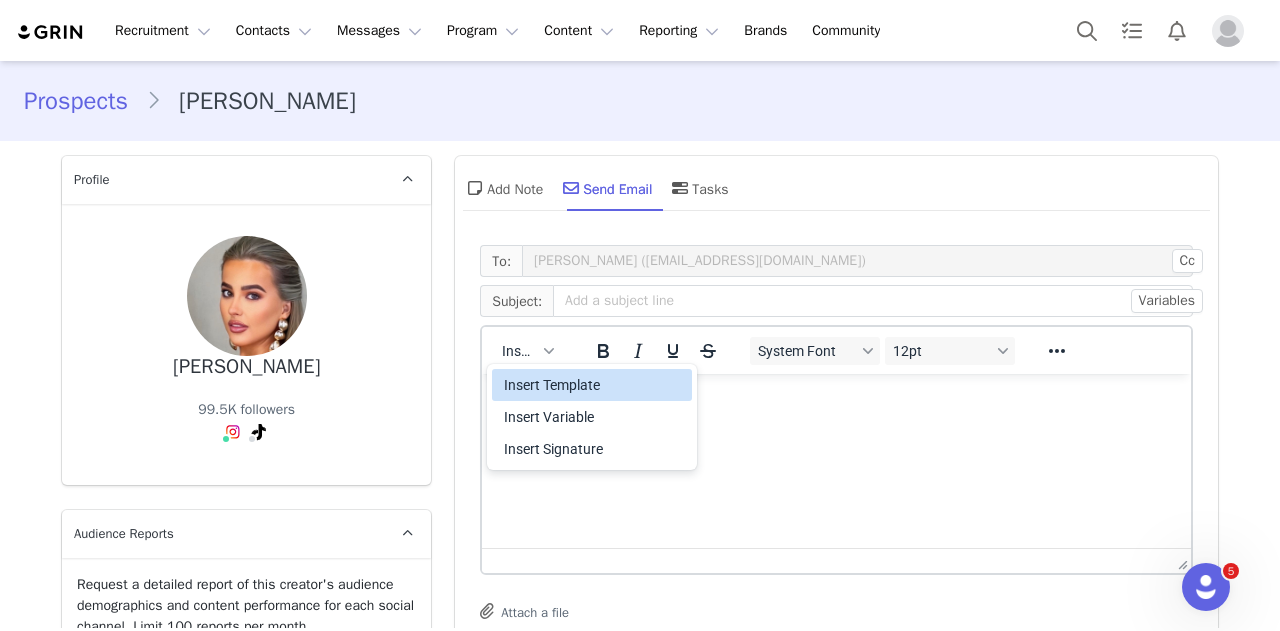 click on "Insert Template" at bounding box center [594, 385] 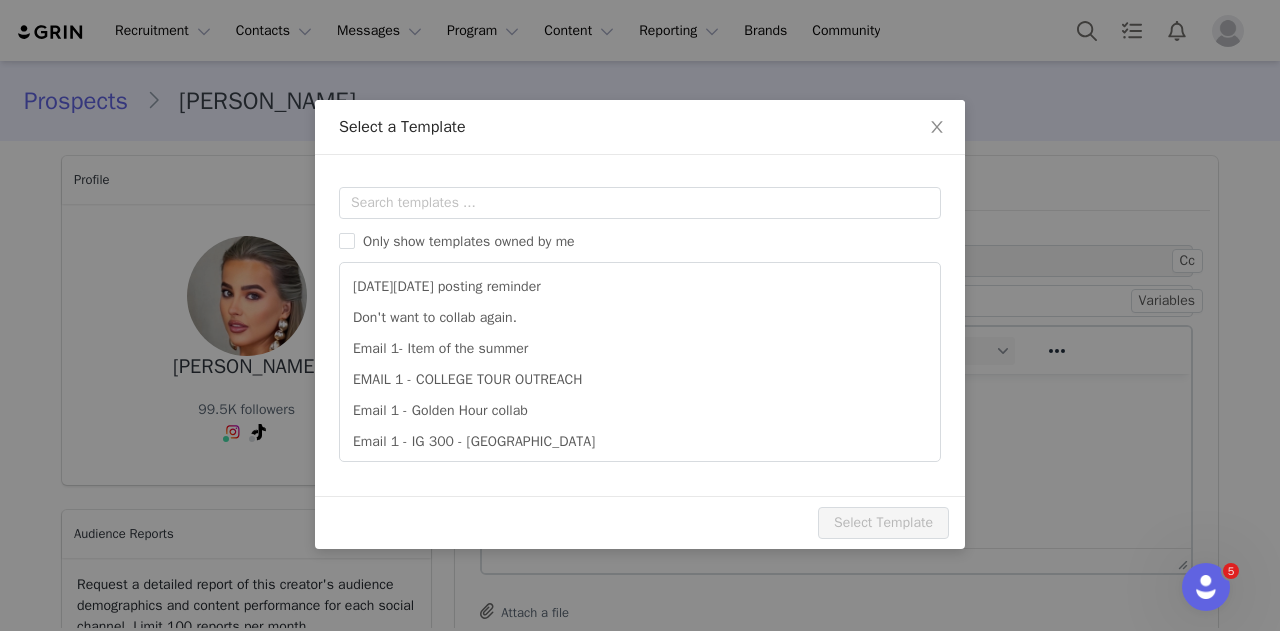 scroll, scrollTop: 0, scrollLeft: 0, axis: both 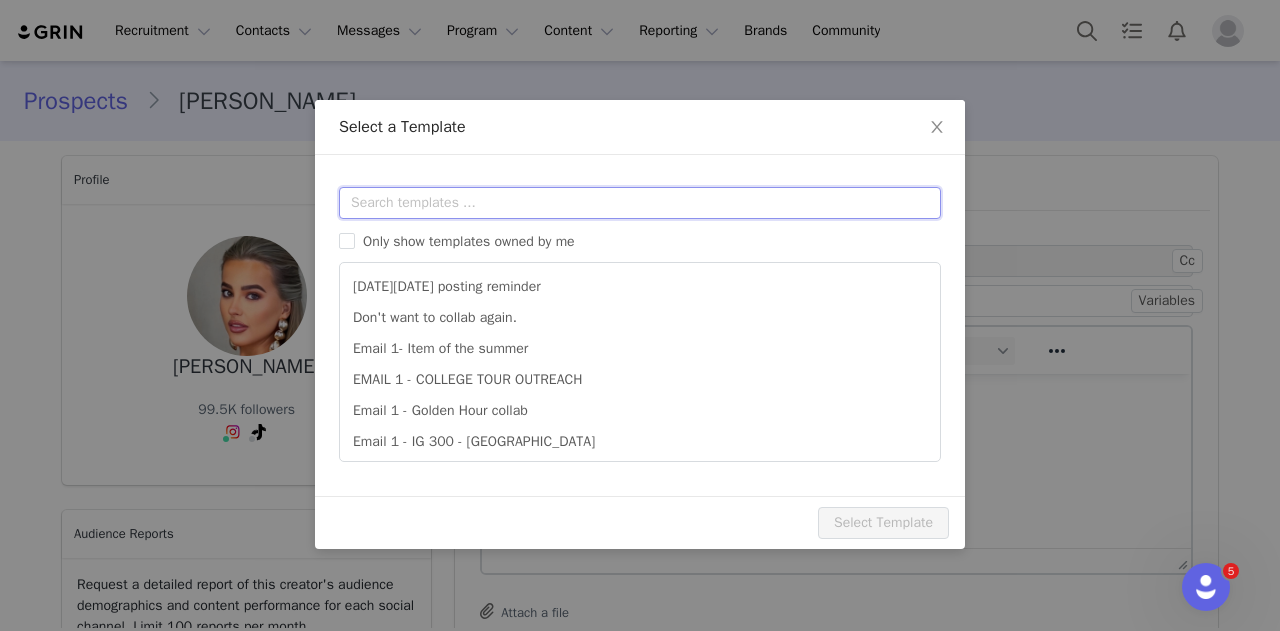 click at bounding box center (640, 203) 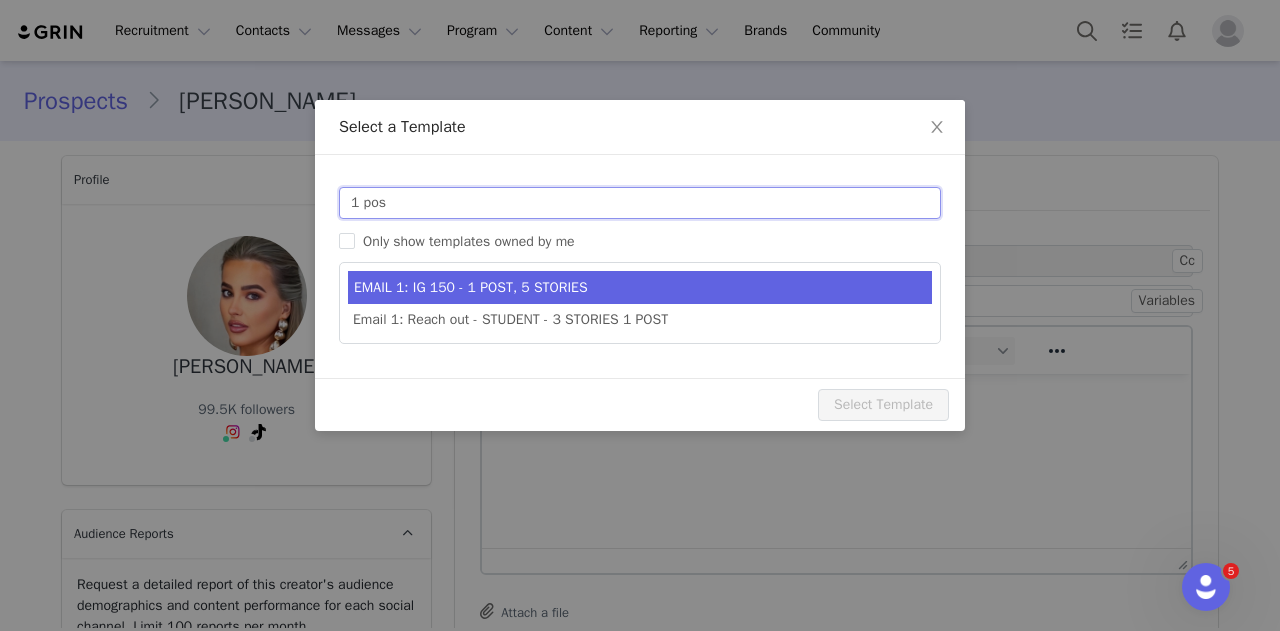 type on "1 pos" 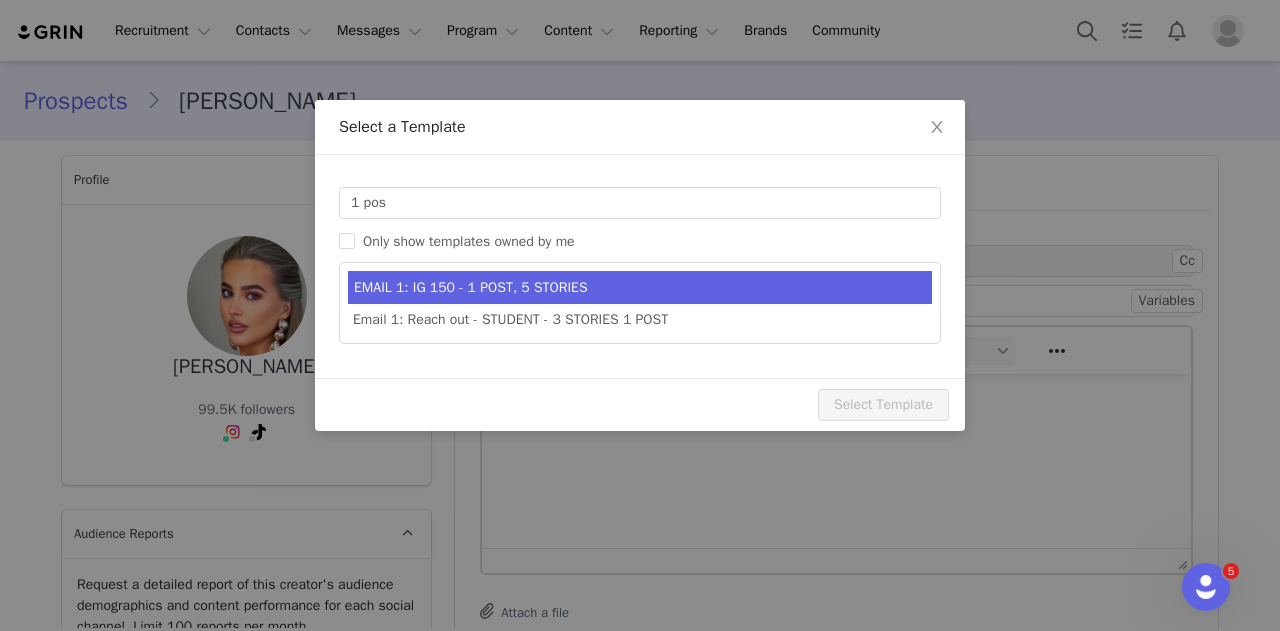 type on "Collab with Edikted" 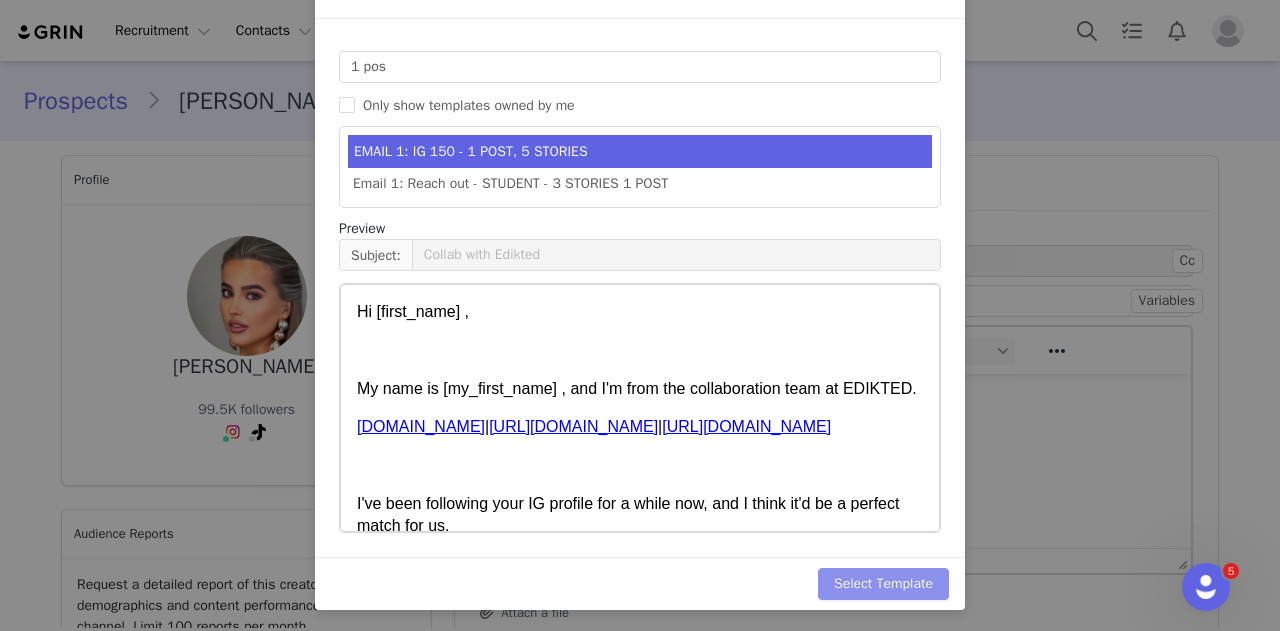 click on "Select Template" at bounding box center (883, 584) 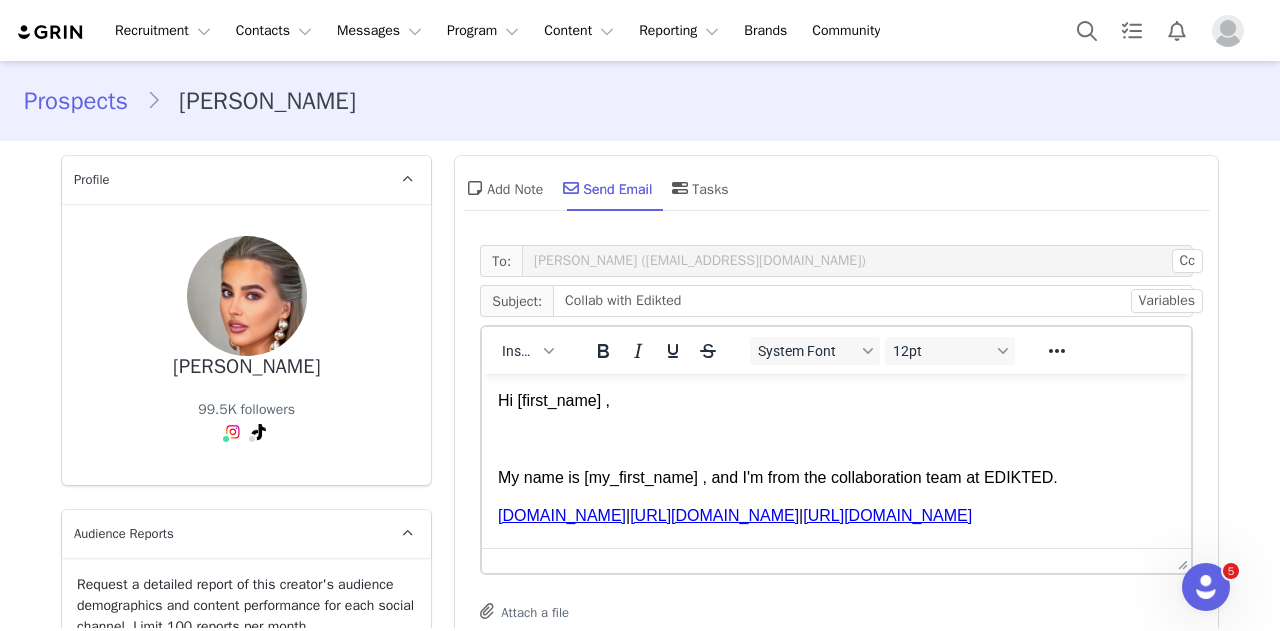 scroll, scrollTop: 6, scrollLeft: 0, axis: vertical 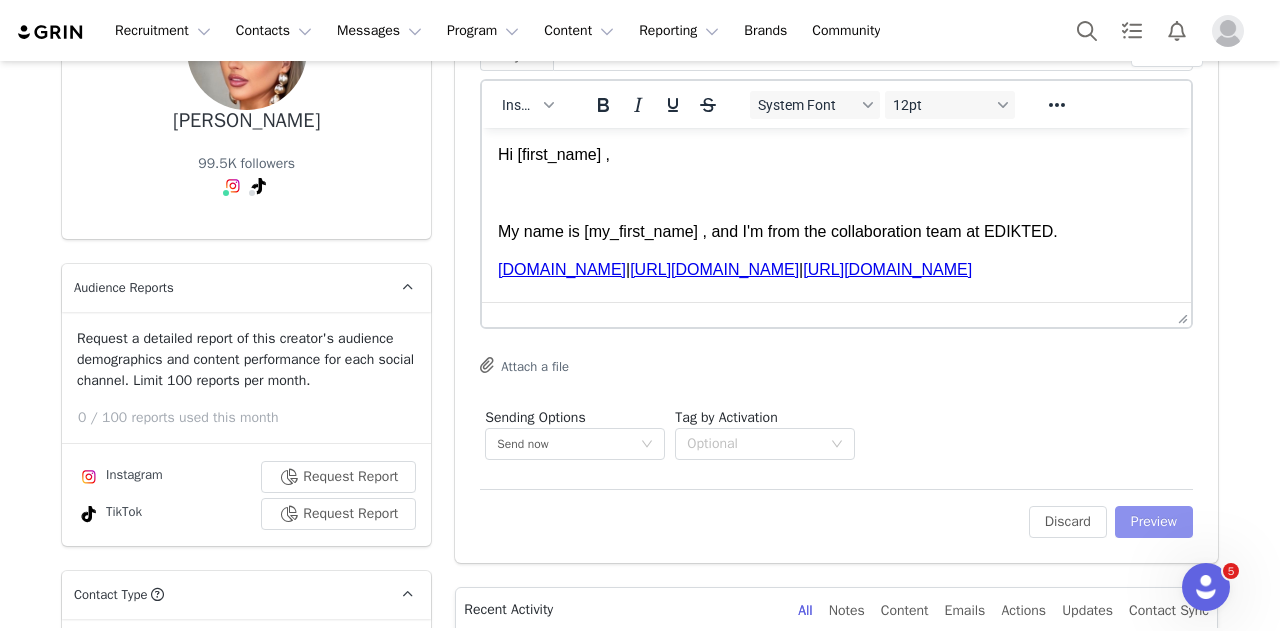 click on "Preview" at bounding box center [1154, 522] 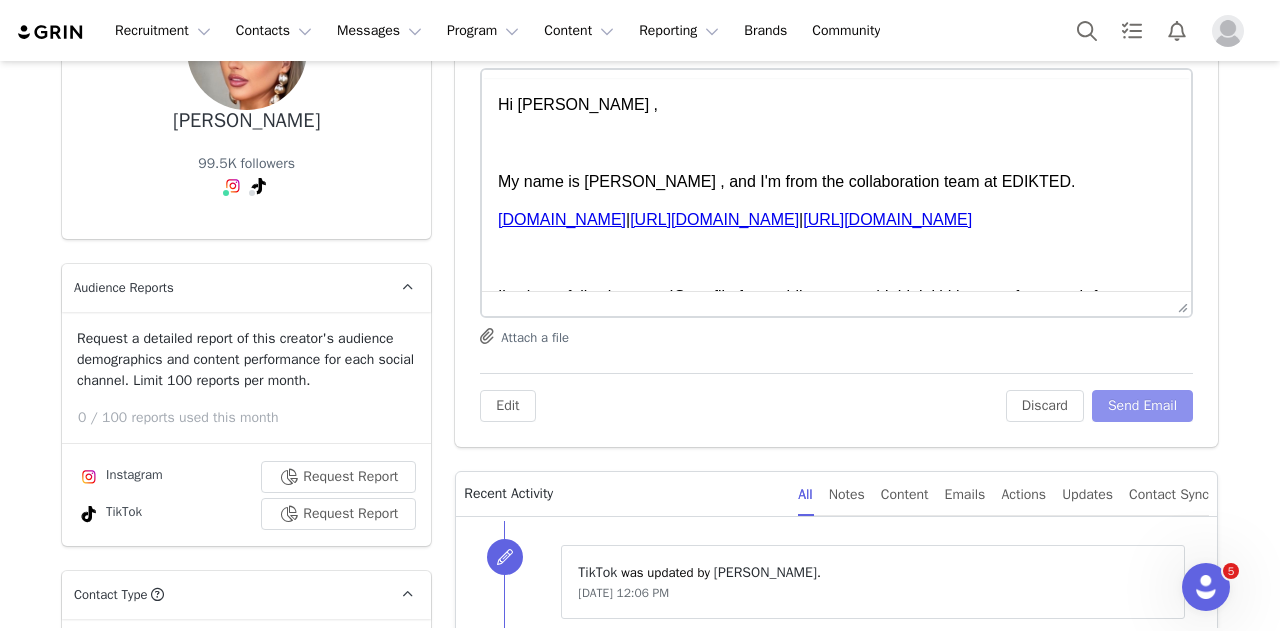 scroll, scrollTop: 0, scrollLeft: 0, axis: both 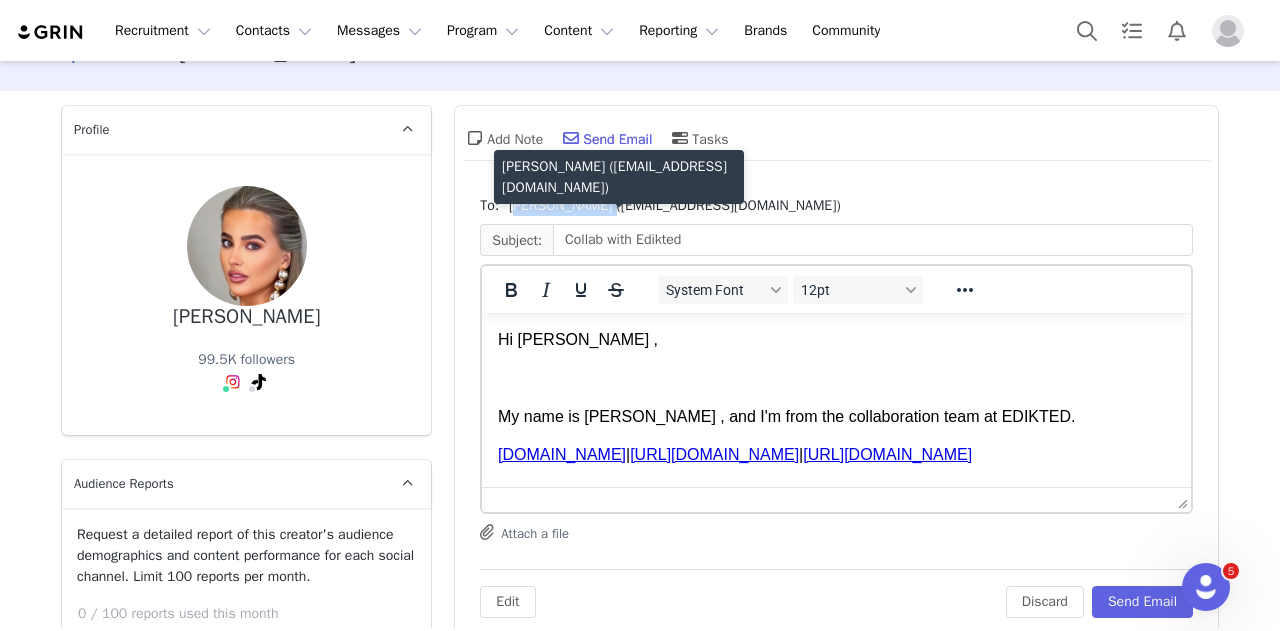 drag, startPoint x: 588, startPoint y: 207, endPoint x: 501, endPoint y: 207, distance: 87 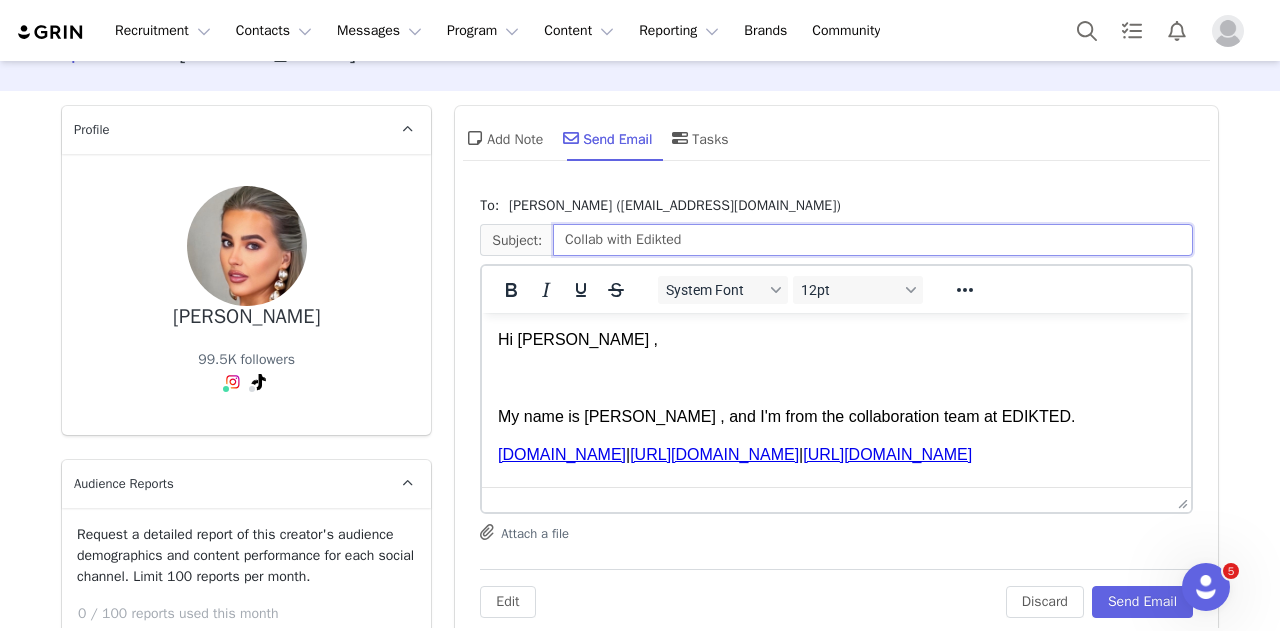 click on "Collab with Edikted" at bounding box center [873, 240] 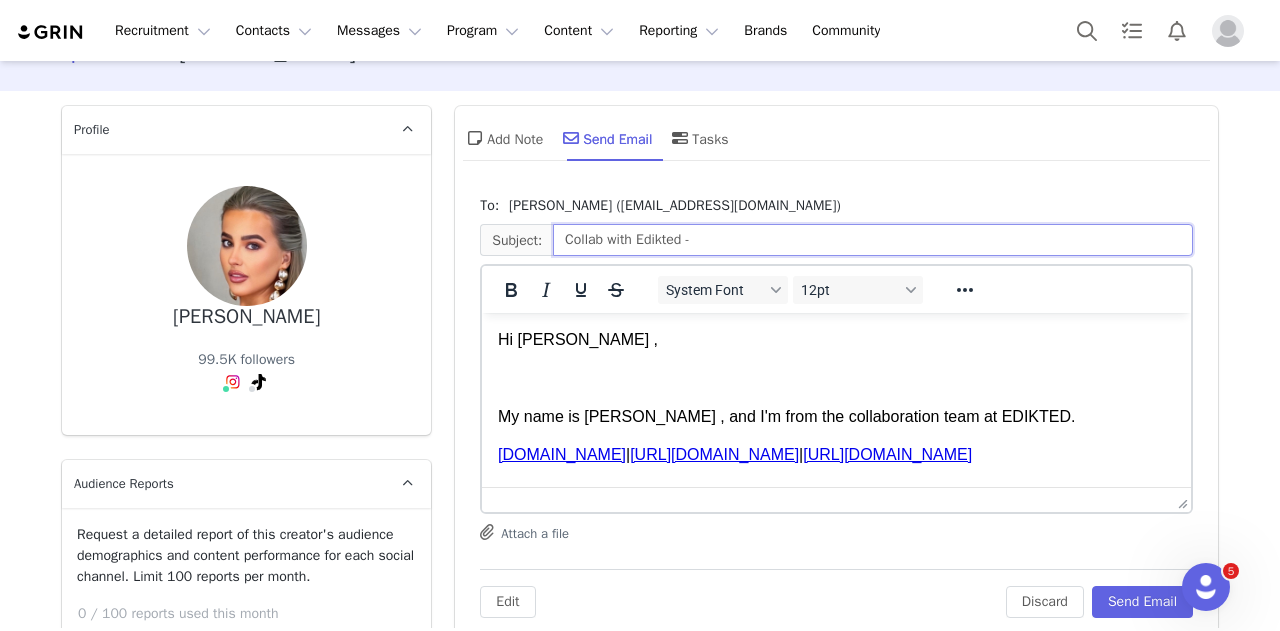 paste on "Lydia McGrath" 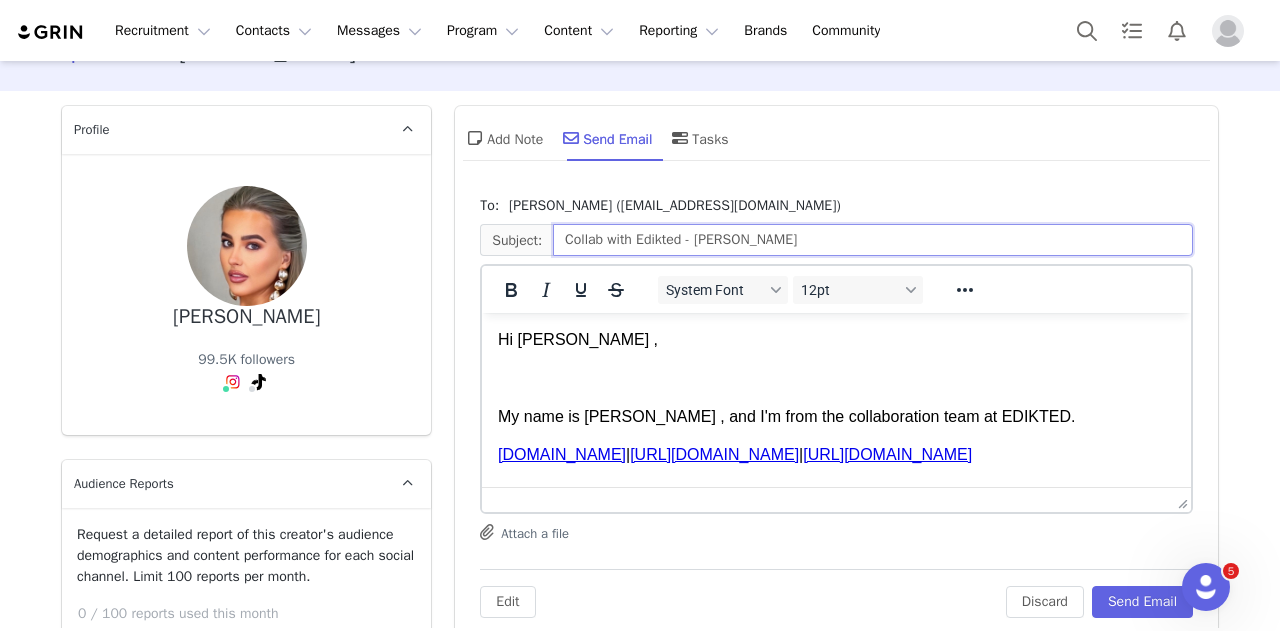 type on "Collab with Edikted - Lydia McGrath" 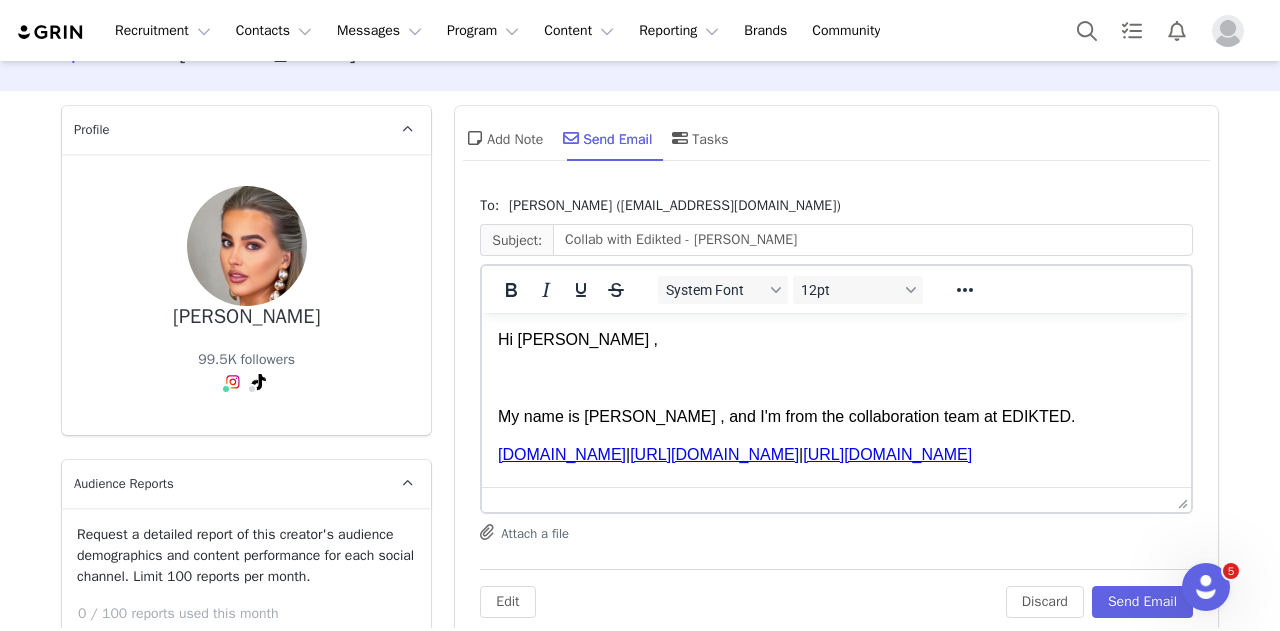click on "Hi Lydia ," at bounding box center [836, 340] 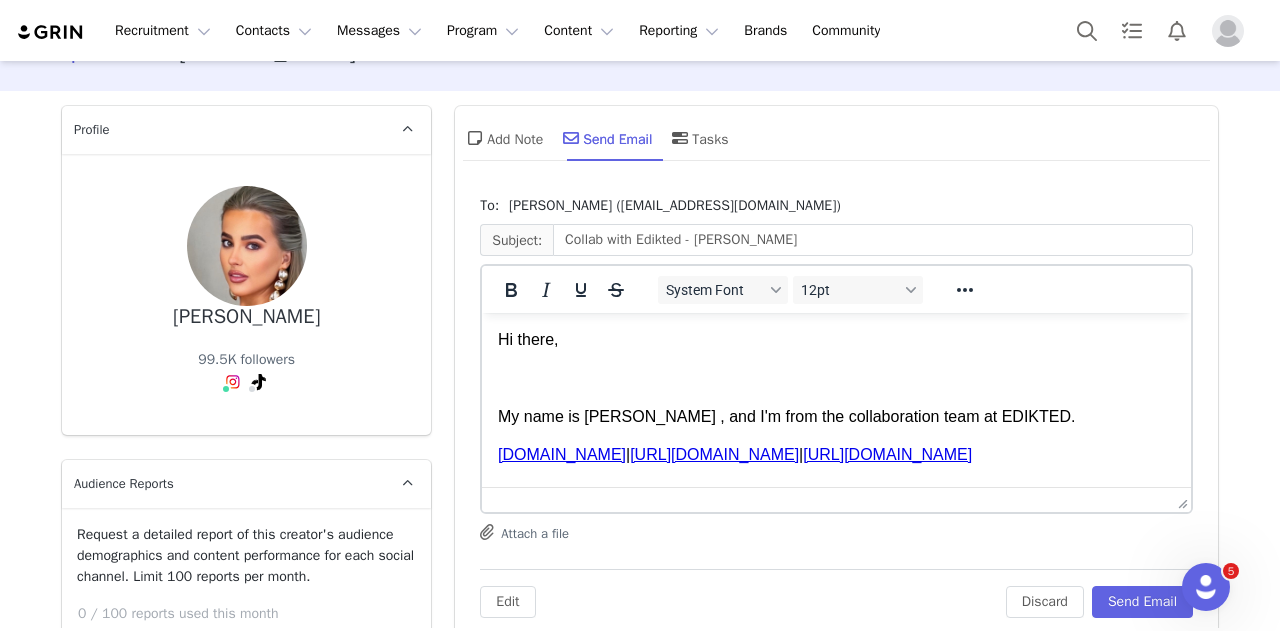 click on "My name is Ella , and I'm from the collaboration team at EDIKTED." at bounding box center (836, 417) 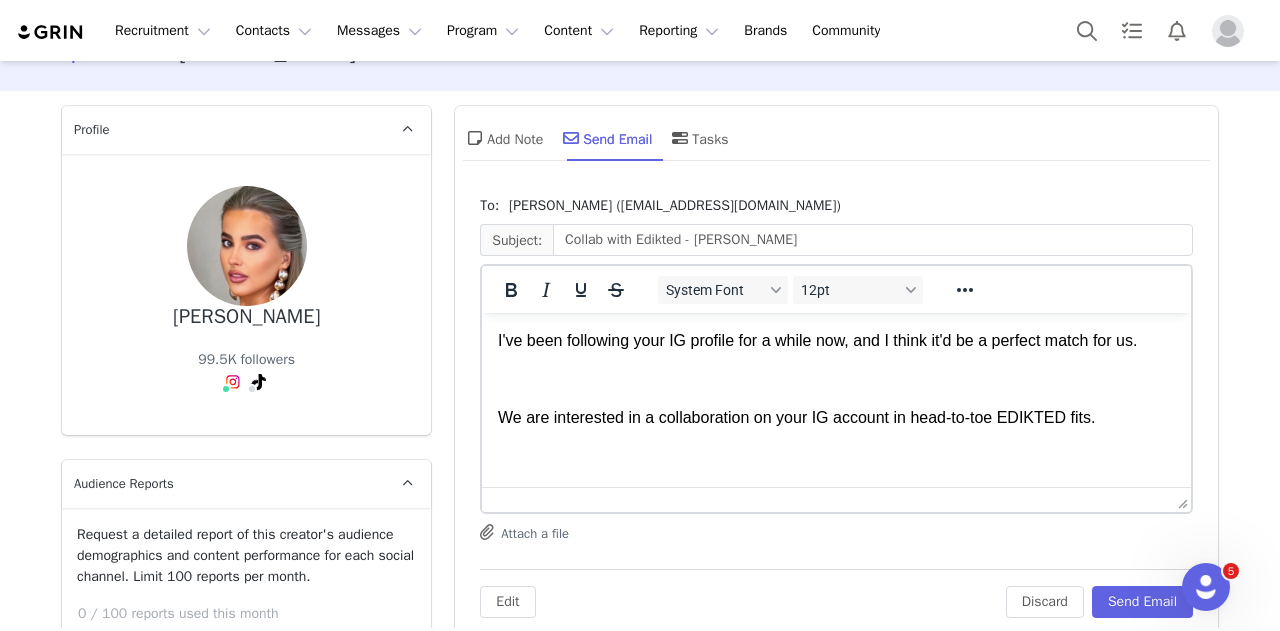 scroll, scrollTop: 196, scrollLeft: 0, axis: vertical 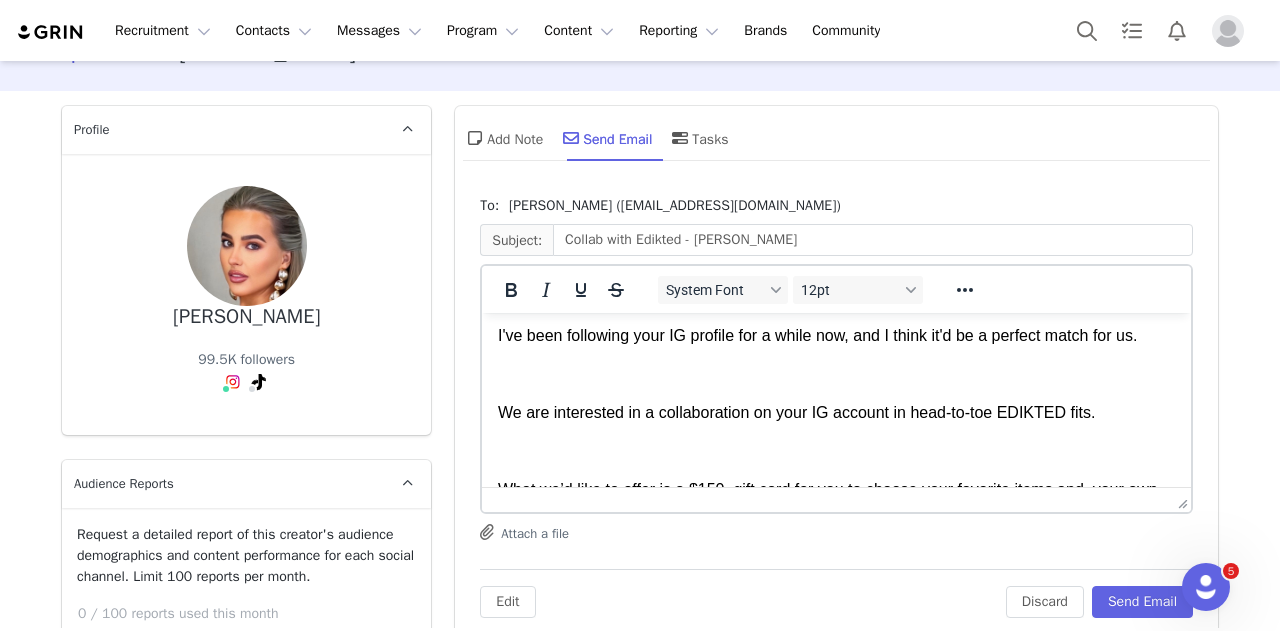 click on "I've been following your IG profile for a while now, and I think it'd be a perfect match for us." at bounding box center [836, 336] 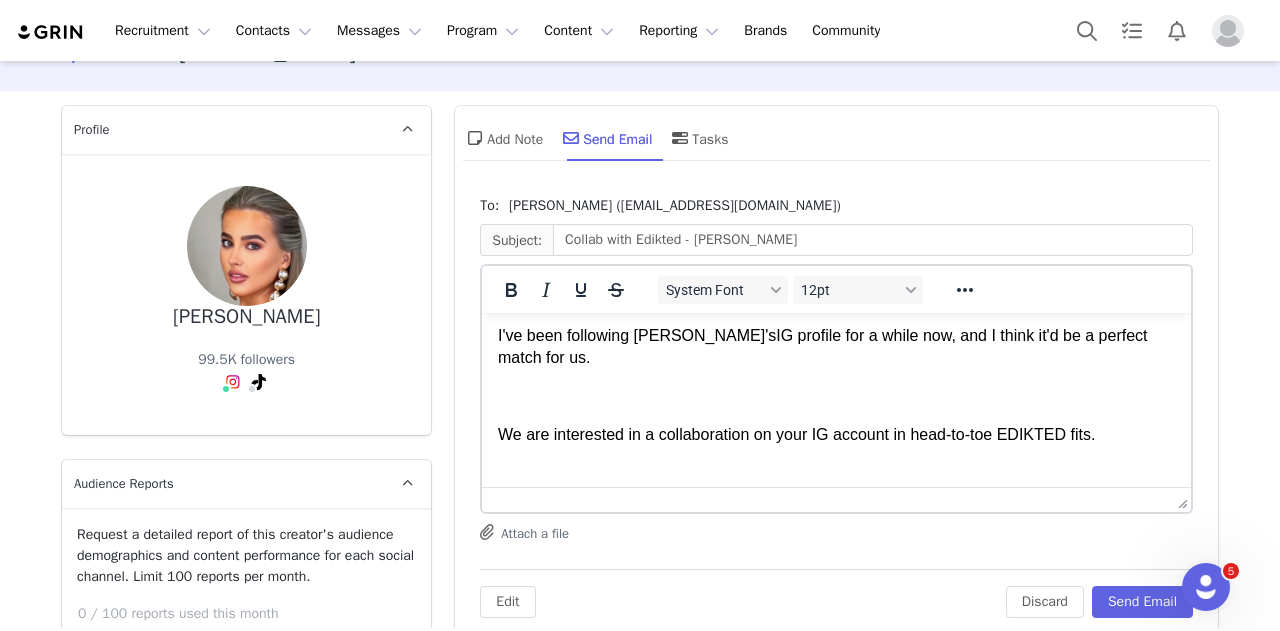 click on "I've been following Lydia's  IG profile for a while now, and I think it'd be a perfect match for us." at bounding box center (836, 347) 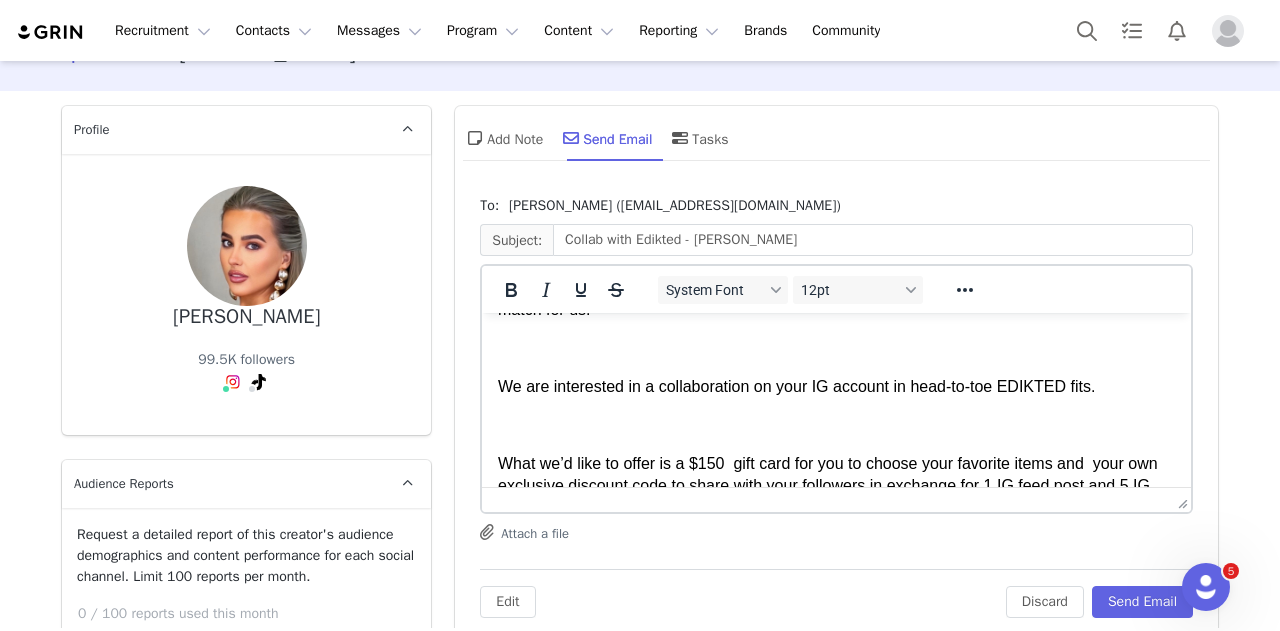 scroll, scrollTop: 248, scrollLeft: 0, axis: vertical 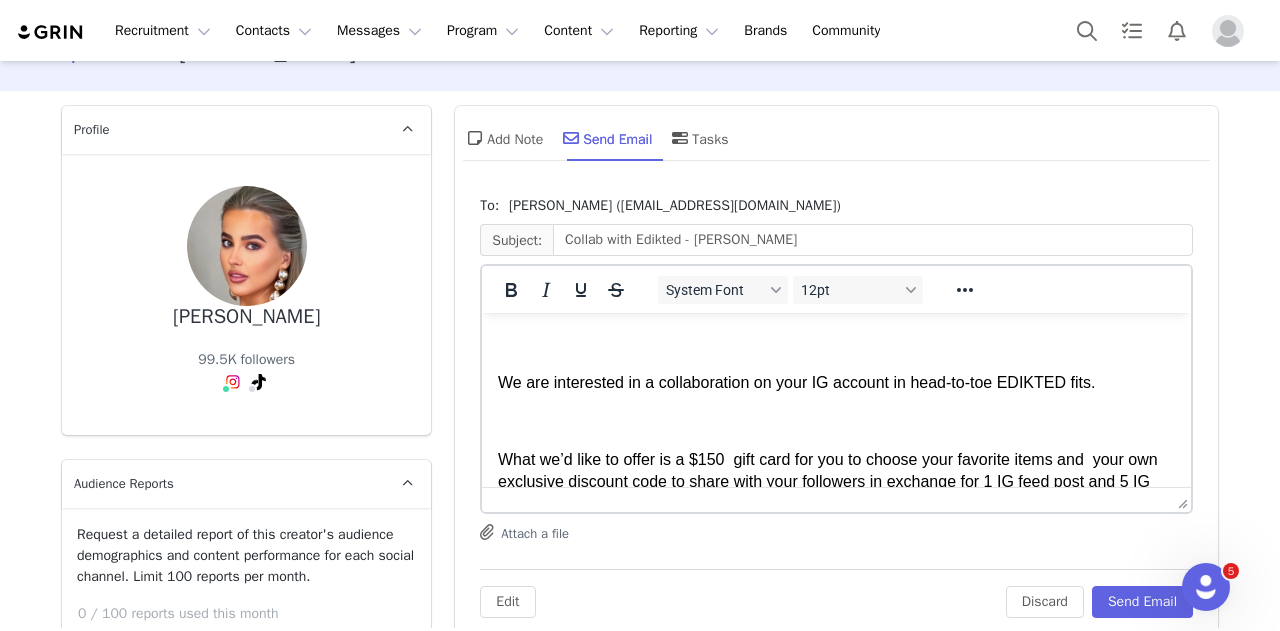 click on "We are interested in a collaboration on your IG account in head-to-toe EDIKTED fits." at bounding box center [836, 383] 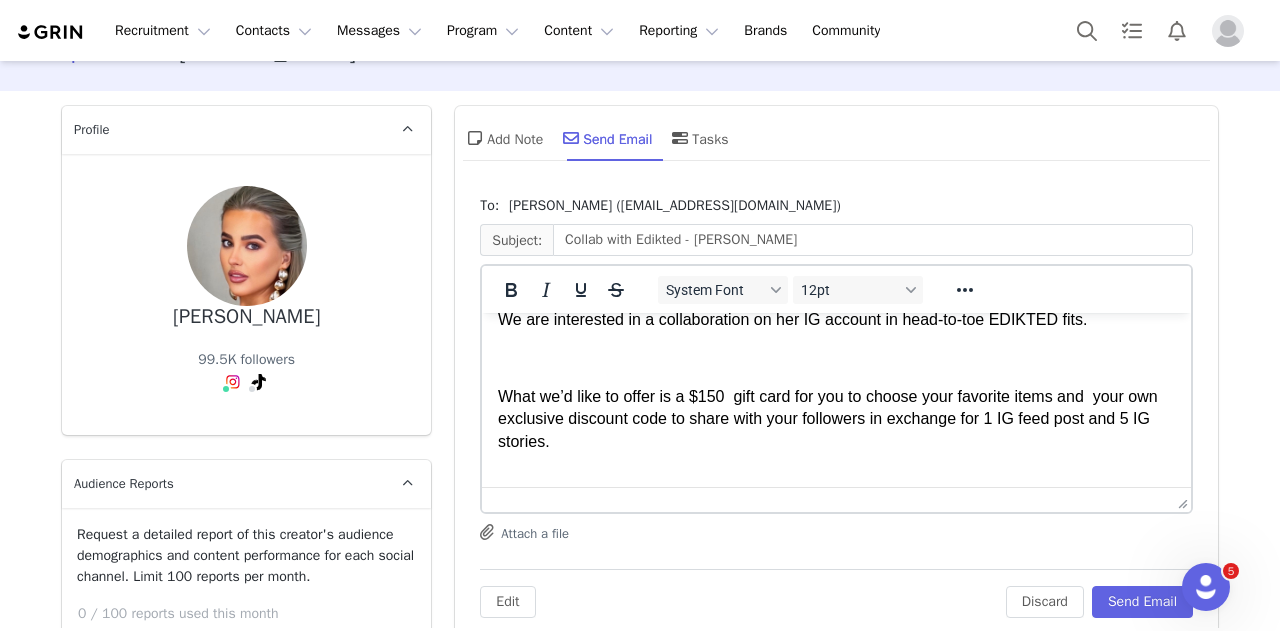 scroll, scrollTop: 314, scrollLeft: 0, axis: vertical 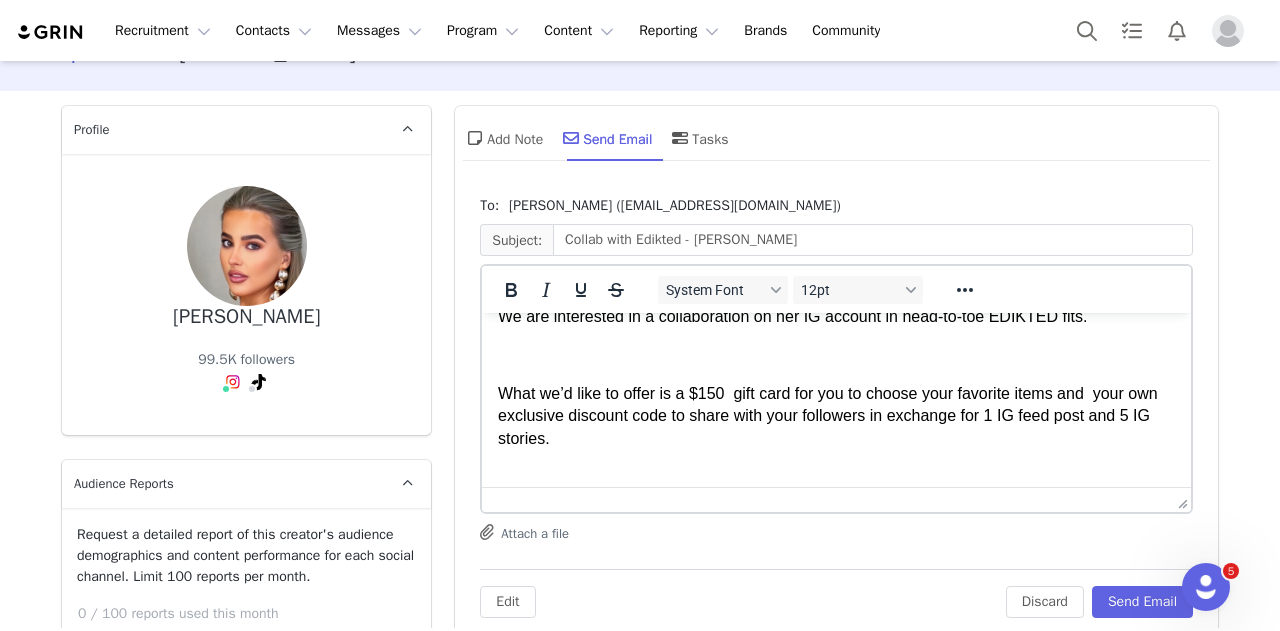 click on "What we’d like to offer is a $150  gift card for you to choose your favorite items and  your own exclusive discount code to share with your followers in exchange for 1 IG feed post and 5 IG stories." at bounding box center [836, 416] 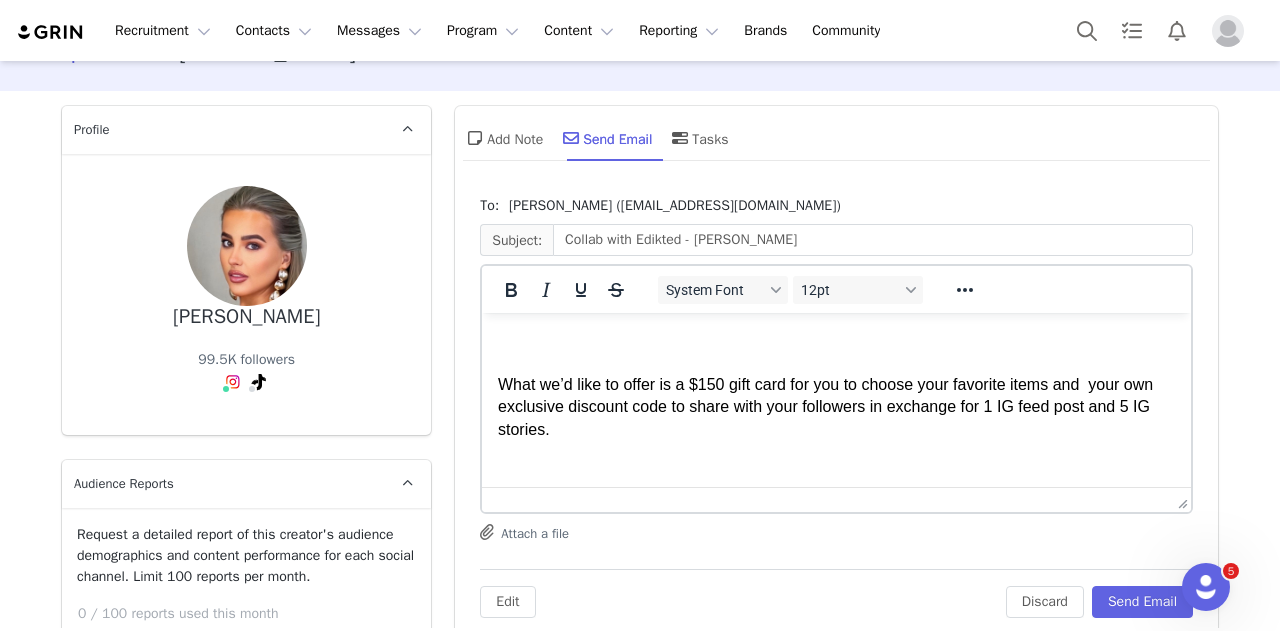 scroll, scrollTop: 330, scrollLeft: 0, axis: vertical 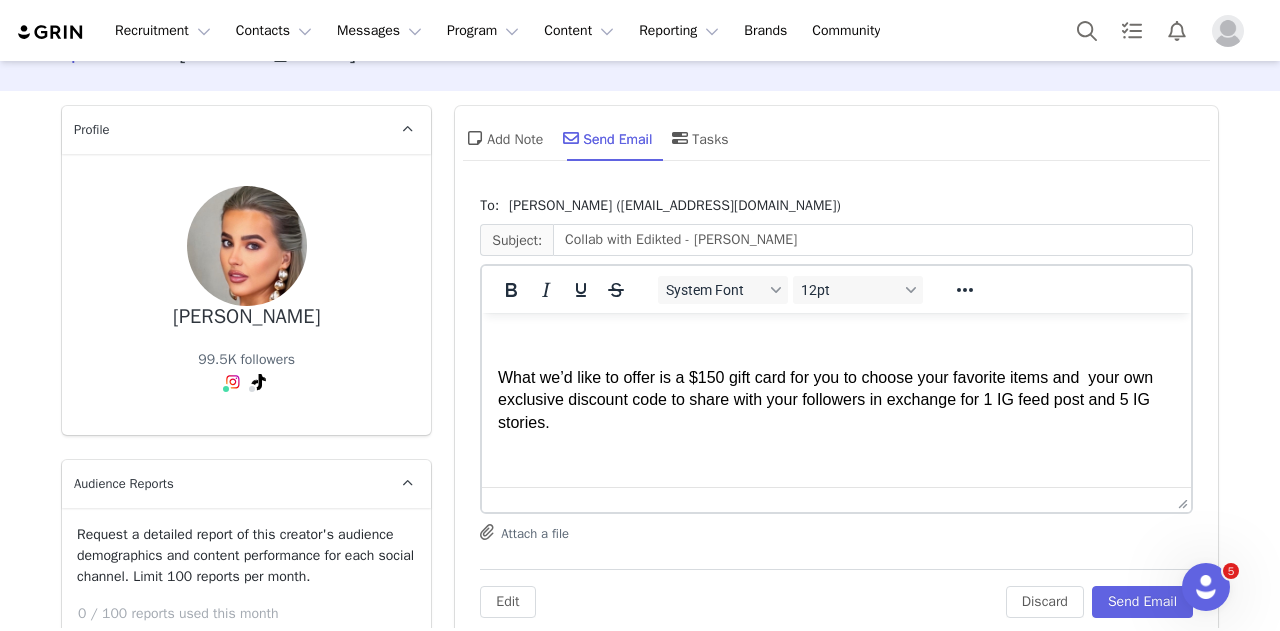 click on "What we’d like to offer is a $150 gift card for you to choose your favorite items and  your own exclusive discount code to share with your followers in exchange for 1 IG feed post and 5 IG stories." at bounding box center [836, 400] 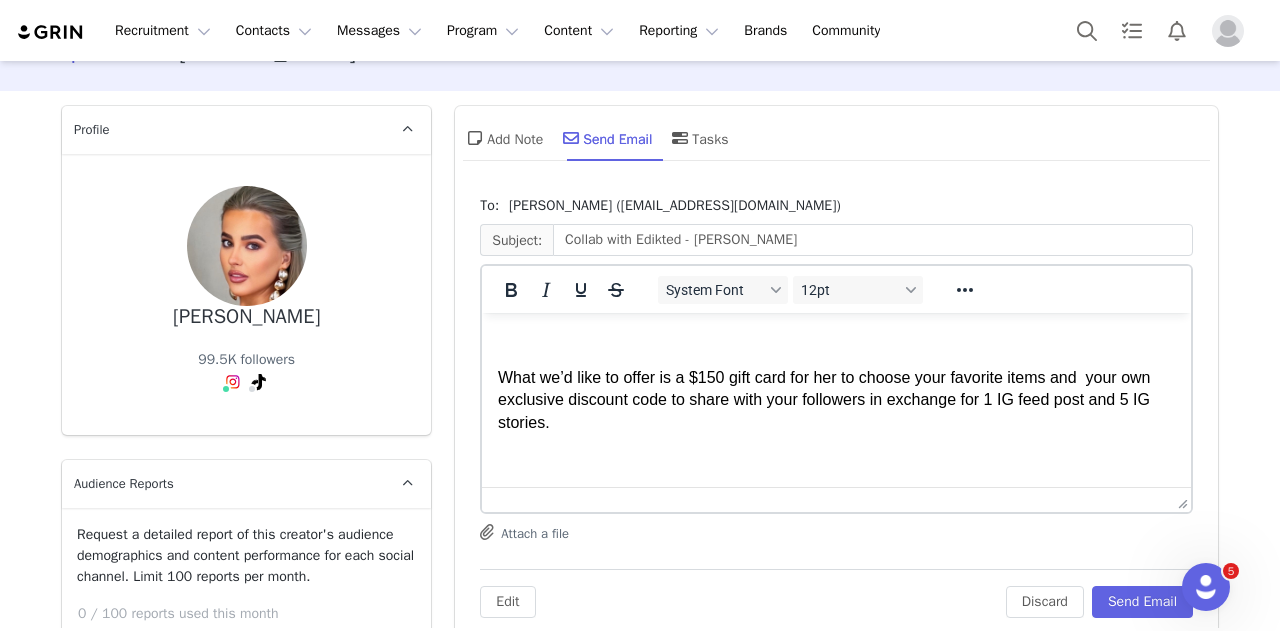 click on "What we’d like to offer is a $150 gift card for her to choose your favorite items and  your own exclusive discount code to share with your followers in exchange for 1 IG feed post and 5 IG stories." at bounding box center [836, 400] 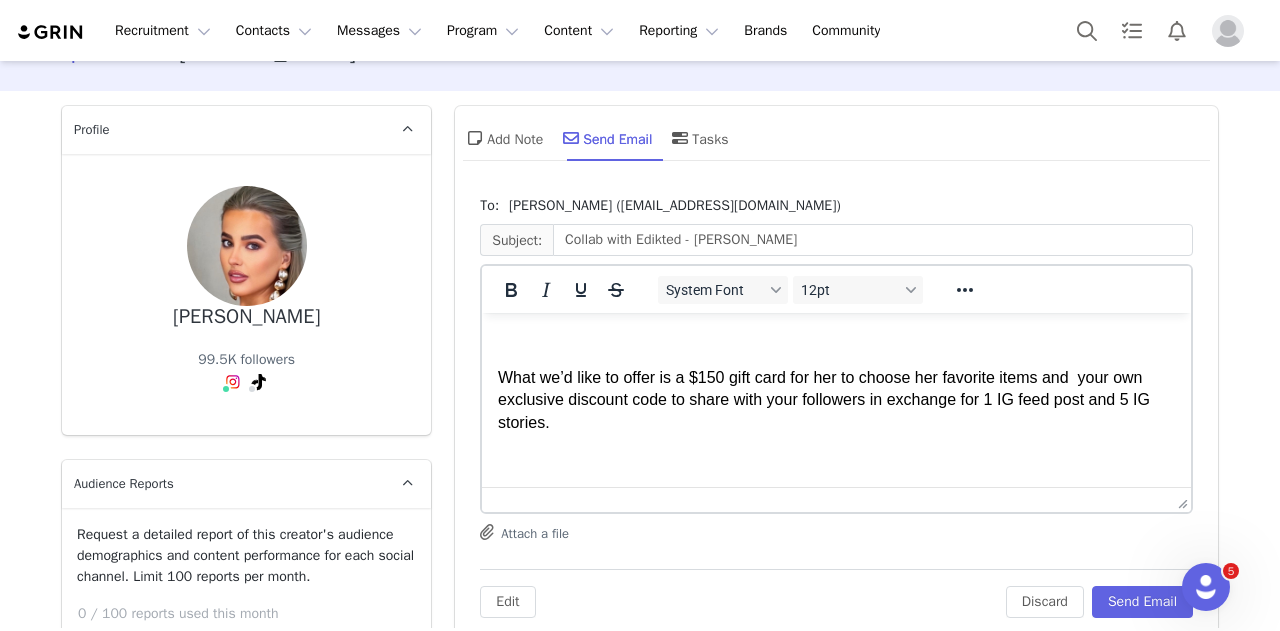 click on "What we’d like to offer is a $150 gift card for her to choose her favorite items and  your own exclusive discount code to share with your followers in exchange for 1 IG feed post and 5 IG stories." at bounding box center (836, 400) 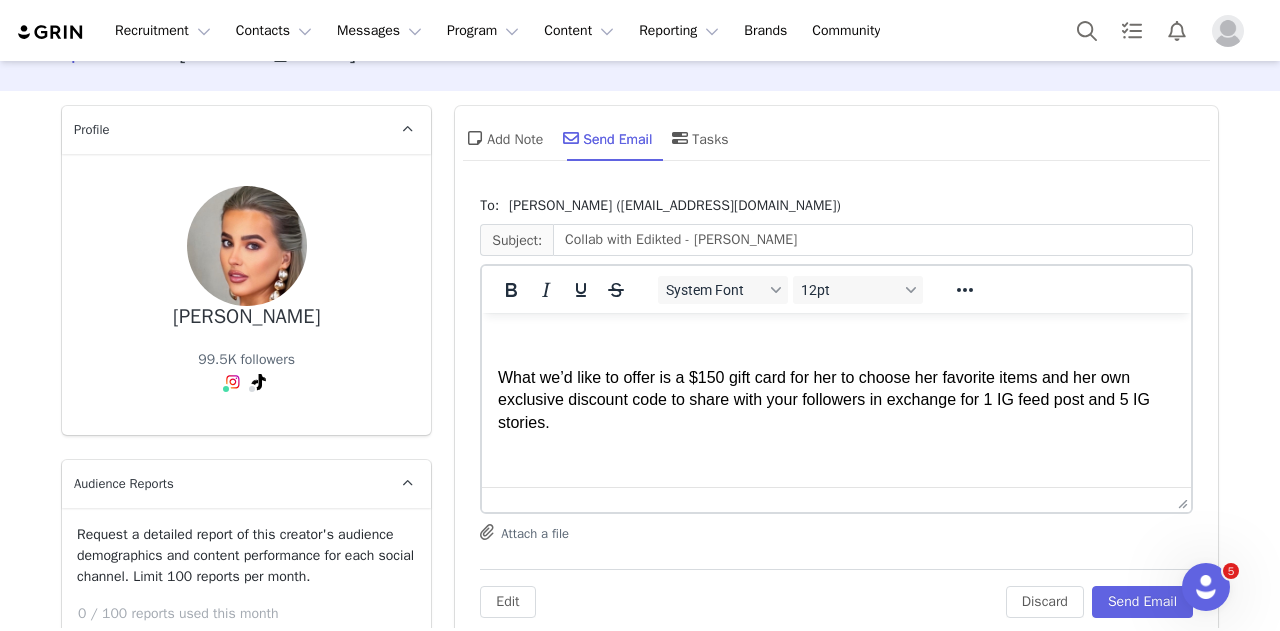 click on "What we’d like to offer is a $150 gift card for her to choose her favorite items and her own exclusive discount code to share with your followers in exchange for 1 IG feed post and 5 IG stories." at bounding box center (836, 400) 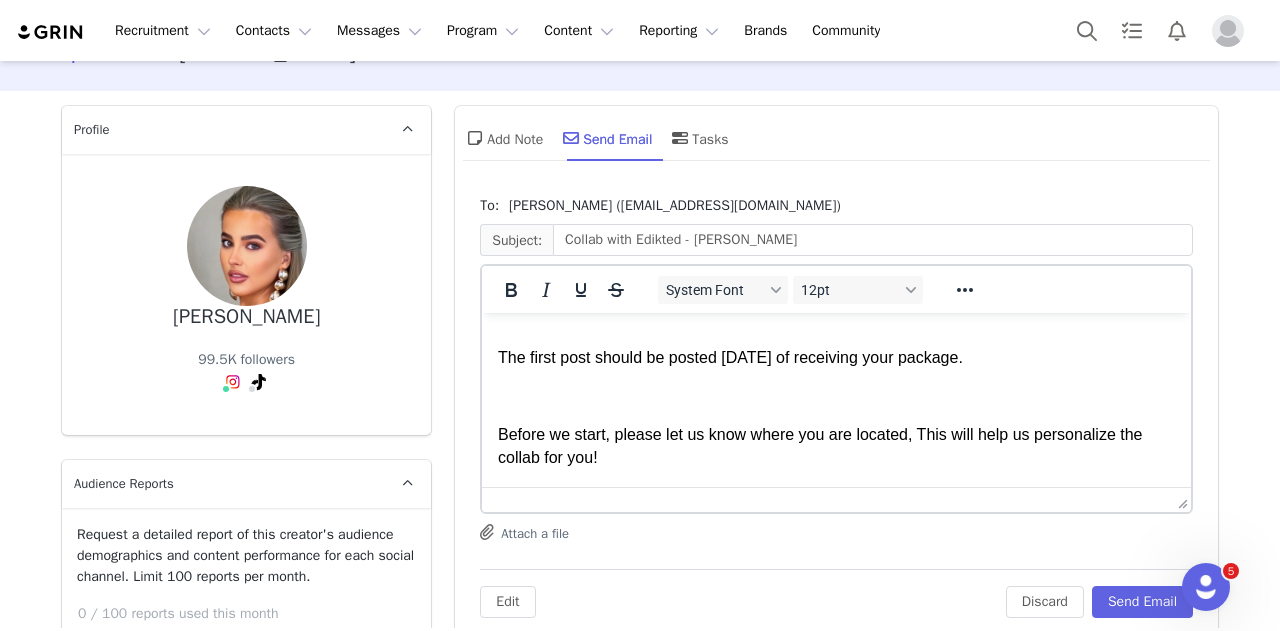scroll, scrollTop: 472, scrollLeft: 0, axis: vertical 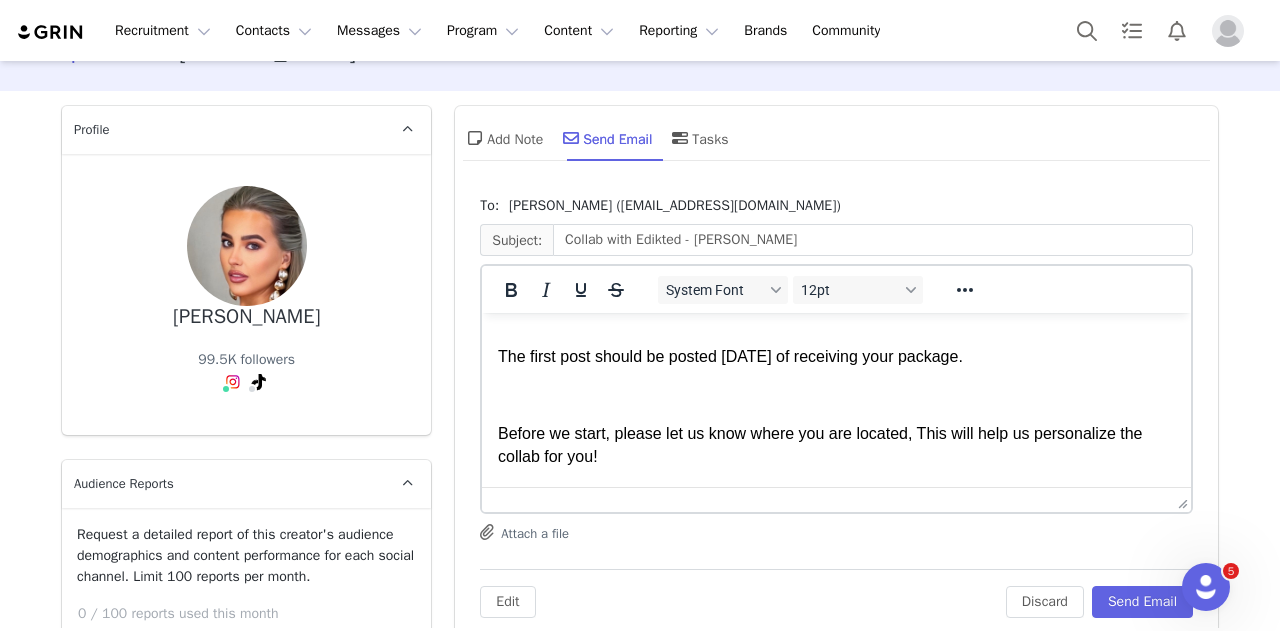 click on "The first post should be posted within 5 days of receiving your package." at bounding box center [836, 357] 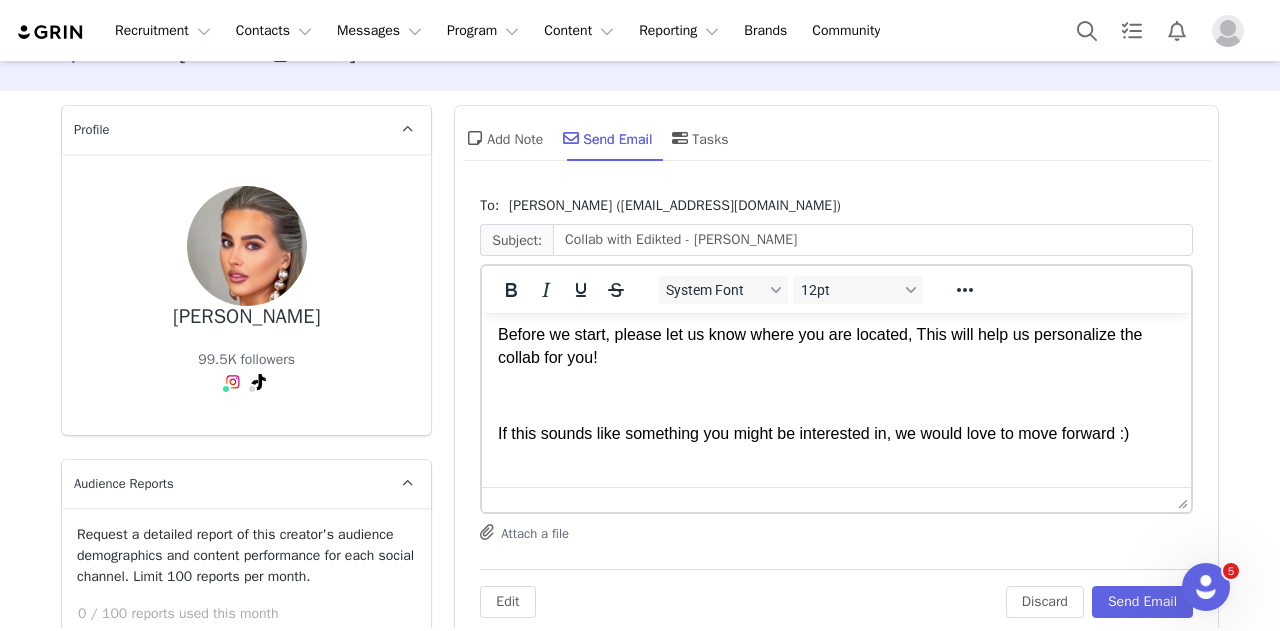 scroll, scrollTop: 572, scrollLeft: 0, axis: vertical 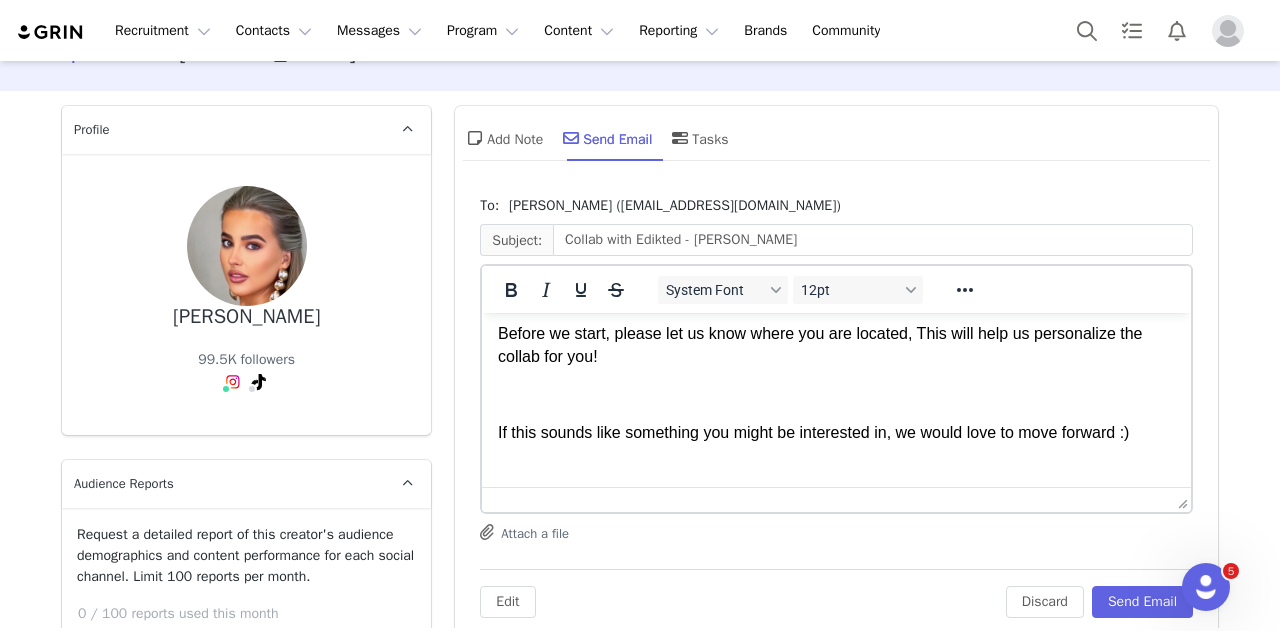click on "Before we start, please let us know where you are located, This will help us personalize the collab for you!" at bounding box center [836, 345] 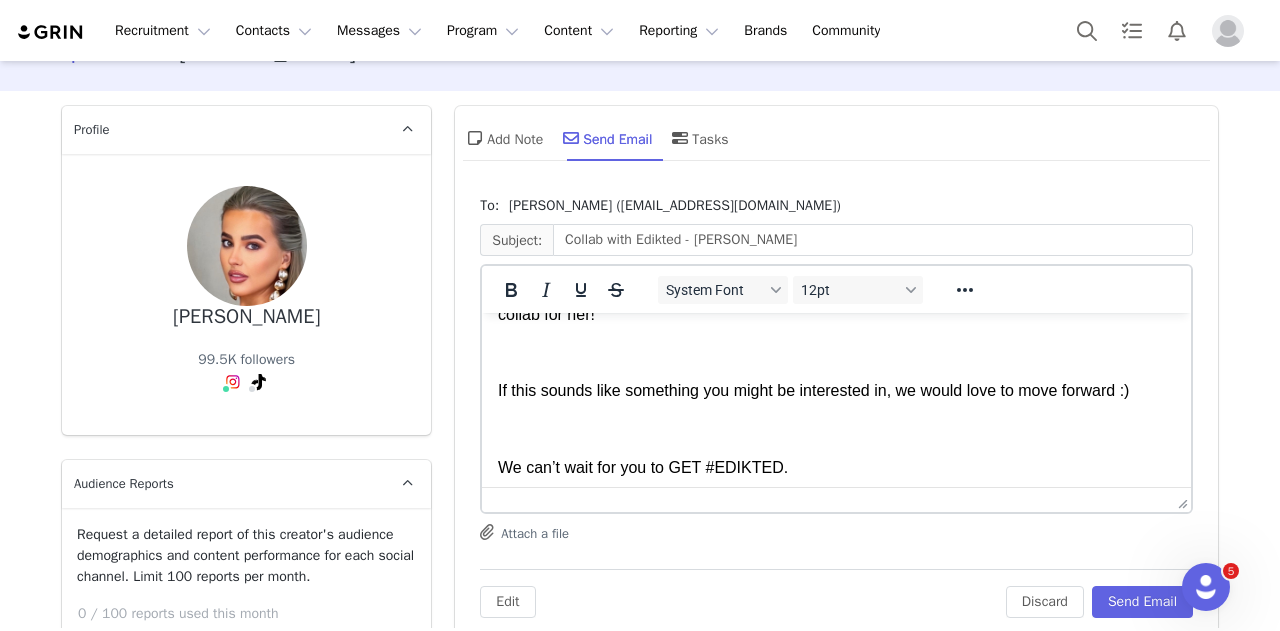 scroll, scrollTop: 626, scrollLeft: 0, axis: vertical 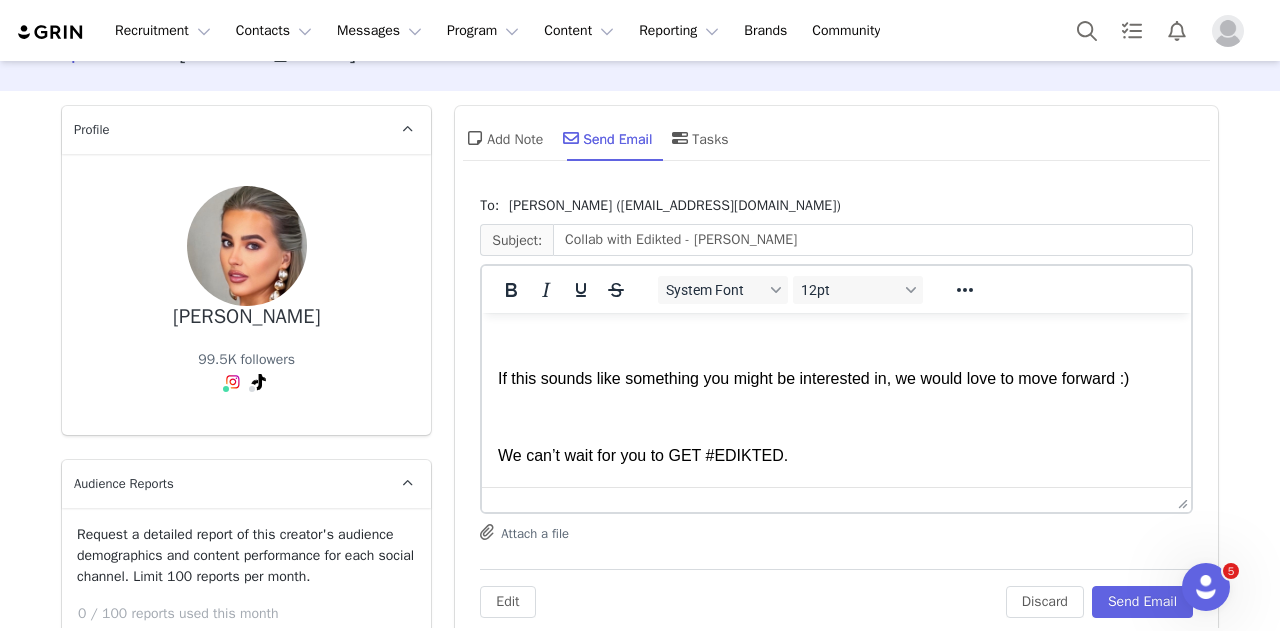 click on "If this sounds like something you might be interested in, we would love to move forward :)" at bounding box center [836, 379] 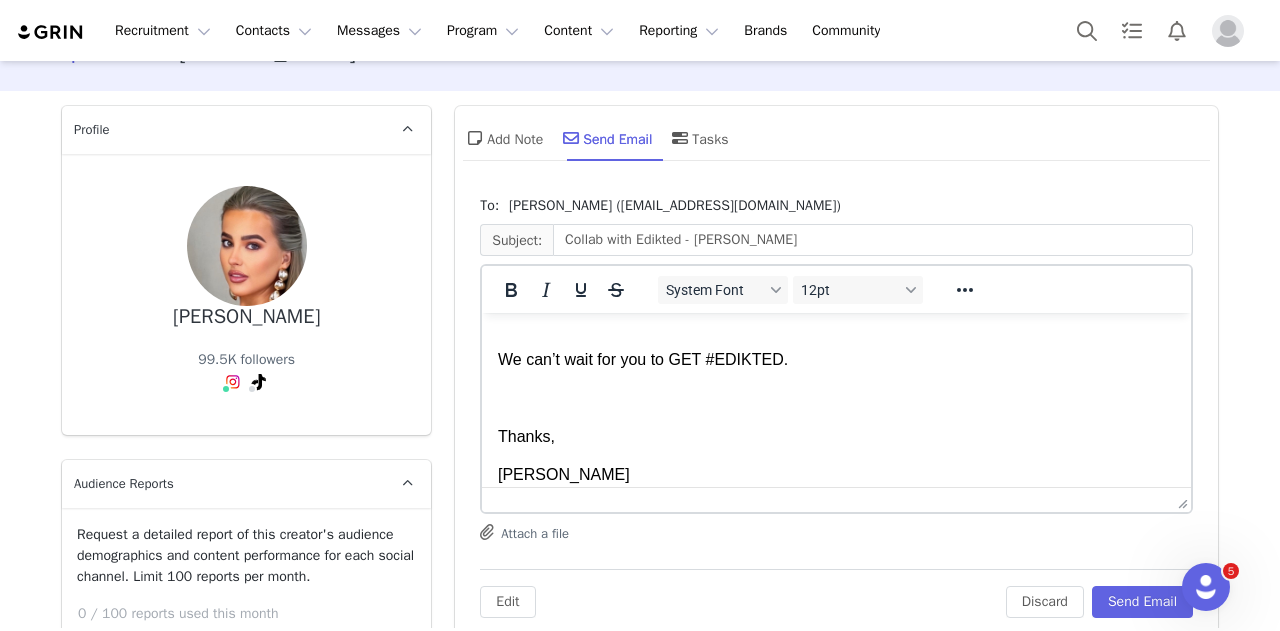 scroll, scrollTop: 731, scrollLeft: 0, axis: vertical 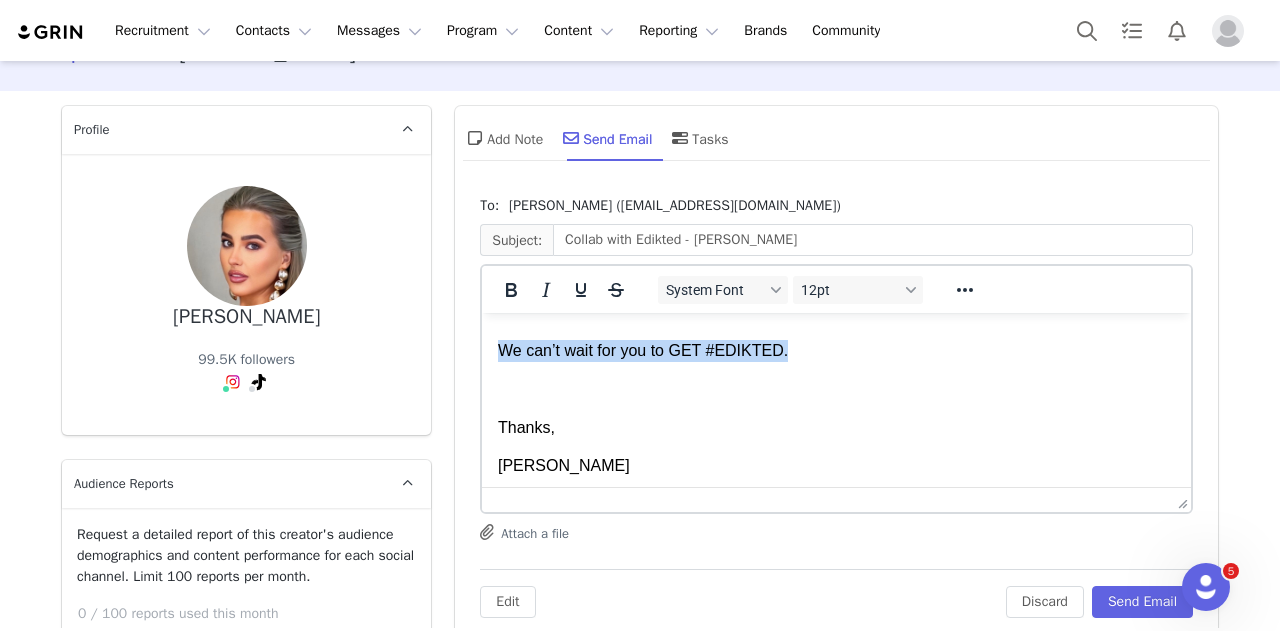 drag, startPoint x: 832, startPoint y: 376, endPoint x: 488, endPoint y: 374, distance: 344.00583 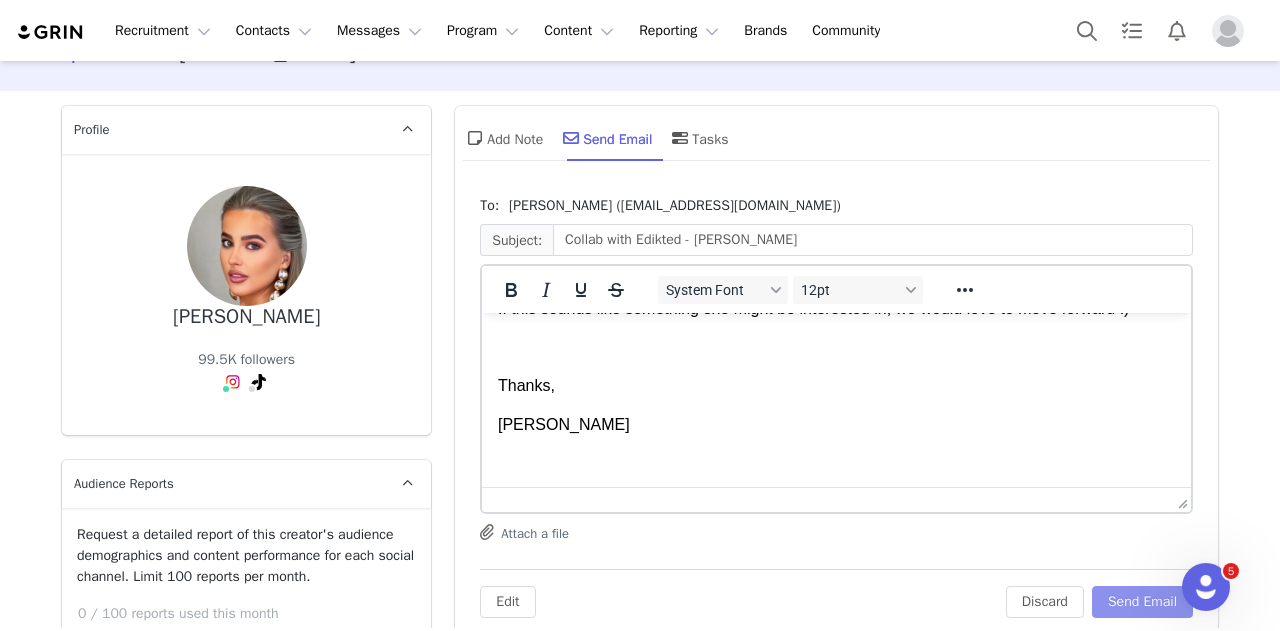 click on "Send Email" at bounding box center [1142, 602] 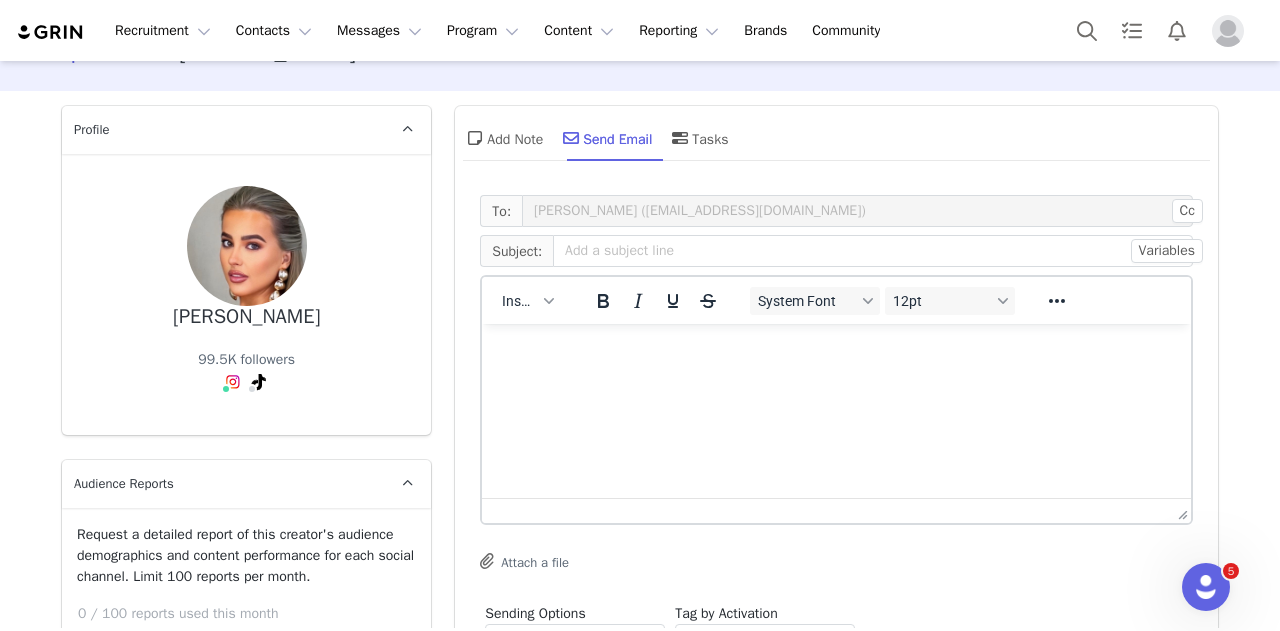 scroll, scrollTop: 0, scrollLeft: 0, axis: both 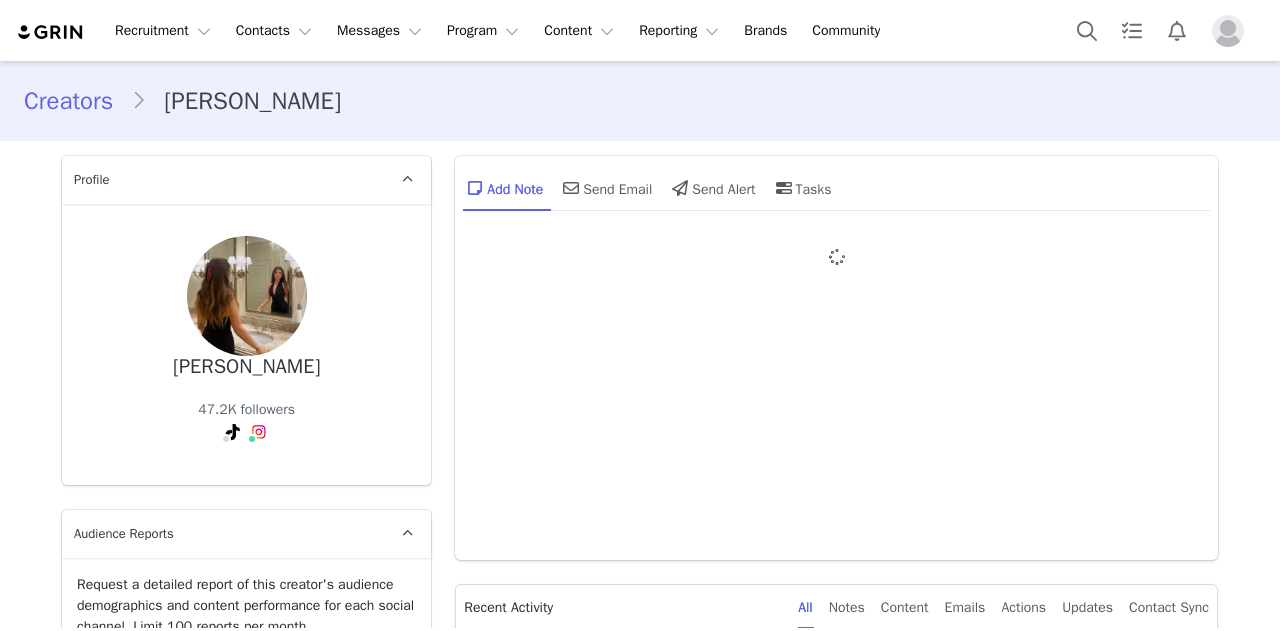 type on "+1 ([GEOGRAPHIC_DATA])" 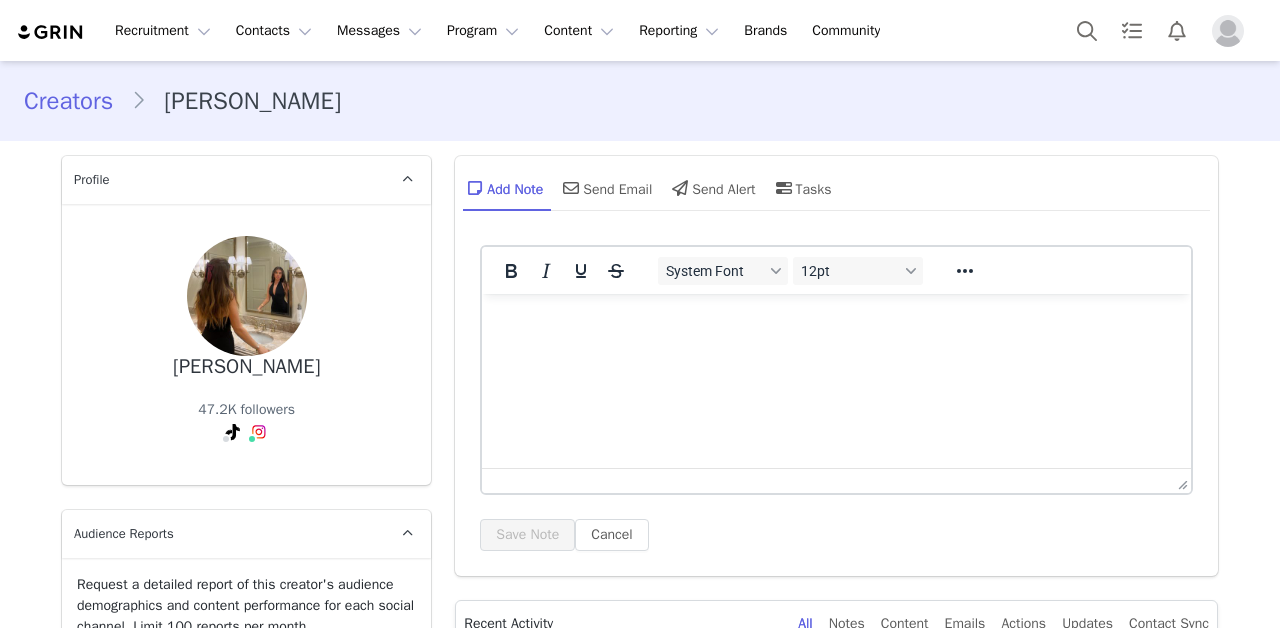 scroll, scrollTop: 584, scrollLeft: 0, axis: vertical 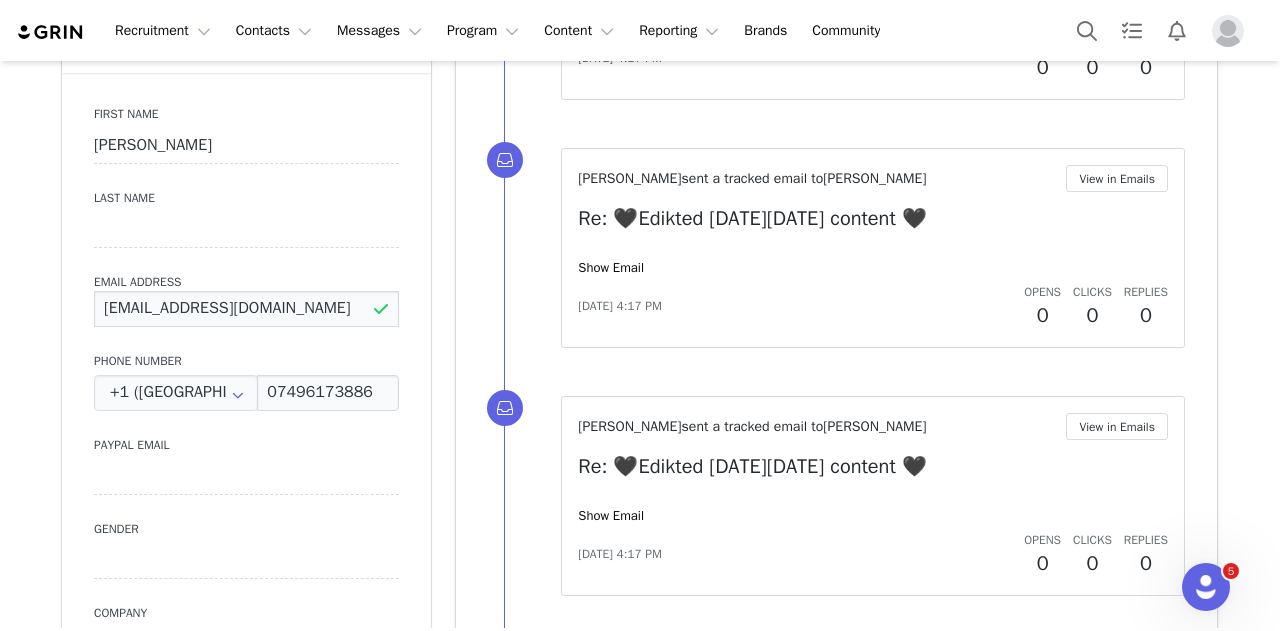 click on "[EMAIL_ADDRESS][DOMAIN_NAME]" at bounding box center [246, 309] 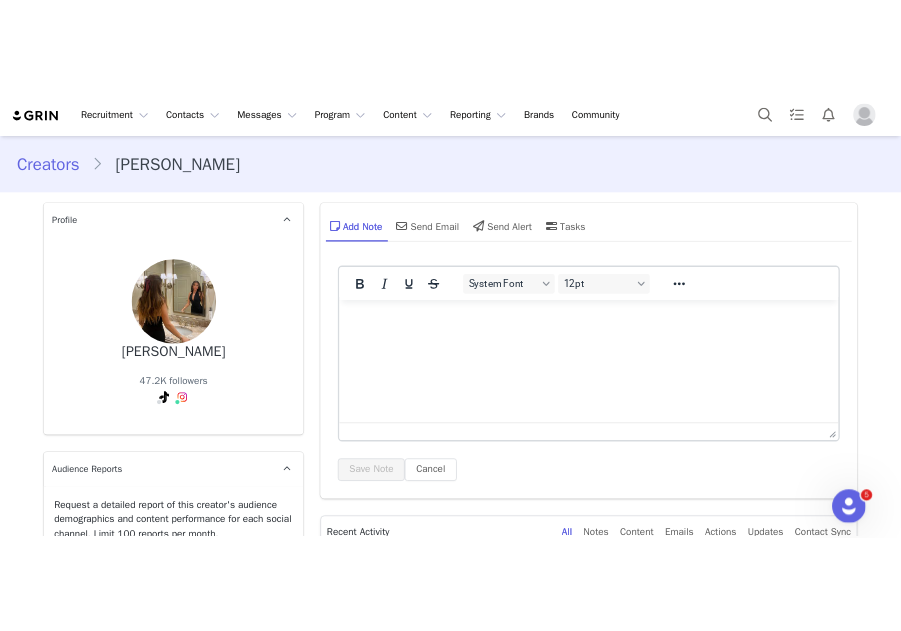scroll, scrollTop: 237, scrollLeft: 0, axis: vertical 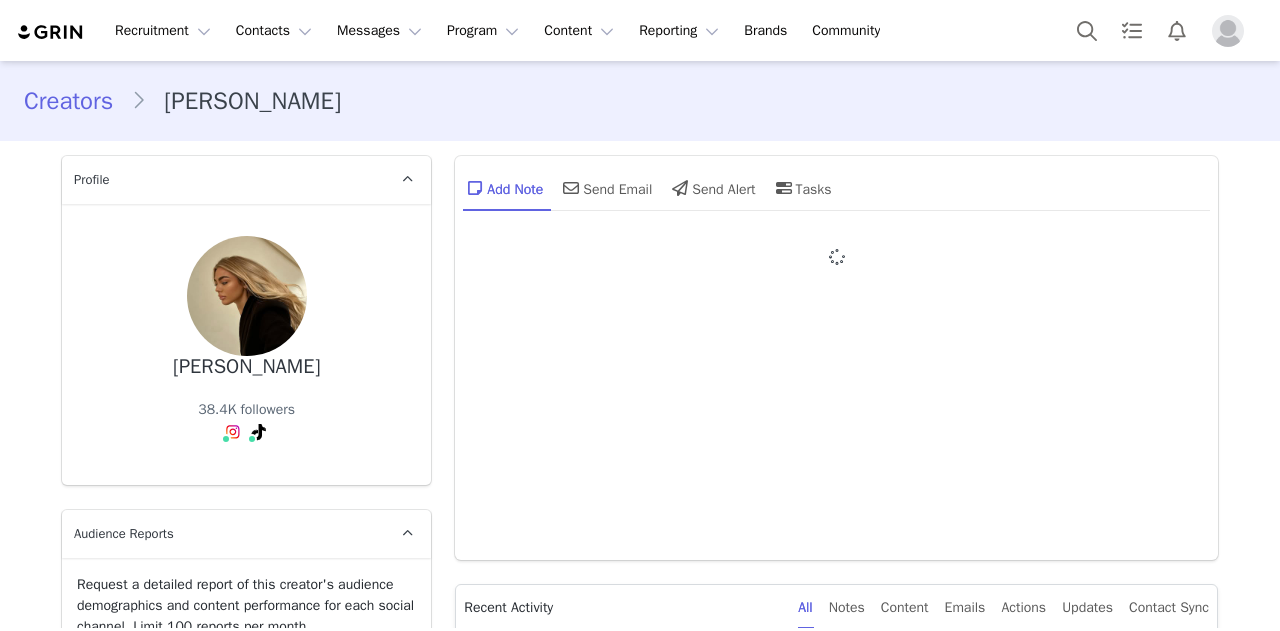type on "+1 ([GEOGRAPHIC_DATA])" 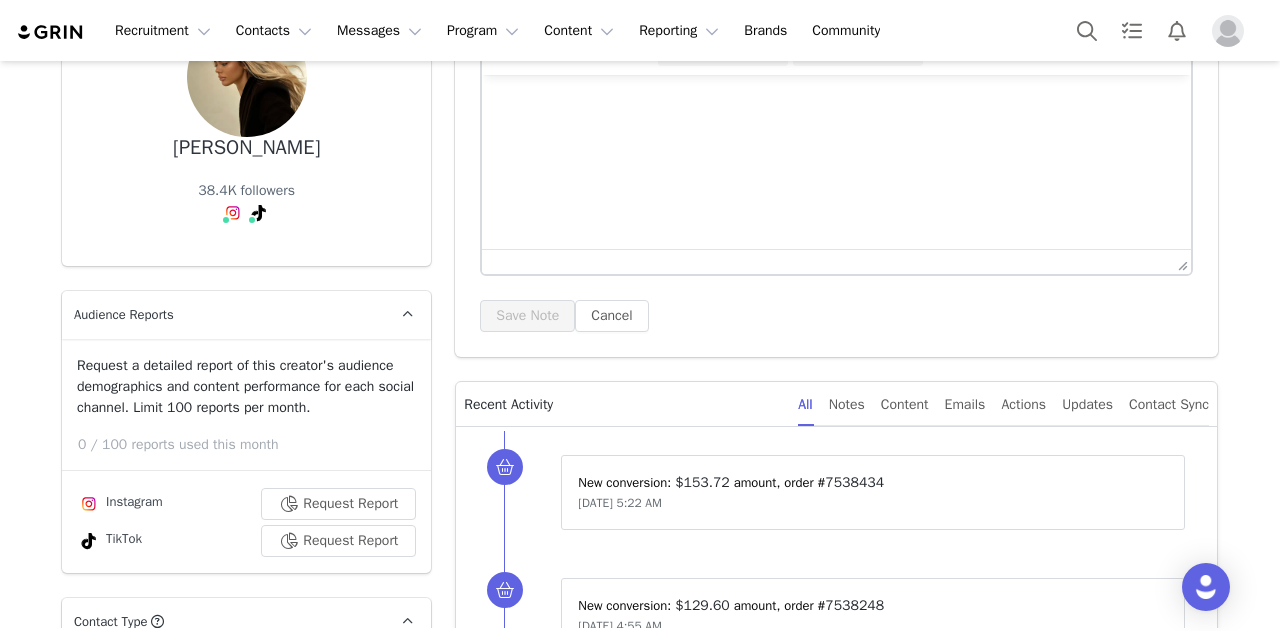 scroll, scrollTop: 220, scrollLeft: 0, axis: vertical 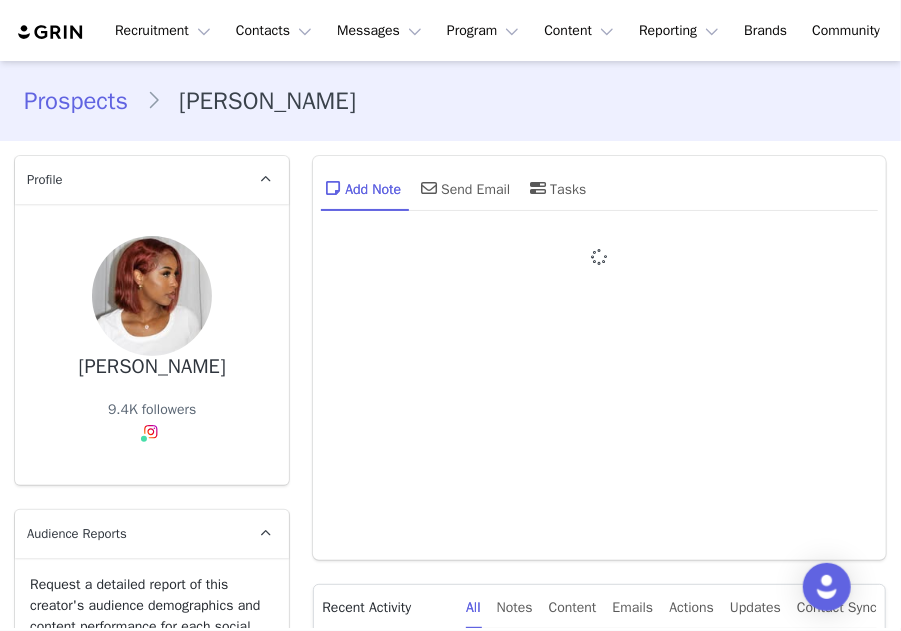 type on "+1 ([GEOGRAPHIC_DATA])" 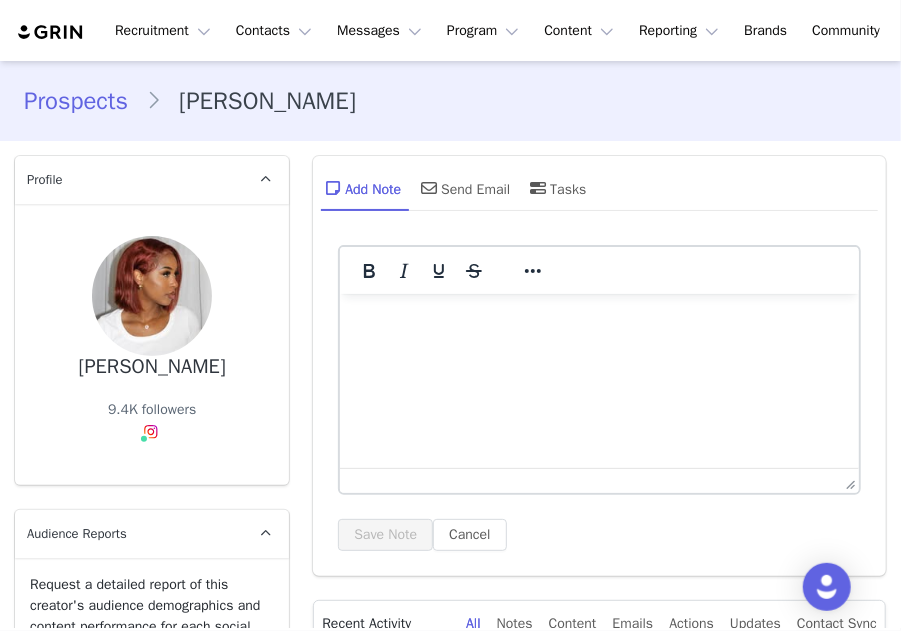 scroll, scrollTop: 0, scrollLeft: 0, axis: both 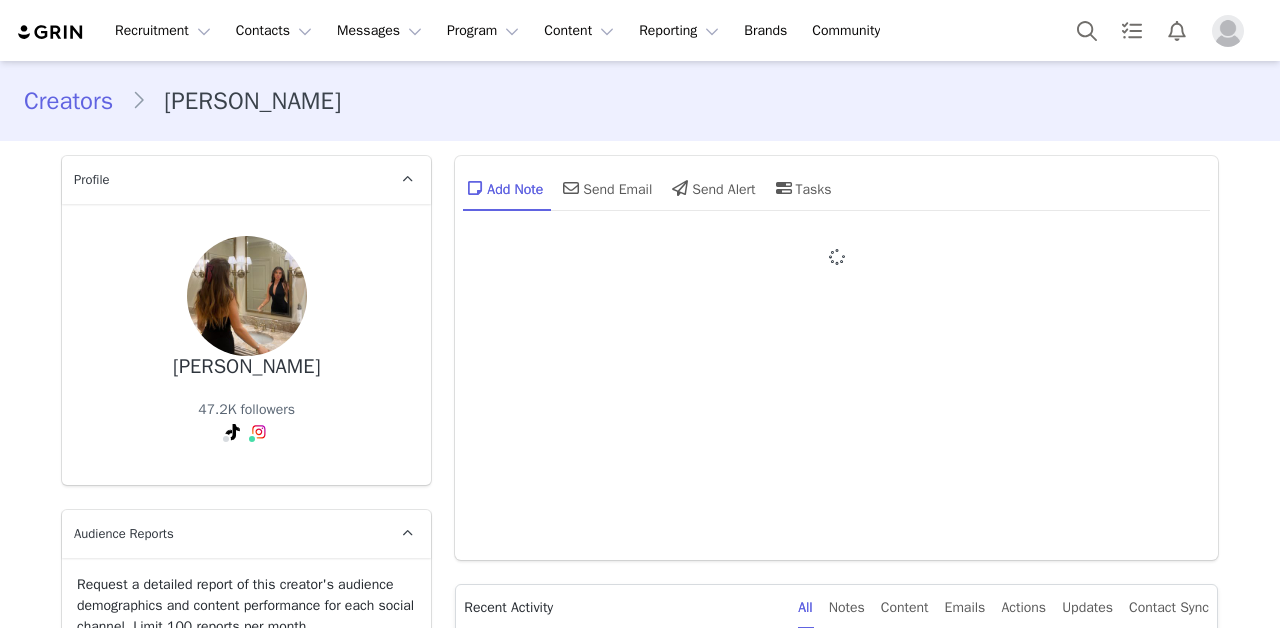 type on "+1 ([GEOGRAPHIC_DATA])" 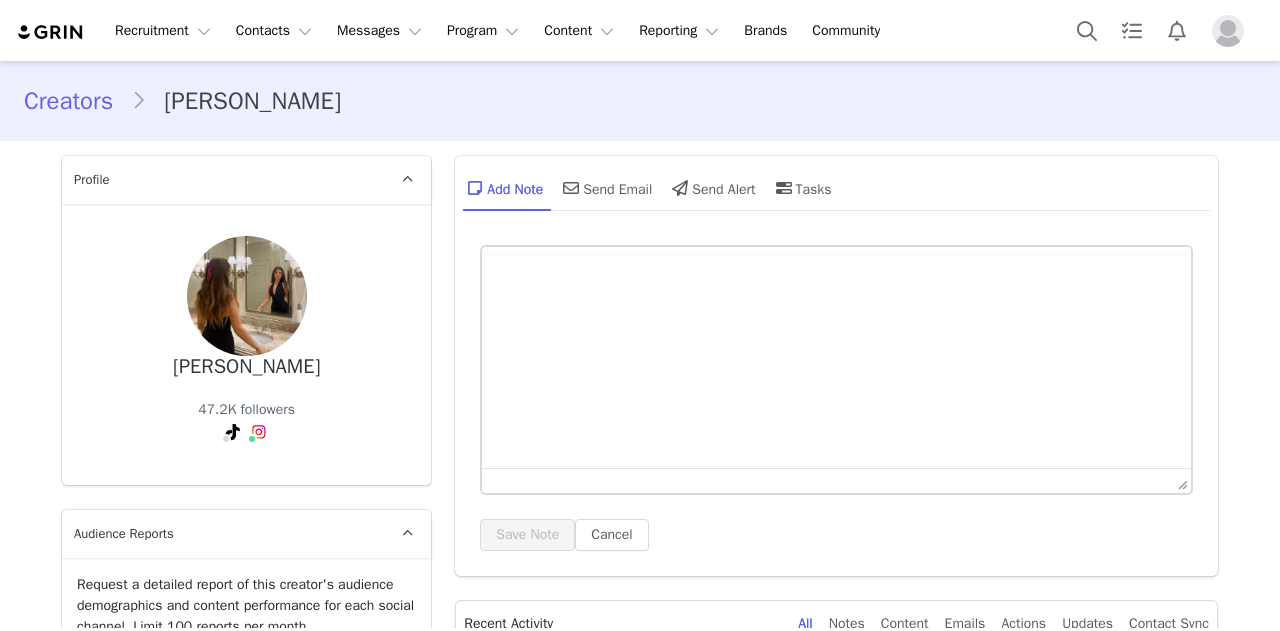 scroll, scrollTop: 0, scrollLeft: 0, axis: both 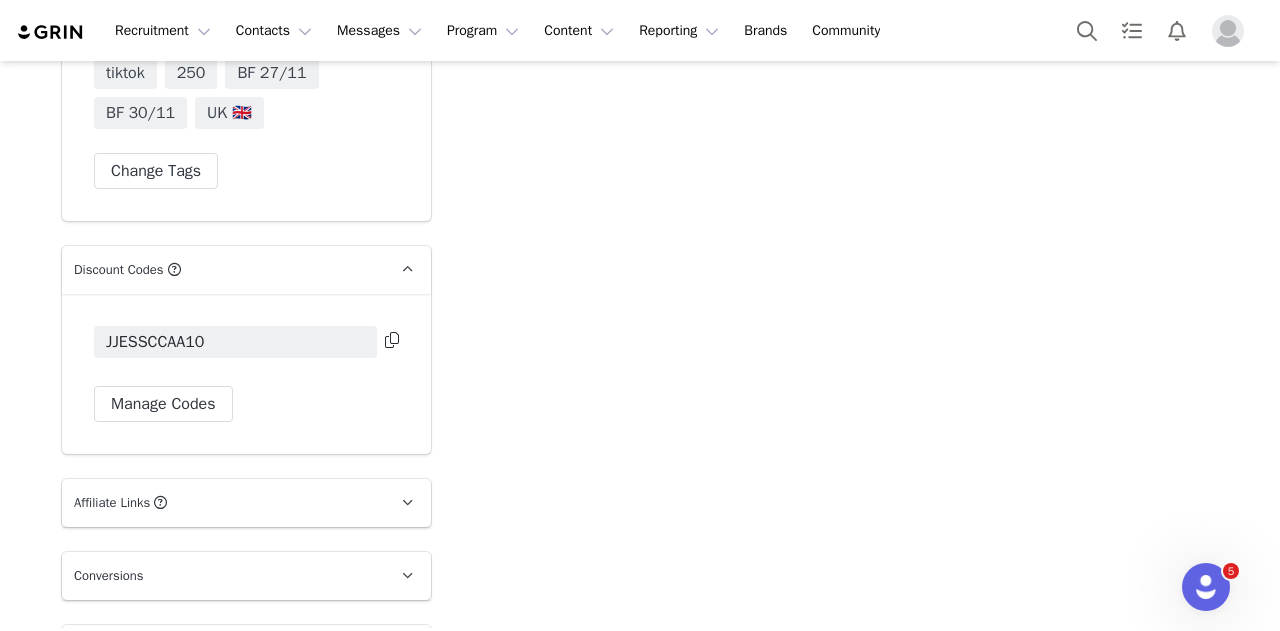 click at bounding box center [392, 340] 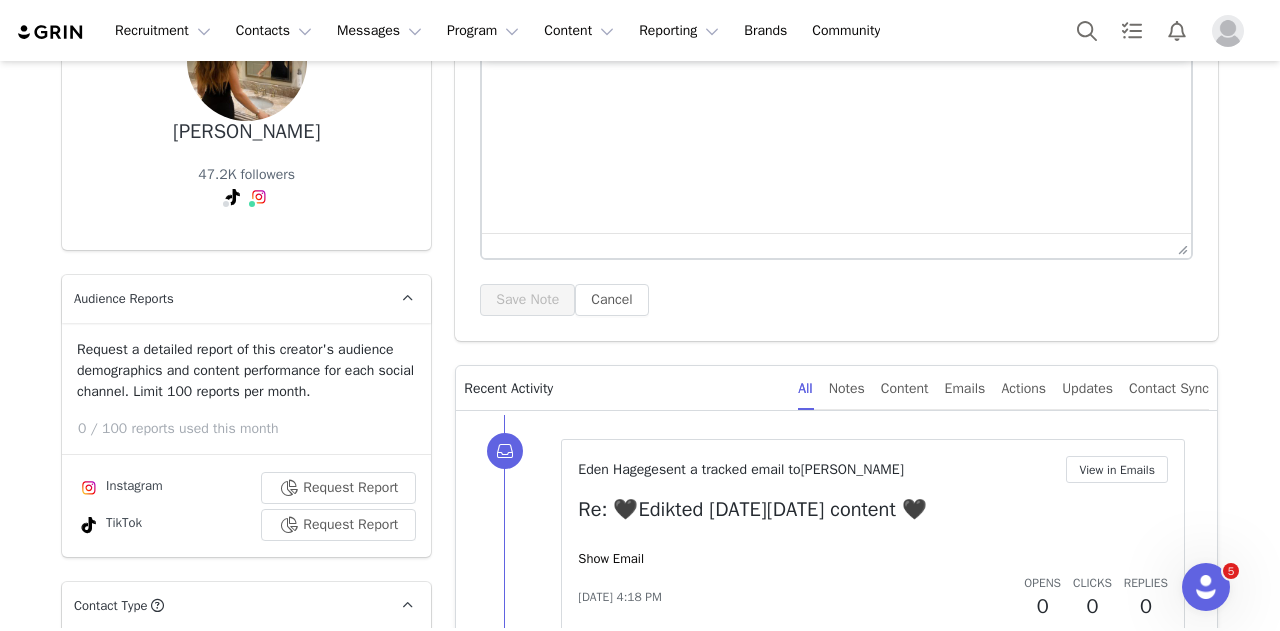 scroll, scrollTop: 234, scrollLeft: 0, axis: vertical 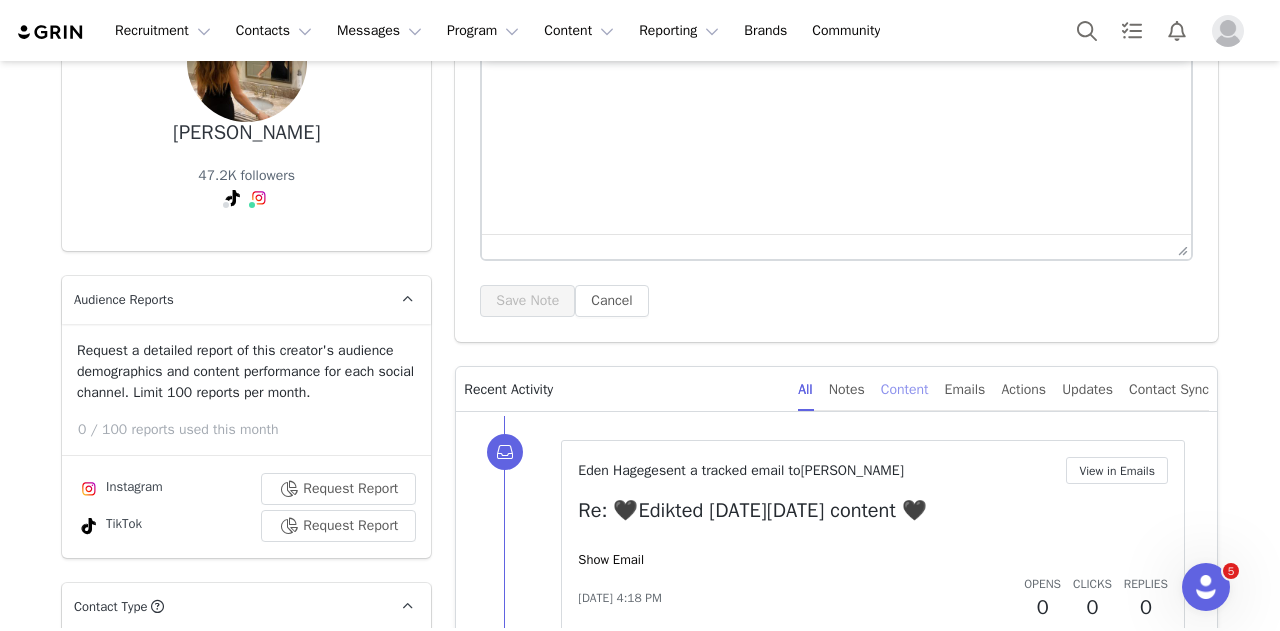 click on "Content" at bounding box center [905, 389] 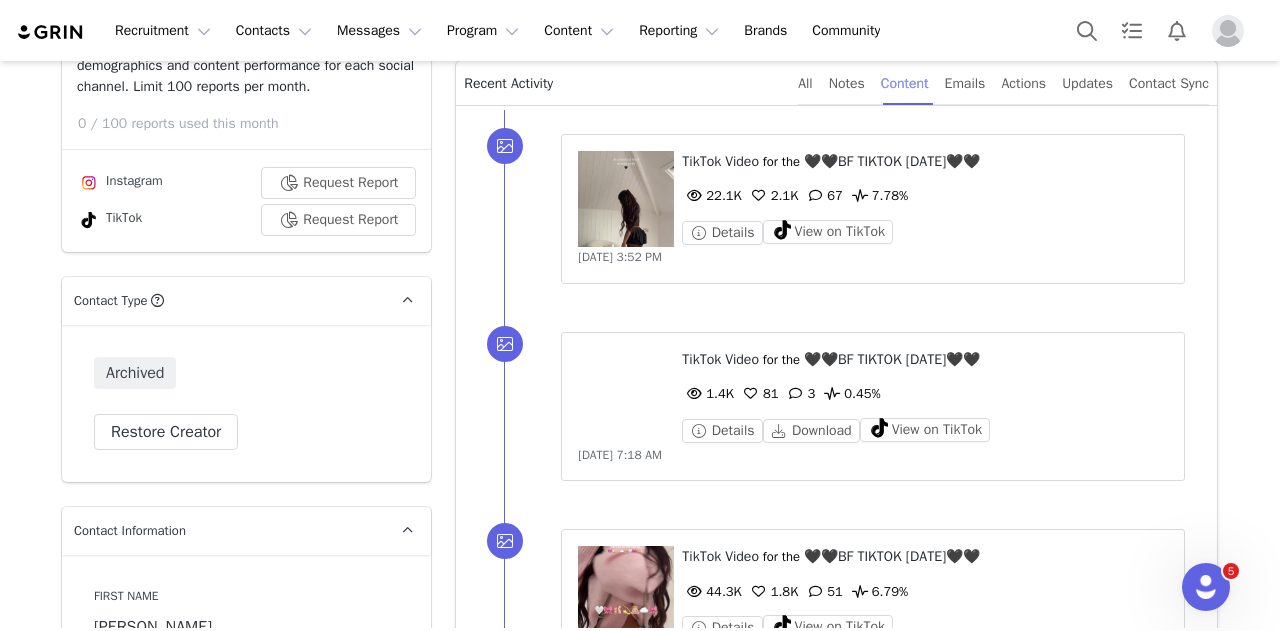 scroll, scrollTop: 540, scrollLeft: 0, axis: vertical 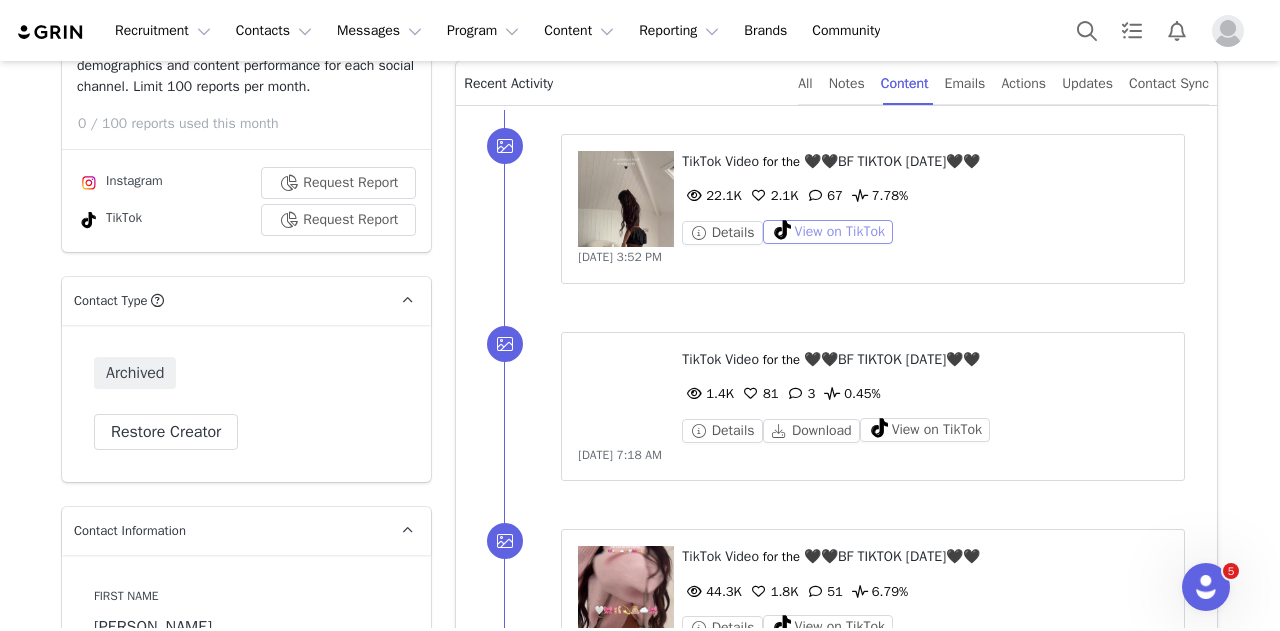 click on "View on TikTok" at bounding box center [828, 232] 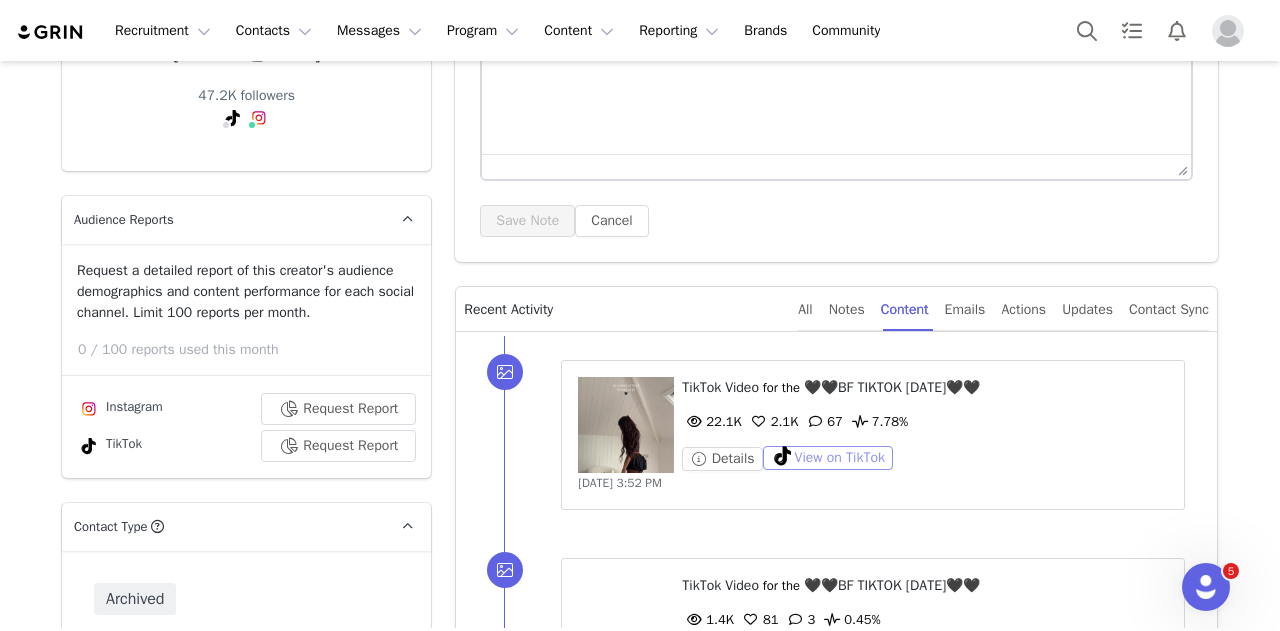 scroll, scrollTop: 0, scrollLeft: 0, axis: both 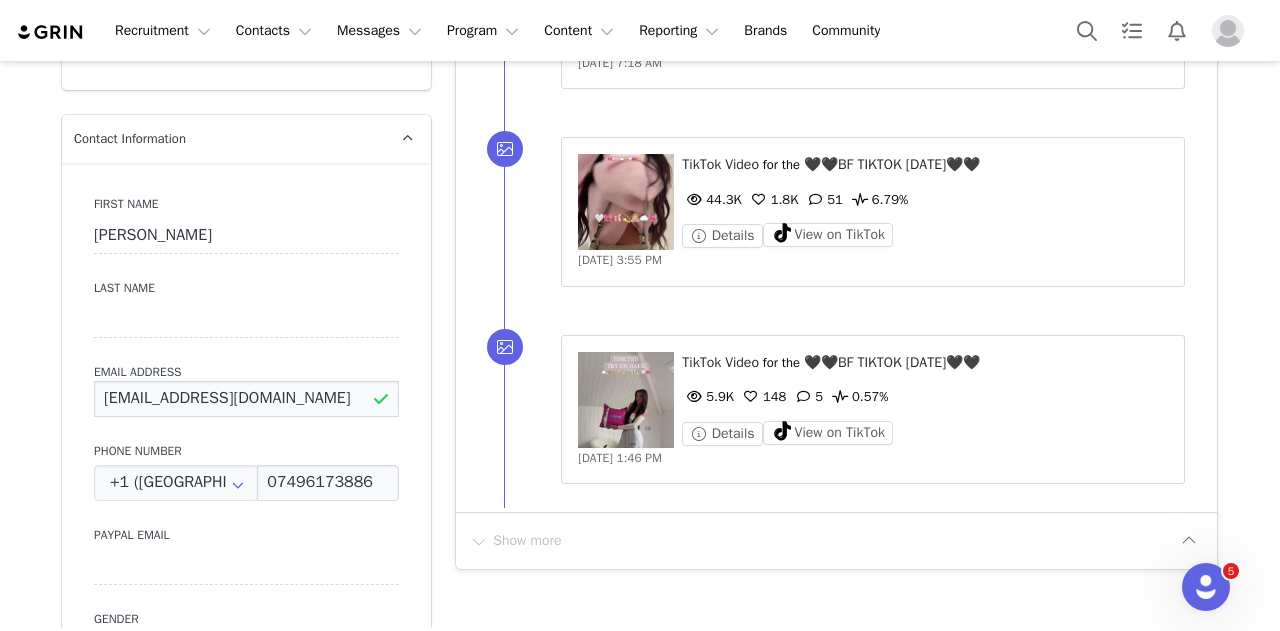 click on "jjjwebb07@gmail.com" at bounding box center [246, 399] 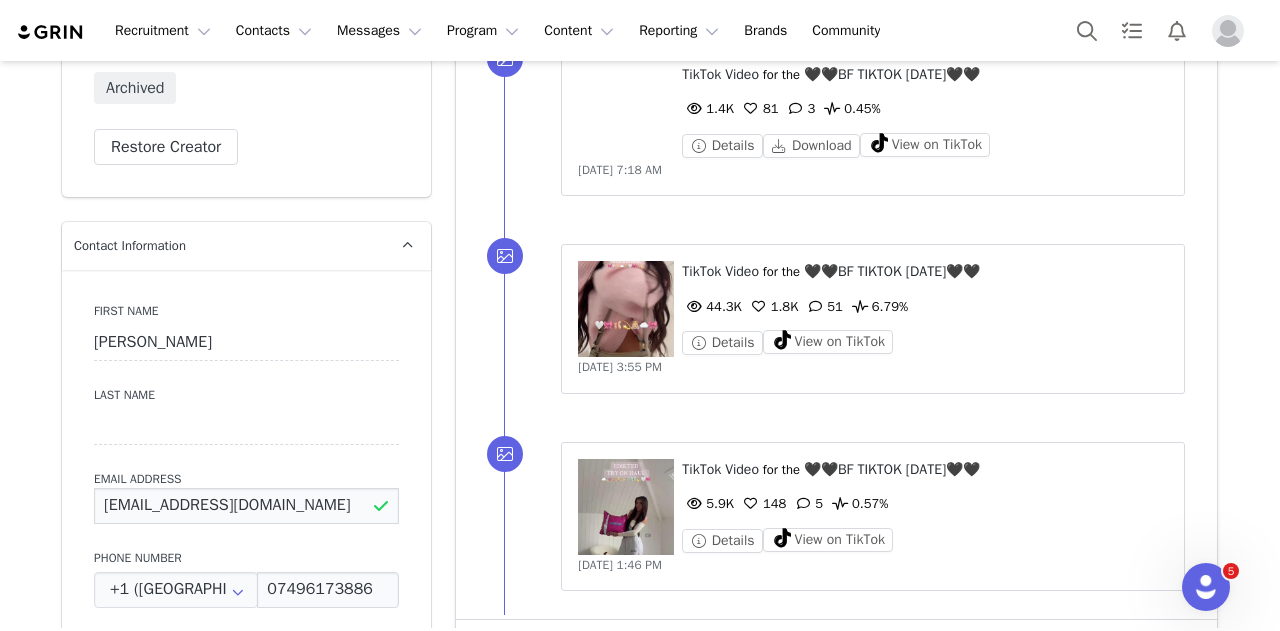 scroll, scrollTop: 824, scrollLeft: 0, axis: vertical 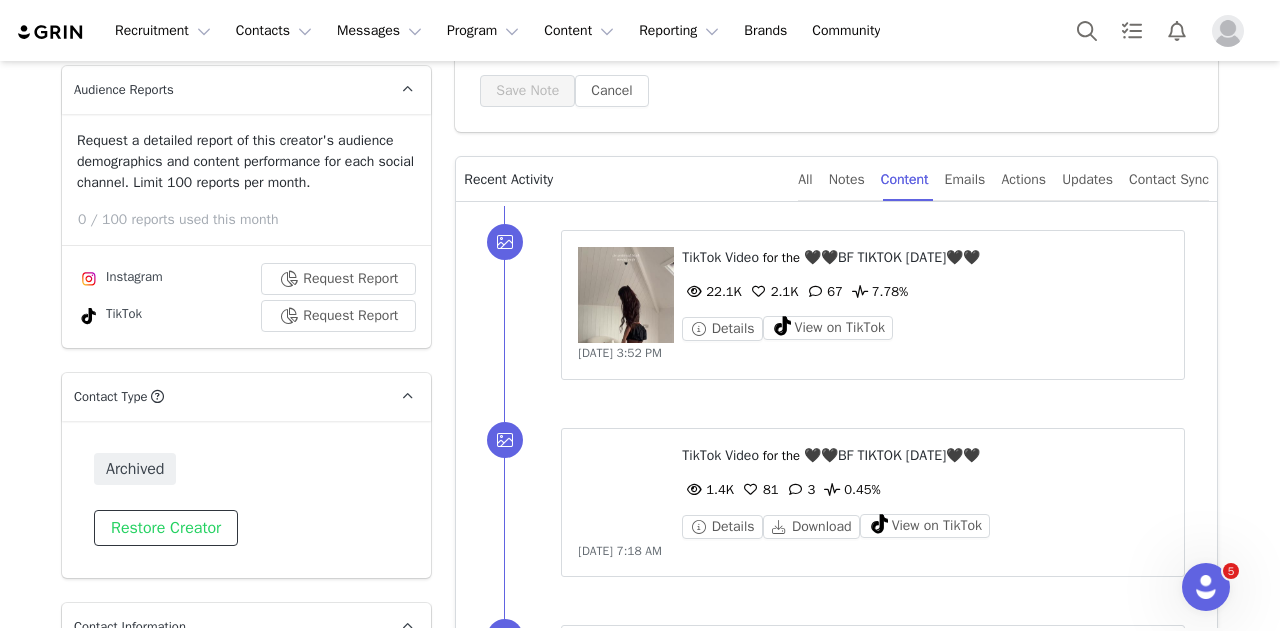 click on "Restore Creator" at bounding box center (166, 528) 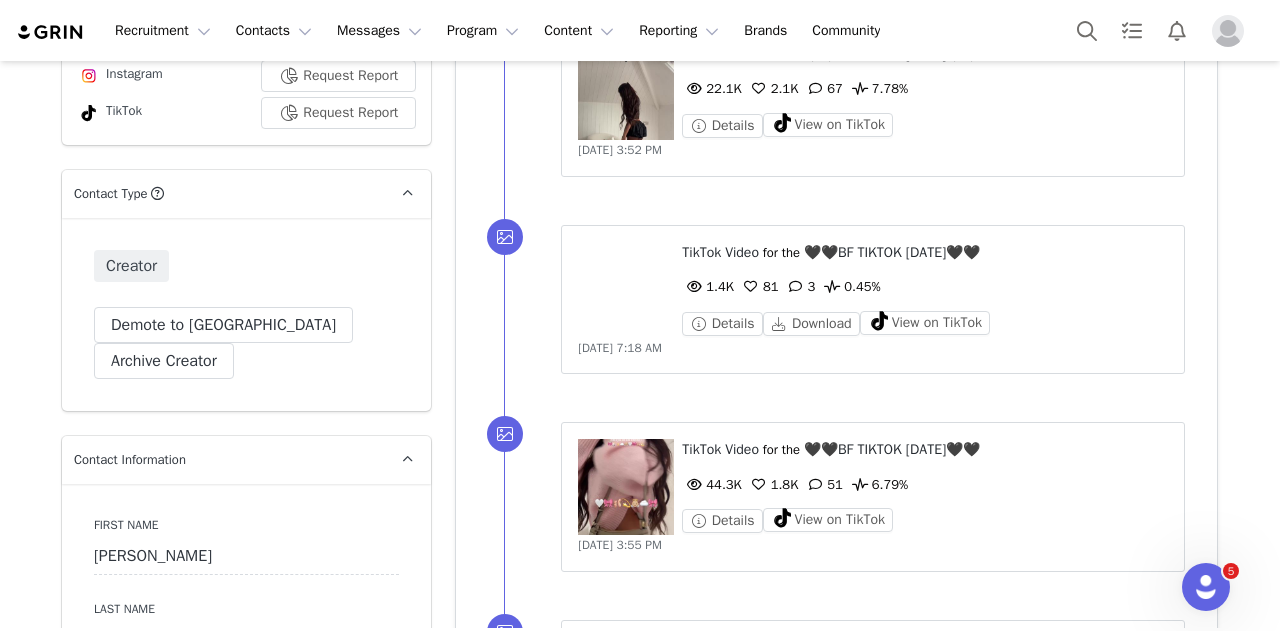 scroll, scrollTop: 705, scrollLeft: 0, axis: vertical 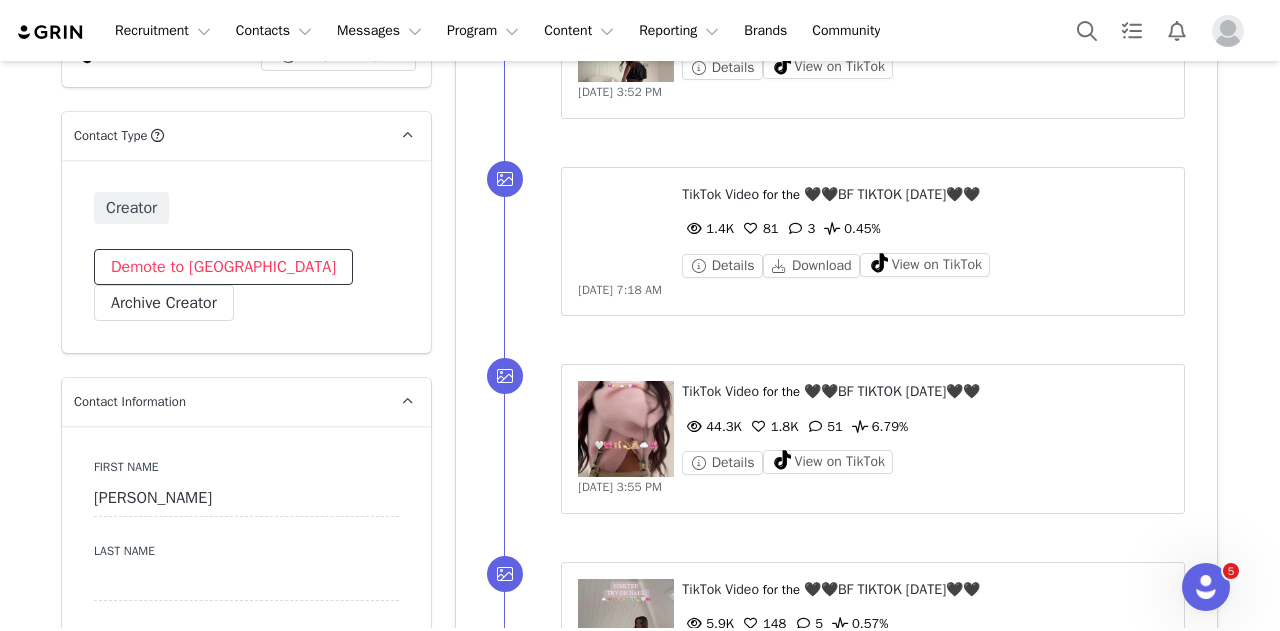 click on "Demote to Prospect" at bounding box center (223, 267) 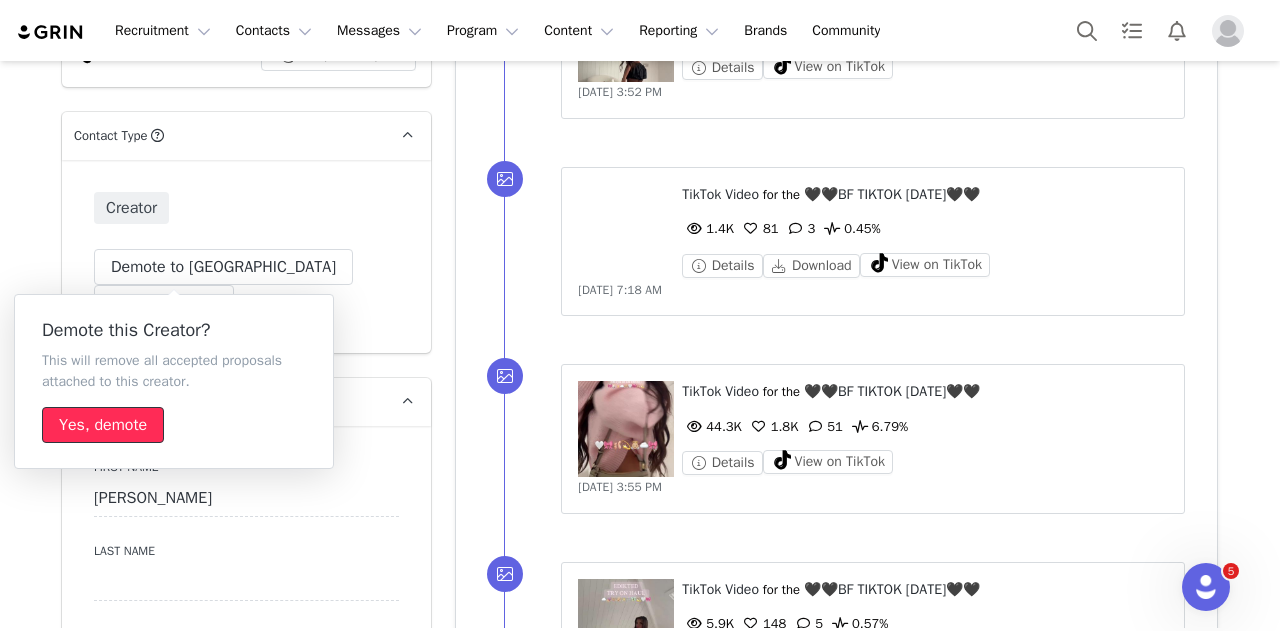 click on "Yes, demote" at bounding box center (103, 425) 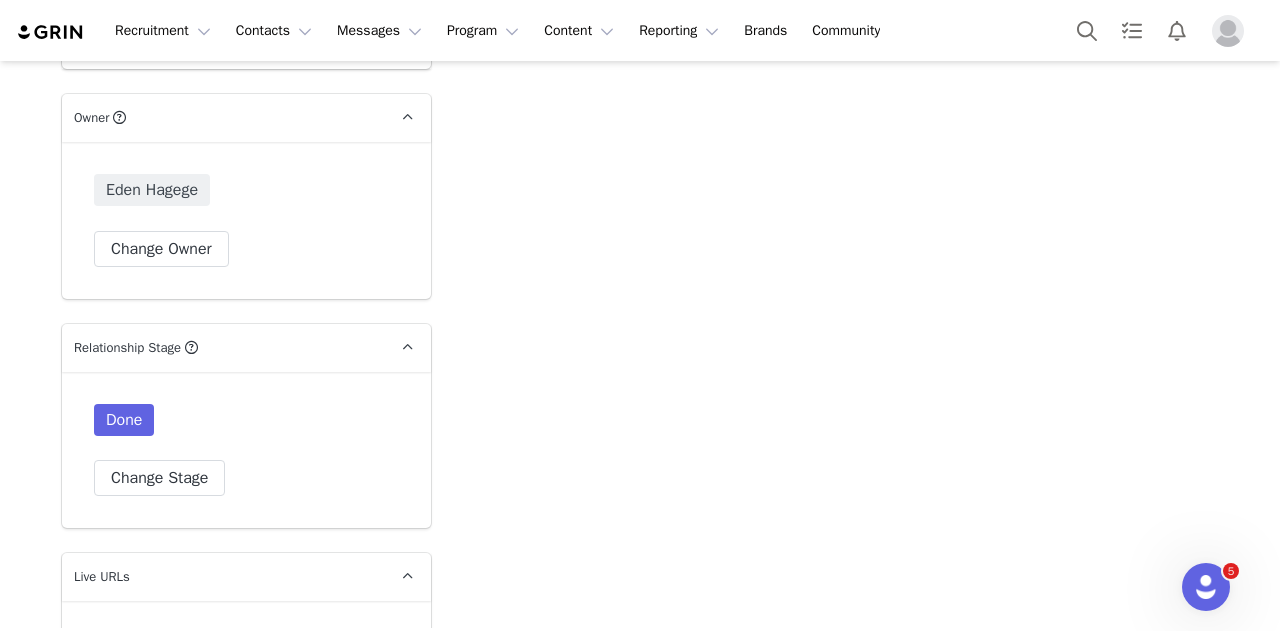 scroll, scrollTop: 3092, scrollLeft: 0, axis: vertical 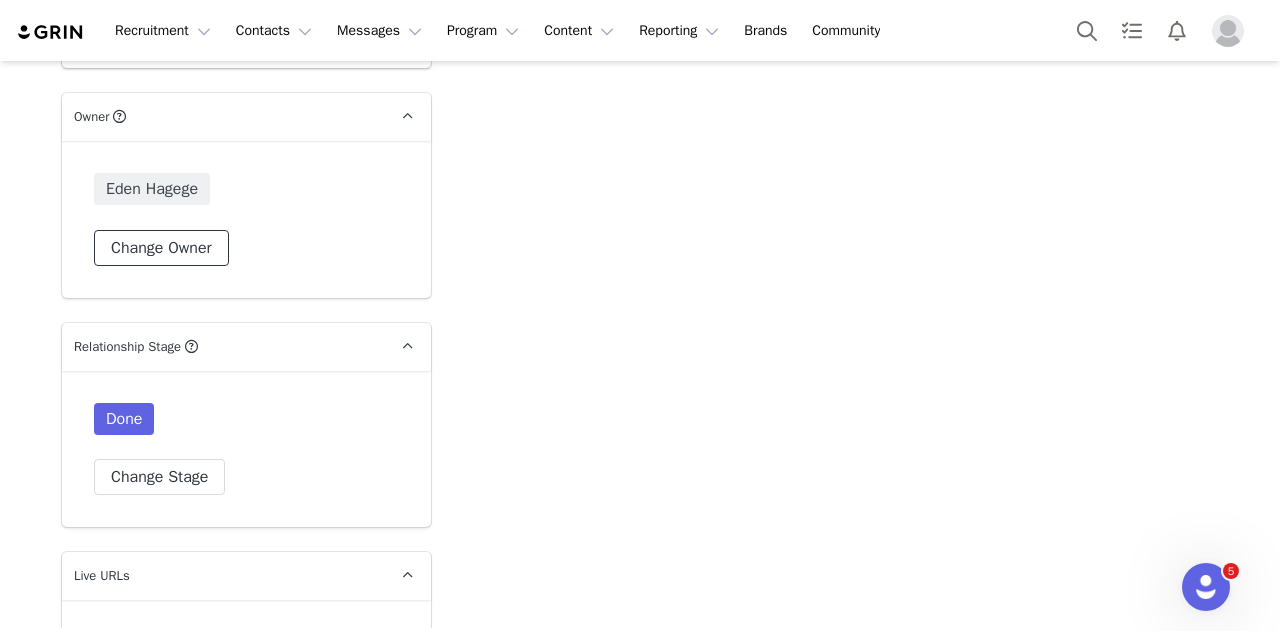 click on "Change Owner" at bounding box center (161, 248) 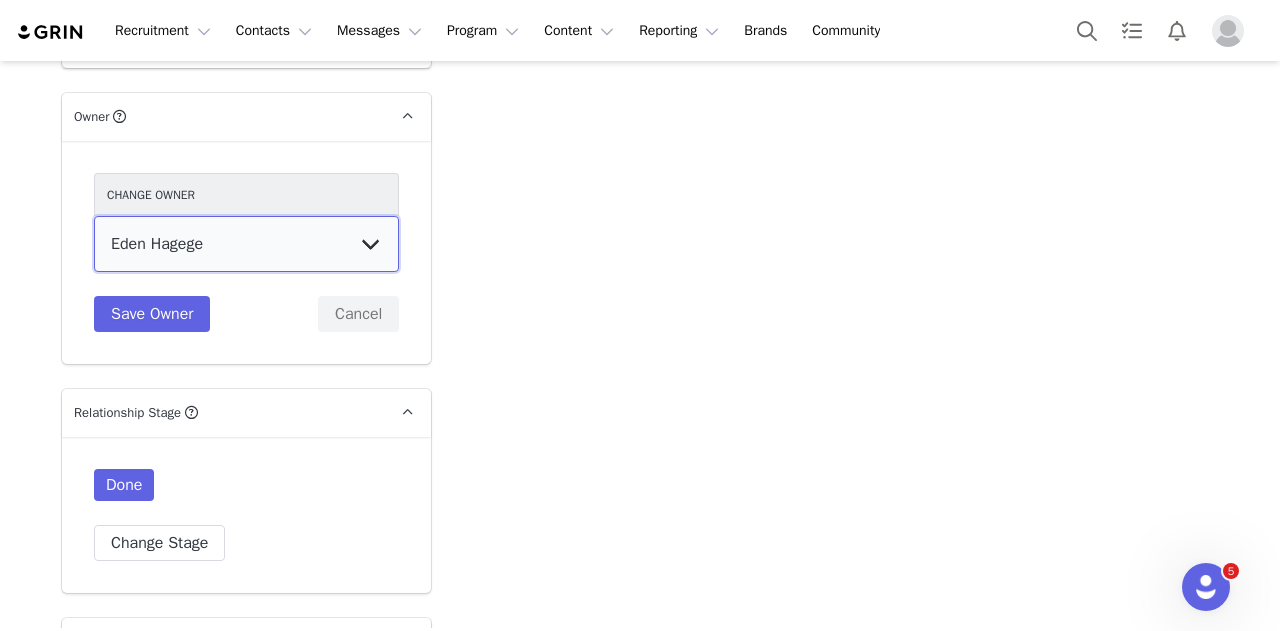 click on "Talia Zion   Ashley Adler   Maya Vandermolen   Martina Villaverde   Dana israeli   Mia Maddison   Galya Kangisser   Eden Hagege   Danielle Neschis   Jordana Linch   Guadalupe Poeta   Lemai Vaknin   Lily Shams   Romy Sagi   Hannah Bura   Ella Alexander   Support Service   Ella Brooks   Michelle Gabay   Eva Alloun" at bounding box center (246, 244) 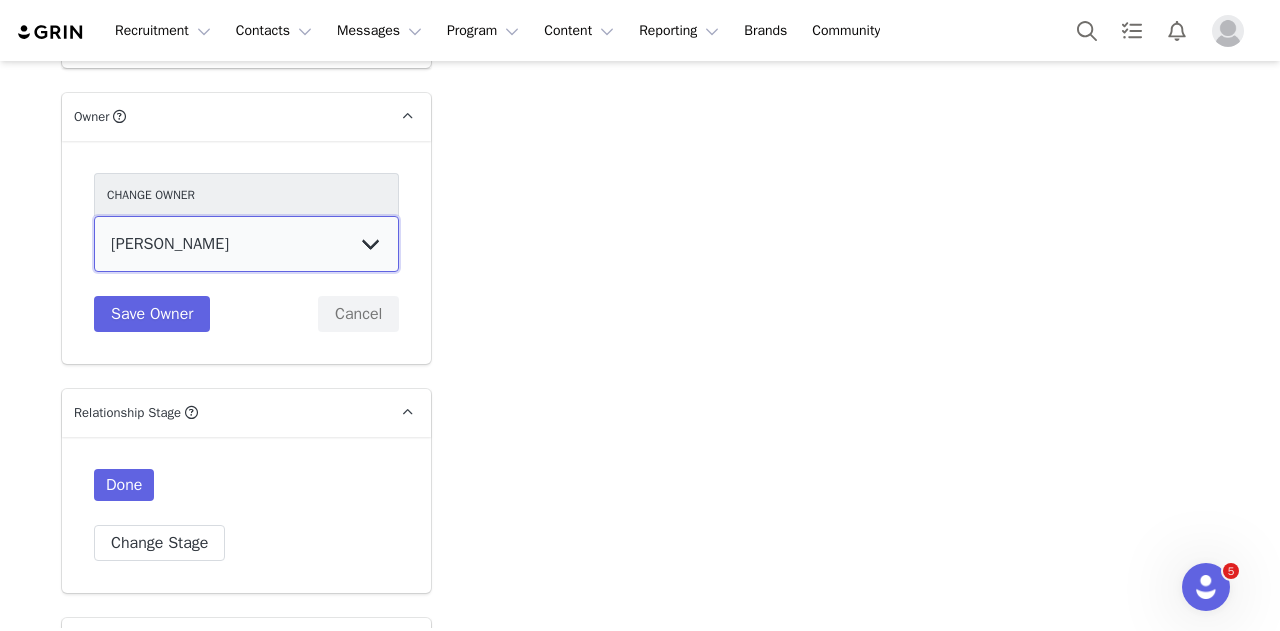 click on "Talia Zion   Ashley Adler   Maya Vandermolen   Martina Villaverde   Dana israeli   Mia Maddison   Galya Kangisser   Eden Hagege   Danielle Neschis   Jordana Linch   Guadalupe Poeta   Lemai Vaknin   Lily Shams   Romy Sagi   Hannah Bura   Ella Alexander   Support Service   Ella Brooks   Michelle Gabay   Eva Alloun" at bounding box center (246, 244) 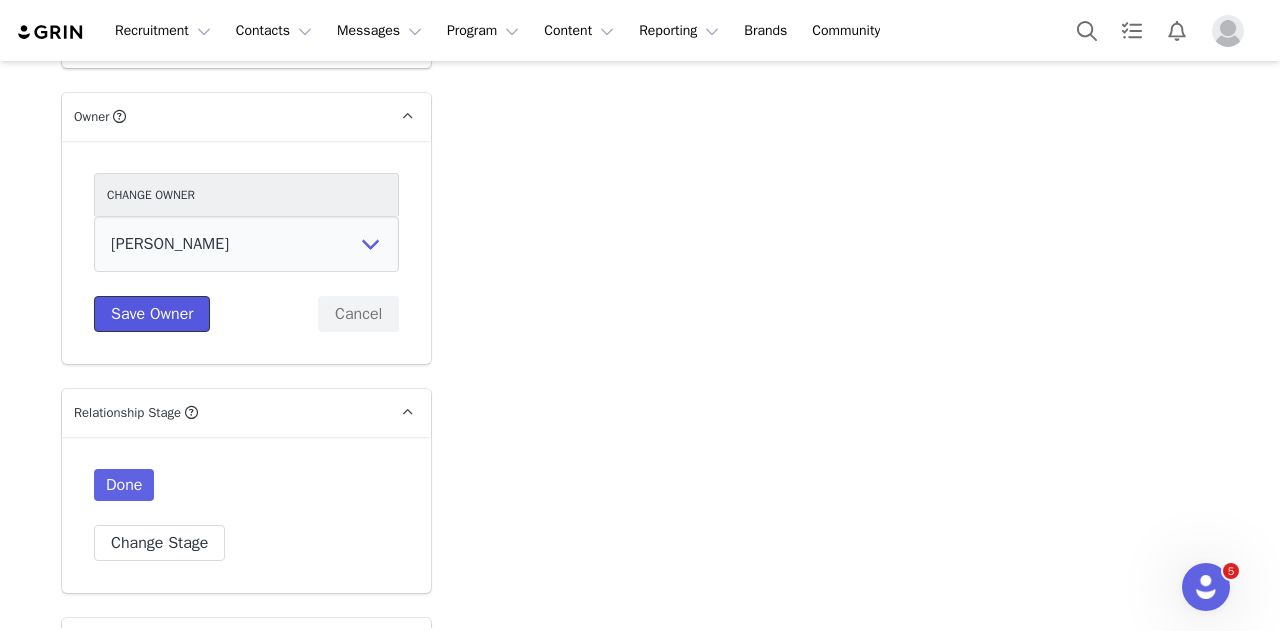 click on "Save Owner" at bounding box center [152, 314] 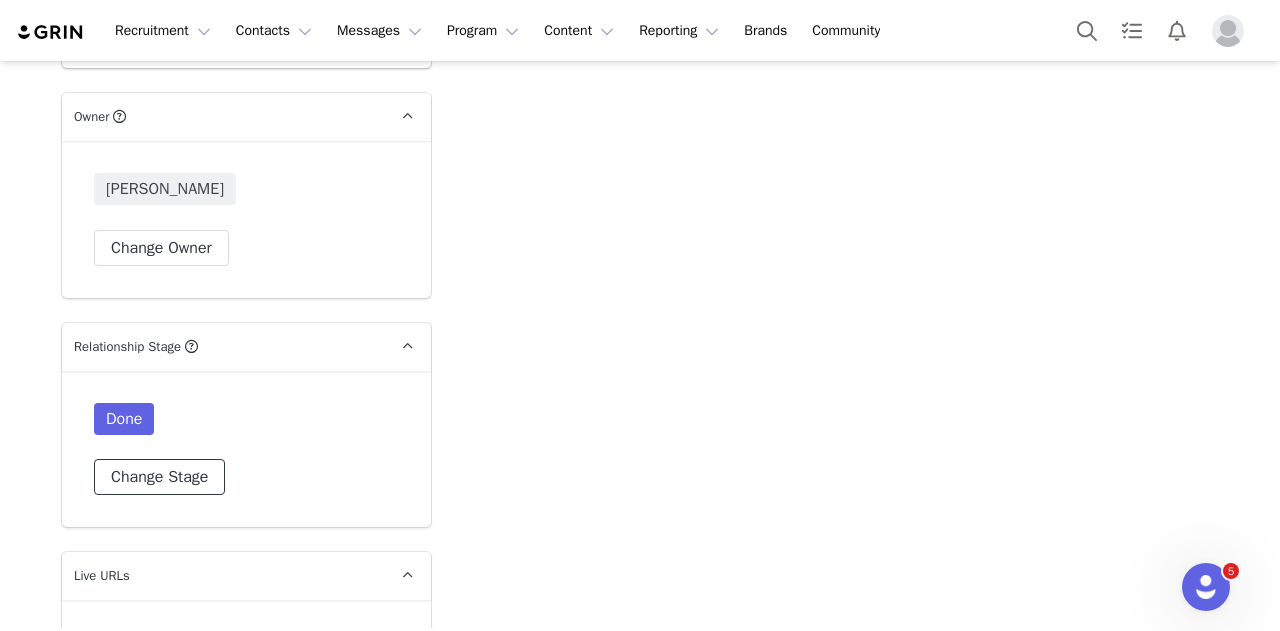 click on "Change Stage" at bounding box center [159, 477] 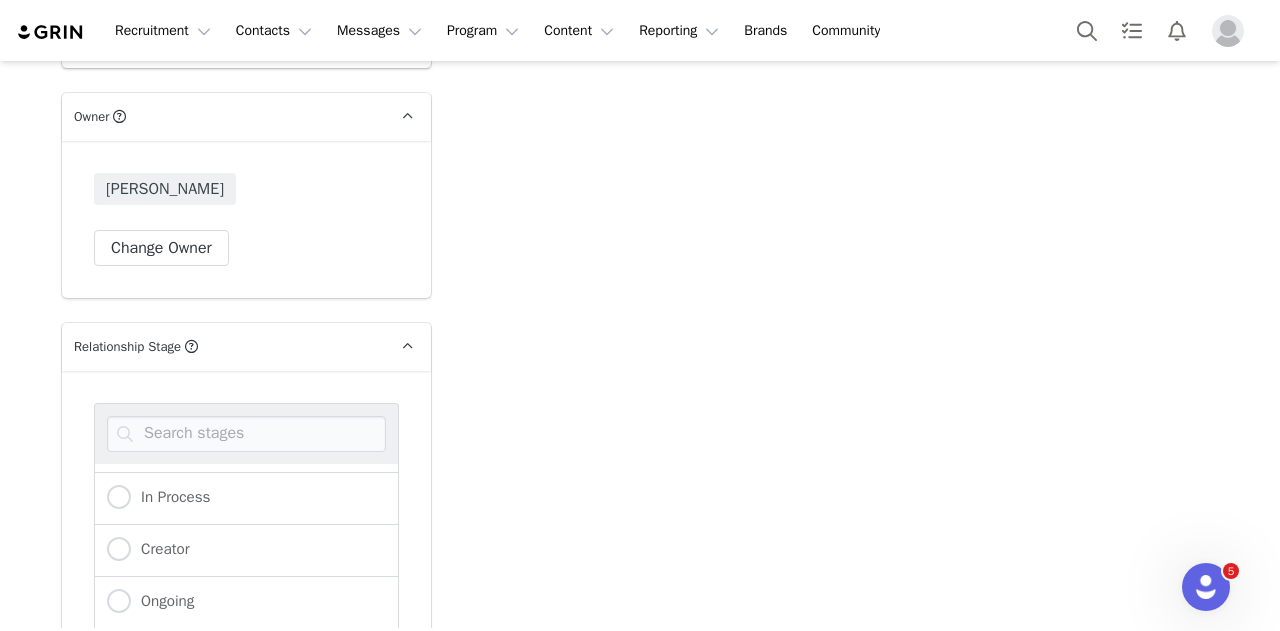 scroll, scrollTop: 200, scrollLeft: 0, axis: vertical 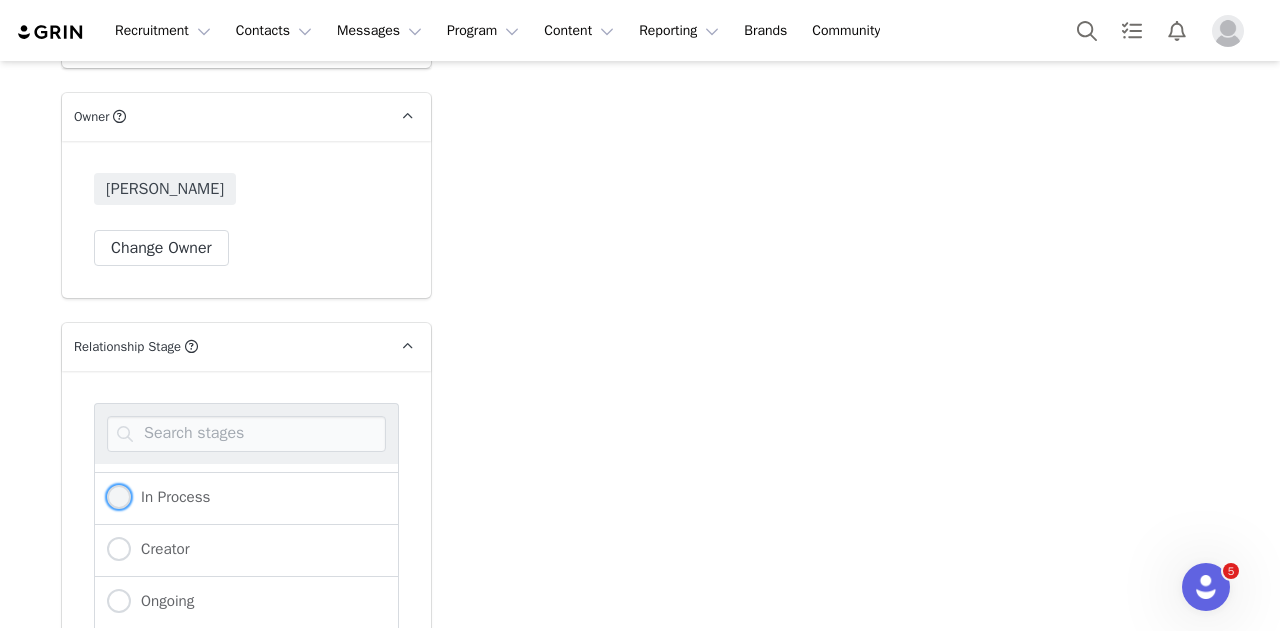 click on "In Process" at bounding box center (170, 497) 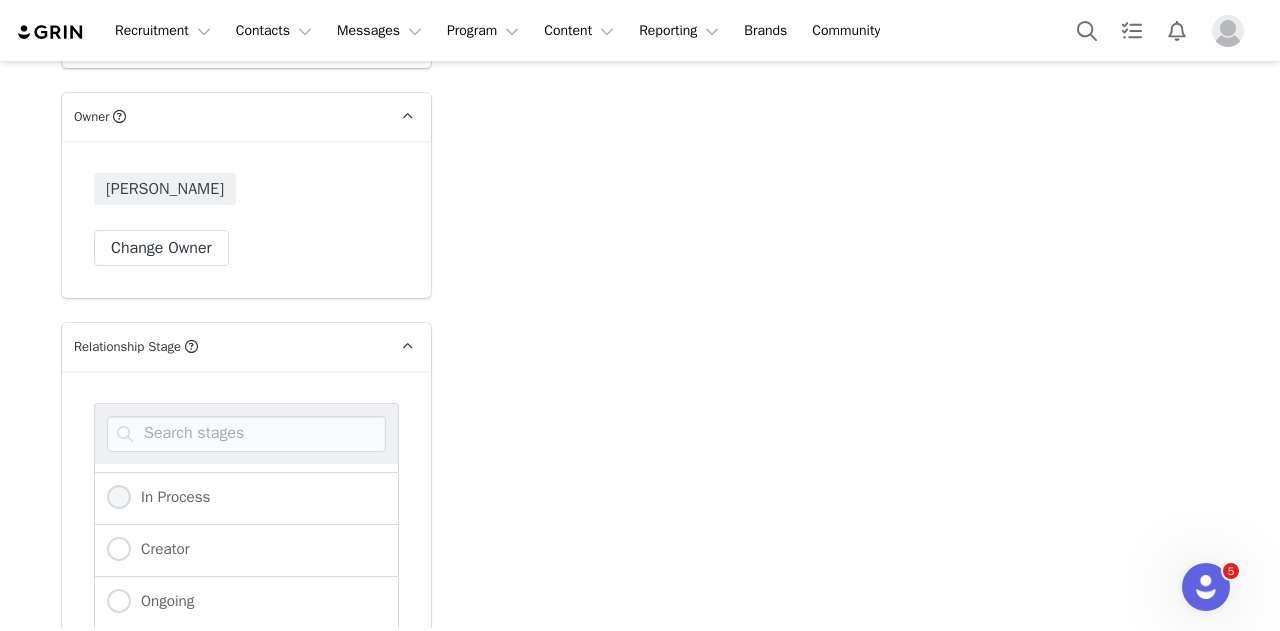 click on "In Process" at bounding box center (119, 498) 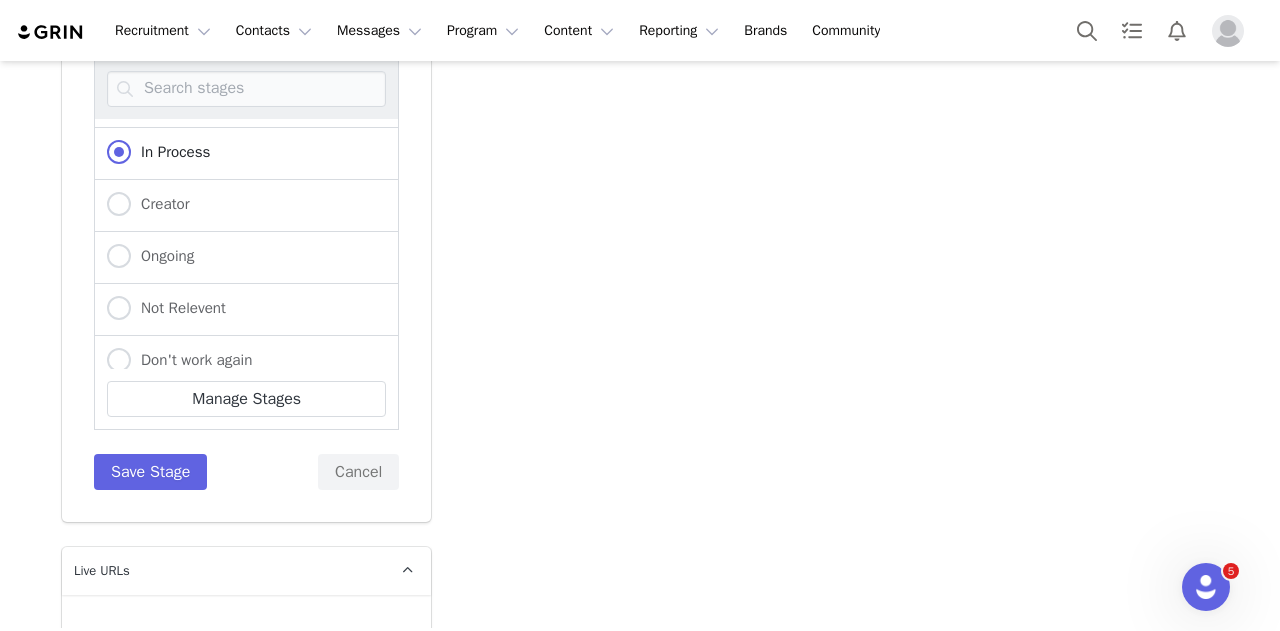 scroll, scrollTop: 3439, scrollLeft: 0, axis: vertical 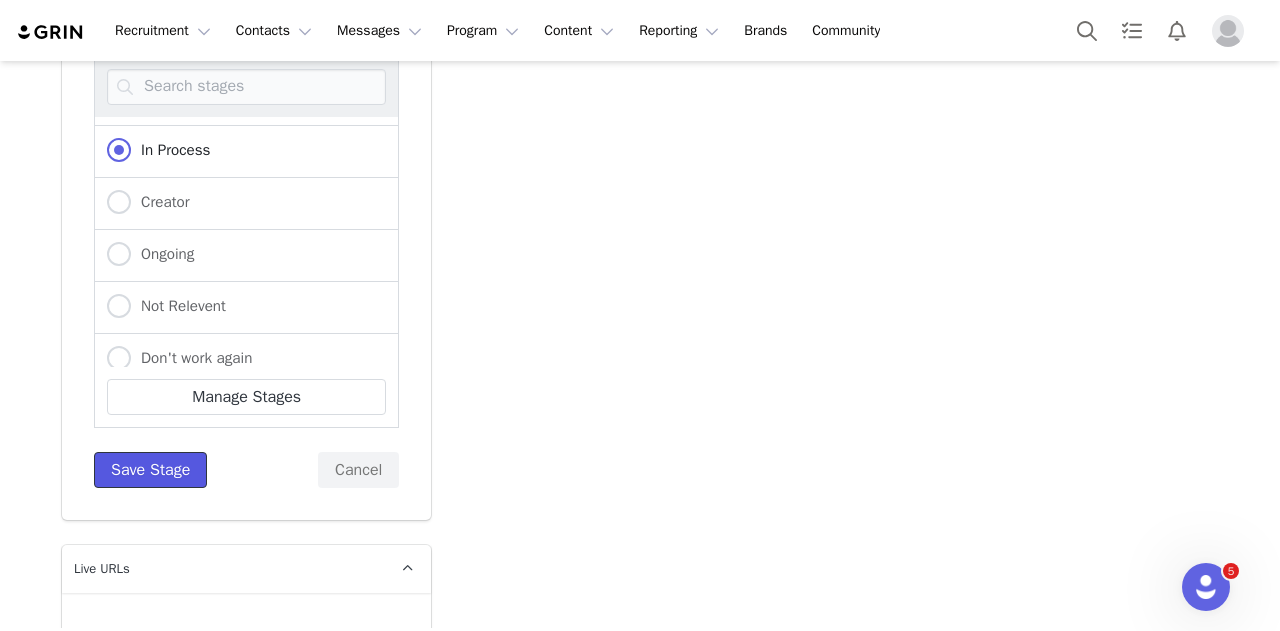 click on "Save Stage" at bounding box center [150, 470] 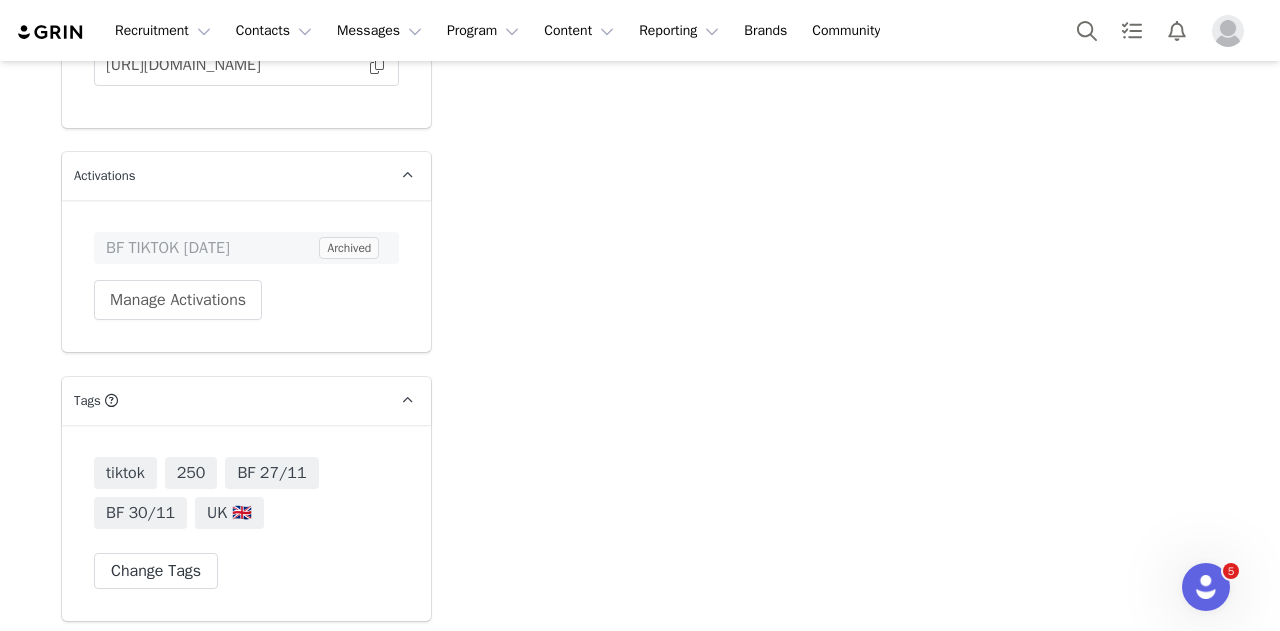 scroll, scrollTop: 3772, scrollLeft: 0, axis: vertical 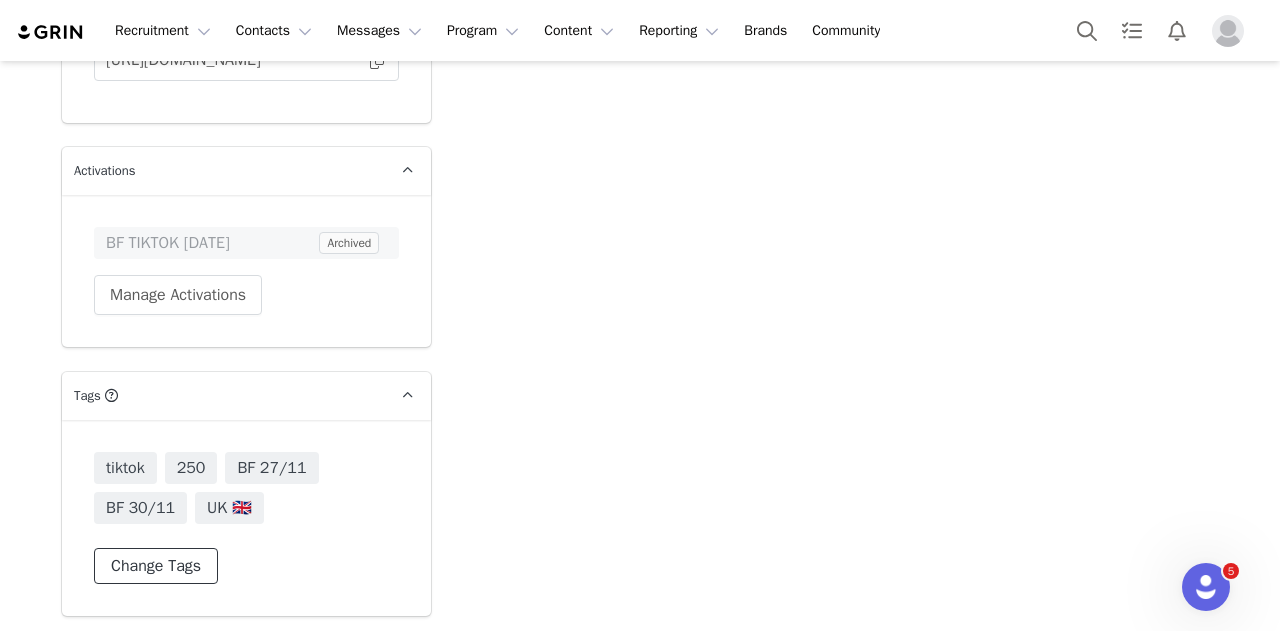 click on "Change Tags" at bounding box center (156, 566) 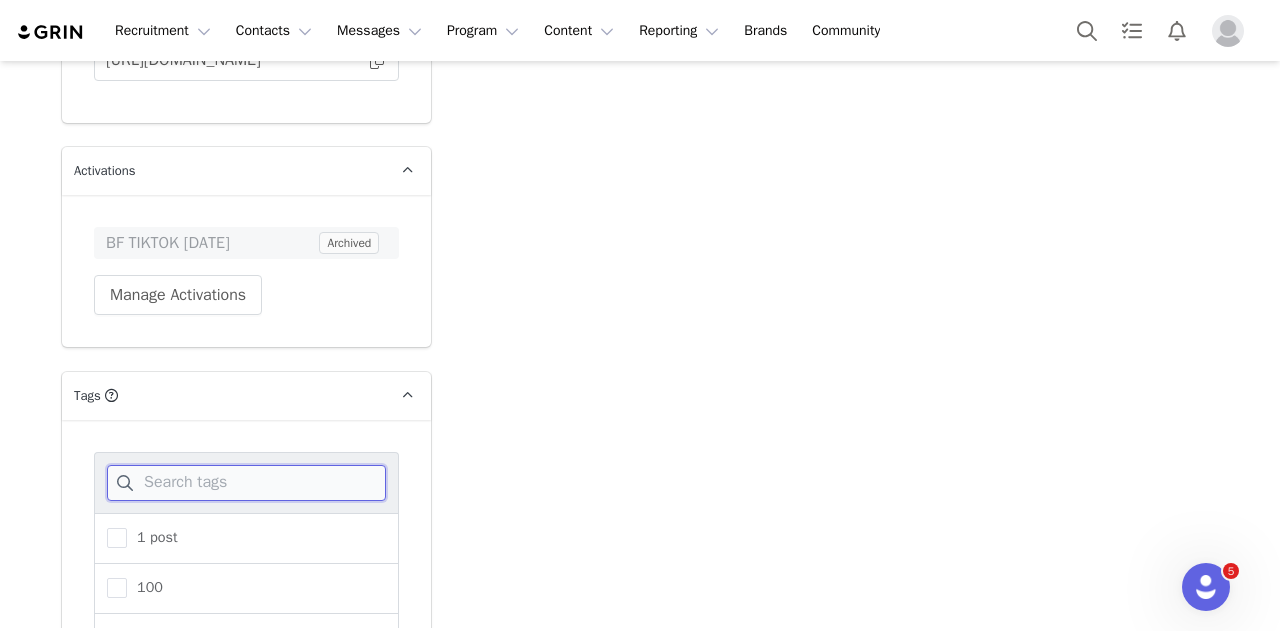 click at bounding box center [246, 483] 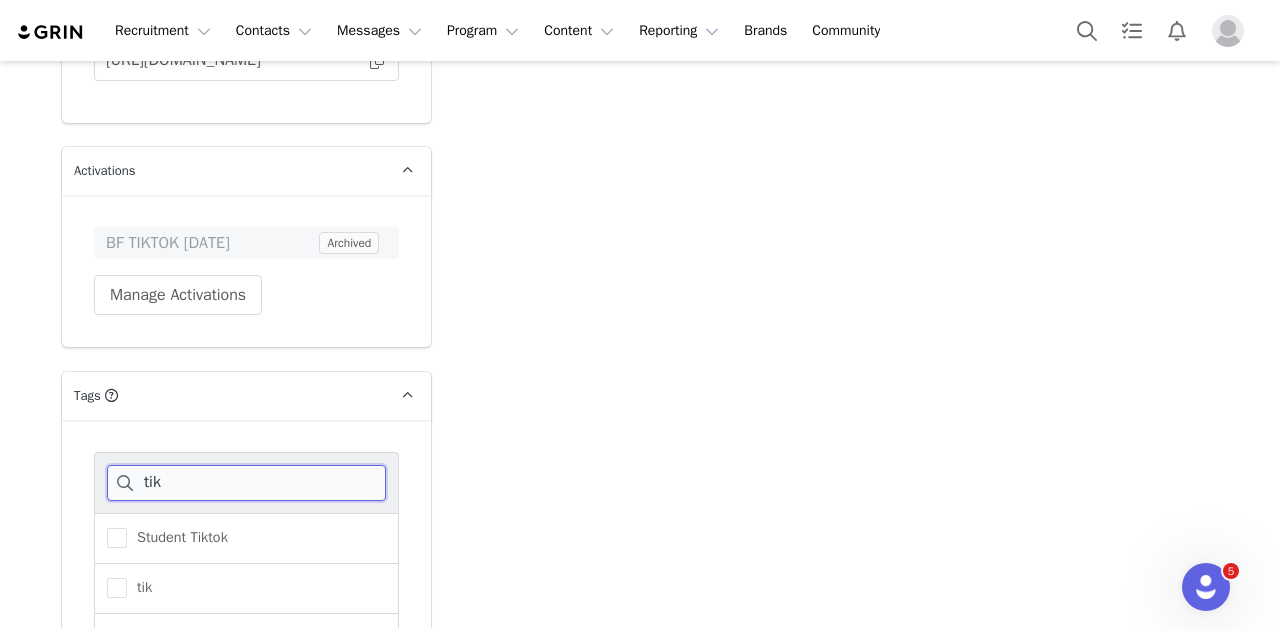 scroll, scrollTop: 4066, scrollLeft: 0, axis: vertical 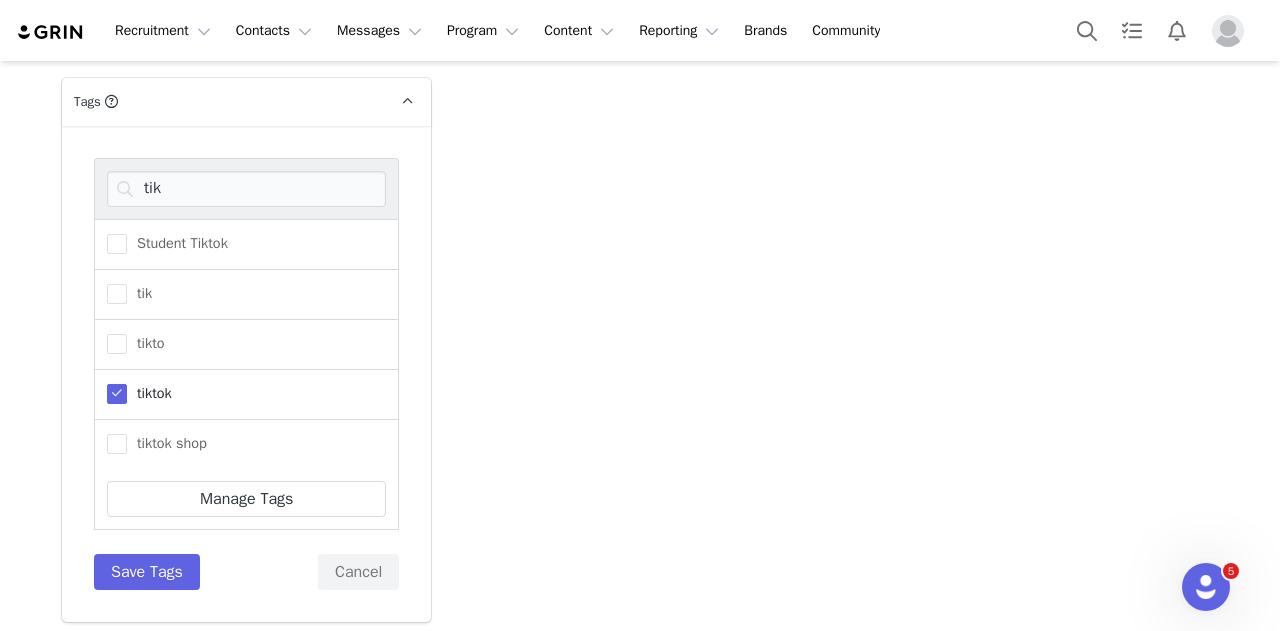 click on "tiktok" at bounding box center (139, 394) 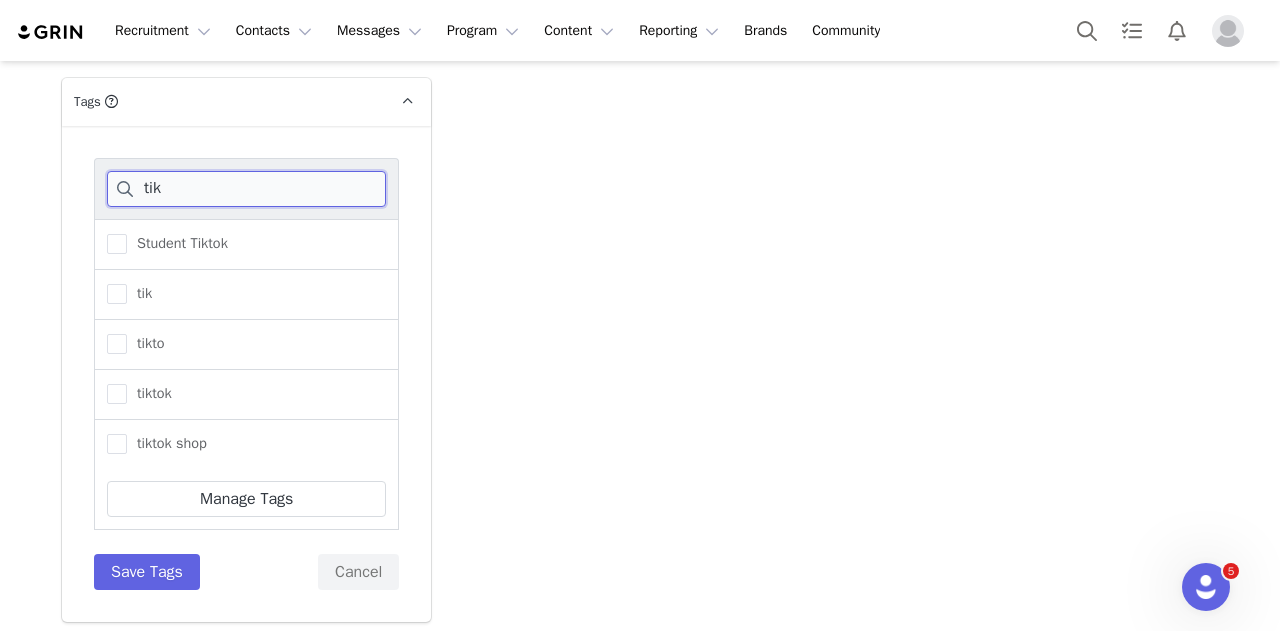 drag, startPoint x: 173, startPoint y: 195, endPoint x: 57, endPoint y: 178, distance: 117.239075 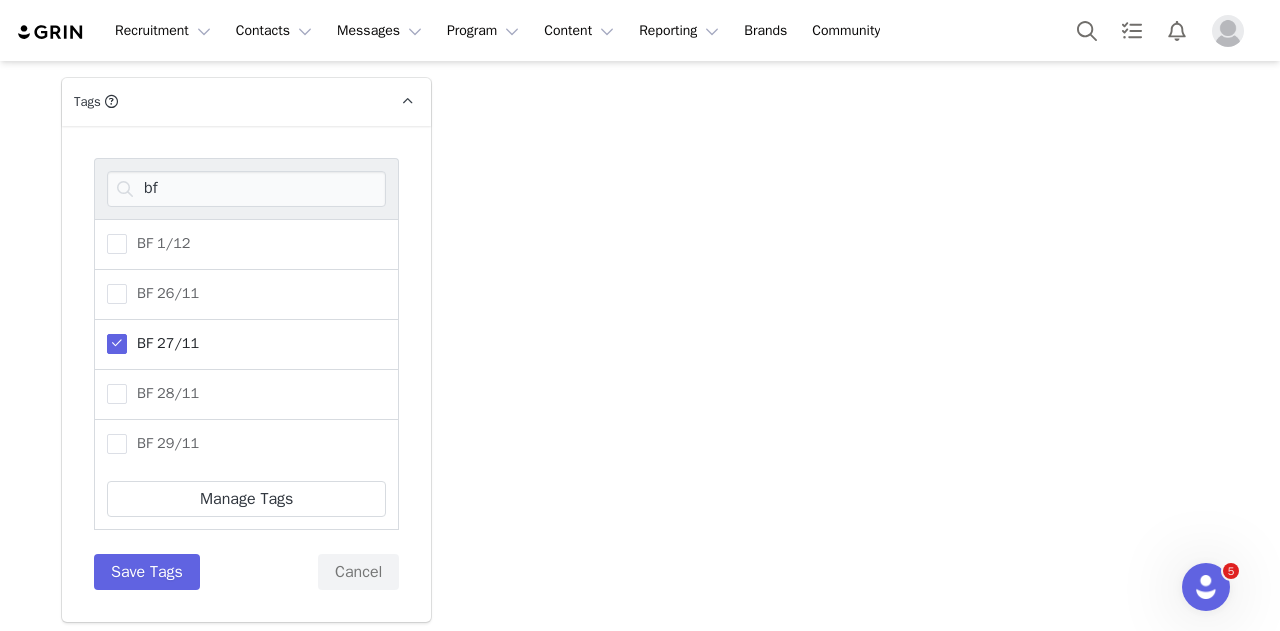 click at bounding box center [117, 344] 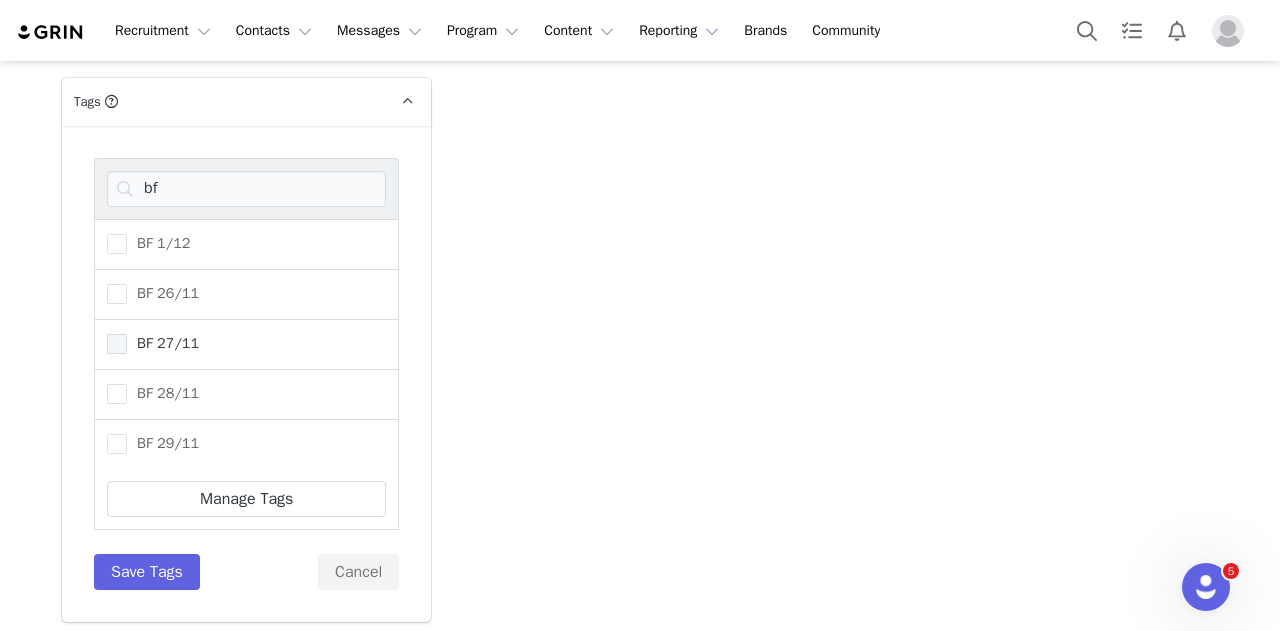 scroll, scrollTop: 44, scrollLeft: 0, axis: vertical 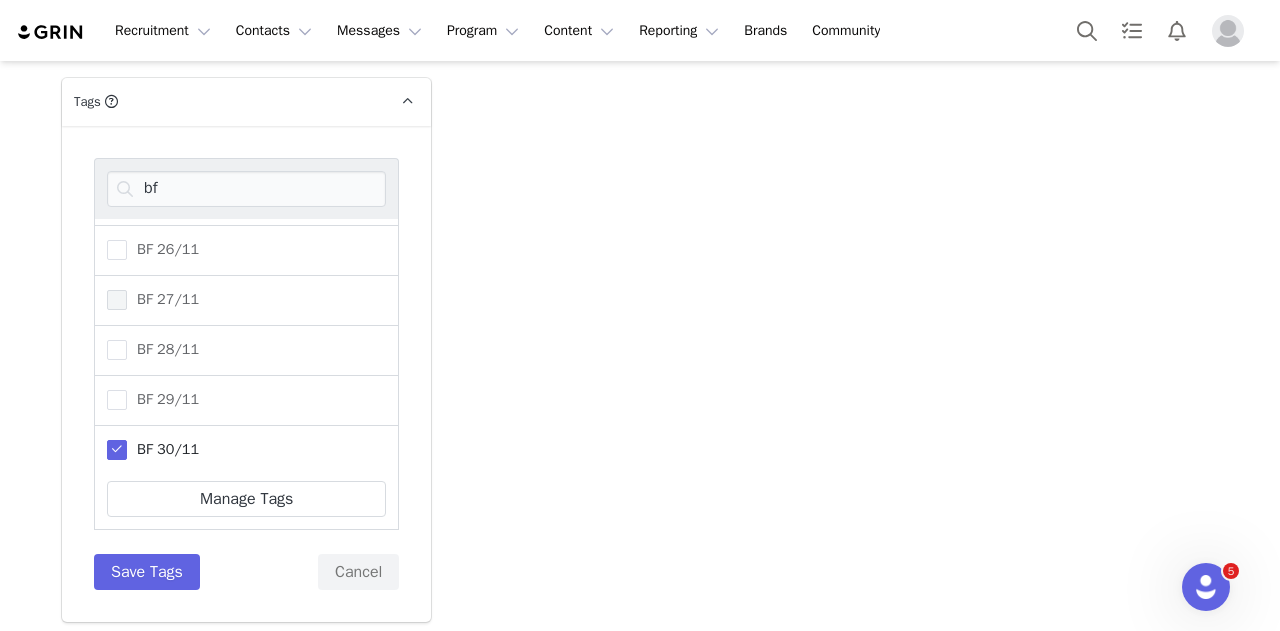 click at bounding box center [117, 450] 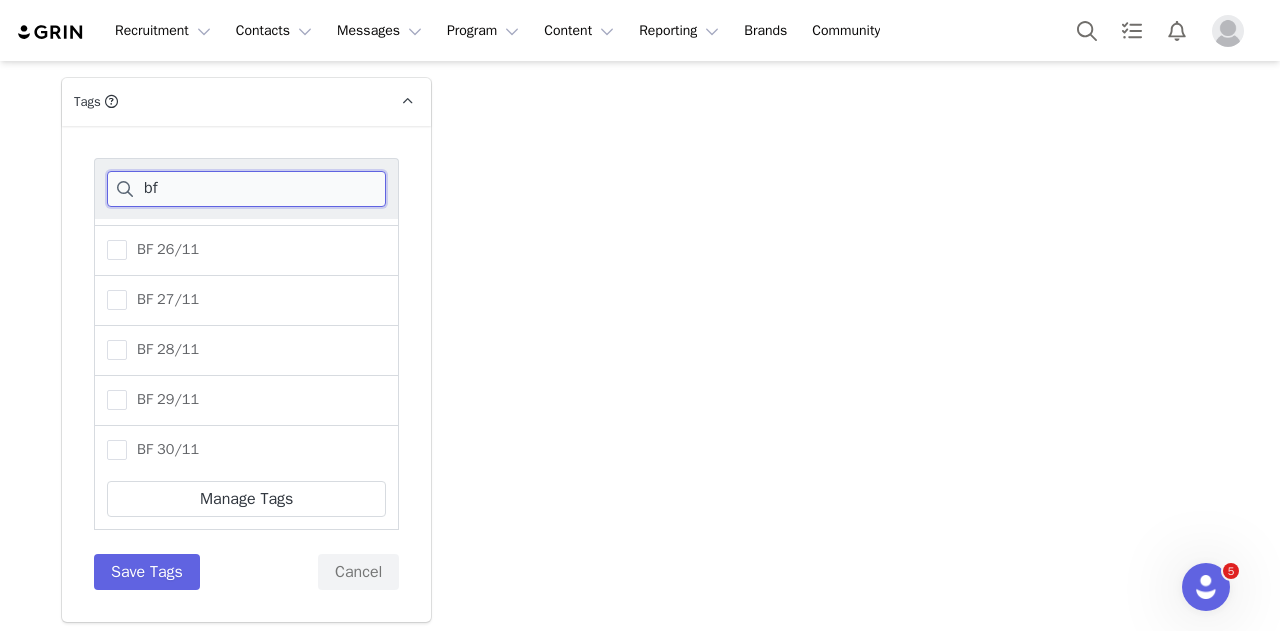 drag, startPoint x: 196, startPoint y: 199, endPoint x: 72, endPoint y: 185, distance: 124.78782 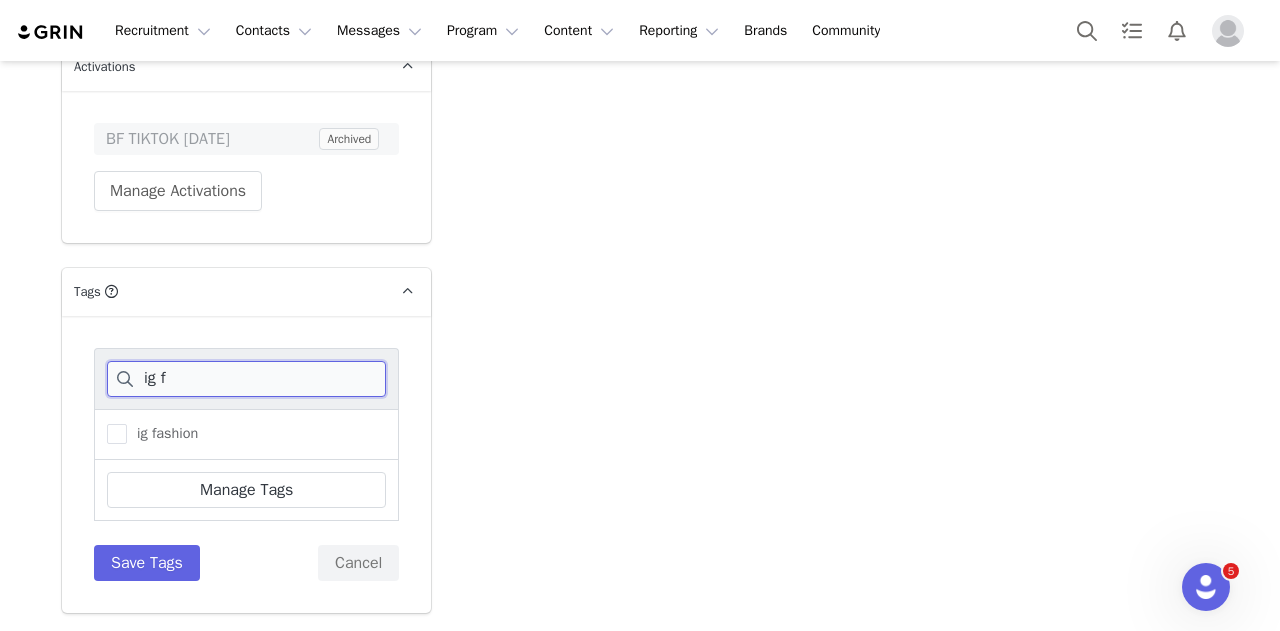 scroll, scrollTop: 0, scrollLeft: 0, axis: both 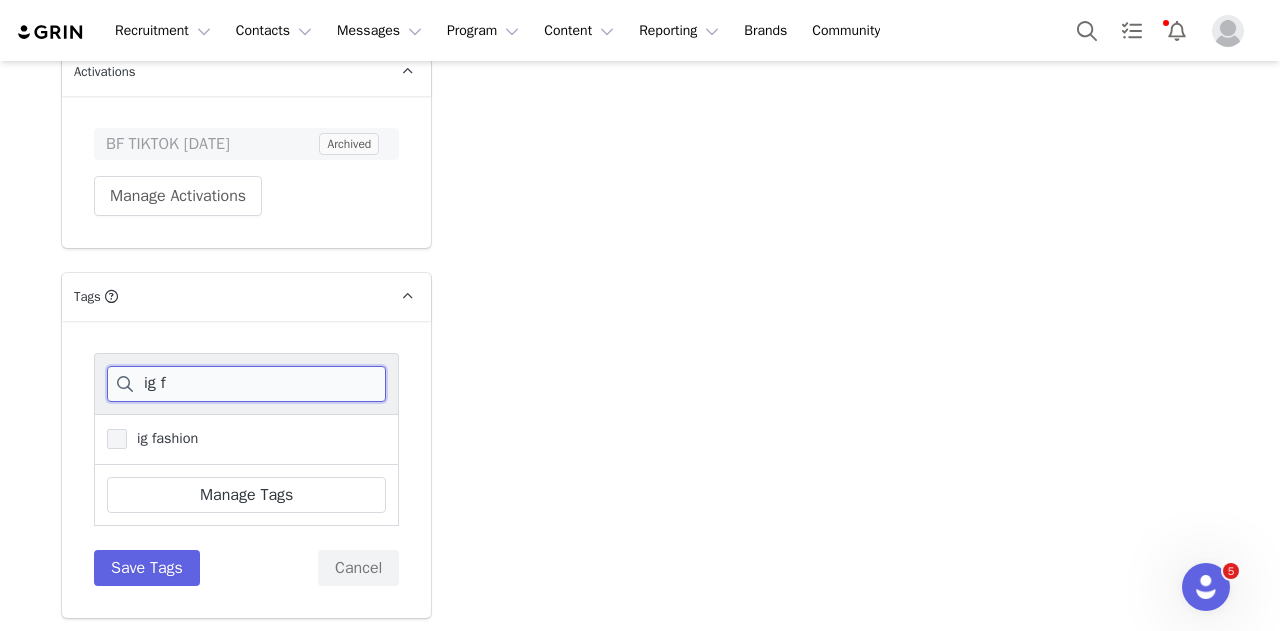 type on "ig f" 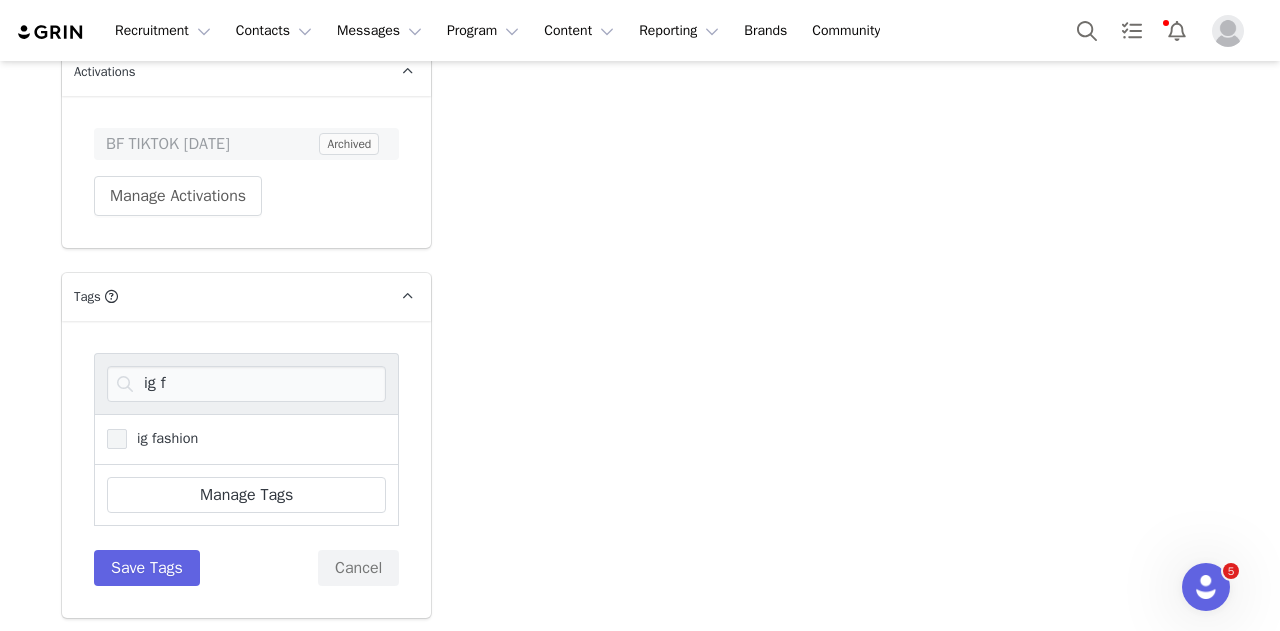 click at bounding box center (117, 439) 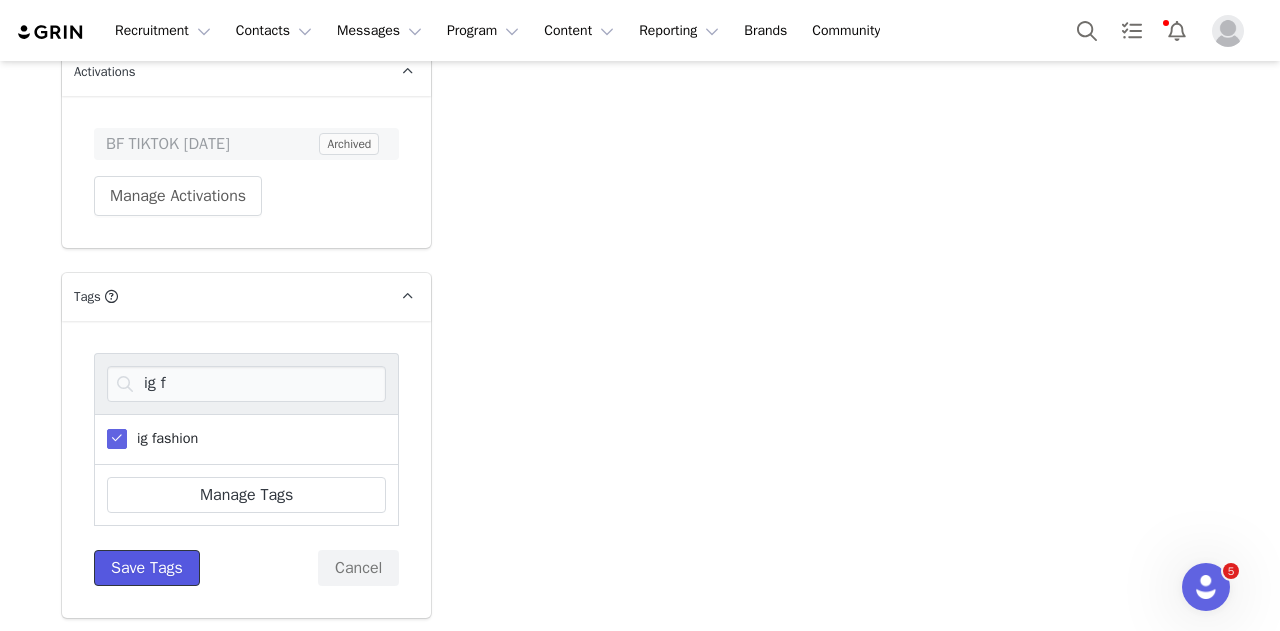 click on "Save Tags" at bounding box center [147, 568] 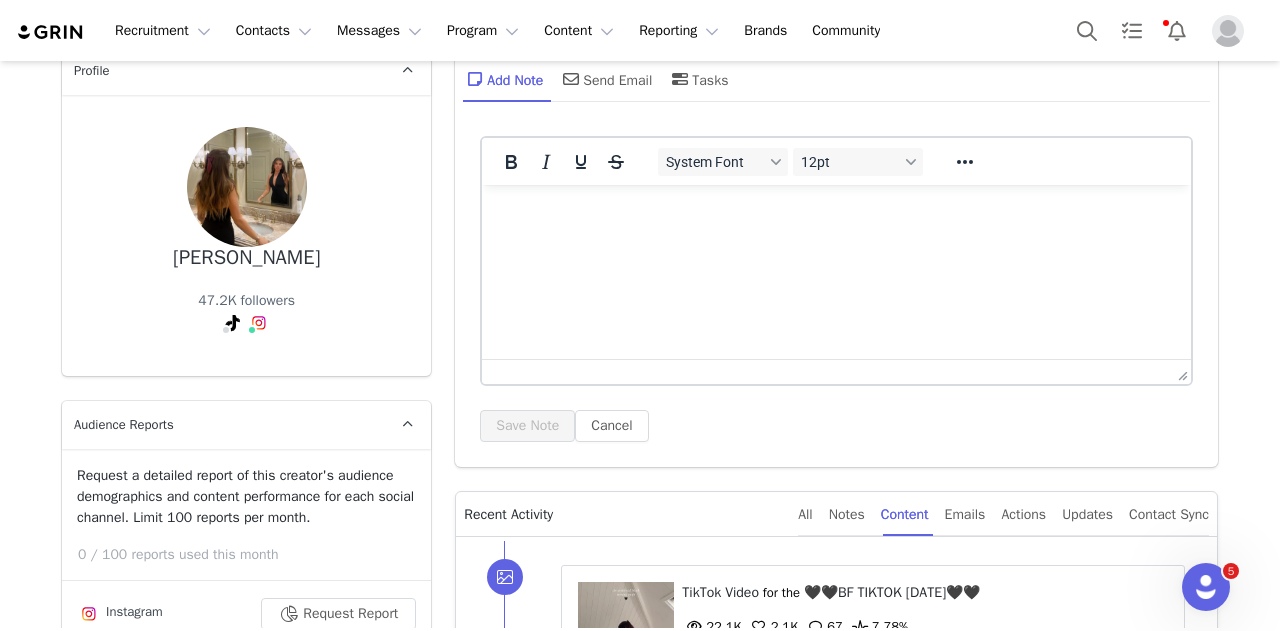scroll, scrollTop: 0, scrollLeft: 0, axis: both 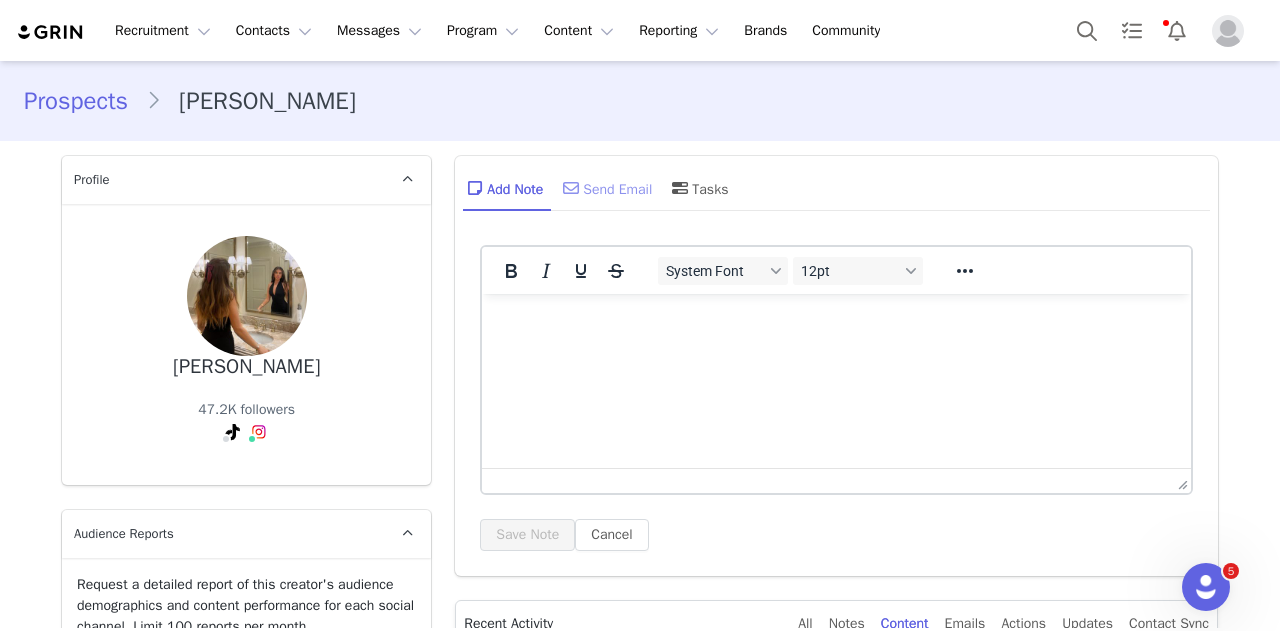click on "Send Email" at bounding box center [605, 188] 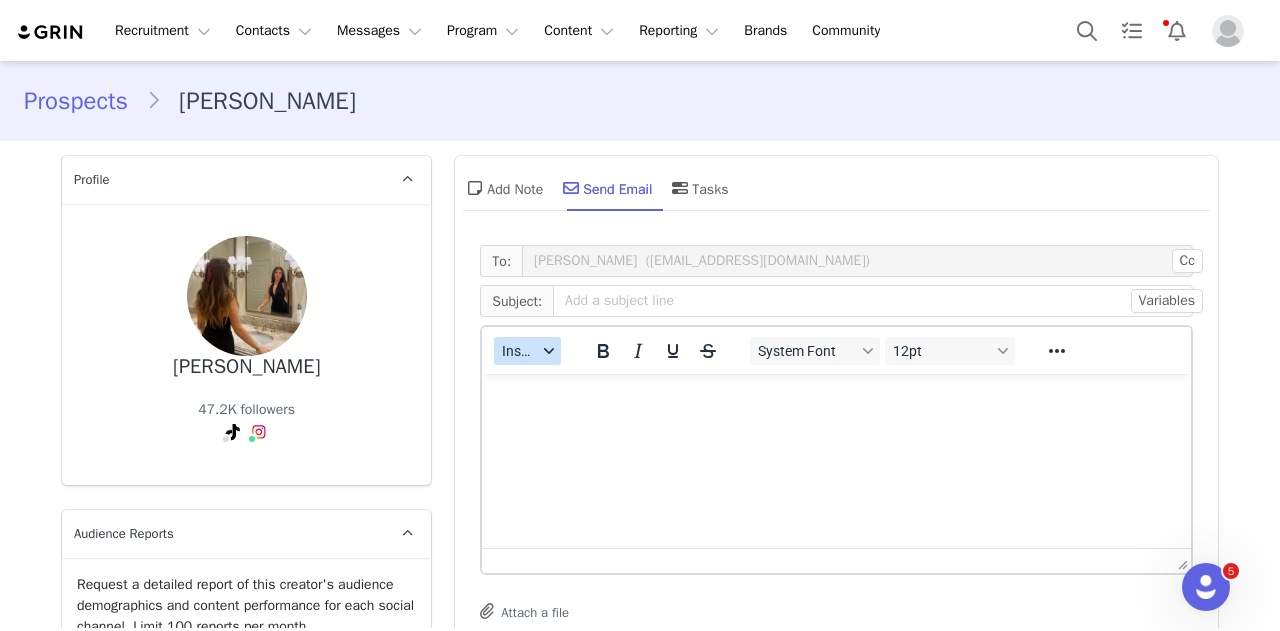 scroll, scrollTop: 0, scrollLeft: 0, axis: both 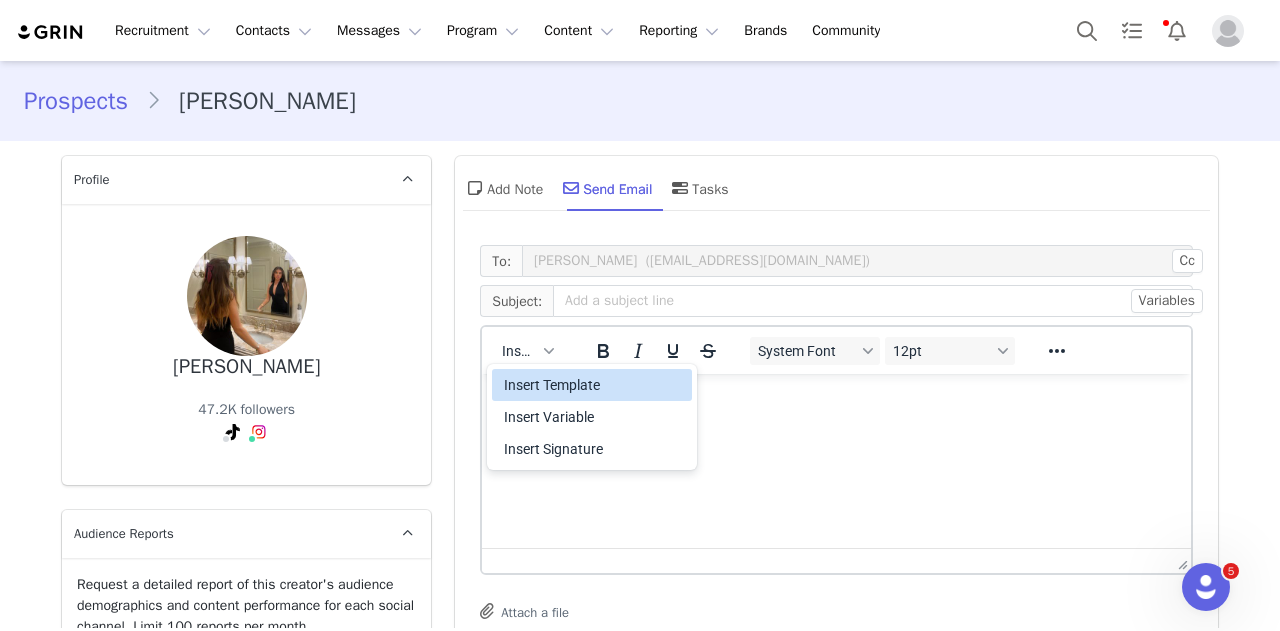 click on "Insert Template" at bounding box center [594, 385] 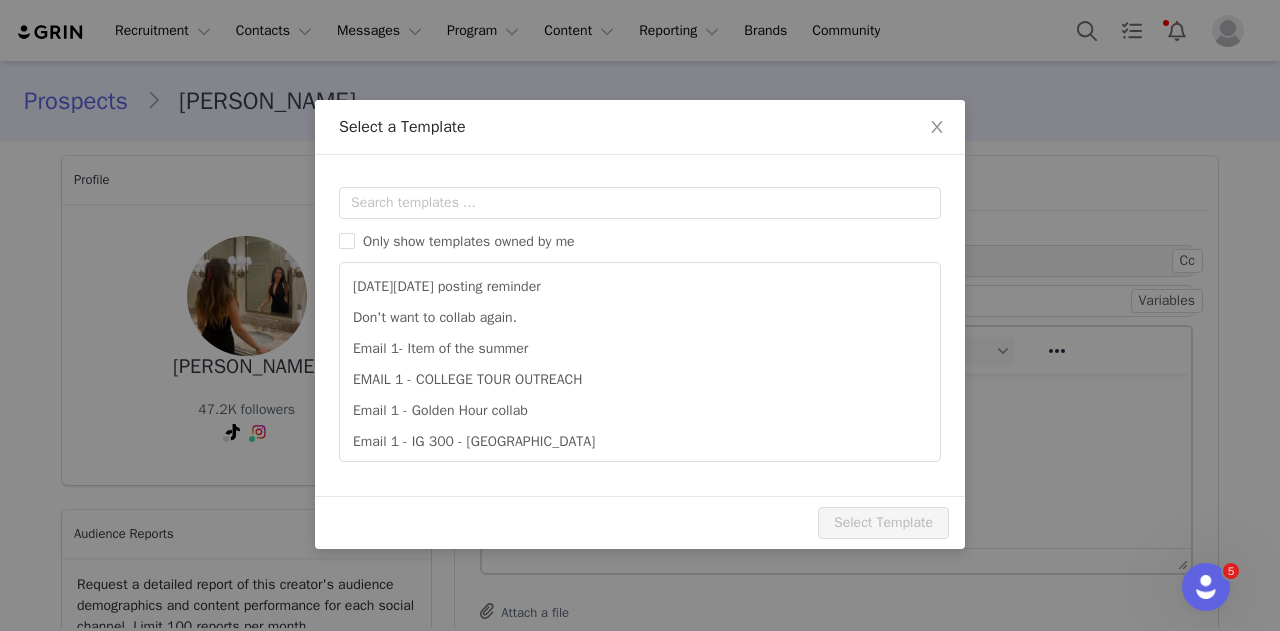 scroll, scrollTop: 0, scrollLeft: 0, axis: both 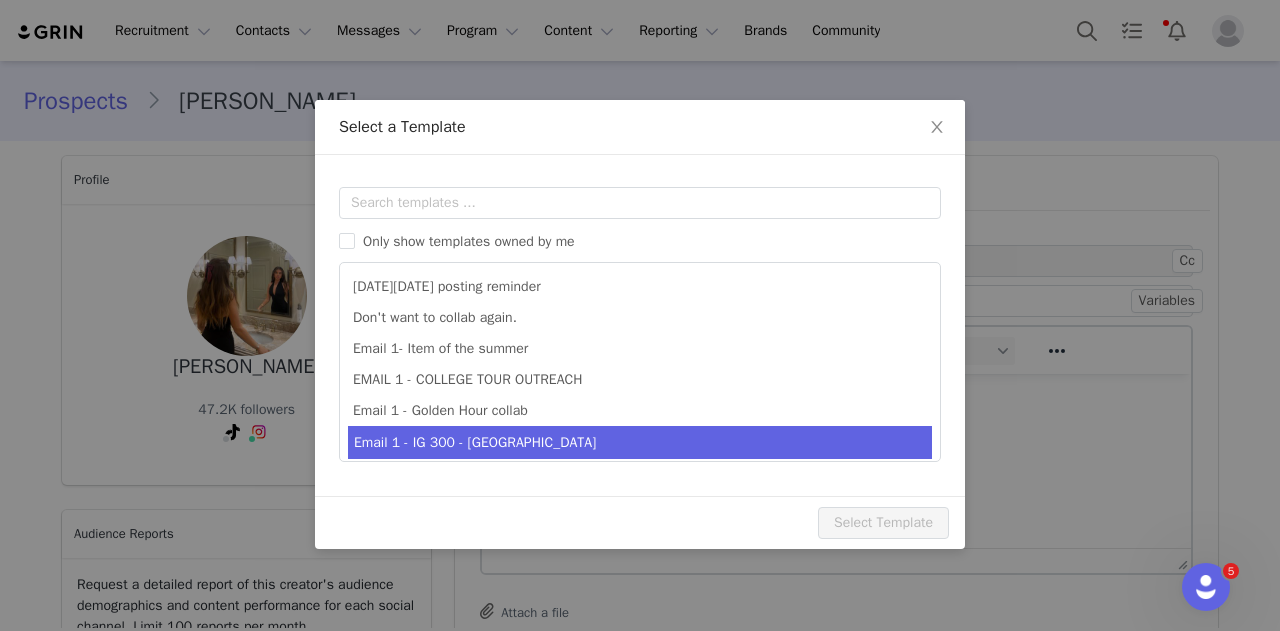 click on "Email 1 - IG 300 - UK" at bounding box center [640, 442] 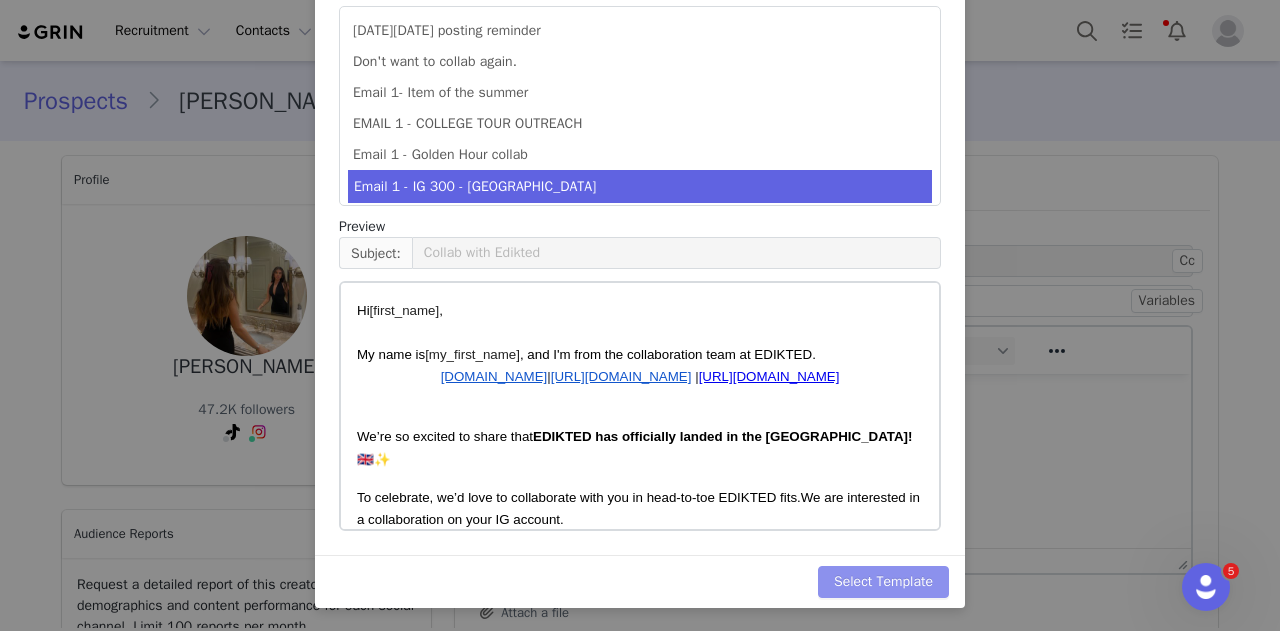 click on "Select Template" at bounding box center [883, 582] 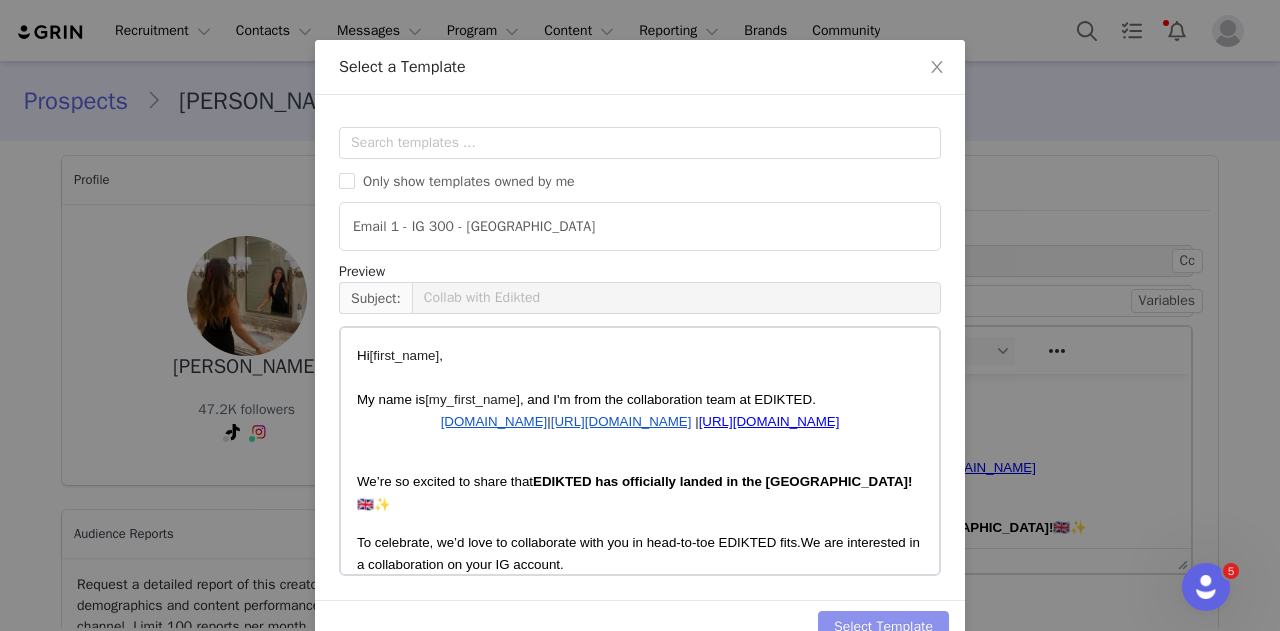 scroll, scrollTop: 4, scrollLeft: 0, axis: vertical 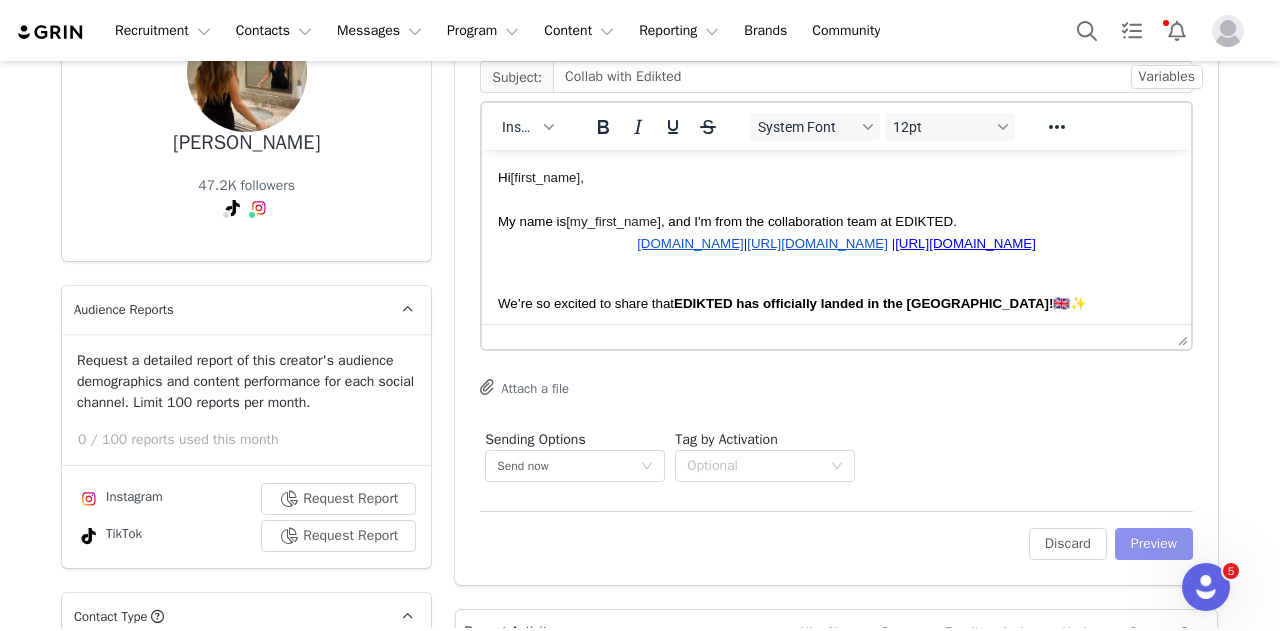 click on "Preview" at bounding box center [1154, 544] 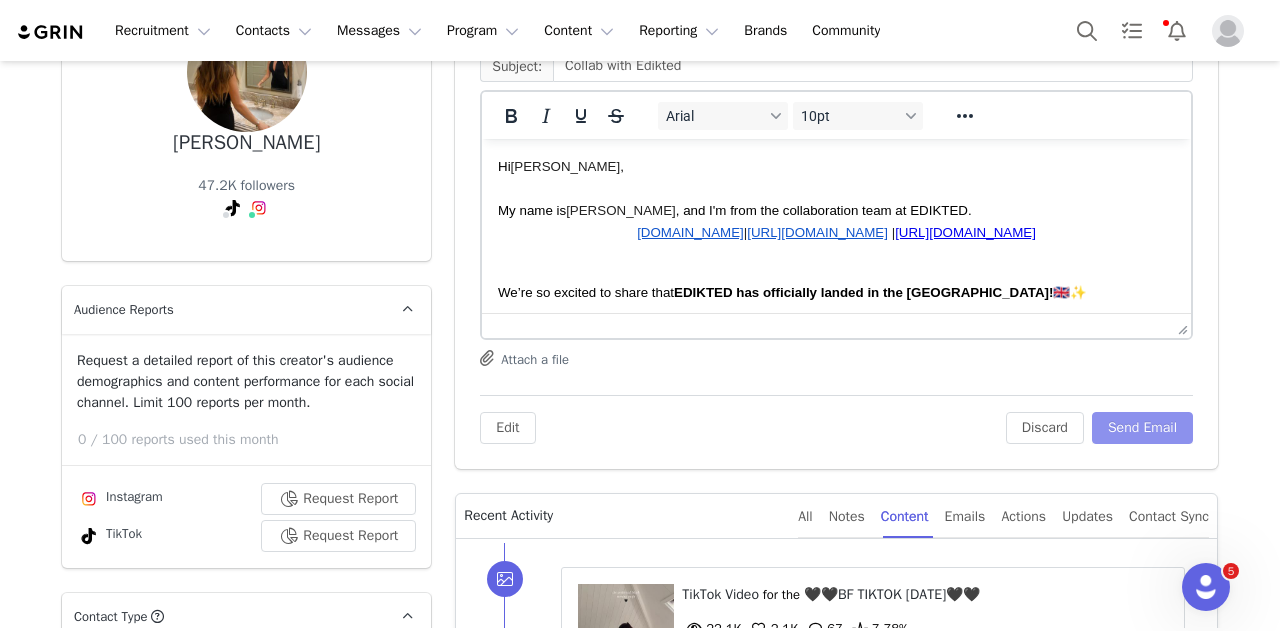 scroll, scrollTop: 0, scrollLeft: 0, axis: both 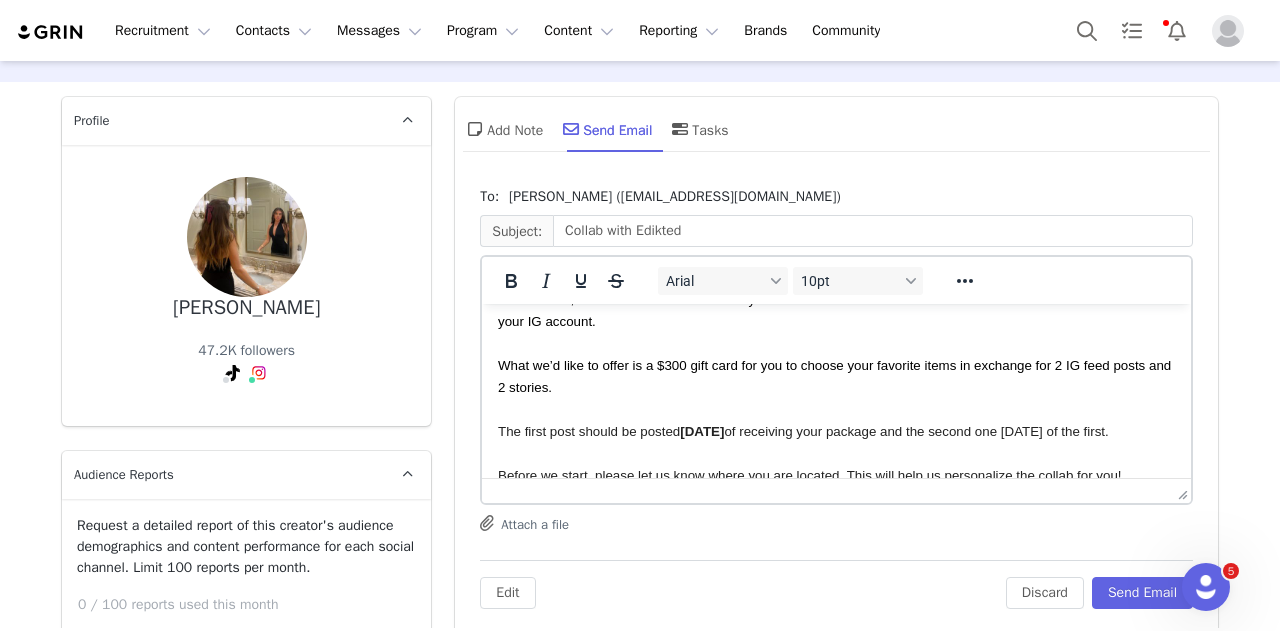 click on "hat we’d like to offer is a $300 gift card for you to choose your favorite items in exchange for 2 IG feed posts and 2 stories." at bounding box center (836, 376) 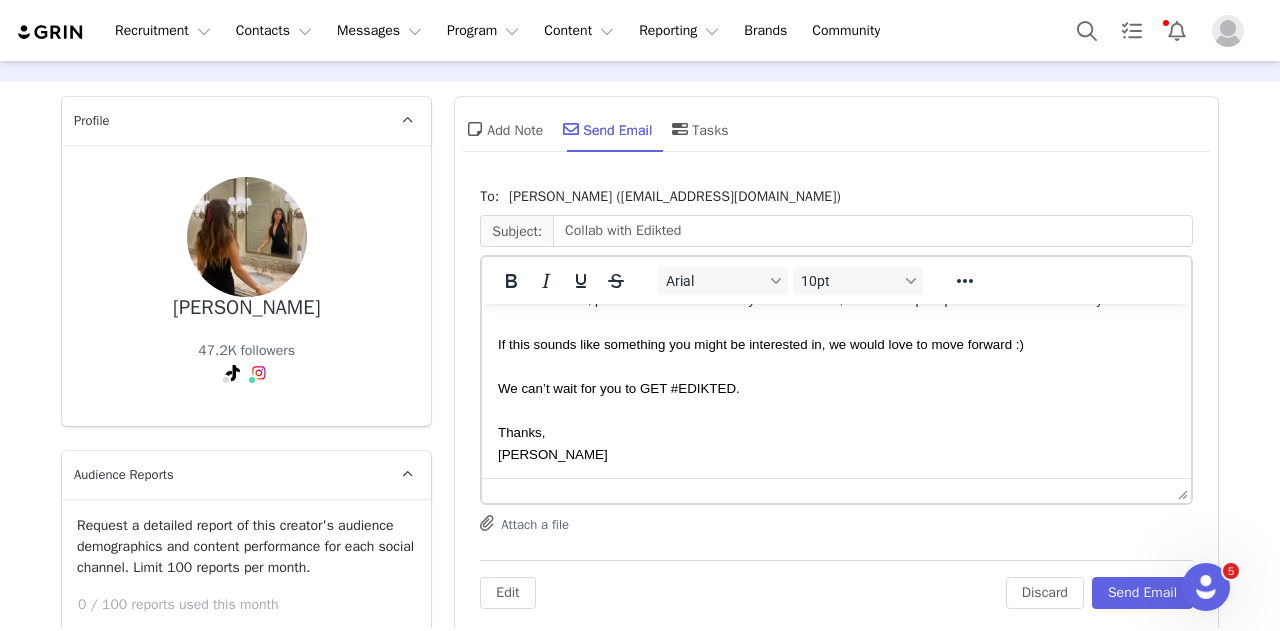 scroll, scrollTop: 402, scrollLeft: 0, axis: vertical 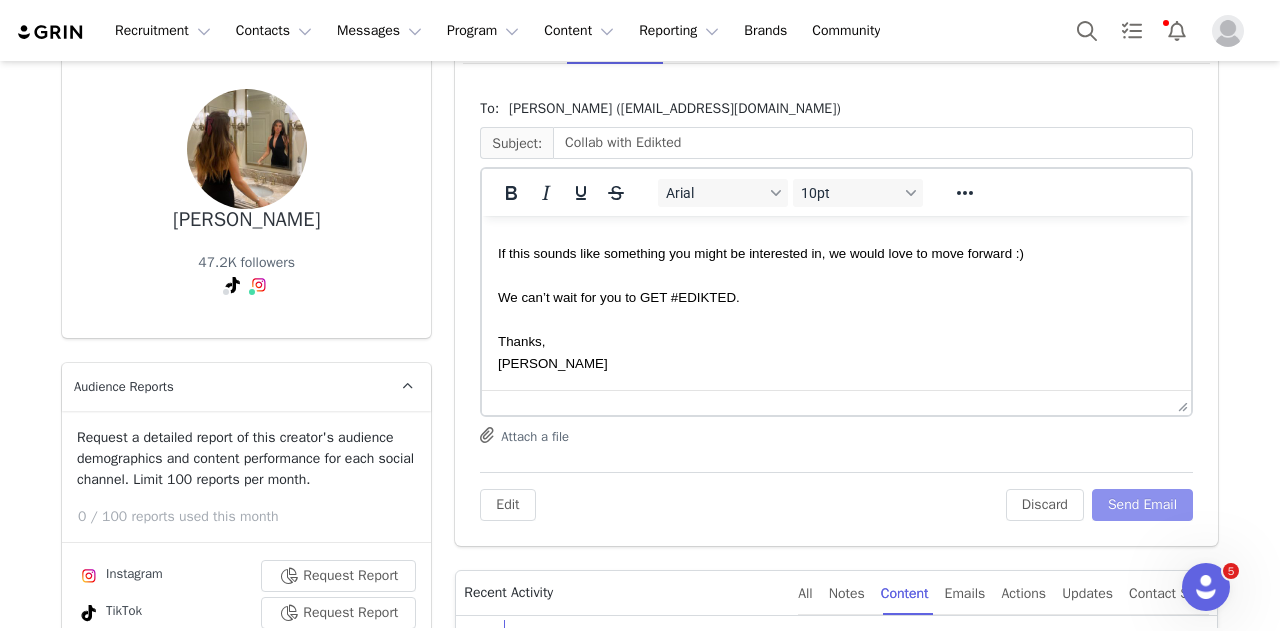 click on "Send Email" at bounding box center [1142, 505] 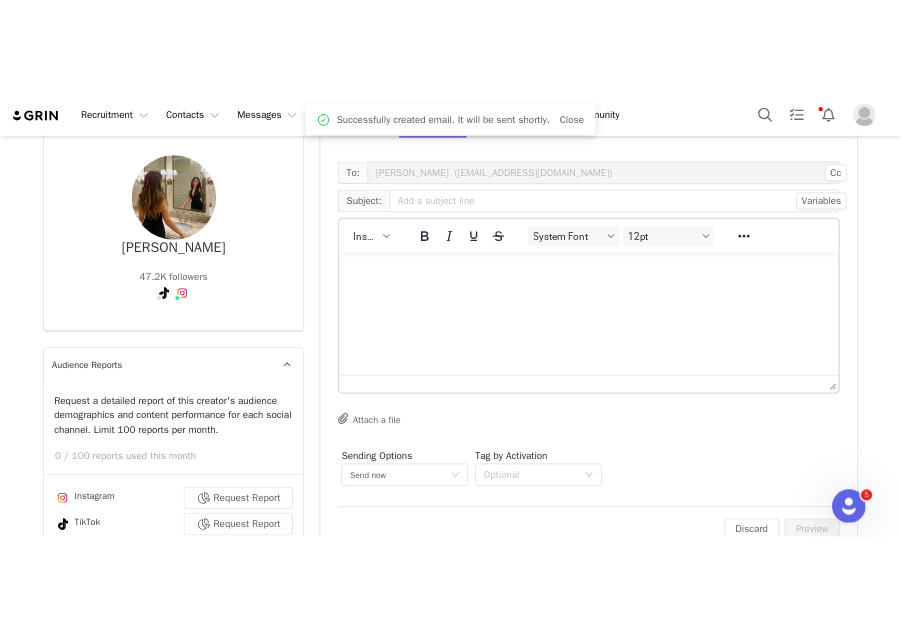 scroll, scrollTop: 0, scrollLeft: 0, axis: both 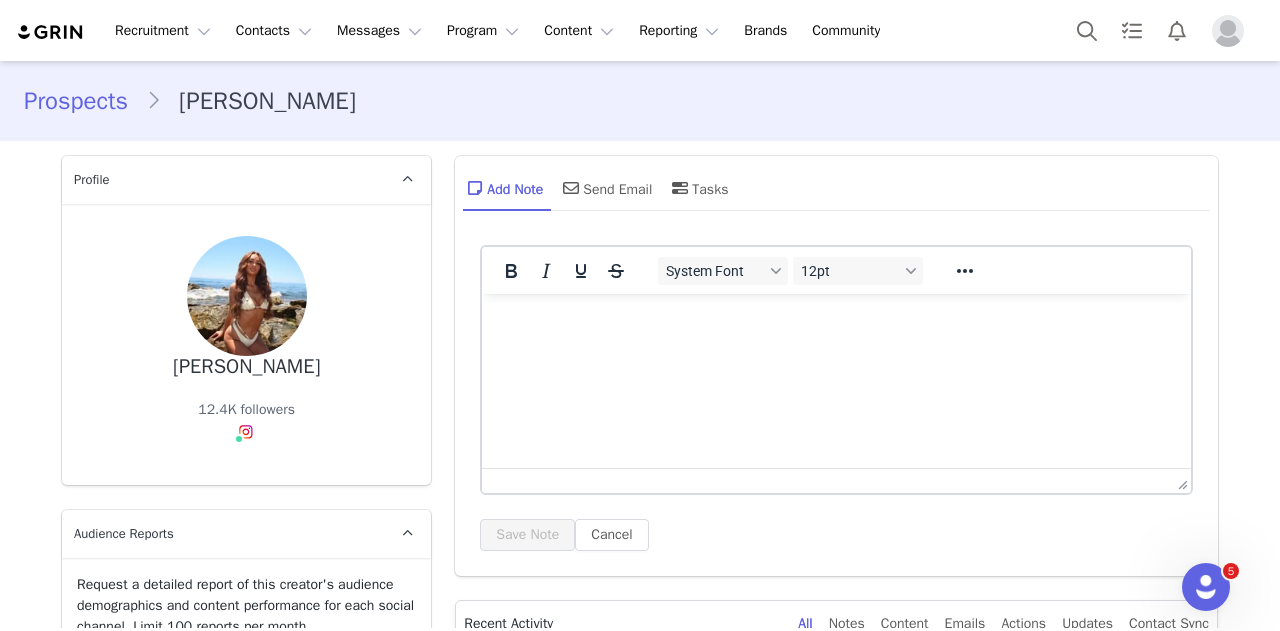 click on "Add Note   Send Email   Tasks" at bounding box center [836, 195] 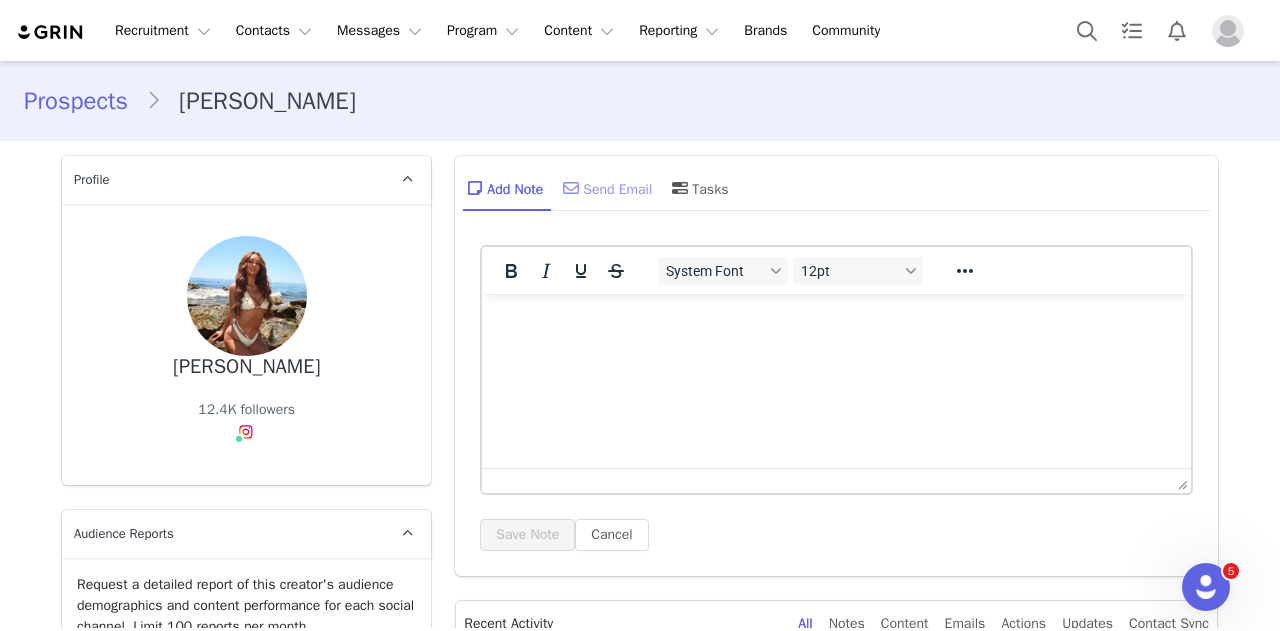 click on "Send Email" at bounding box center [605, 188] 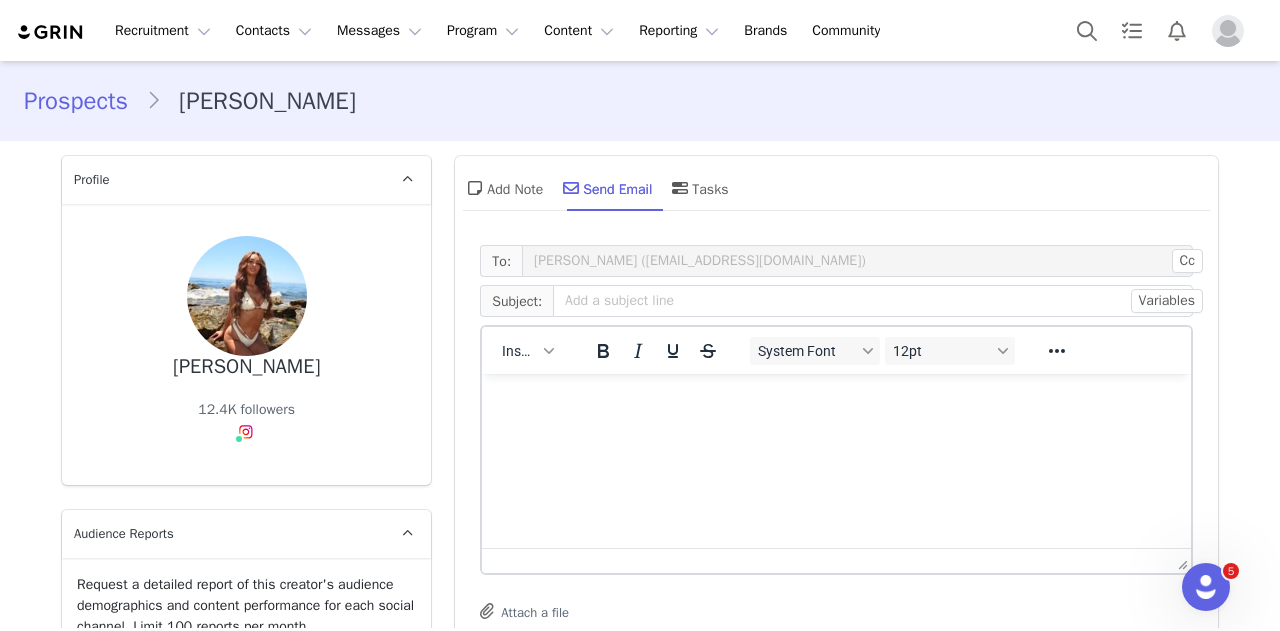 scroll, scrollTop: 0, scrollLeft: 0, axis: both 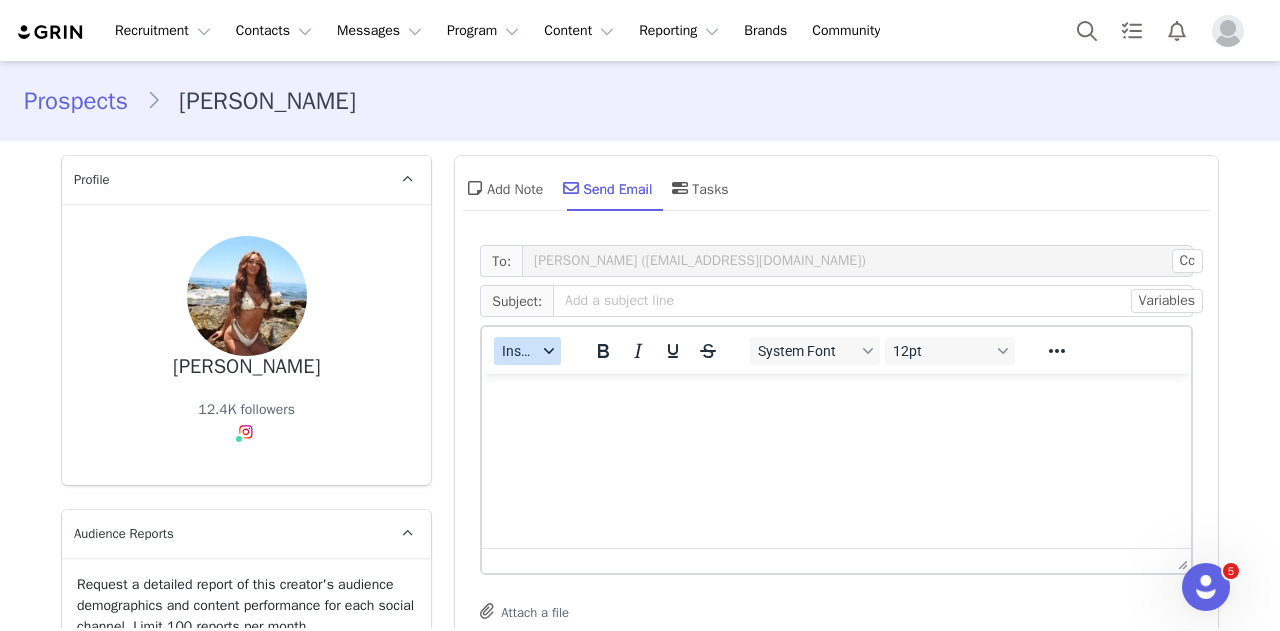 click on "Insert" at bounding box center (519, 351) 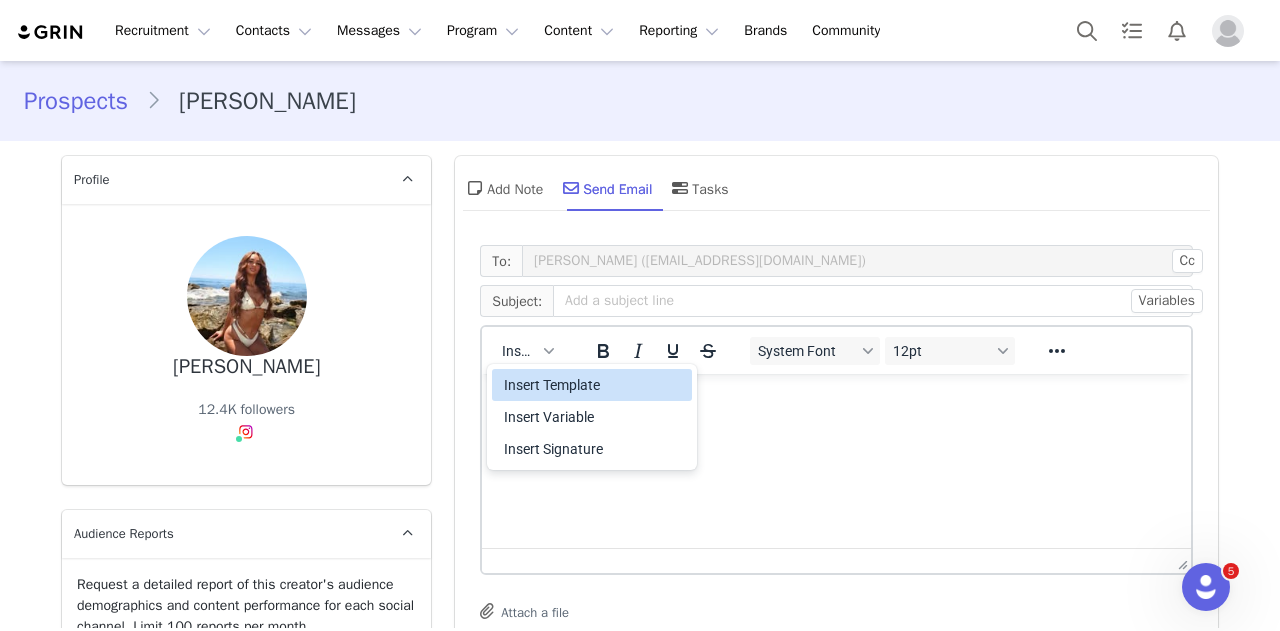 click on "Insert Template" at bounding box center (594, 385) 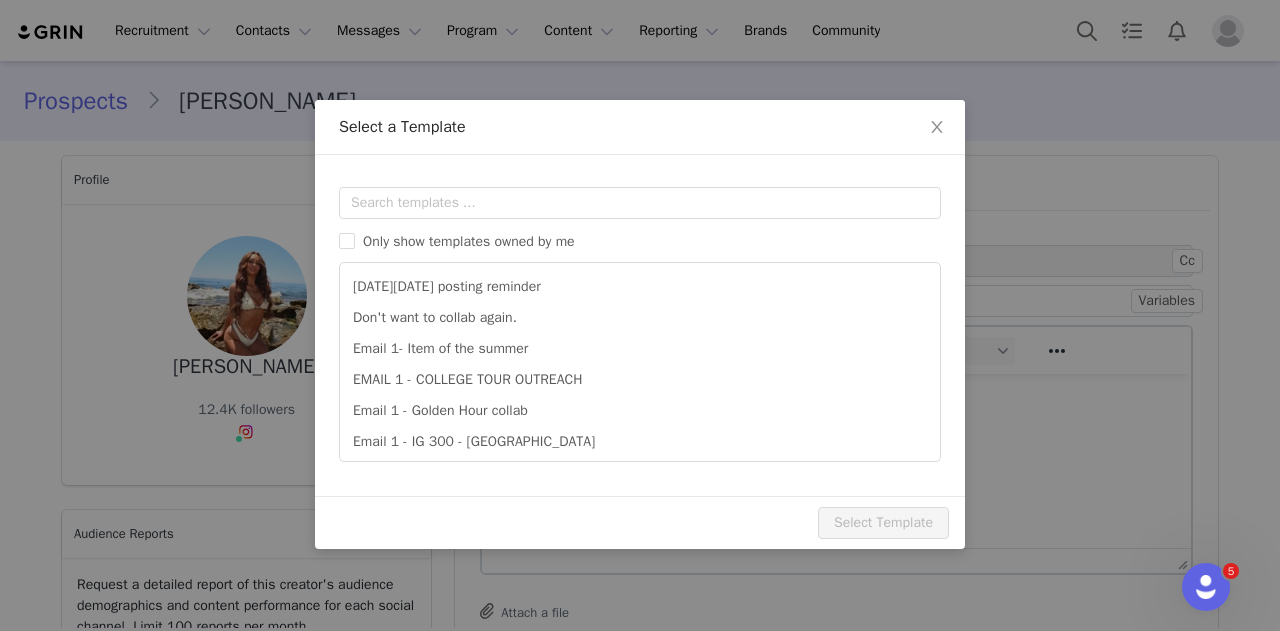scroll, scrollTop: 0, scrollLeft: 0, axis: both 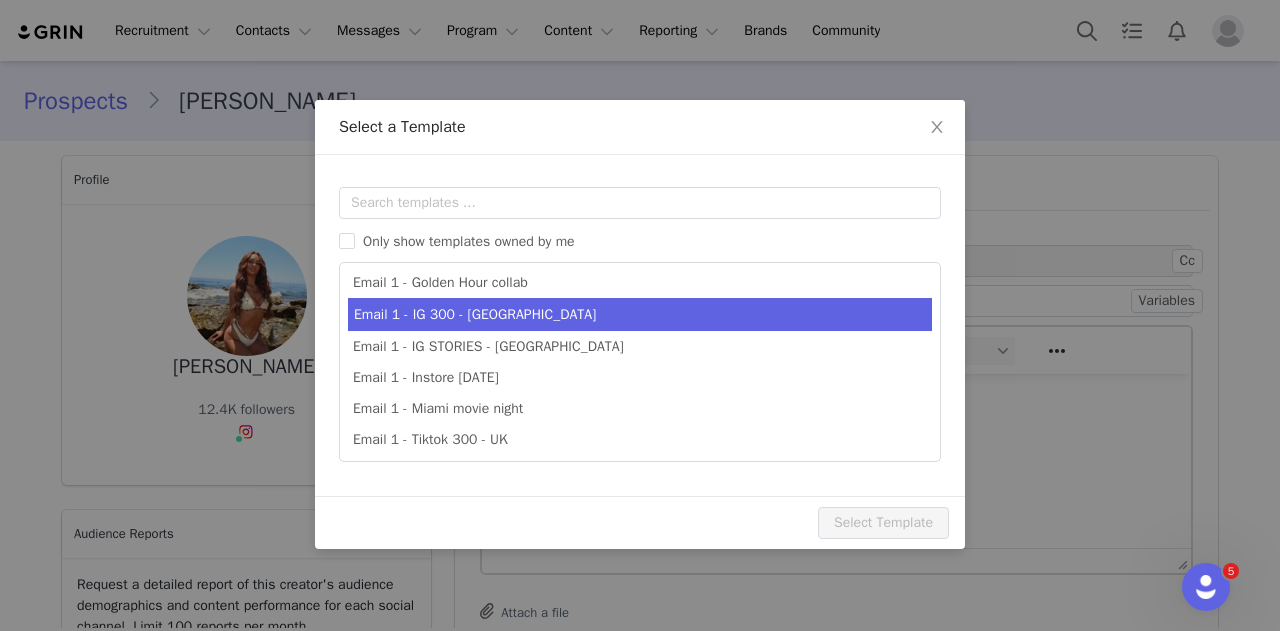 click on "Email 1 - IG 300 - UK" at bounding box center [640, 314] 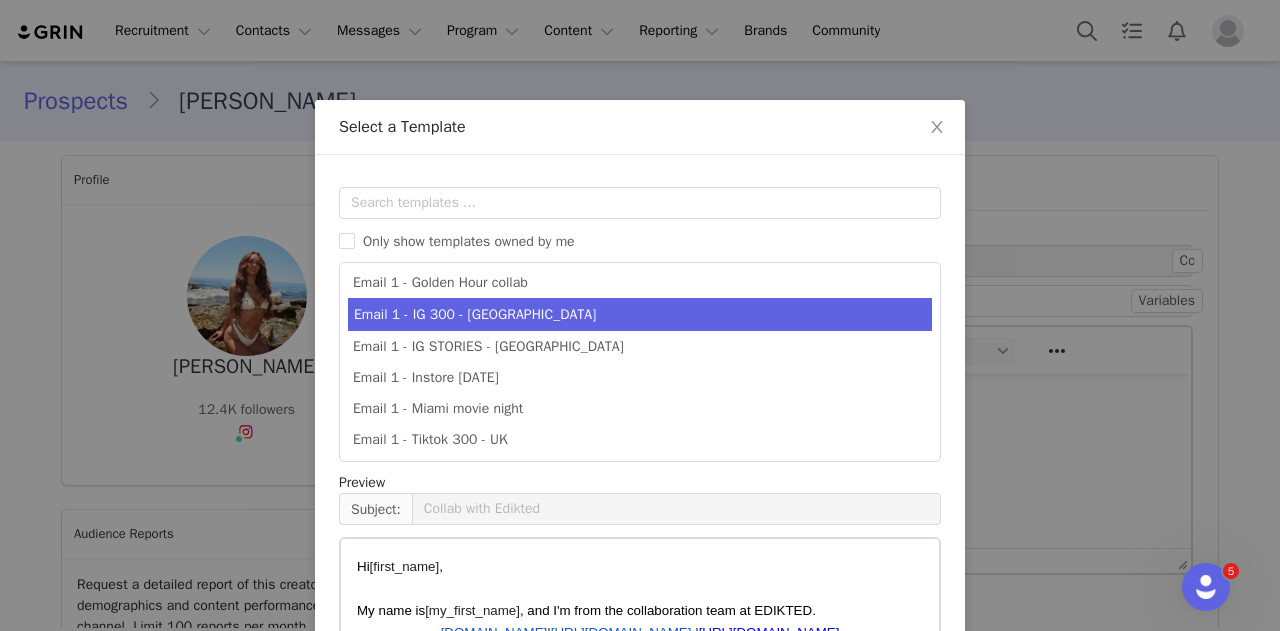 scroll, scrollTop: 256, scrollLeft: 0, axis: vertical 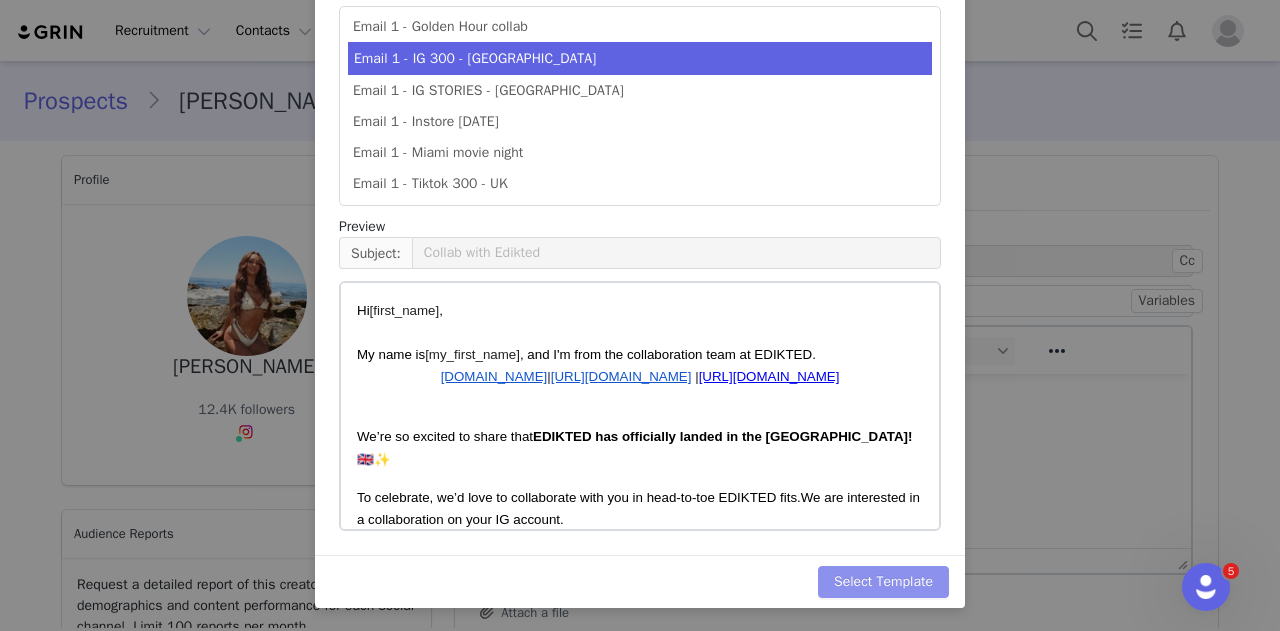 click on "Select Template" at bounding box center [883, 582] 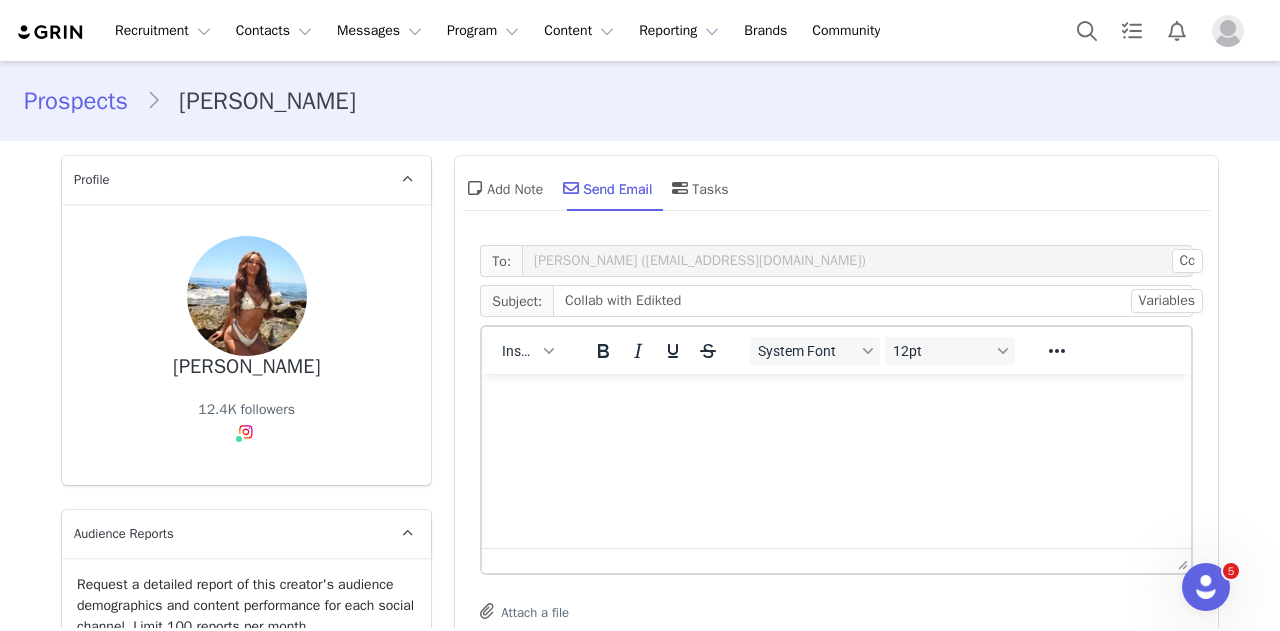 scroll, scrollTop: 0, scrollLeft: 0, axis: both 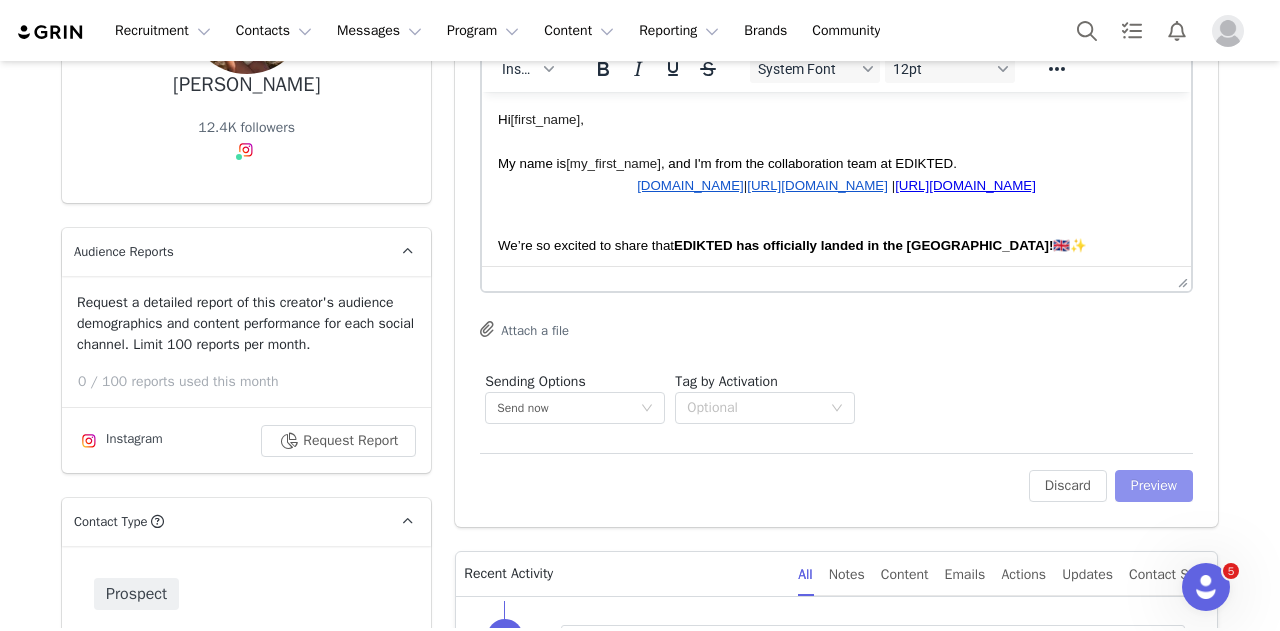 click on "Preview" at bounding box center [1154, 486] 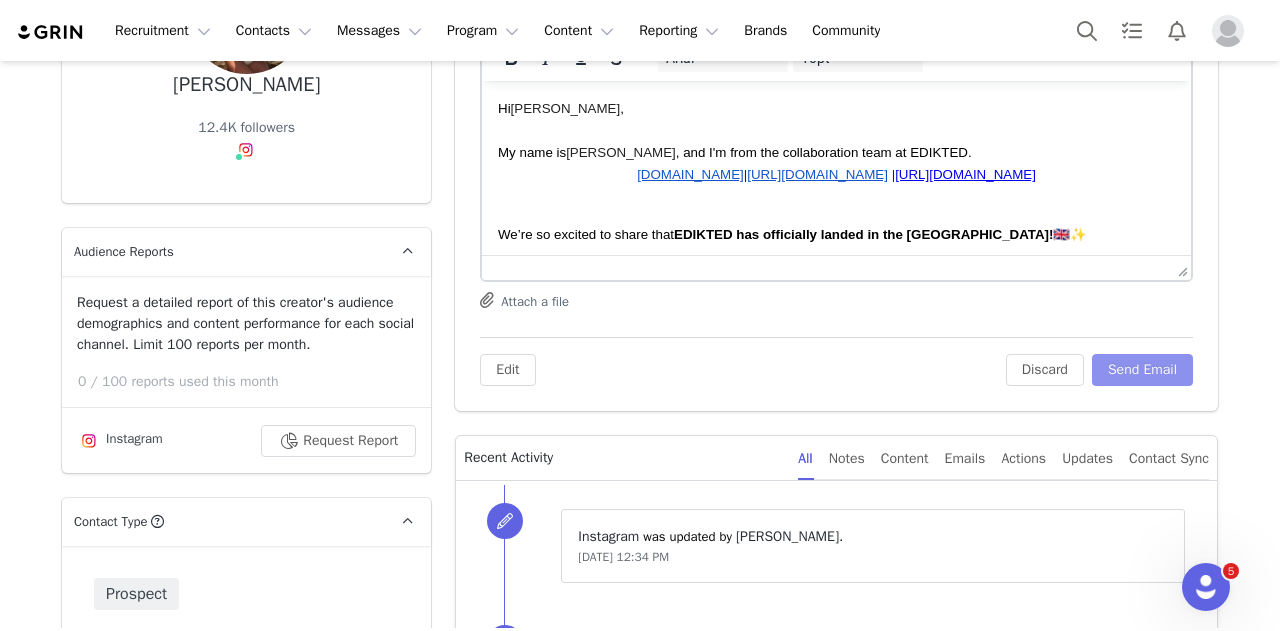 scroll, scrollTop: 0, scrollLeft: 0, axis: both 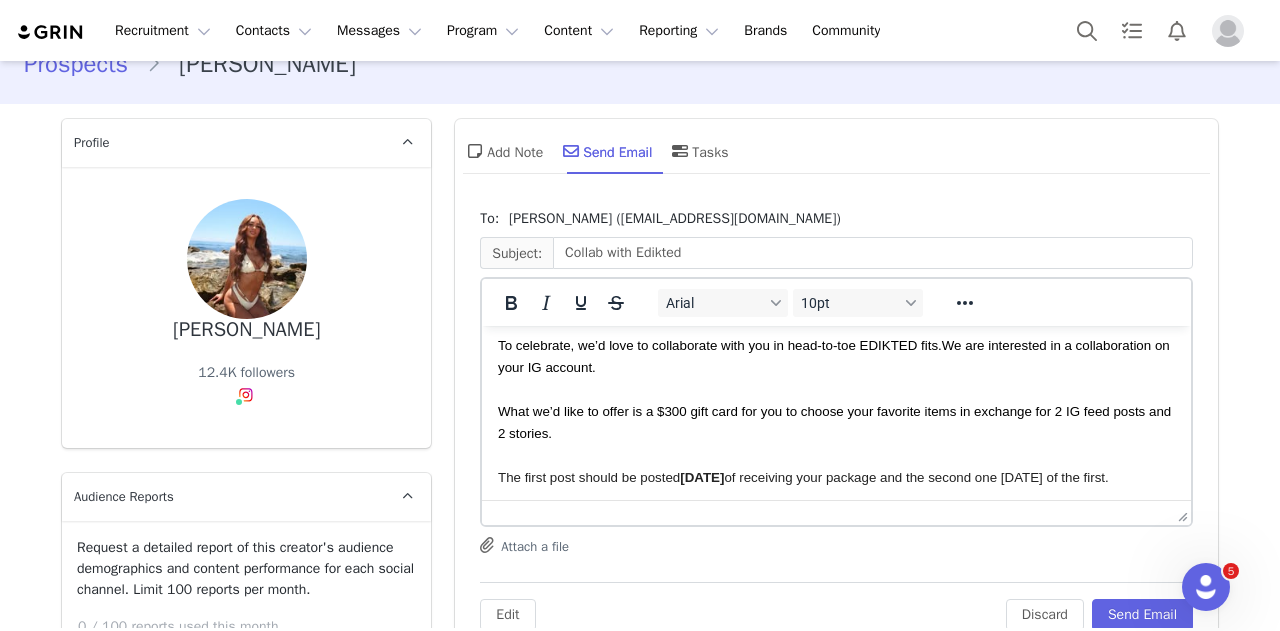 click on "hat we’d like to offer is a $300 gift card for you to choose your favorite items in exchange for 2 IG feed posts and 2 stories." at bounding box center [836, 422] 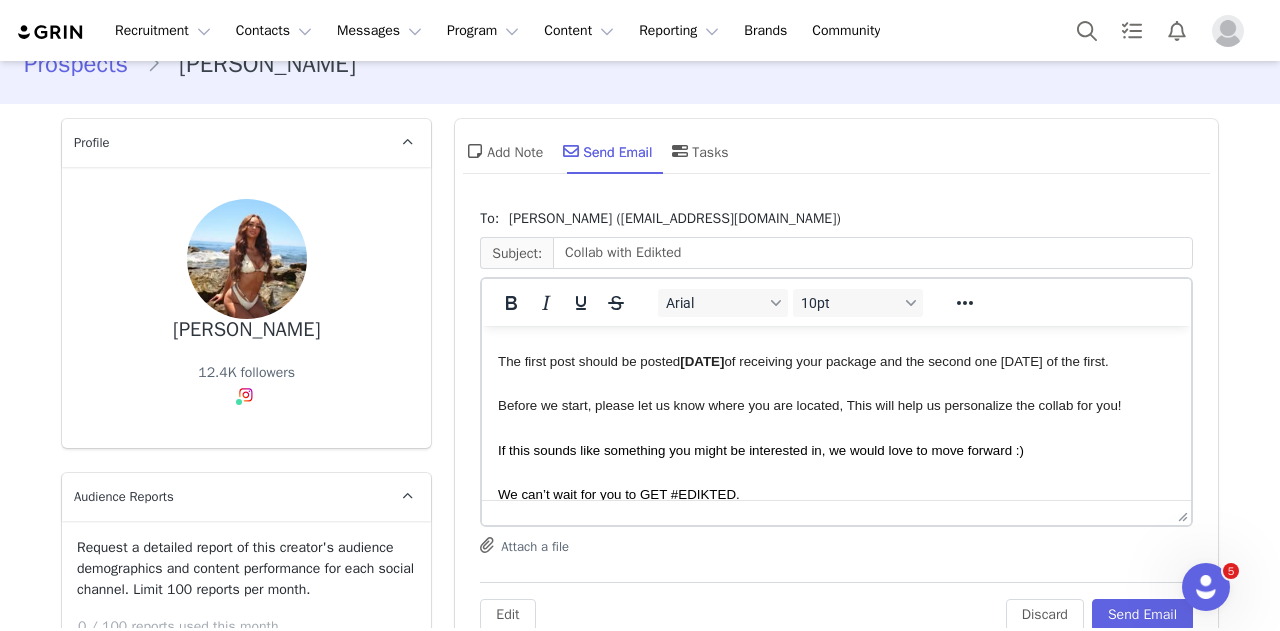 scroll, scrollTop: 402, scrollLeft: 0, axis: vertical 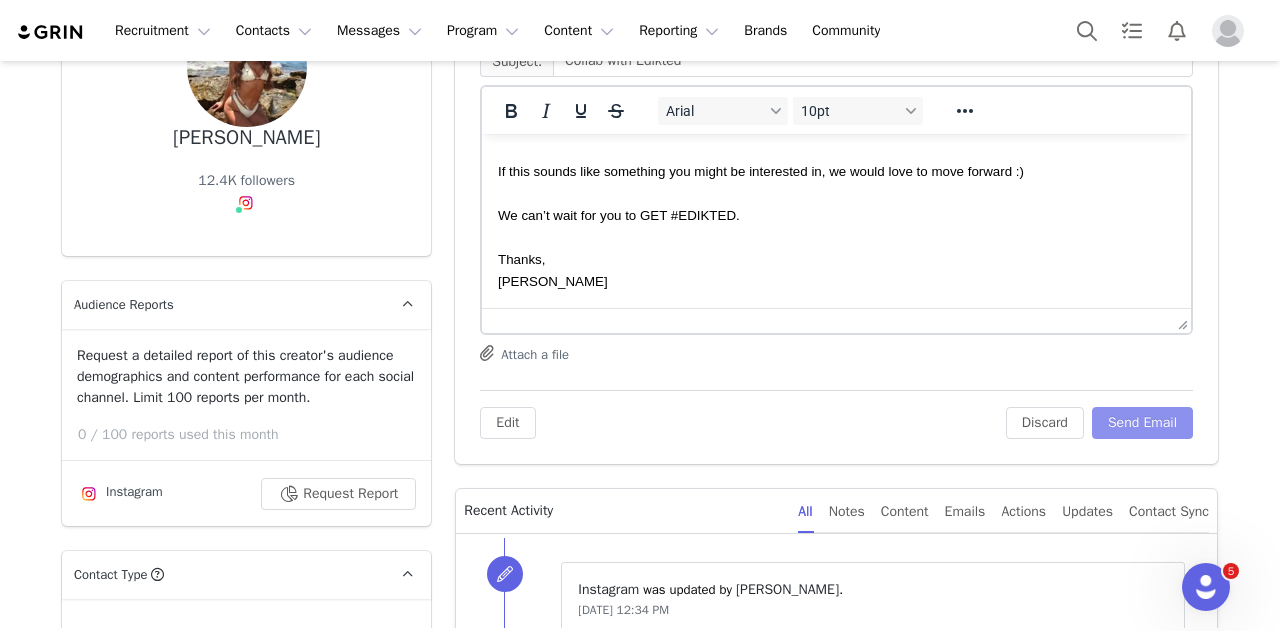 click on "Send Email" at bounding box center [1142, 423] 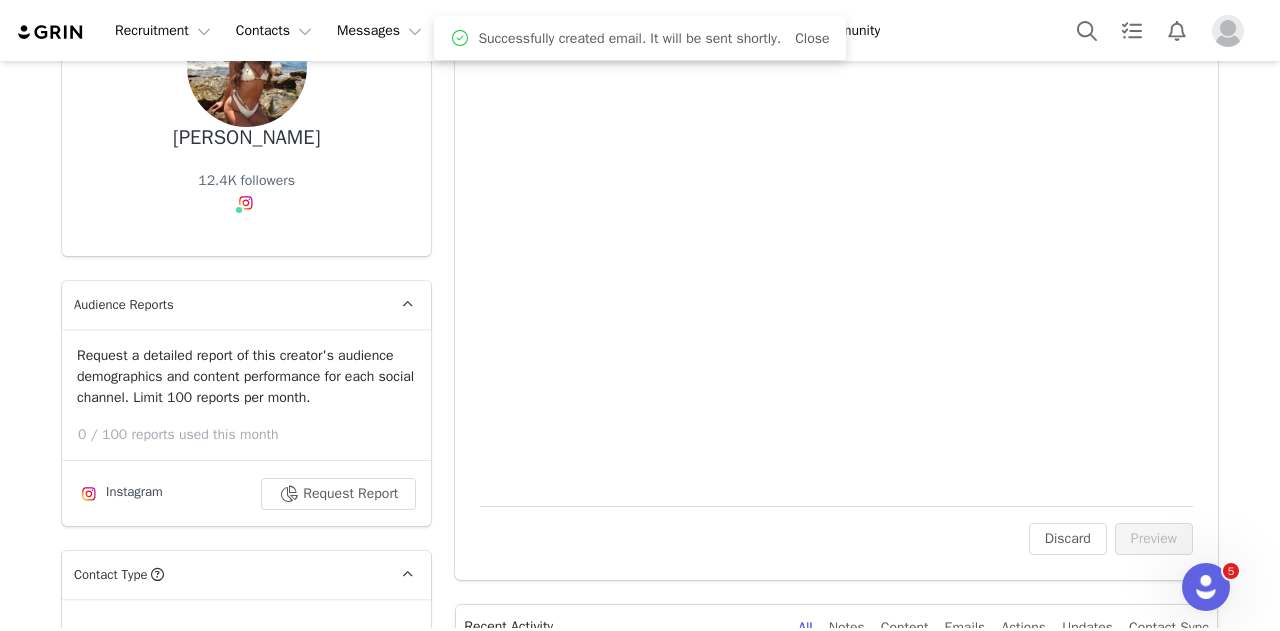 scroll, scrollTop: 0, scrollLeft: 0, axis: both 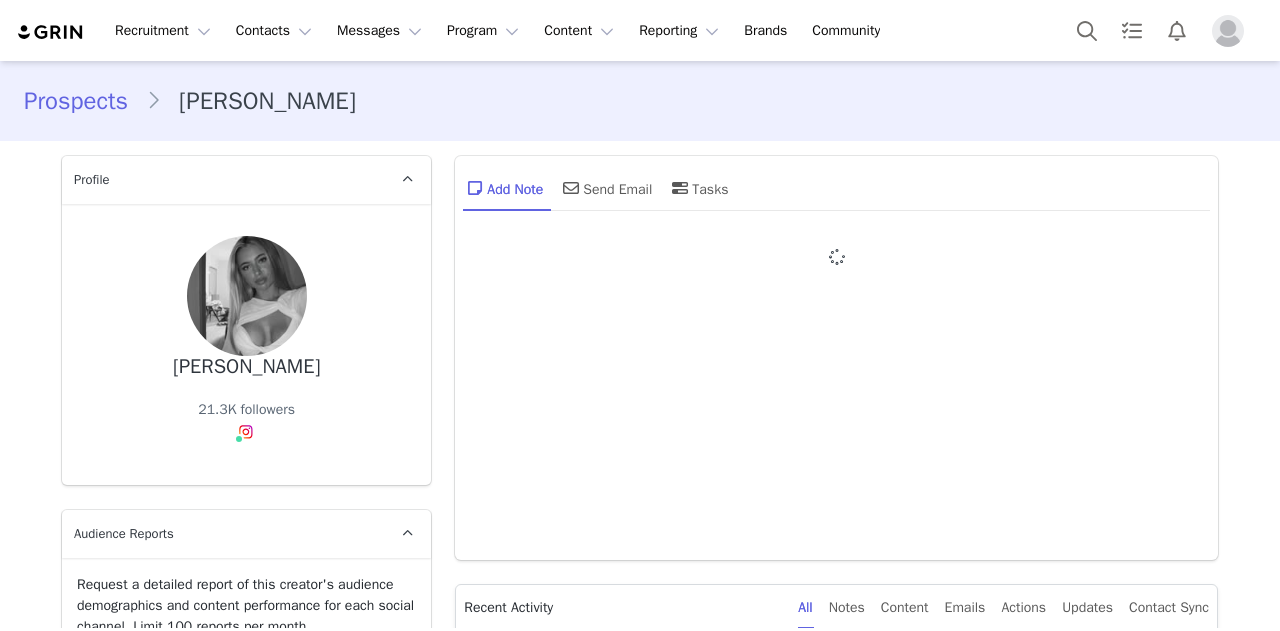 type on "+1 ([GEOGRAPHIC_DATA])" 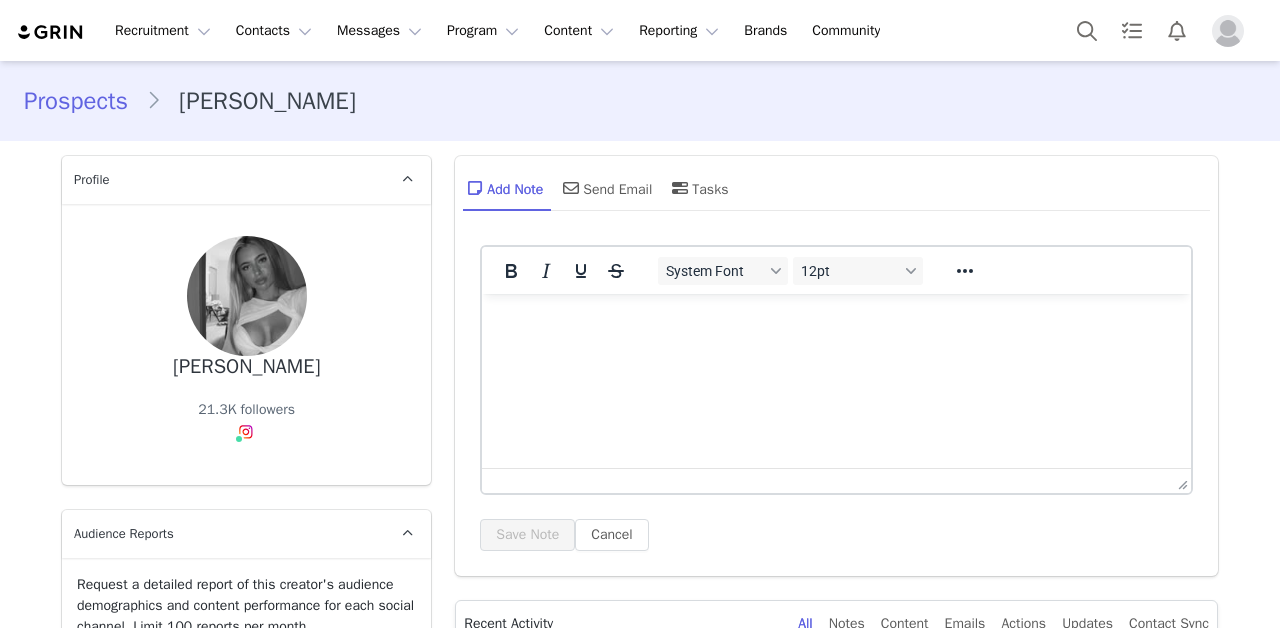 scroll, scrollTop: 263, scrollLeft: 0, axis: vertical 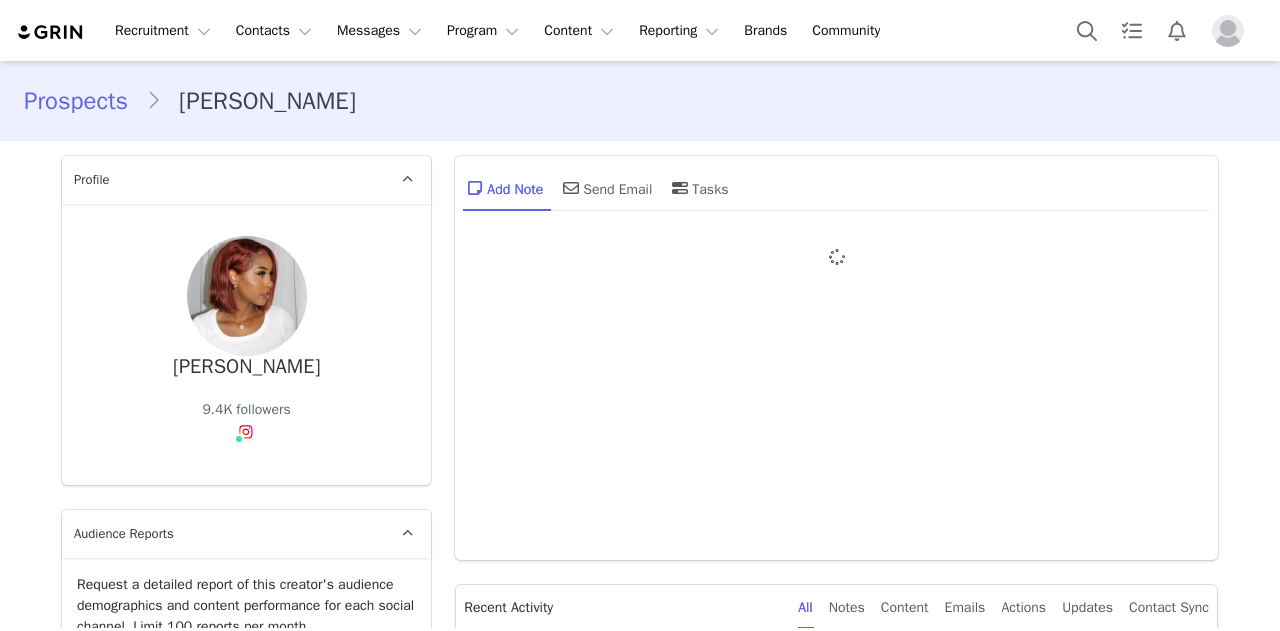 type on "+1 ([GEOGRAPHIC_DATA])" 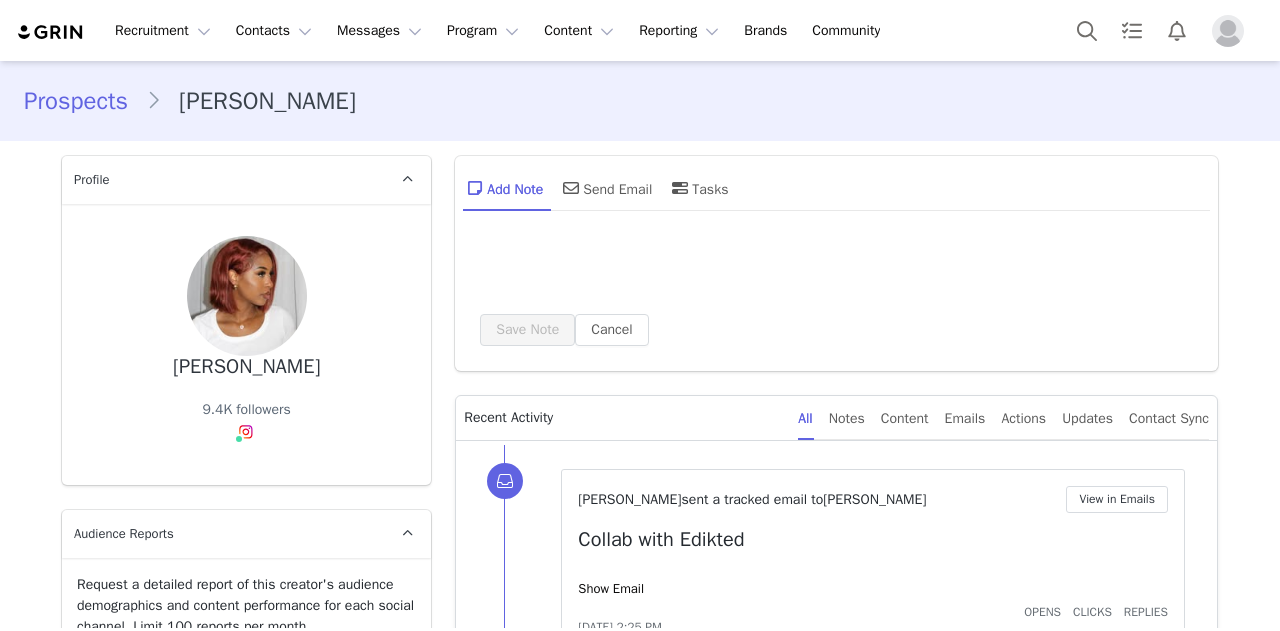 scroll, scrollTop: 0, scrollLeft: 0, axis: both 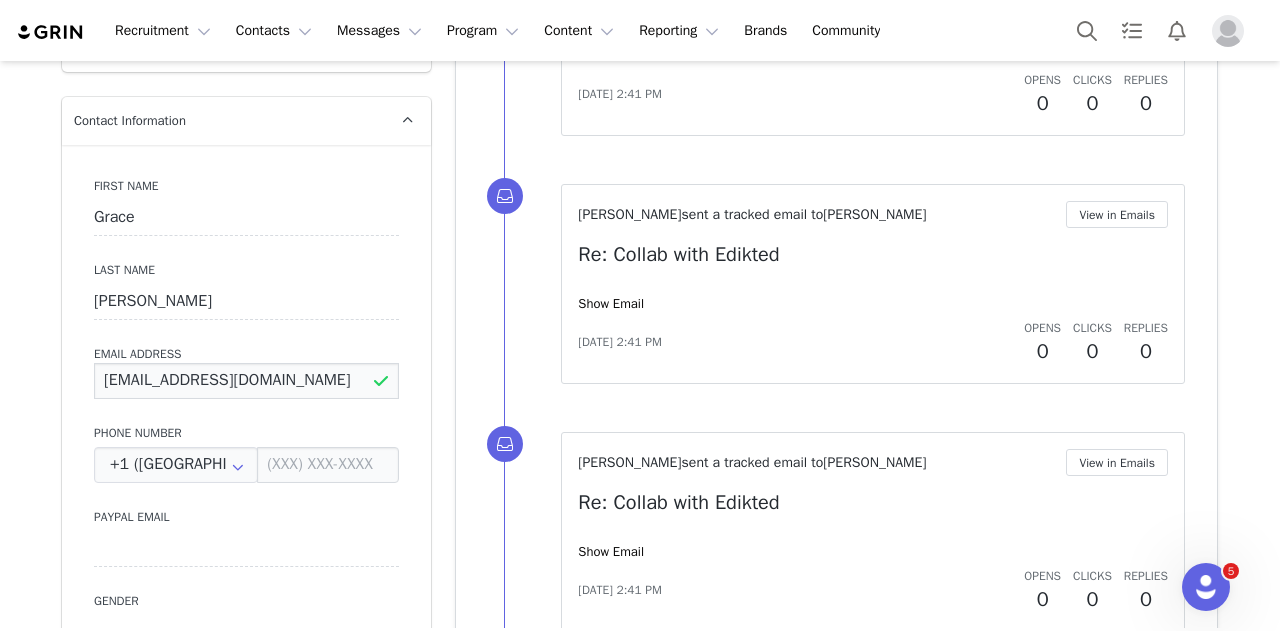 click on "[EMAIL_ADDRESS][DOMAIN_NAME]" at bounding box center (246, 381) 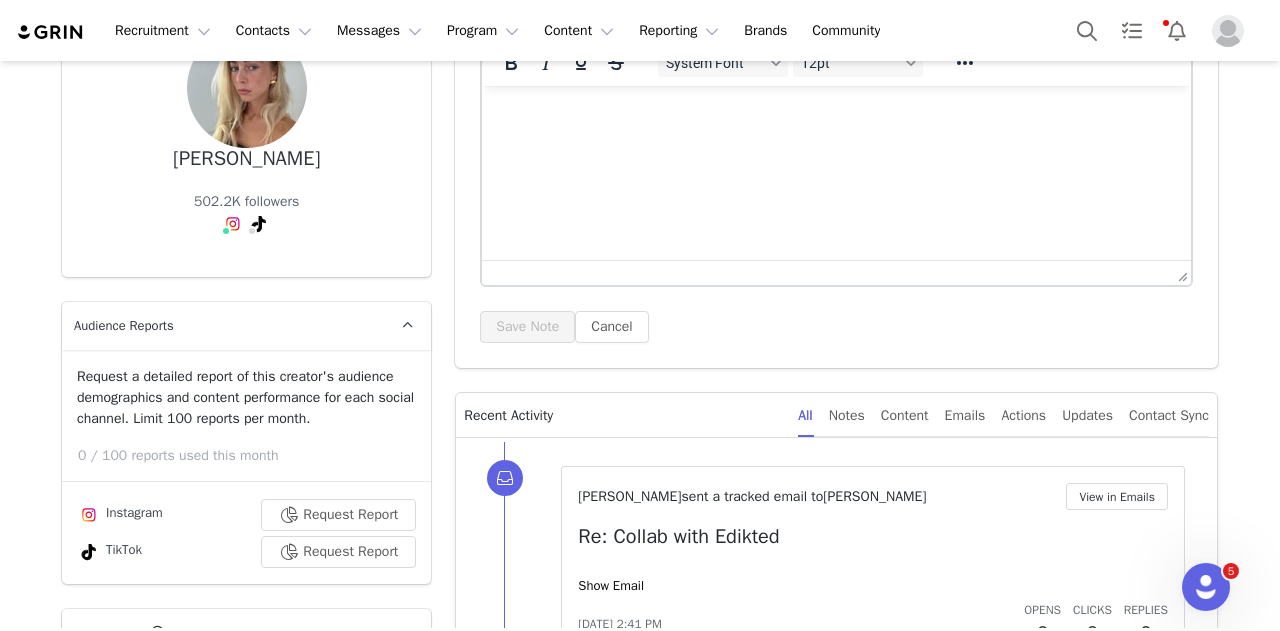 scroll, scrollTop: 0, scrollLeft: 0, axis: both 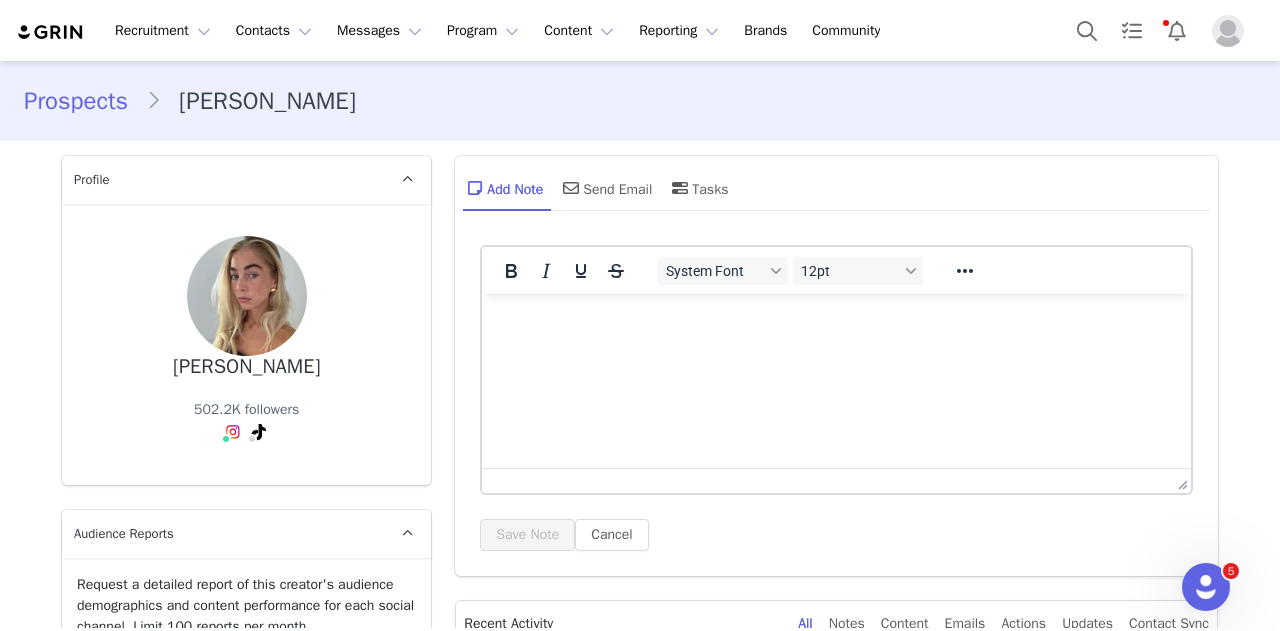 click at bounding box center [836, 321] 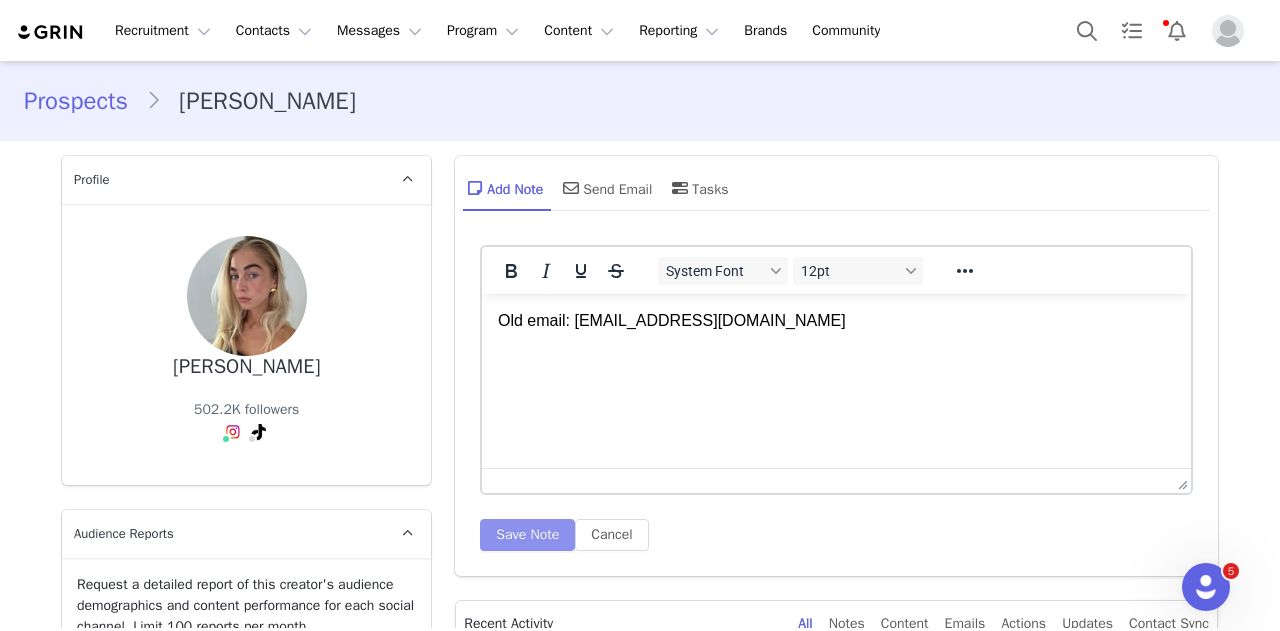 click on "Save Note" at bounding box center (527, 535) 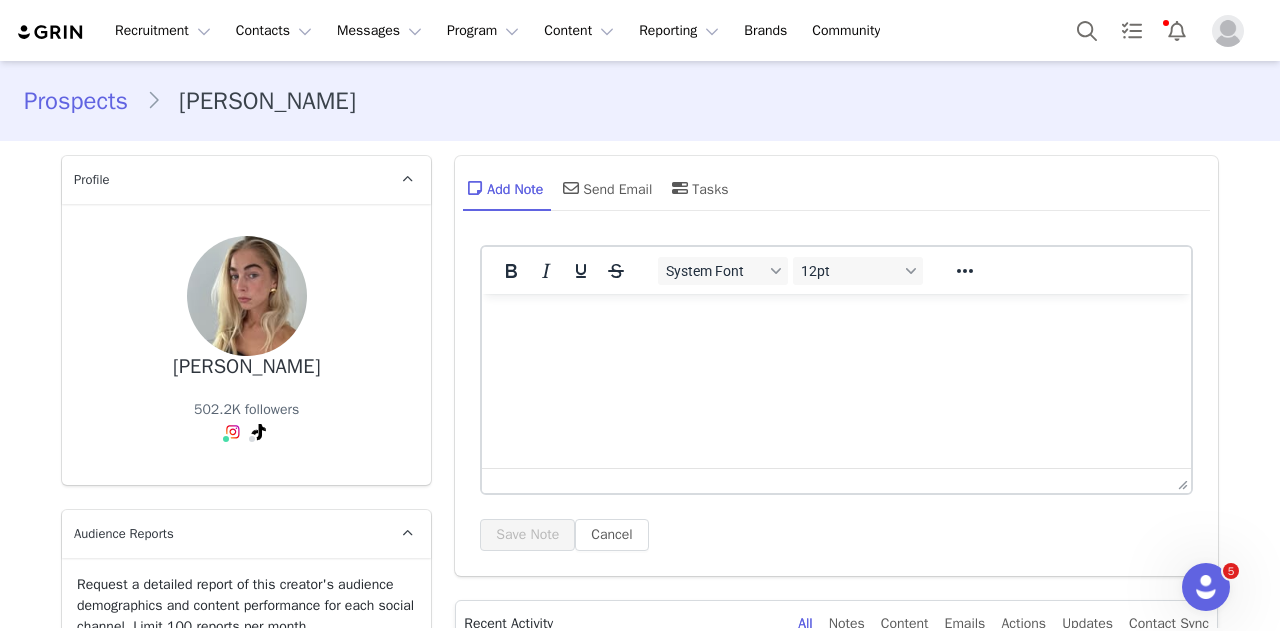 scroll, scrollTop: 0, scrollLeft: 0, axis: both 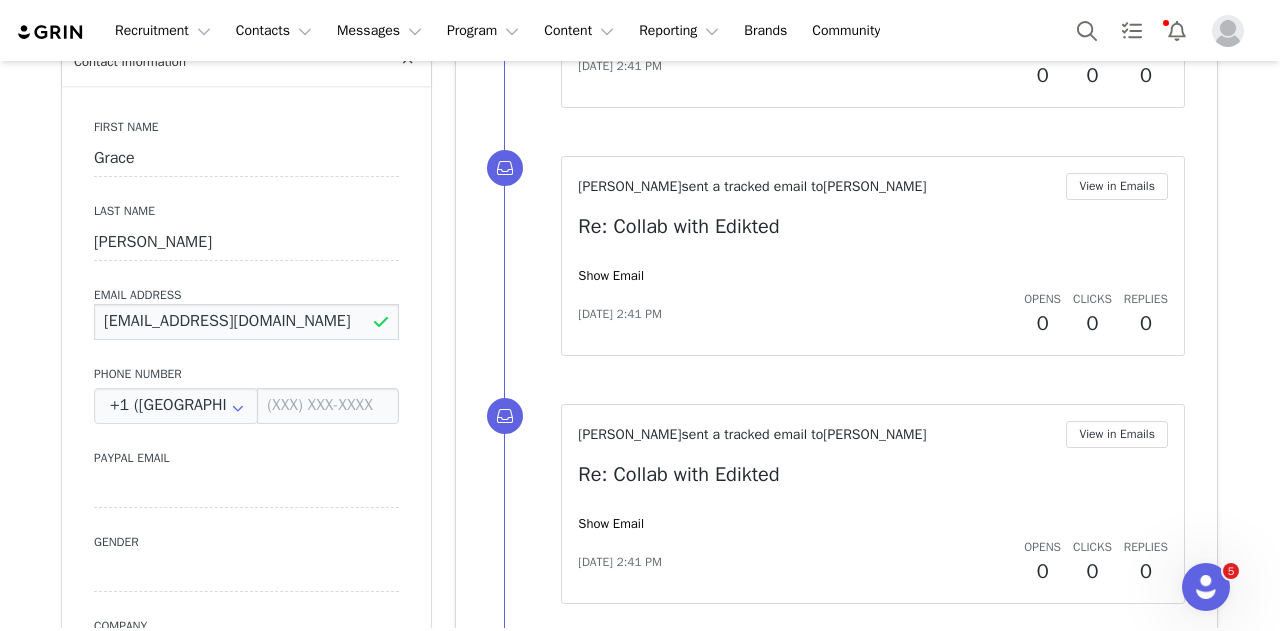 click on "[EMAIL_ADDRESS][DOMAIN_NAME]" at bounding box center [246, 322] 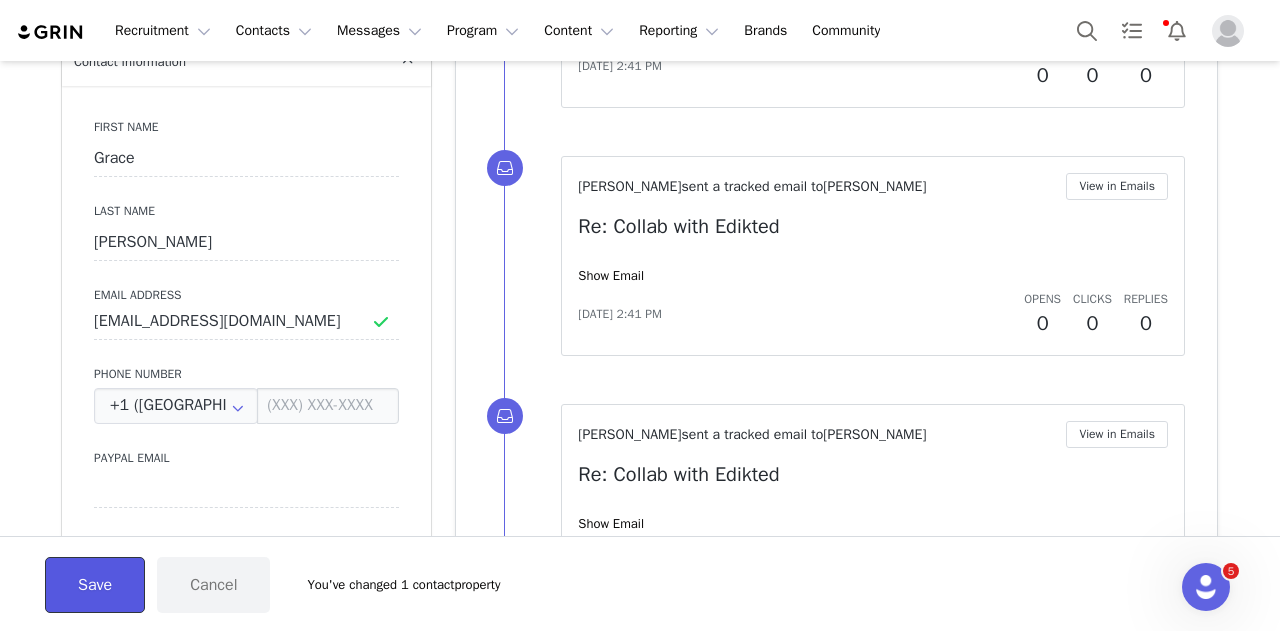 click on "Save" at bounding box center [95, 585] 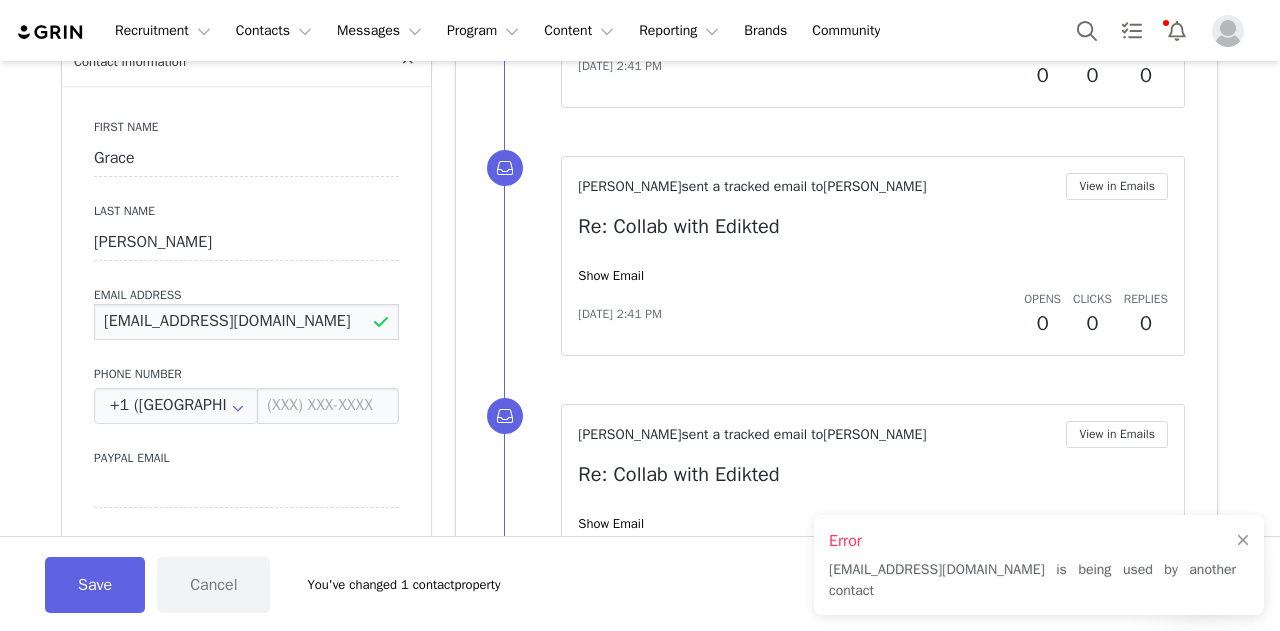click on "steph@modeagence.com" at bounding box center (246, 322) 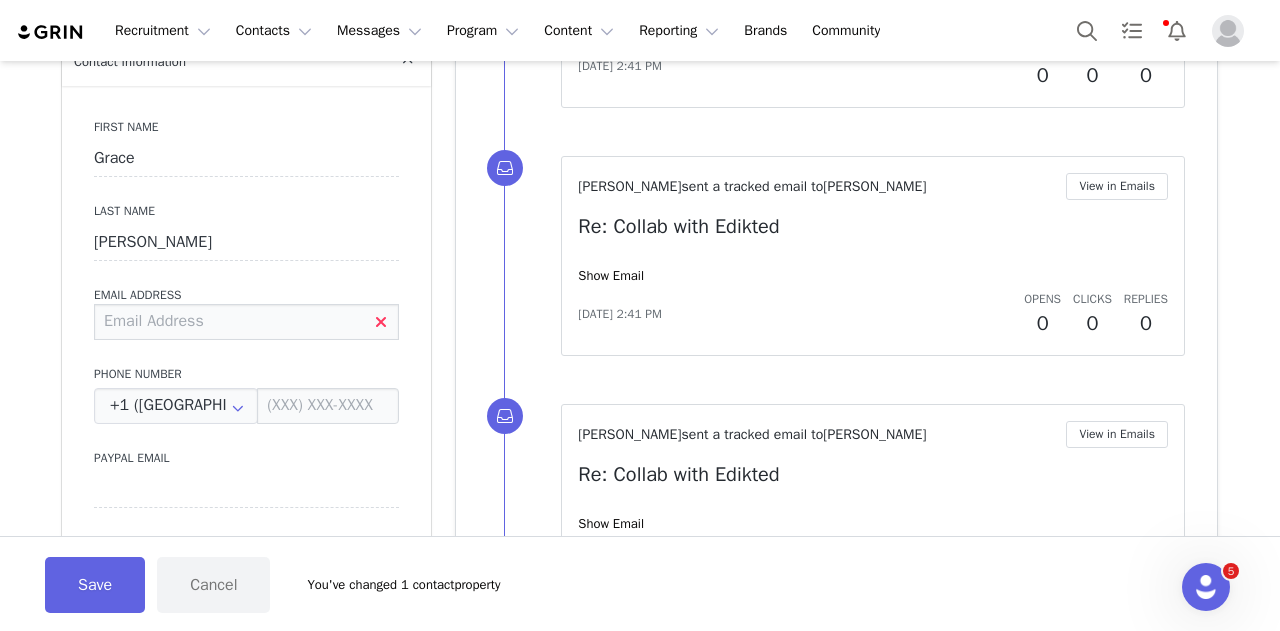 type 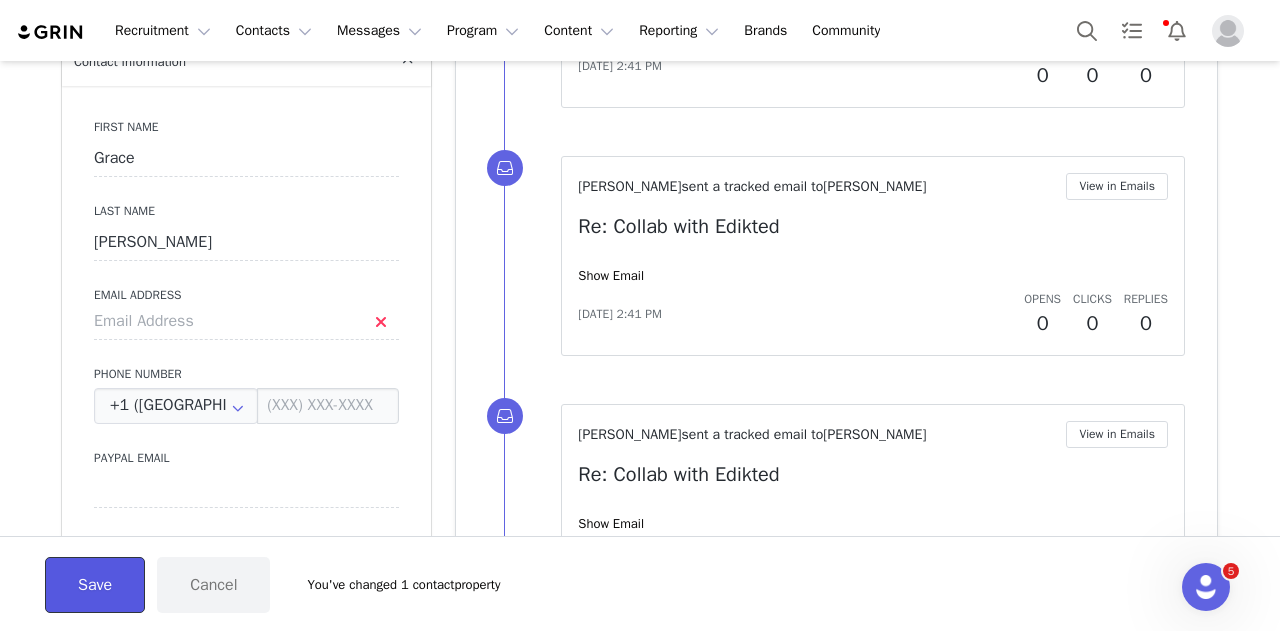 click on "Save" at bounding box center (95, 585) 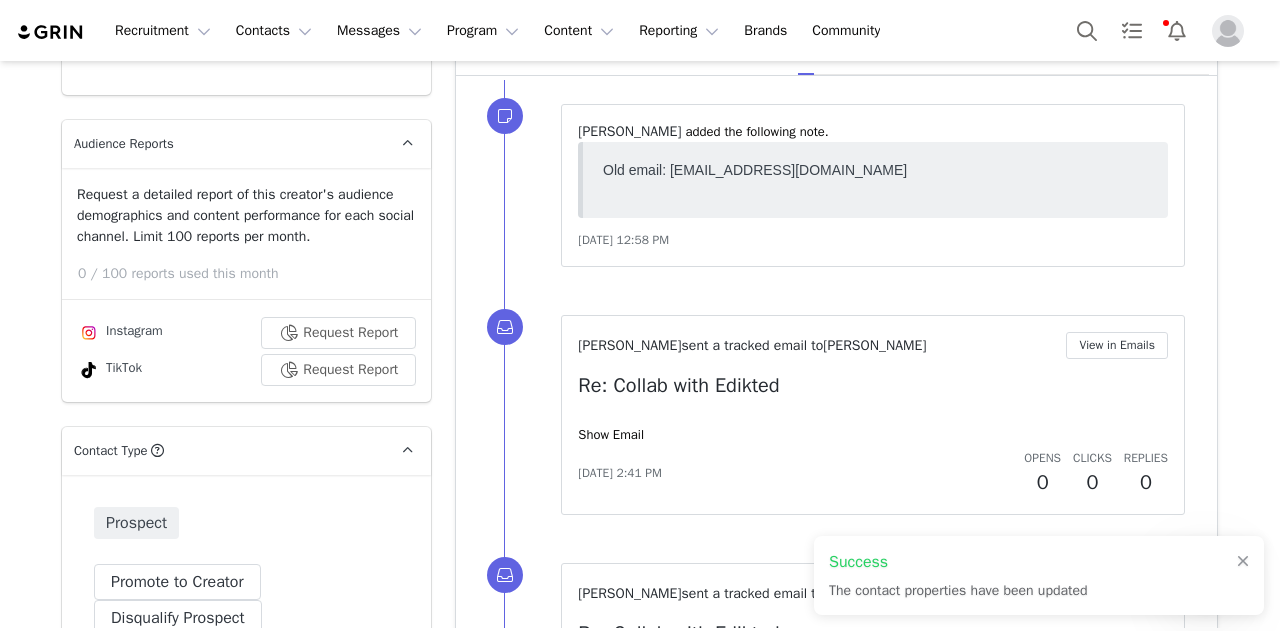 scroll, scrollTop: 0, scrollLeft: 0, axis: both 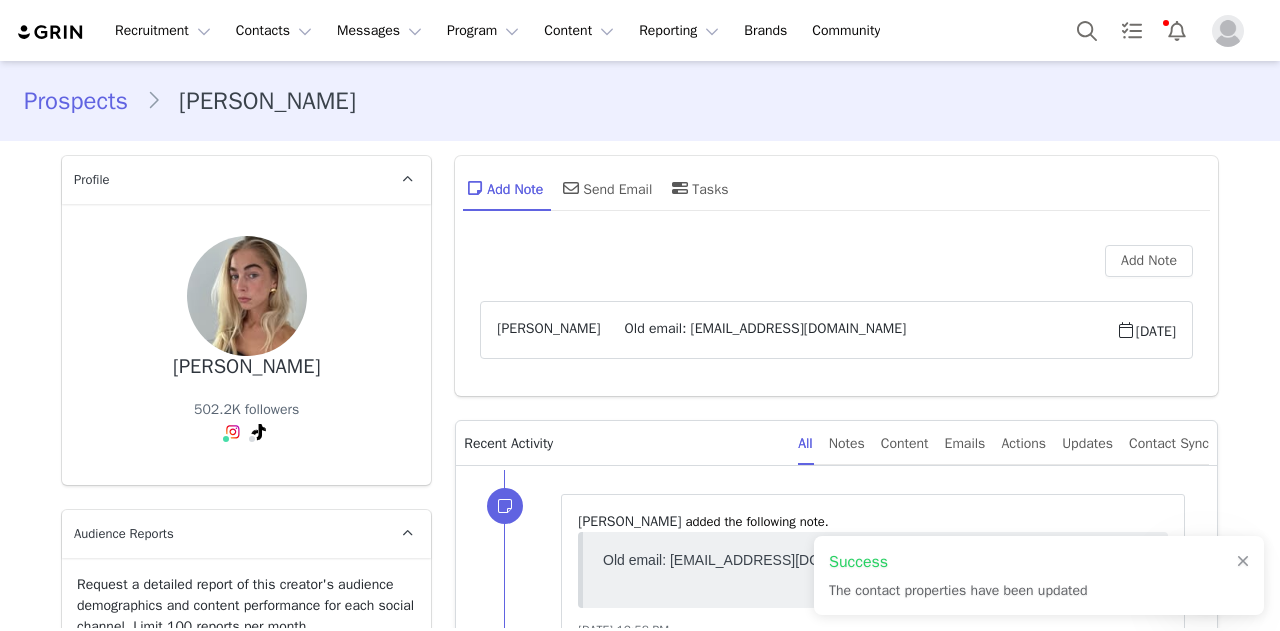 click on "Ella Alexander  Old email: grace@musetheagency.com   Jul 10, 2025" at bounding box center (836, 330) 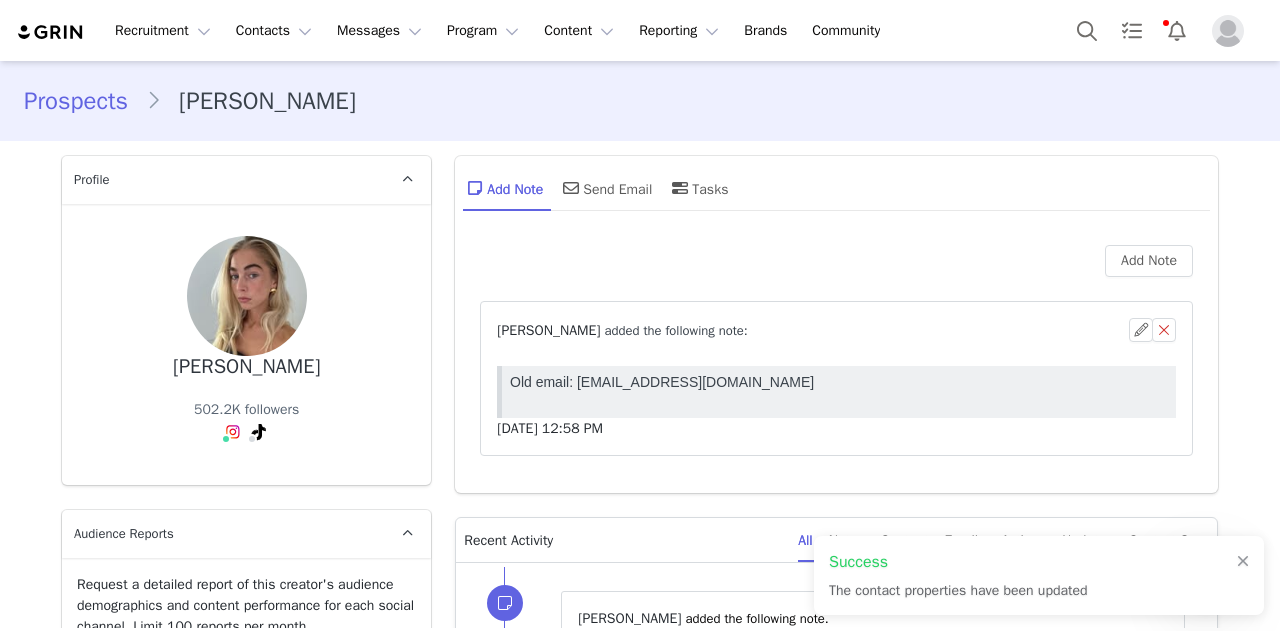 scroll, scrollTop: 0, scrollLeft: 0, axis: both 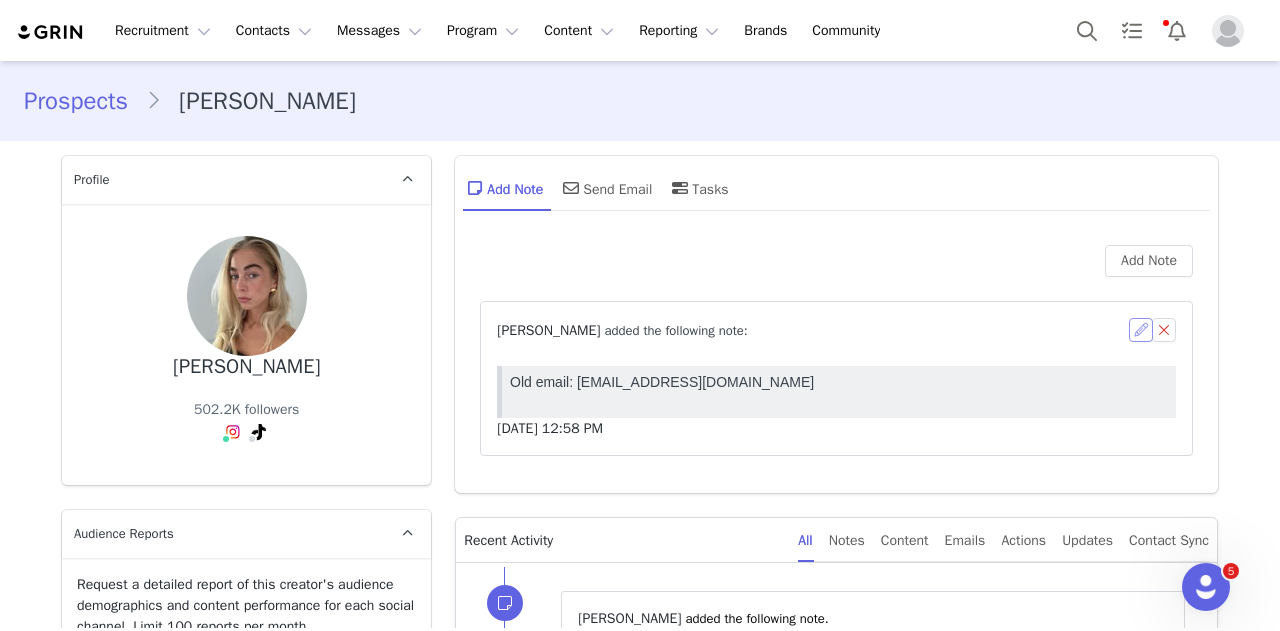 click at bounding box center [1141, 330] 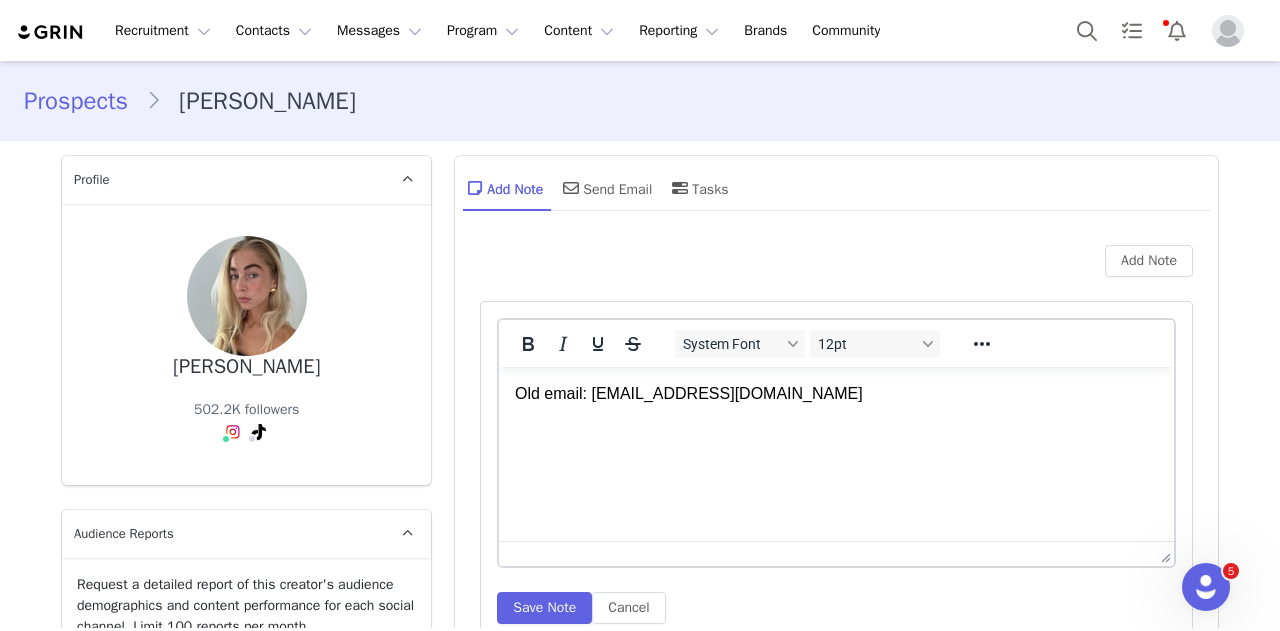 scroll, scrollTop: 0, scrollLeft: 0, axis: both 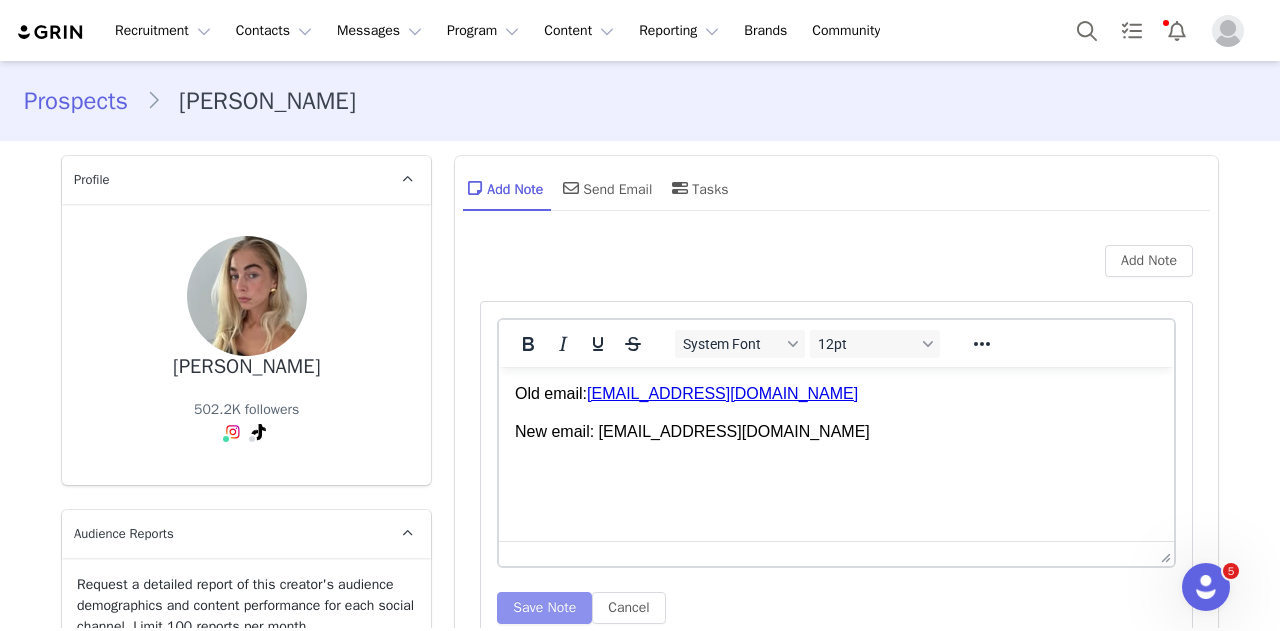 click on "Save Note" at bounding box center [544, 608] 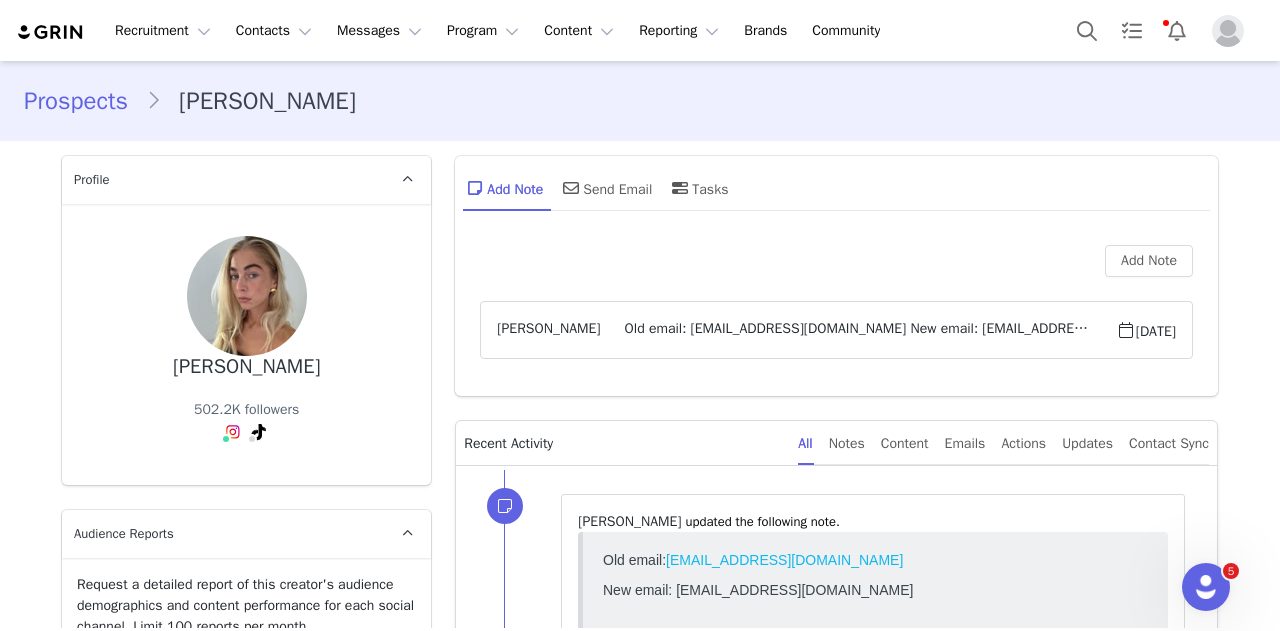 scroll, scrollTop: 0, scrollLeft: 0, axis: both 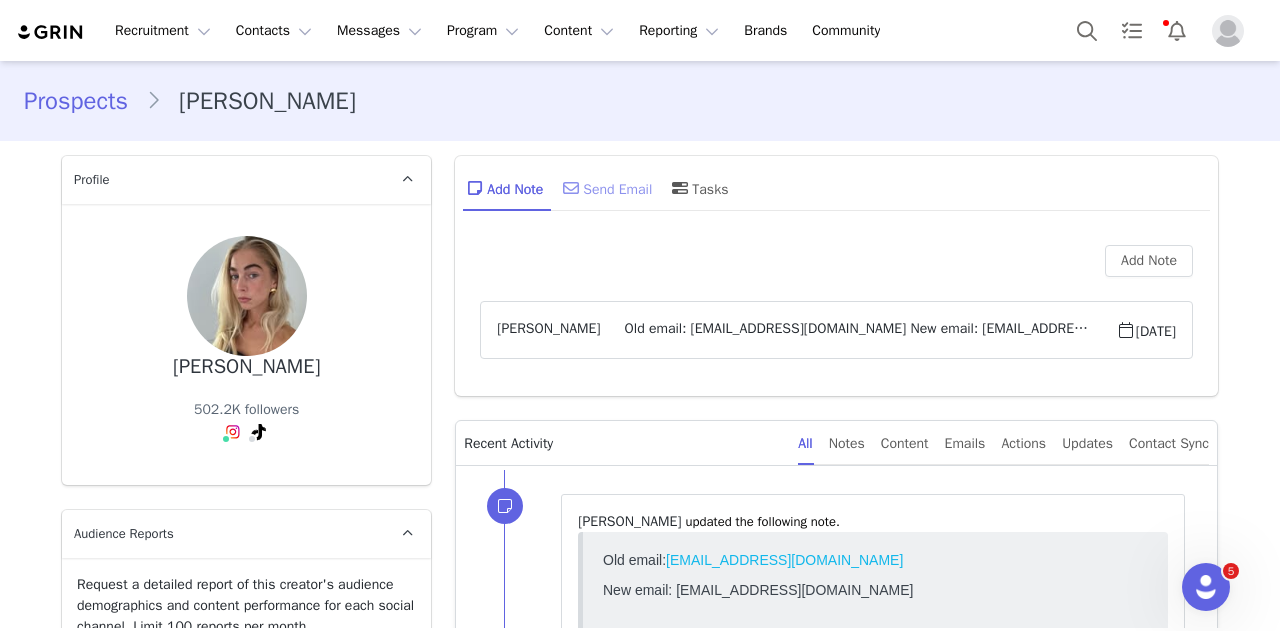 click on "Send Email" at bounding box center [605, 188] 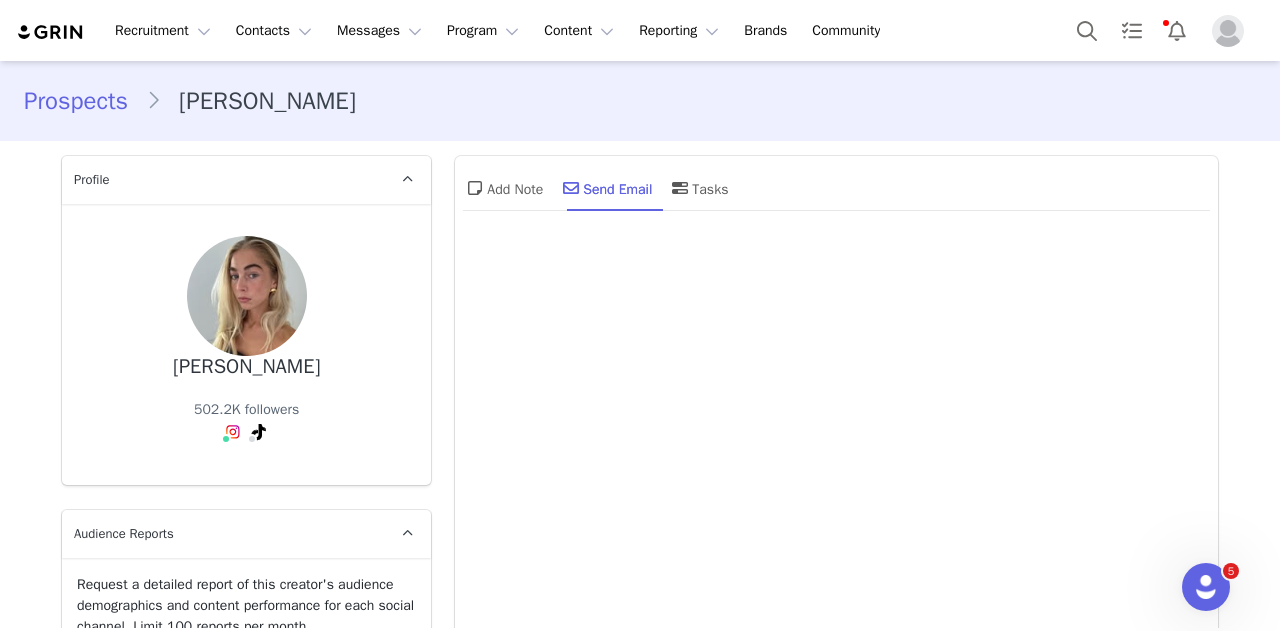 scroll, scrollTop: 0, scrollLeft: 0, axis: both 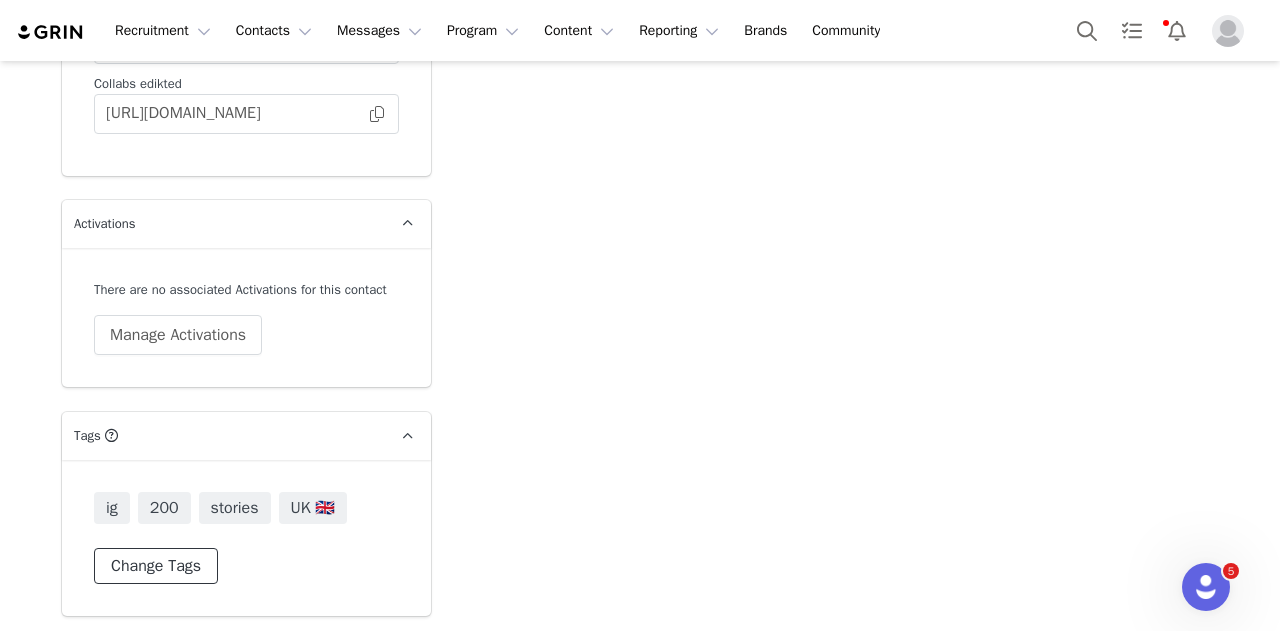 click on "Change Tags" at bounding box center [156, 566] 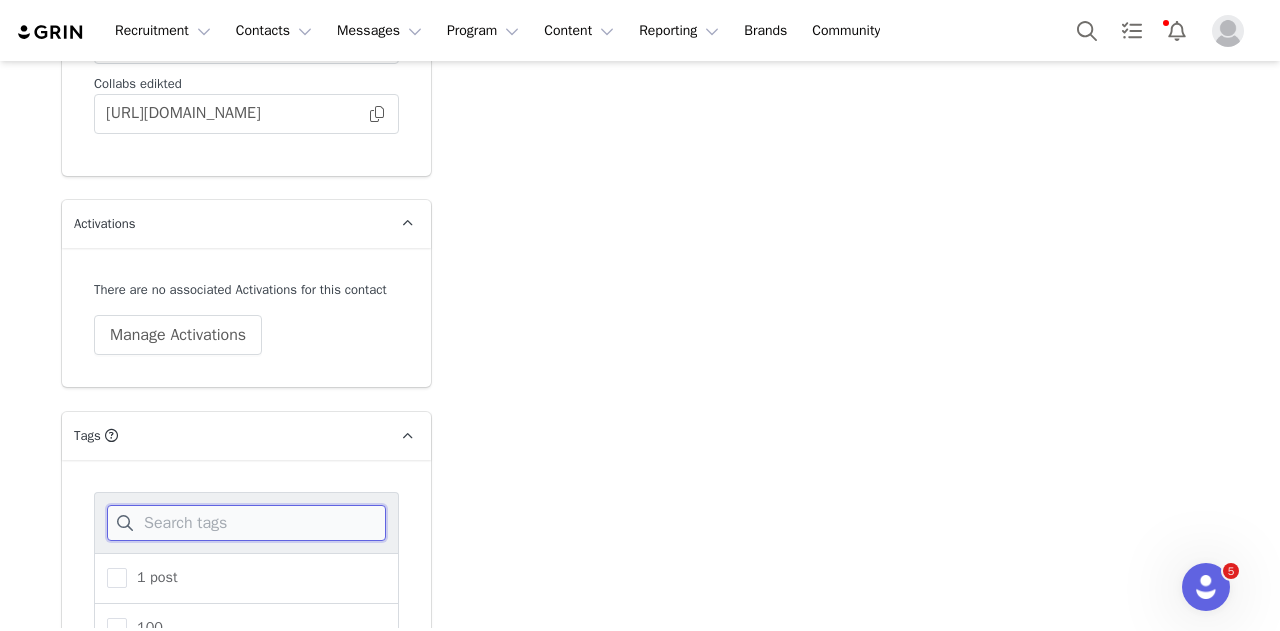 click at bounding box center [246, 523] 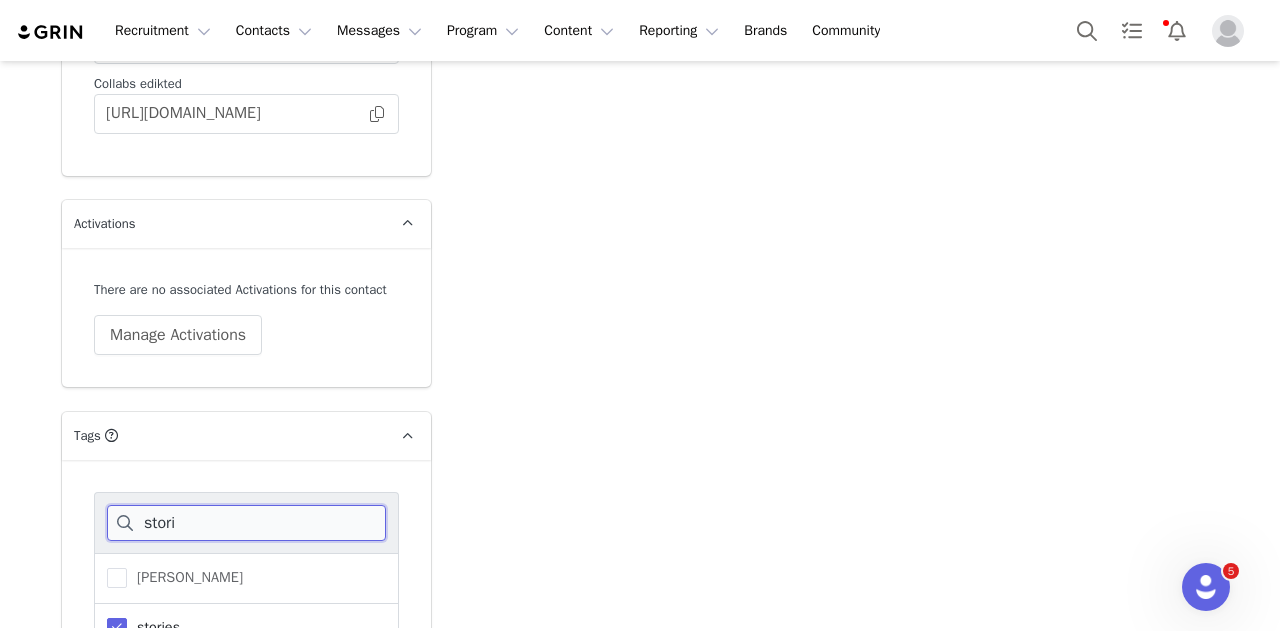 scroll, scrollTop: 3894, scrollLeft: 0, axis: vertical 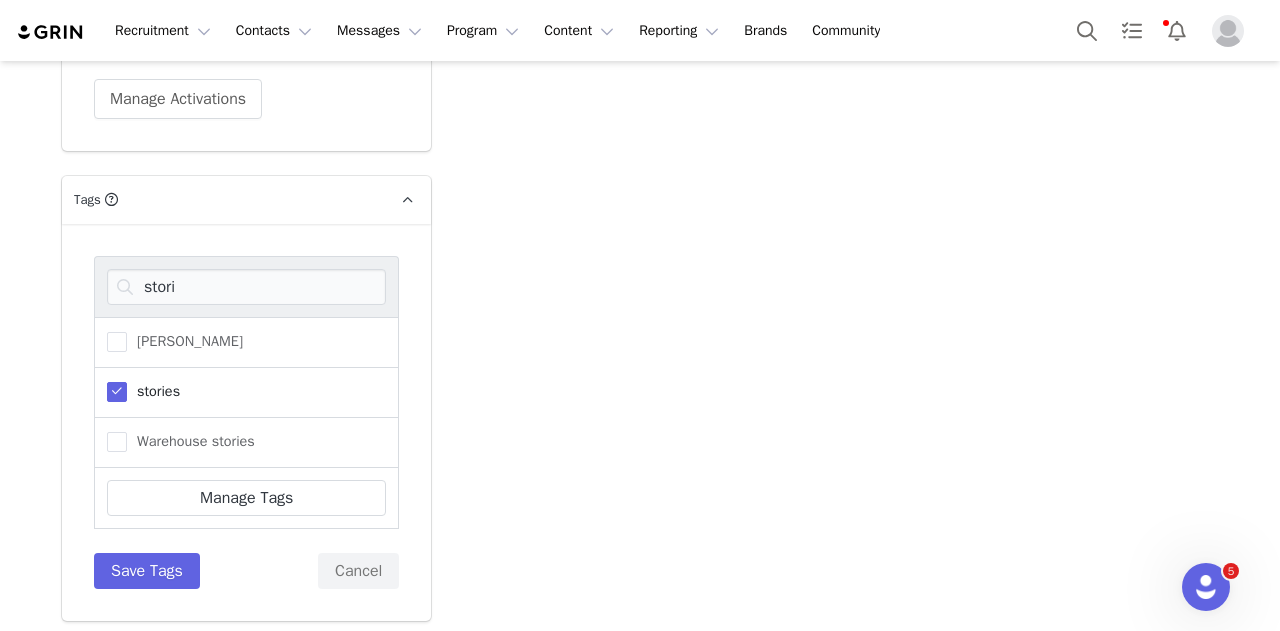 click at bounding box center [117, 392] 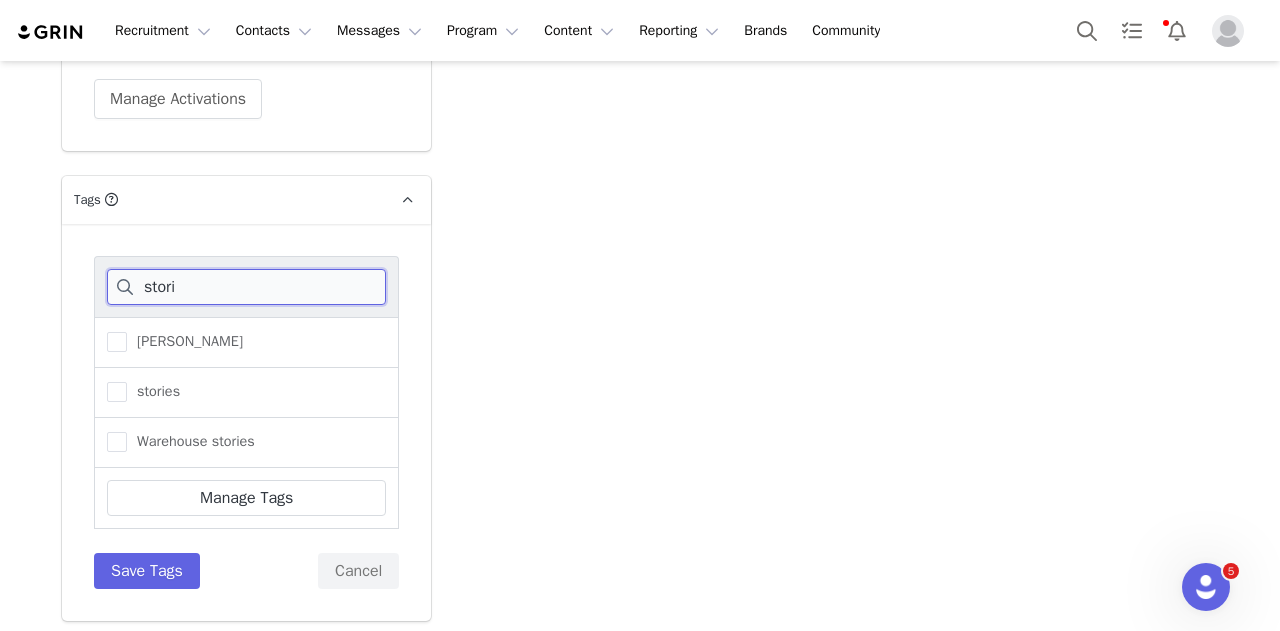 drag, startPoint x: 196, startPoint y: 284, endPoint x: 3, endPoint y: 270, distance: 193.50711 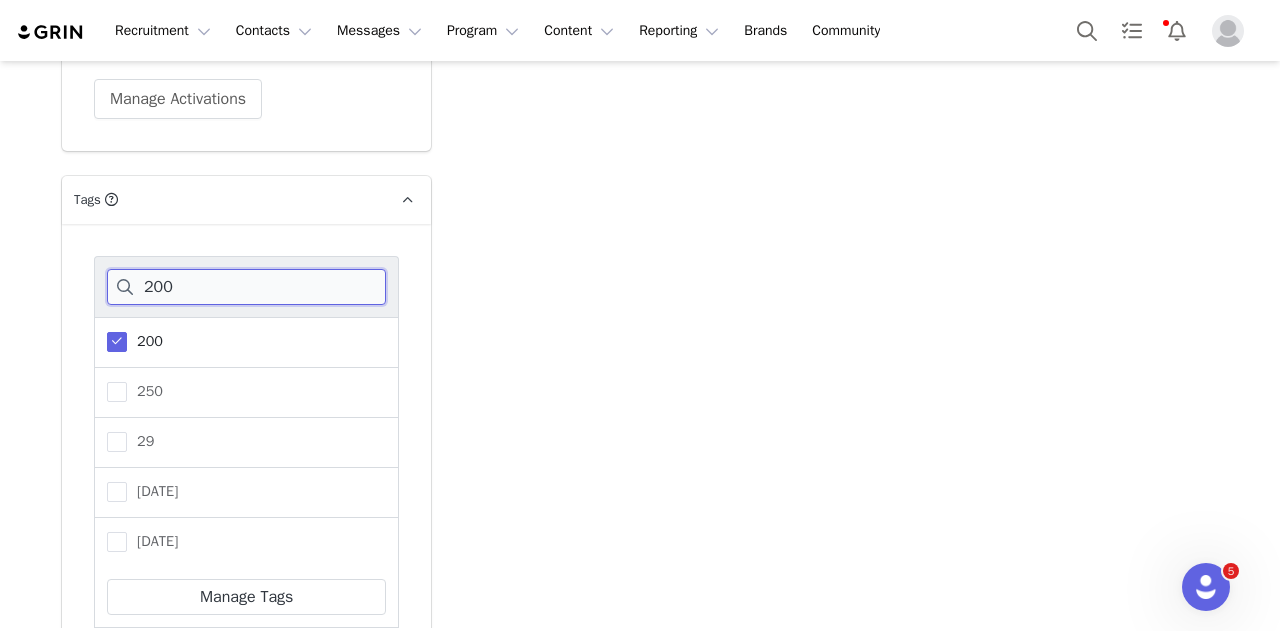 scroll, scrollTop: 3797, scrollLeft: 0, axis: vertical 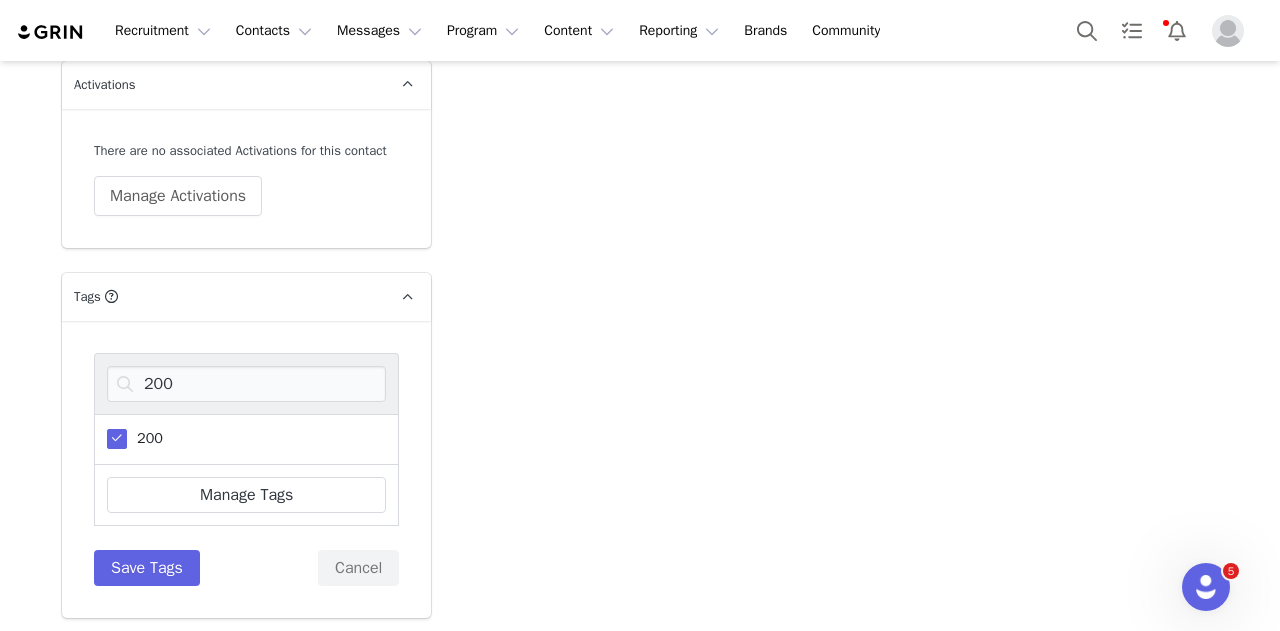 click at bounding box center (117, 439) 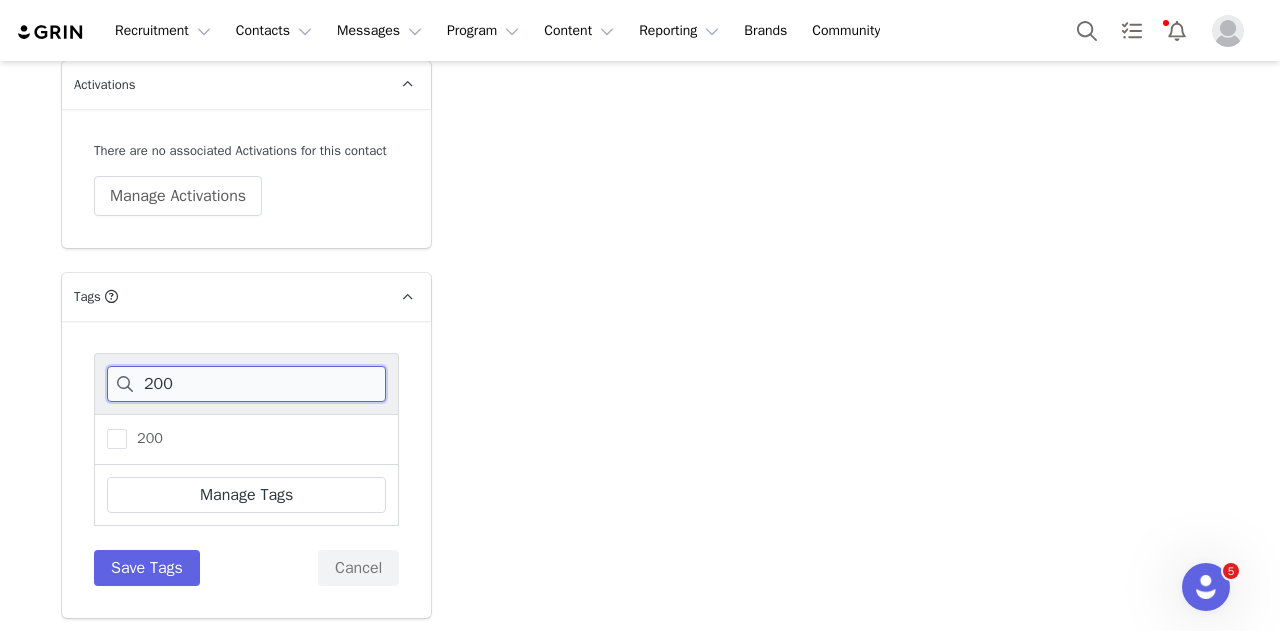 drag, startPoint x: 188, startPoint y: 388, endPoint x: 0, endPoint y: 360, distance: 190.07367 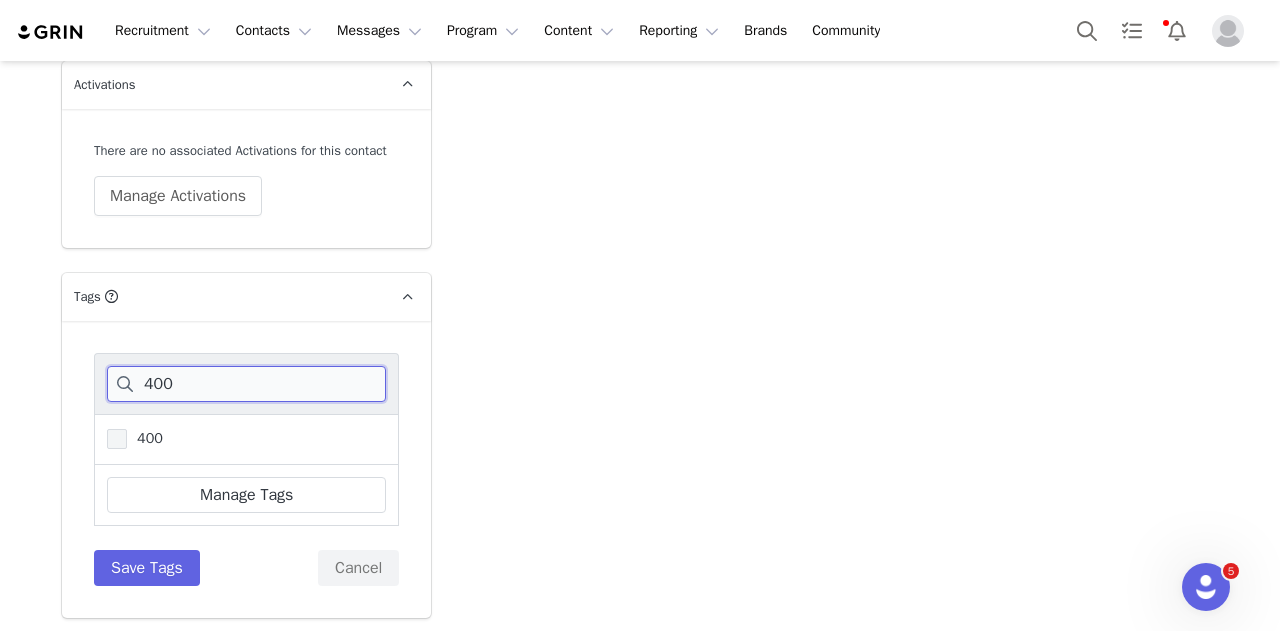 type on "400" 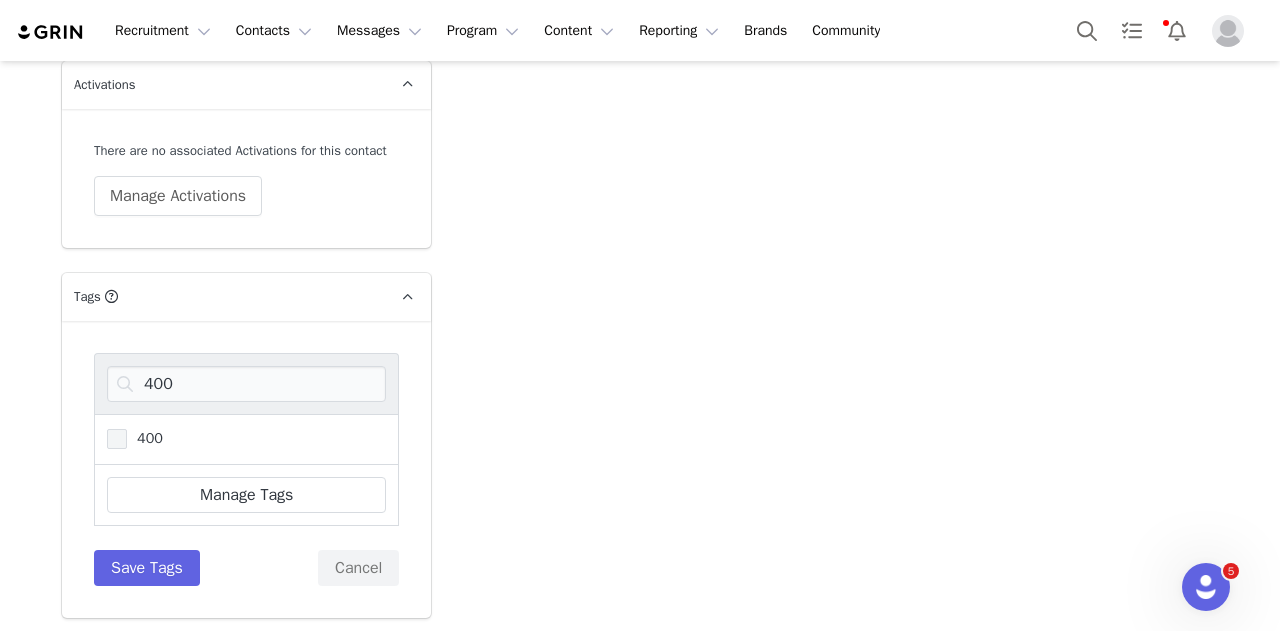 click at bounding box center [117, 439] 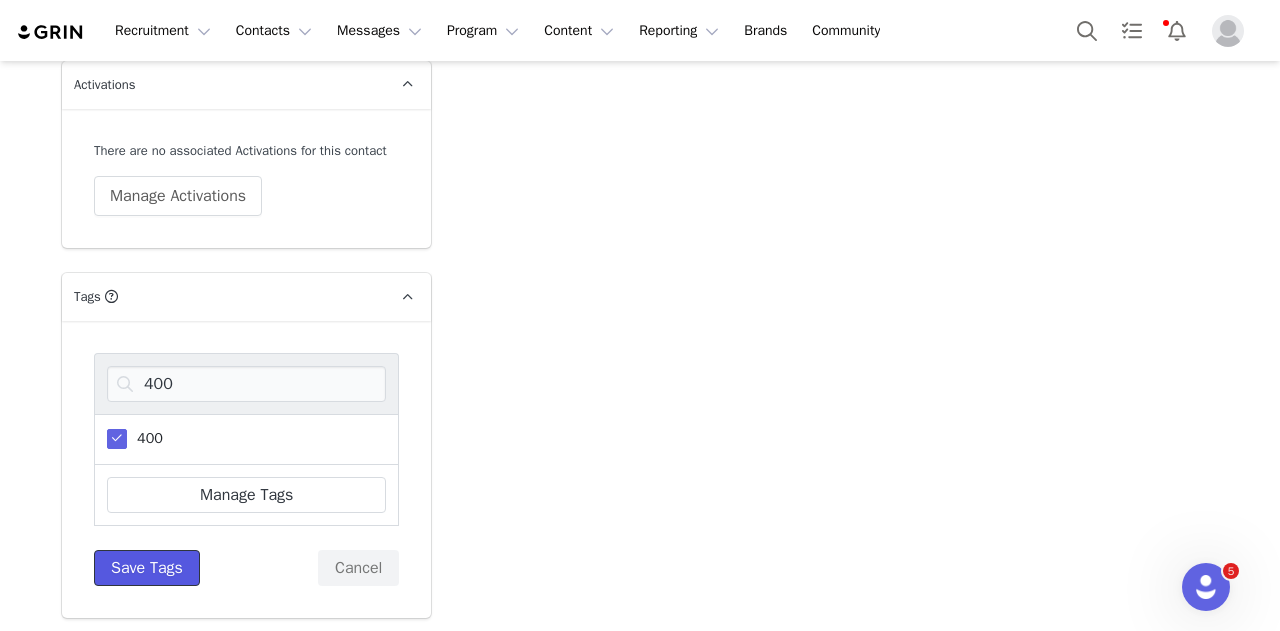 click on "Save Tags" at bounding box center [147, 568] 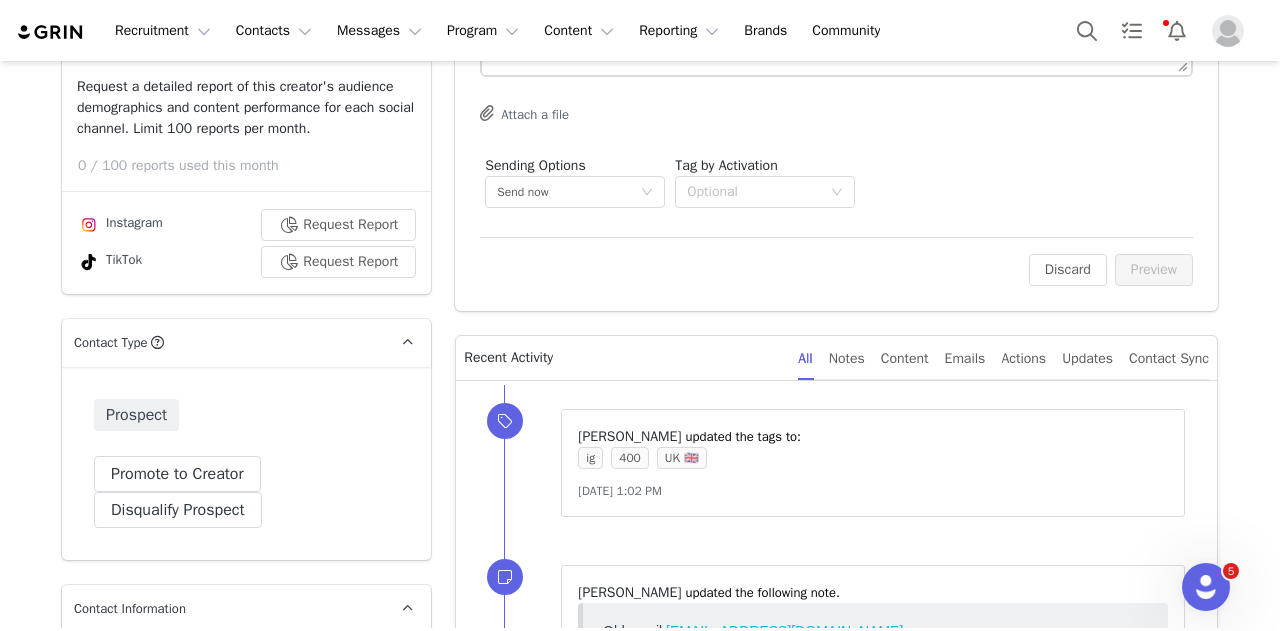 scroll, scrollTop: 0, scrollLeft: 0, axis: both 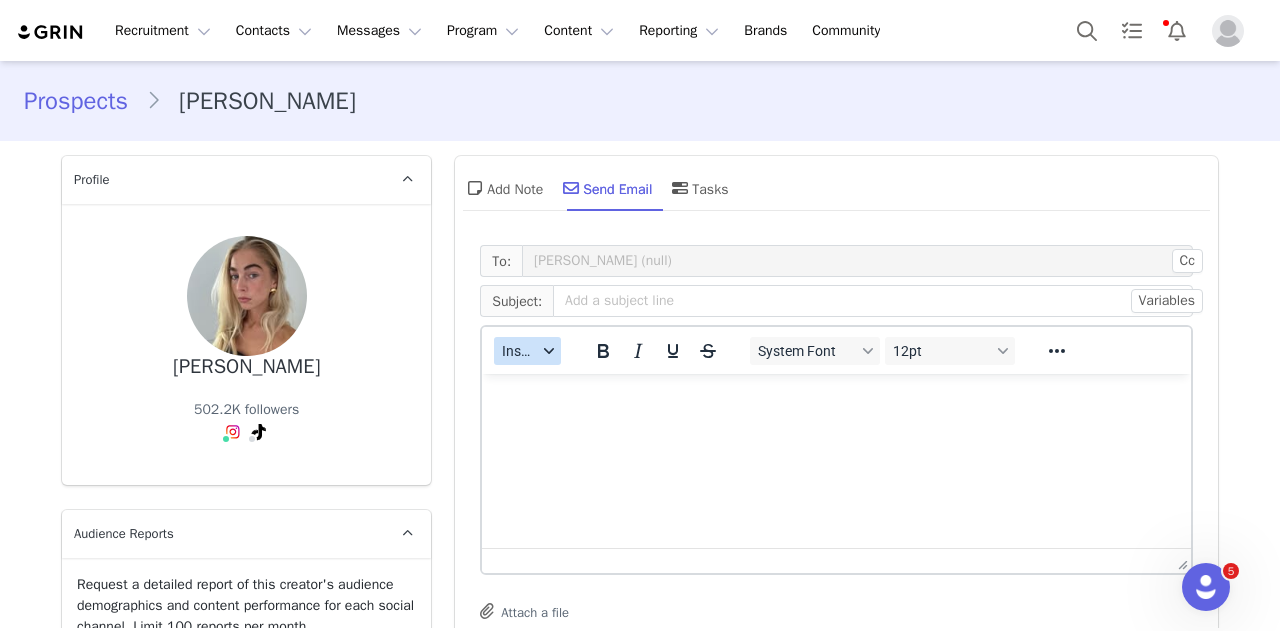 click on "Insert" at bounding box center [519, 351] 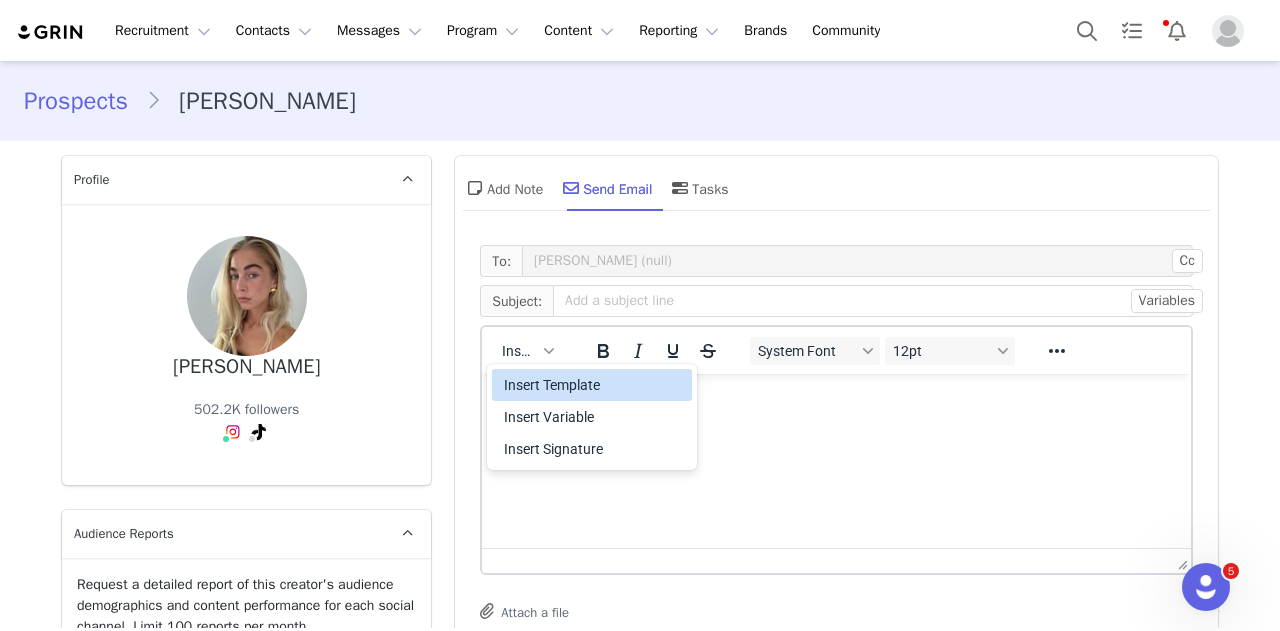 click on "Insert Template" at bounding box center [594, 385] 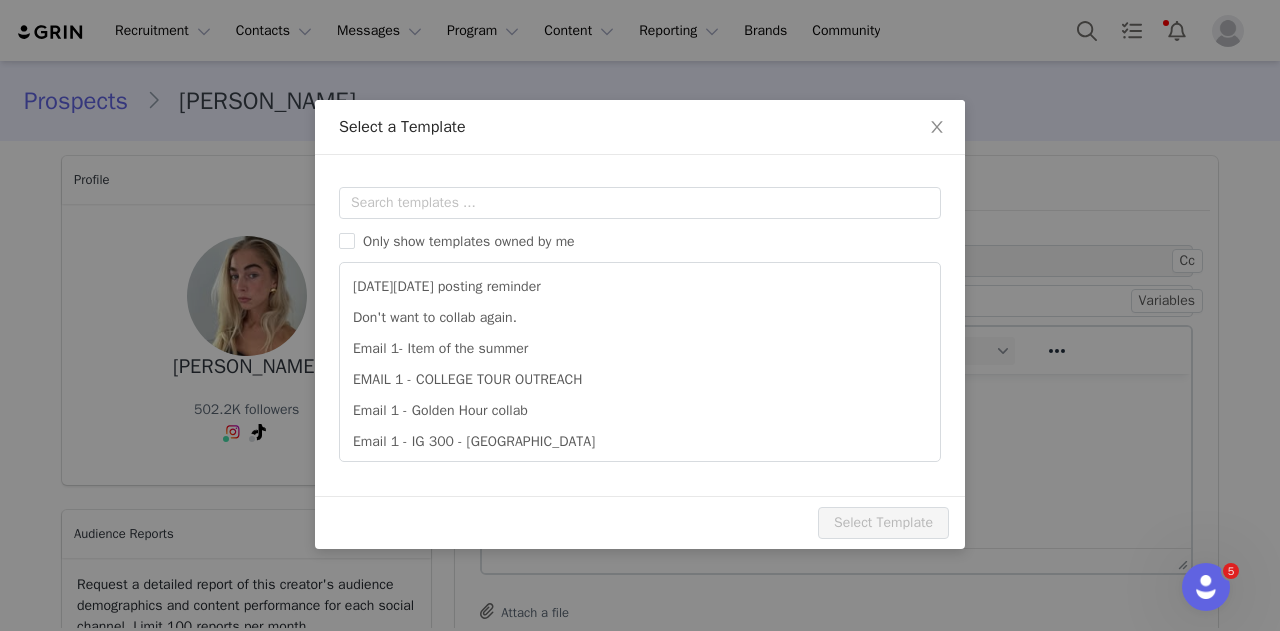scroll, scrollTop: 0, scrollLeft: 0, axis: both 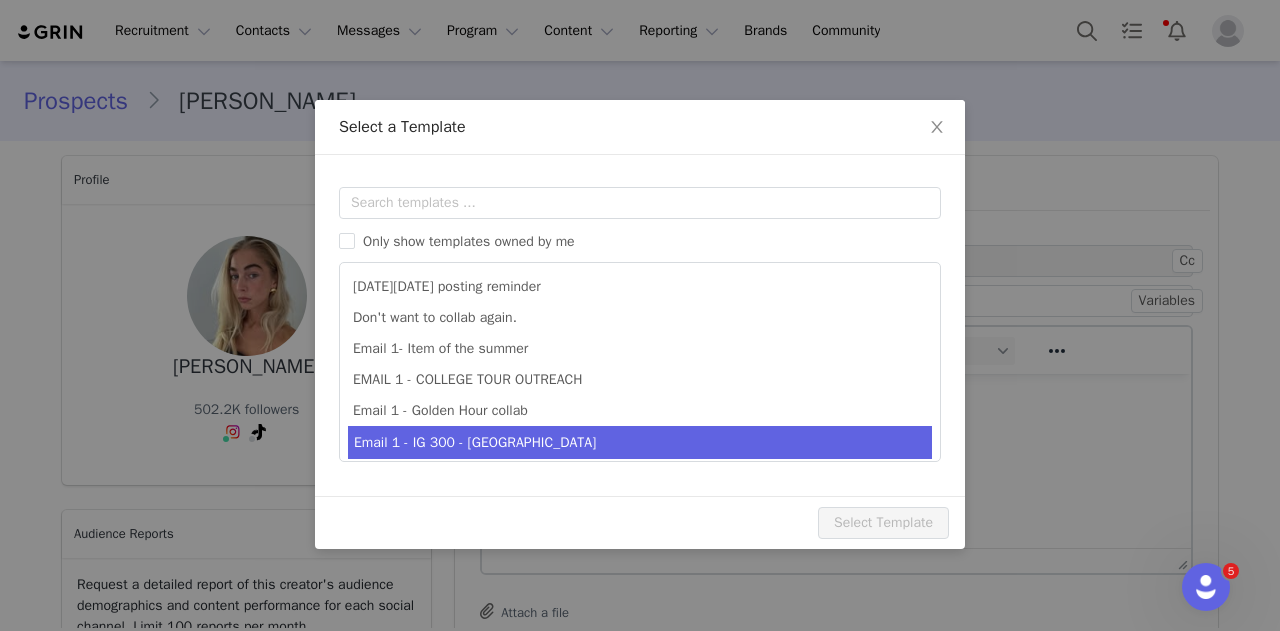 click on "Email 1 - IG 300 - UK" at bounding box center [640, 442] 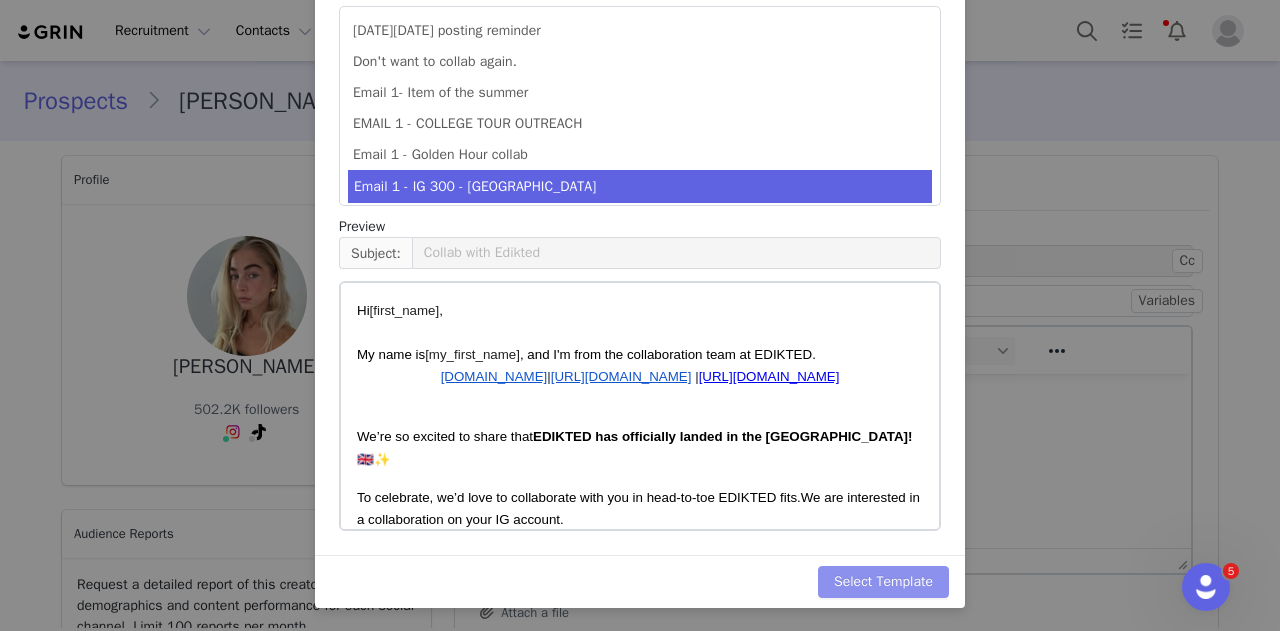 click on "Select Template" at bounding box center (883, 582) 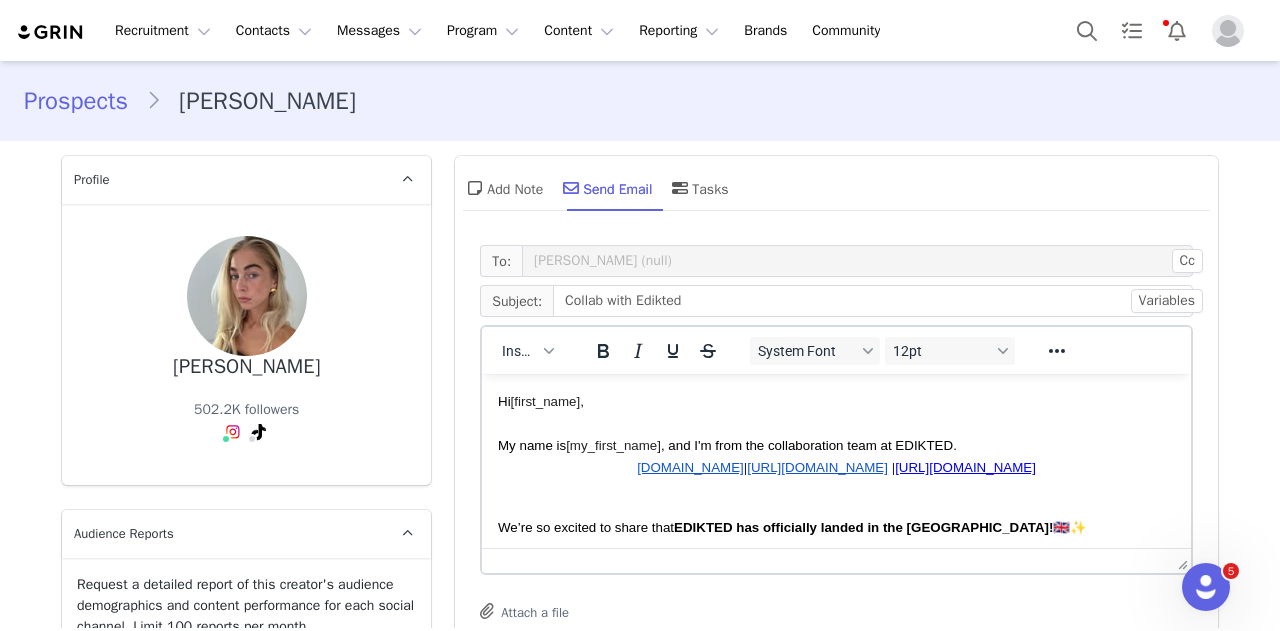 scroll, scrollTop: 4, scrollLeft: 0, axis: vertical 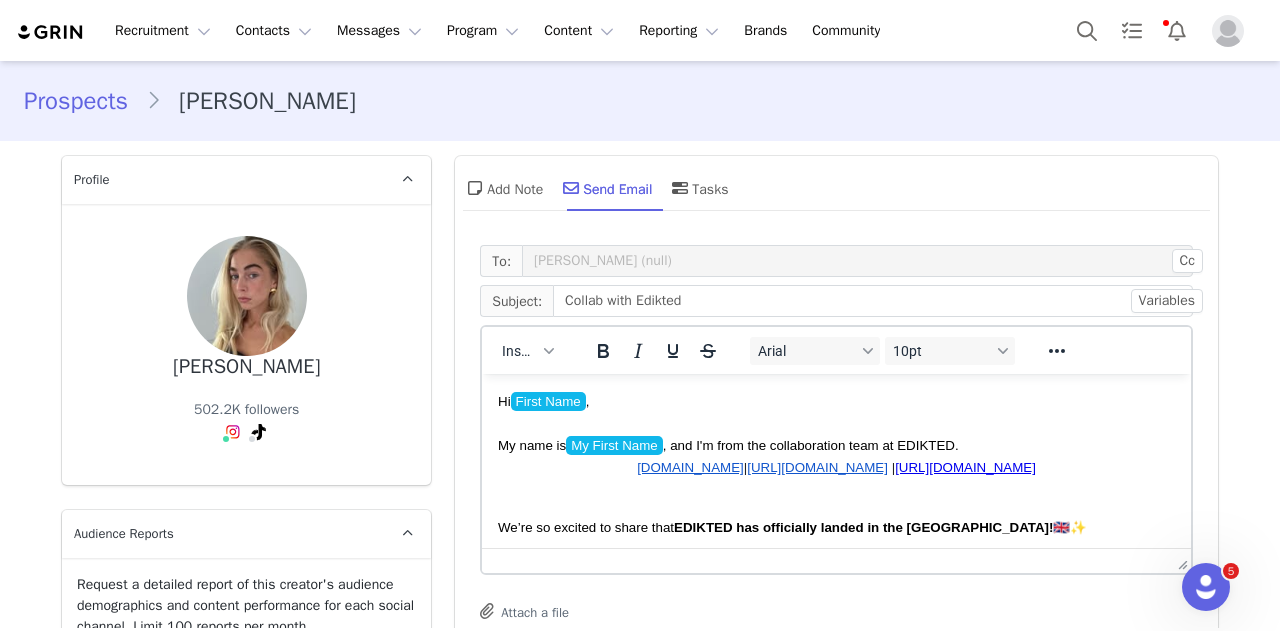 drag, startPoint x: 500, startPoint y: 398, endPoint x: 651, endPoint y: 540, distance: 207.28 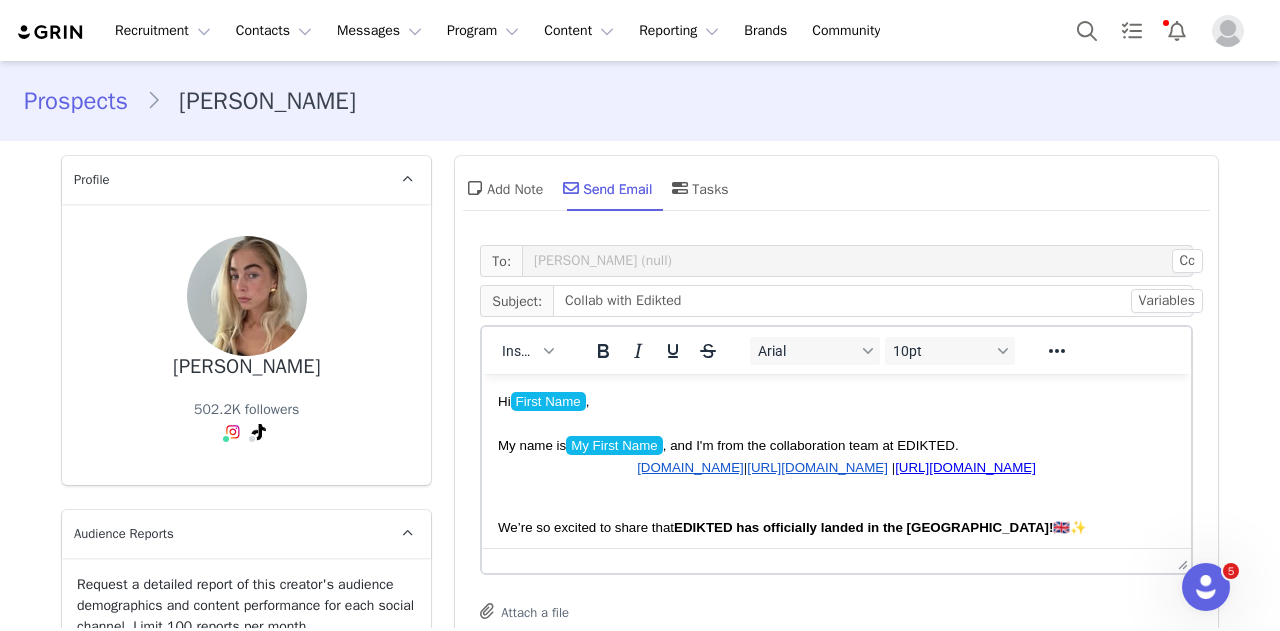 click on "Hi  First Name , My name is  My First Name , and I'm from the collaboration team at EDIKTED. www.edikted.com    |   https://www.instagram.com/edikted/    |   https://www.tiktok.com/@edikted We’re so excited to share that  EDIKTED has officially landed in the UK!  🇬🇧✨ To celebrate, we’d love to collaborate with you in head-to-toe EDIKTED fits.  We are interested in a collaboration on your IG account. W hat we’d like to offer is a $300 gift card for you to choose your favorite items in exchange for 2 IG feed posts and 2 stories. The first post should be posted  within 5 days  of receiving your package and the second one within 5 days of the first.  Before we start, please let us know where you are located, This will help us personalize the collab for you!  If this sounds like something you might be interested in, we would love to move forward :) We can’t wait for you to GET #EDIKTED. Thanks, My First Name" at bounding box center (836, 649) 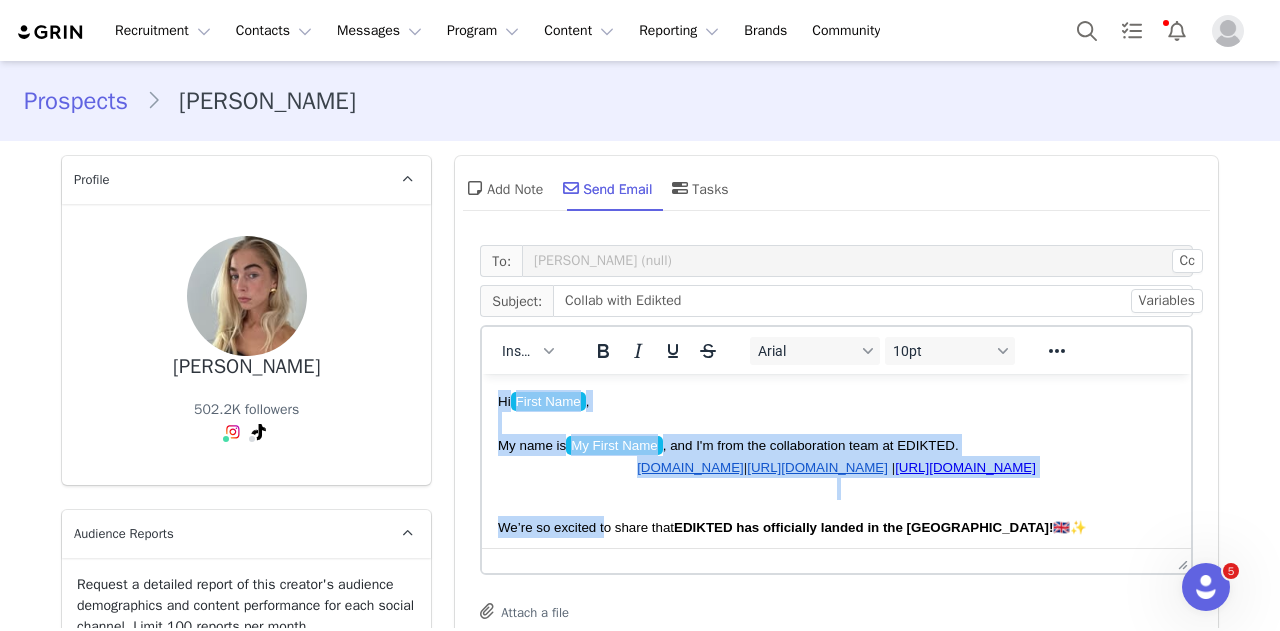 scroll, scrollTop: 402, scrollLeft: 0, axis: vertical 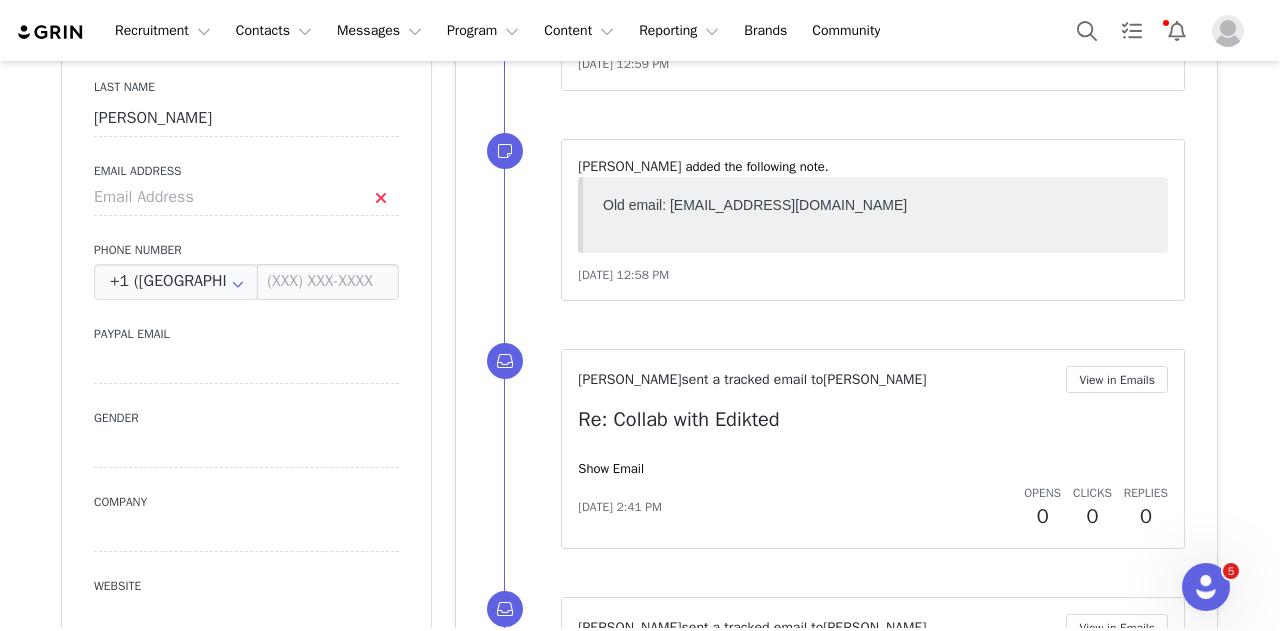 drag, startPoint x: 498, startPoint y: -762, endPoint x: 720, endPoint y: 615, distance: 1394.7806 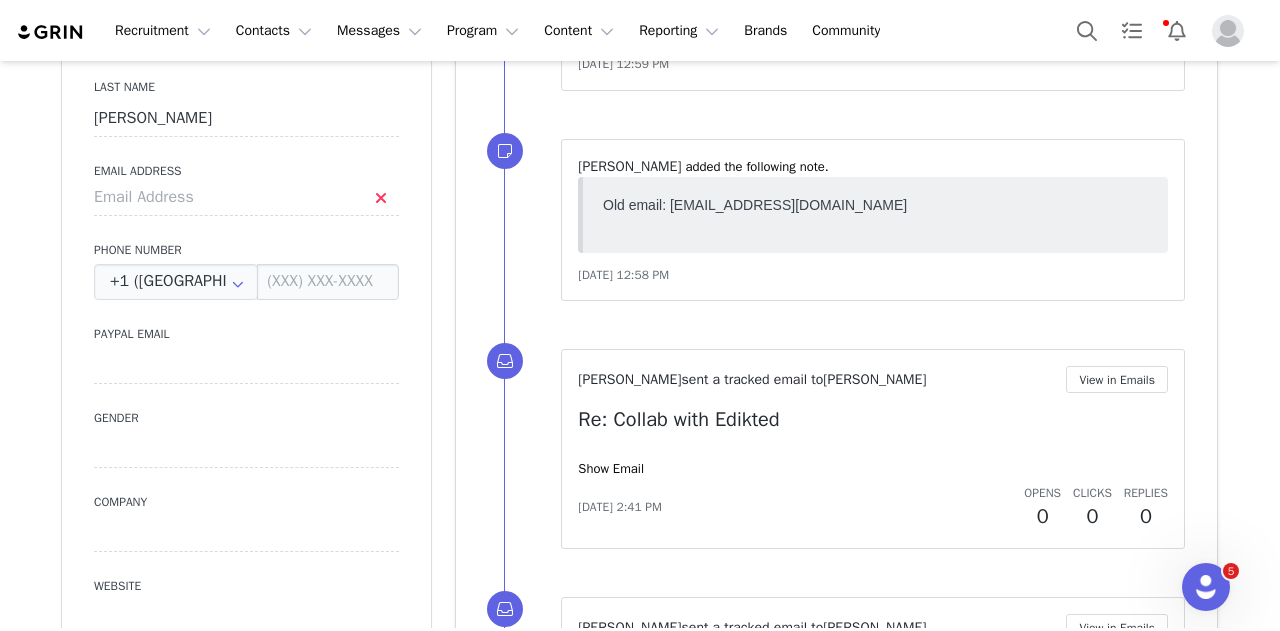click on "Hi  First Name , My name is  My First Name , and I'm from the collaboration team at EDIKTED. www.edikted.com    |   https://www.instagram.com/edikted/    |   https://www.tiktok.com/@edikted We’re so excited to share that  EDIKTED has officially landed in the UK!  🇬🇧✨ To celebrate, we’d love to collaborate with you in head-to-toe EDIKTED fits.  We are interested in a collaboration on your IG account. W hat we’d like to offer is a $300 gift card for you to choose your favorite items in exchange for 2 IG feed posts and 2 stories. The first post should be posted  within 5 days  of receiving your package and the second one within 5 days of the first.  Before we start, please let us know where you are located, This will help us personalize the collab for you!  If this sounds like something you might be interested in, we would love to move forward :) We can’t wait for you to GET #EDIKTED. Thanks, My First Name" at bounding box center [836, -896] 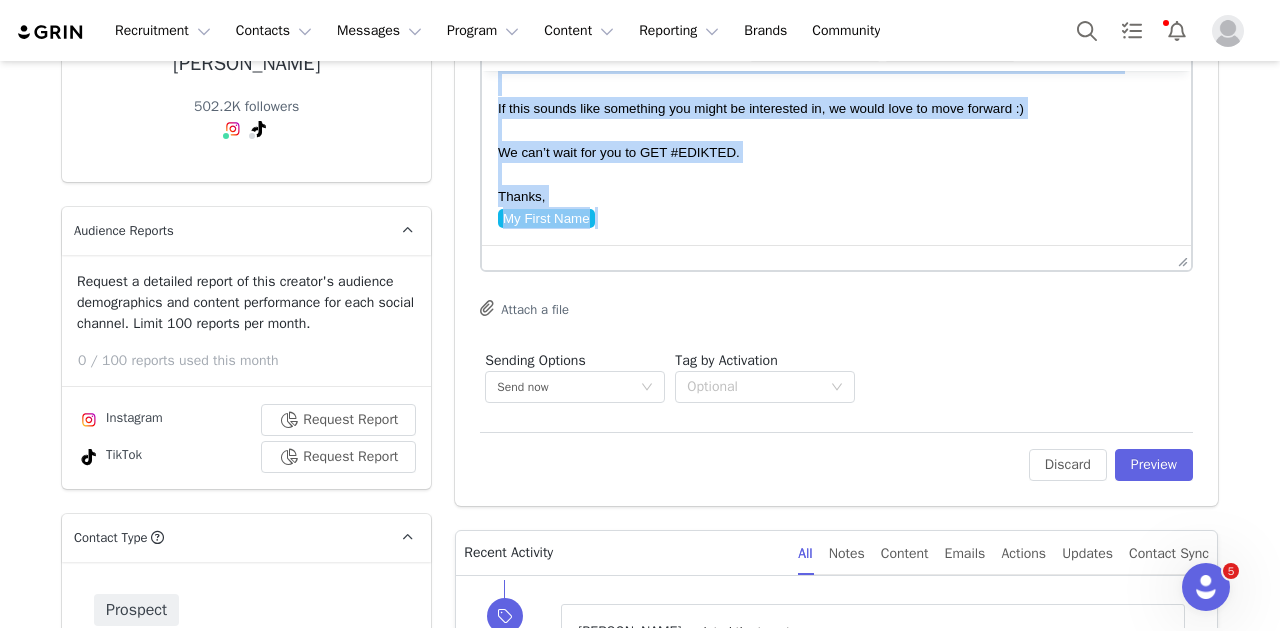 scroll, scrollTop: 304, scrollLeft: 0, axis: vertical 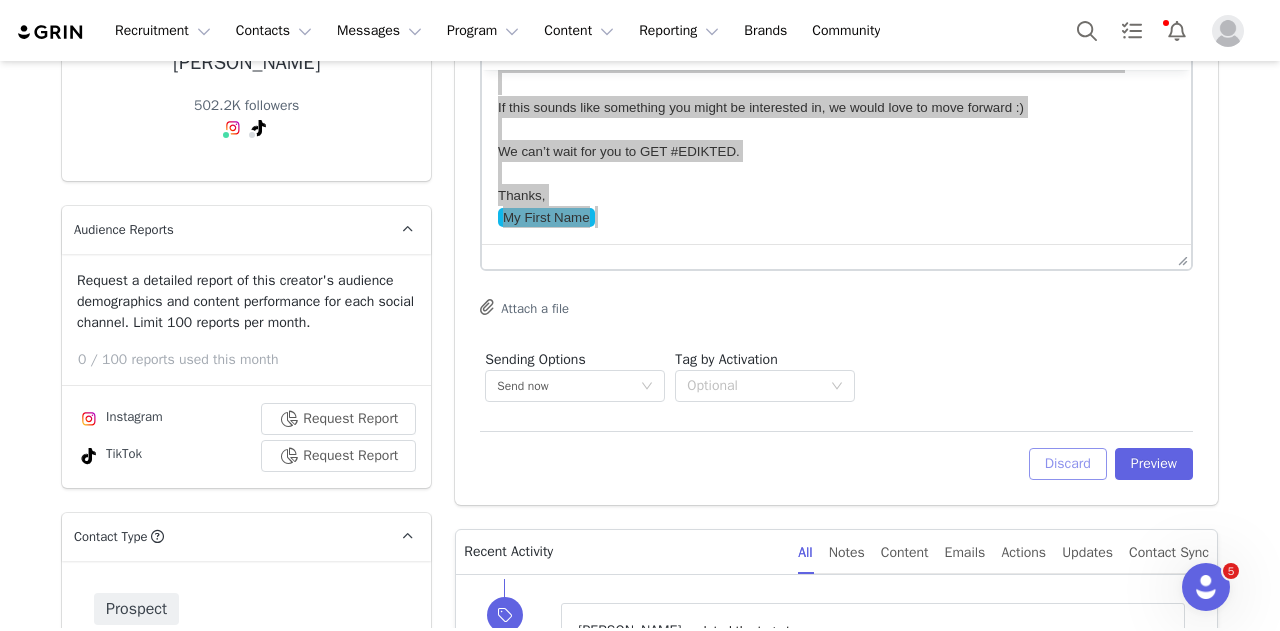 click on "Discard" at bounding box center [1068, 464] 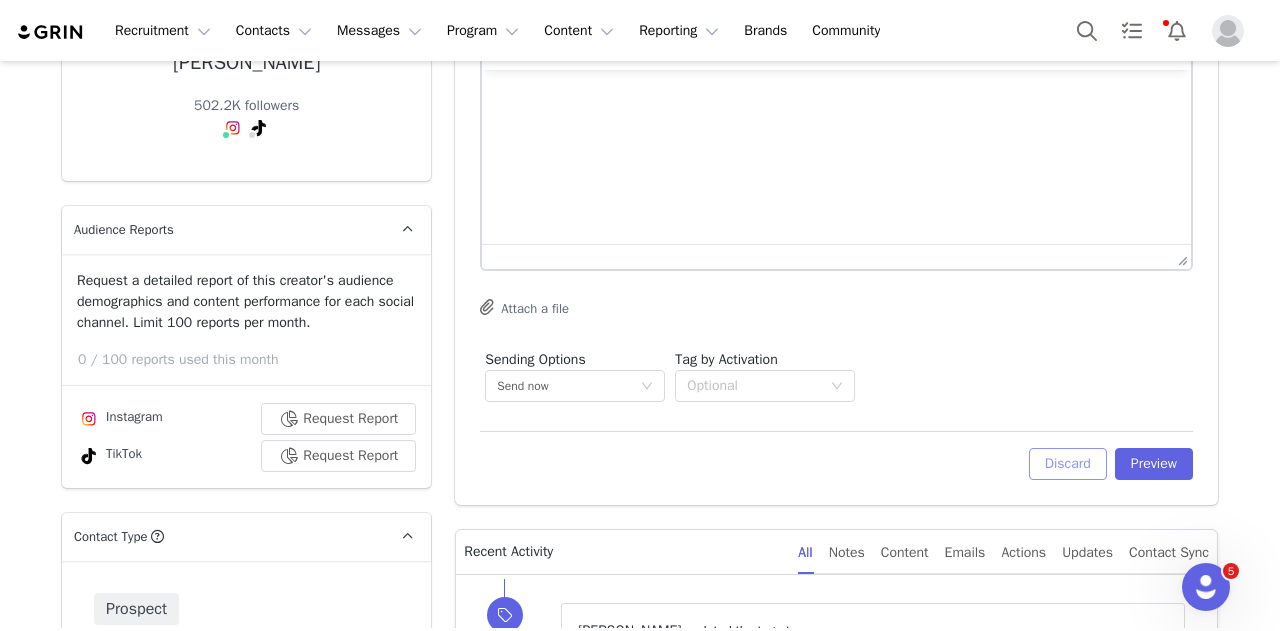 scroll, scrollTop: 0, scrollLeft: 0, axis: both 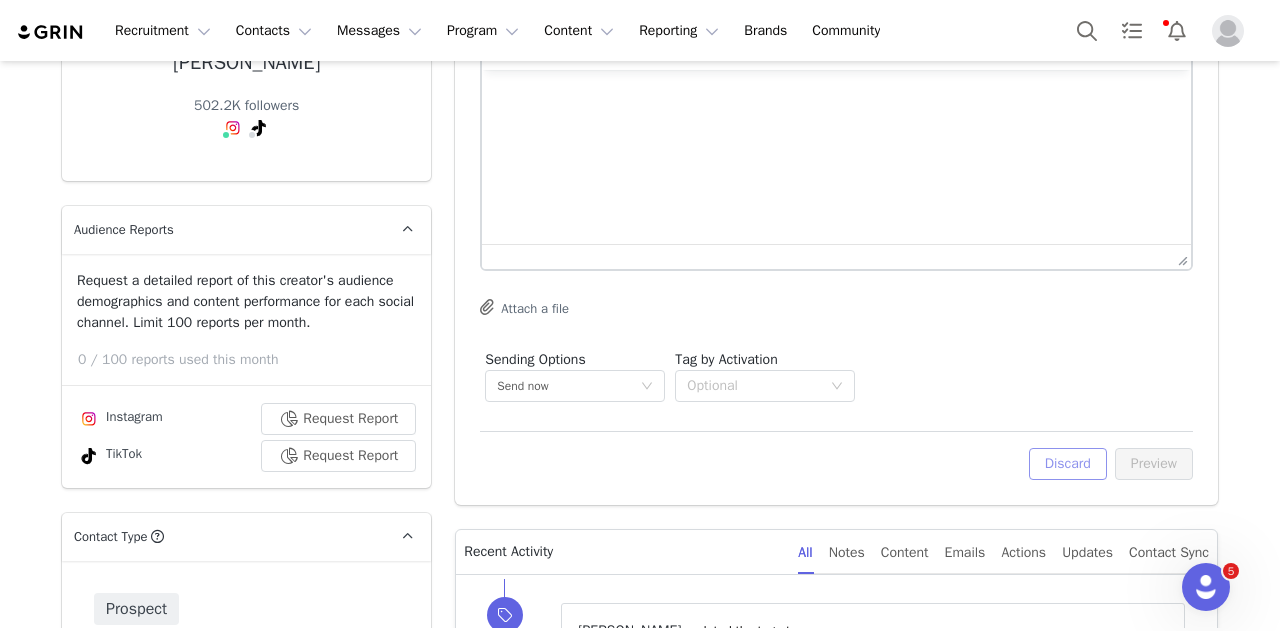 click on "Discard" at bounding box center (1068, 464) 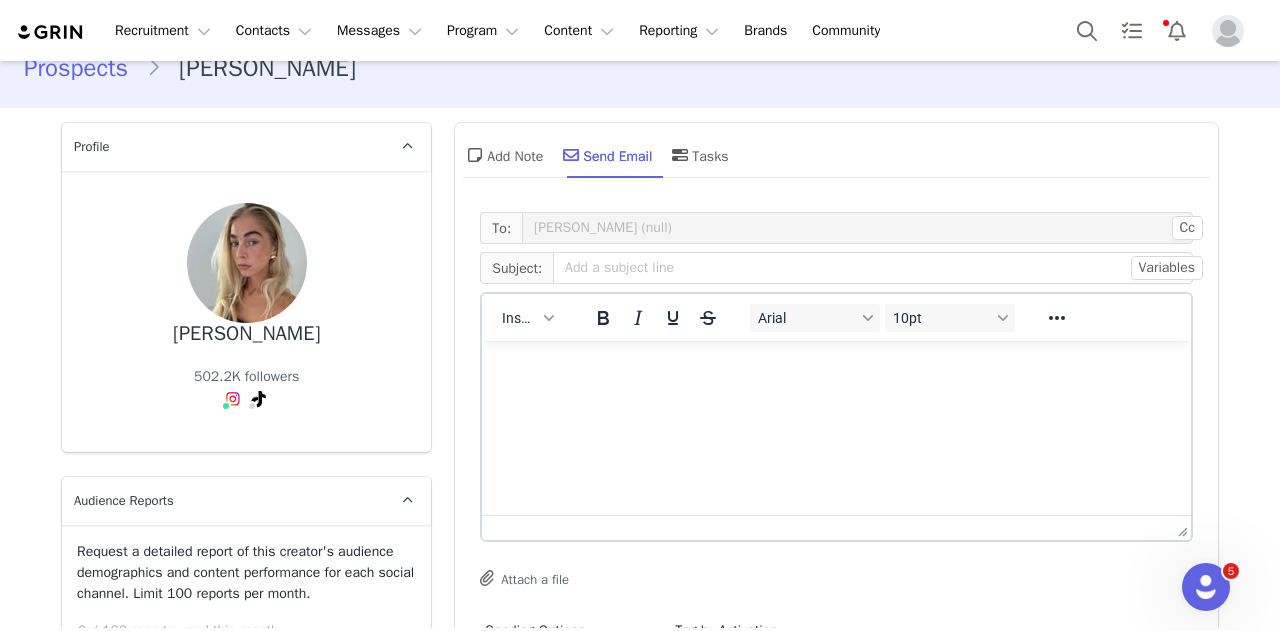 scroll, scrollTop: 227, scrollLeft: 0, axis: vertical 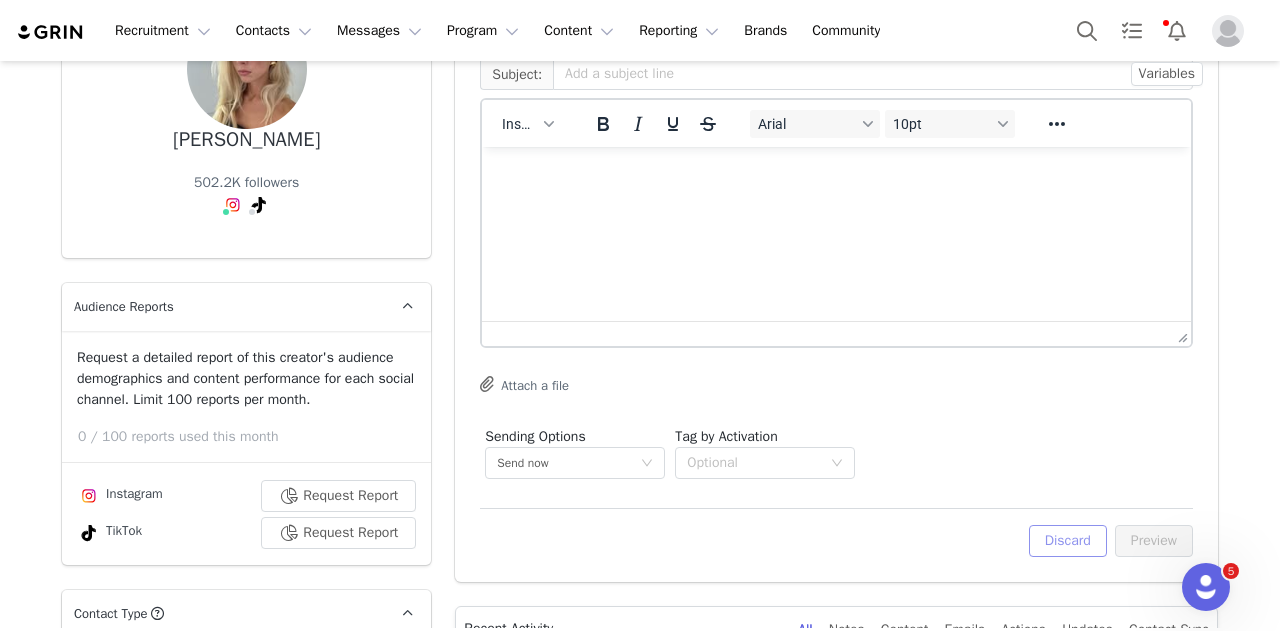 click on "Discard" at bounding box center (1068, 541) 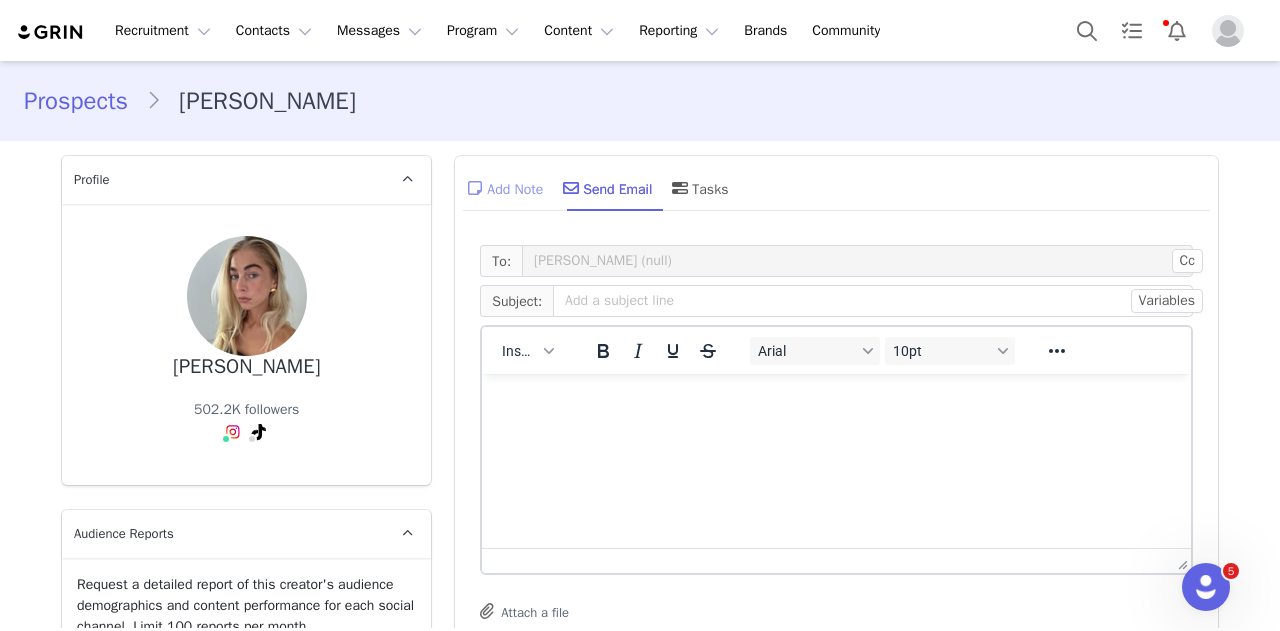 click on "Add Note" at bounding box center (503, 188) 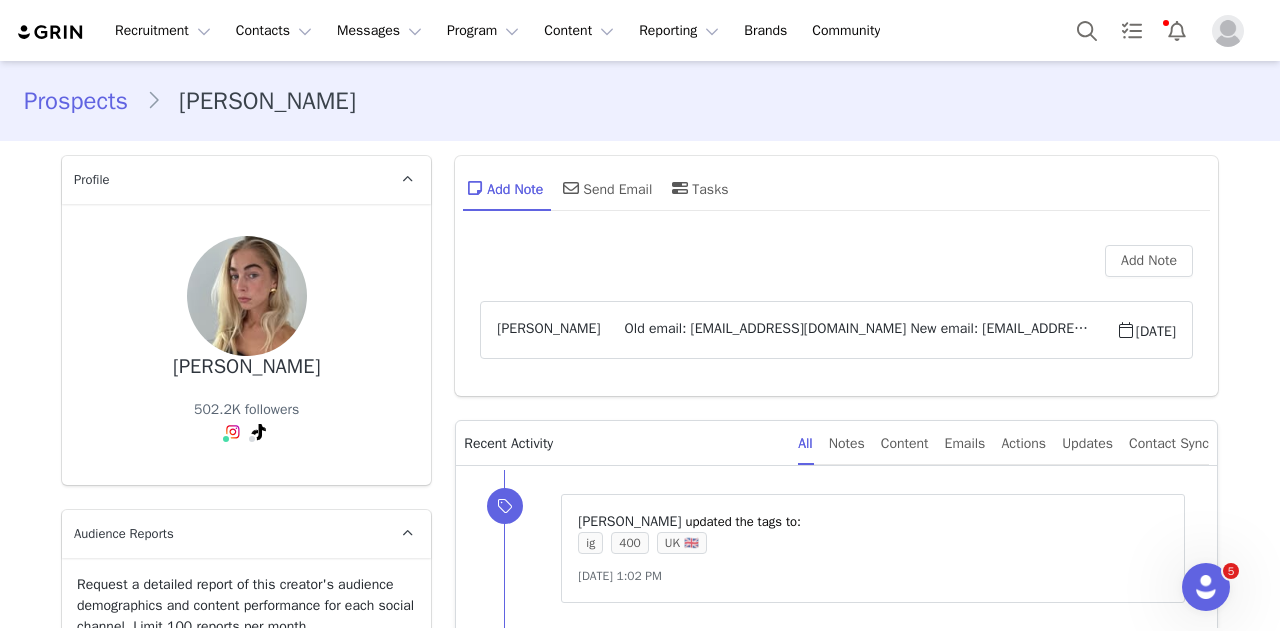 click on "Old email: grace@musetheagency.com
New email: steph@modeagence.com" at bounding box center [858, 330] 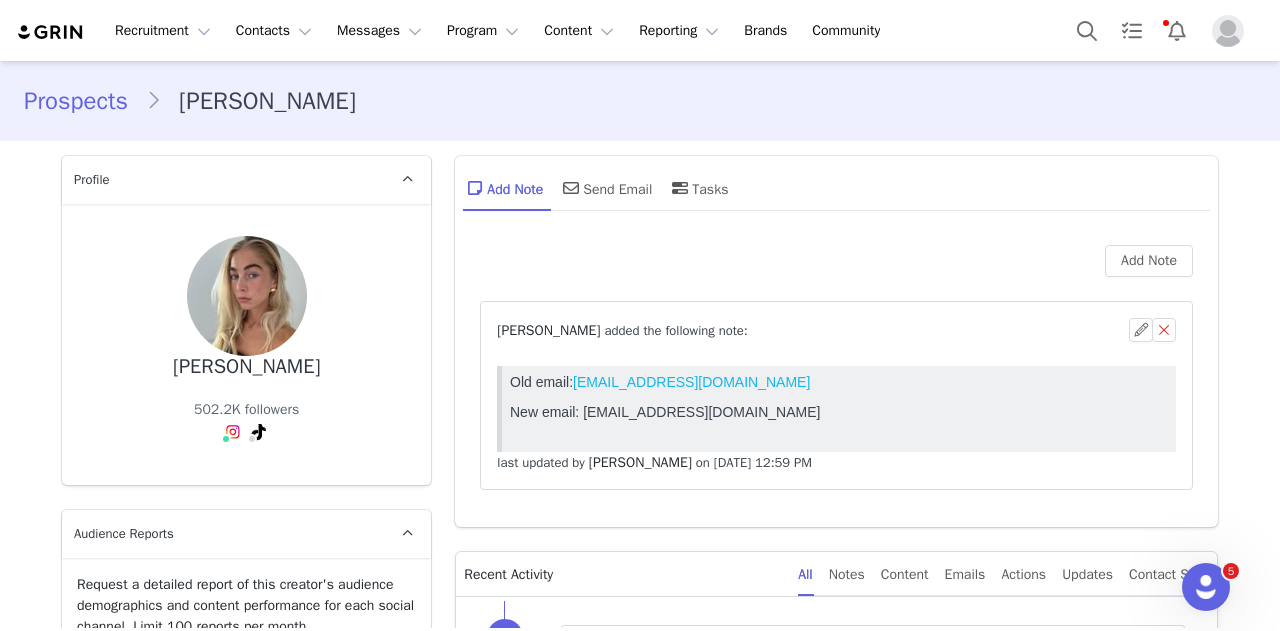 scroll, scrollTop: 0, scrollLeft: 0, axis: both 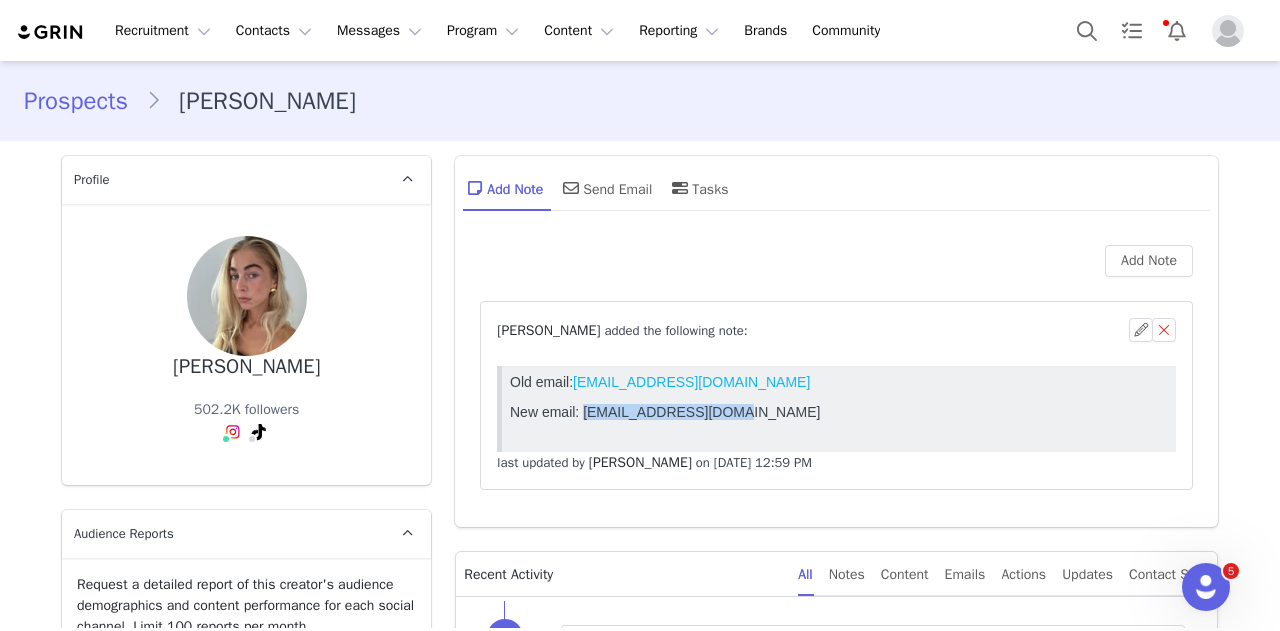 drag, startPoint x: 770, startPoint y: 423, endPoint x: 582, endPoint y: 425, distance: 188.01064 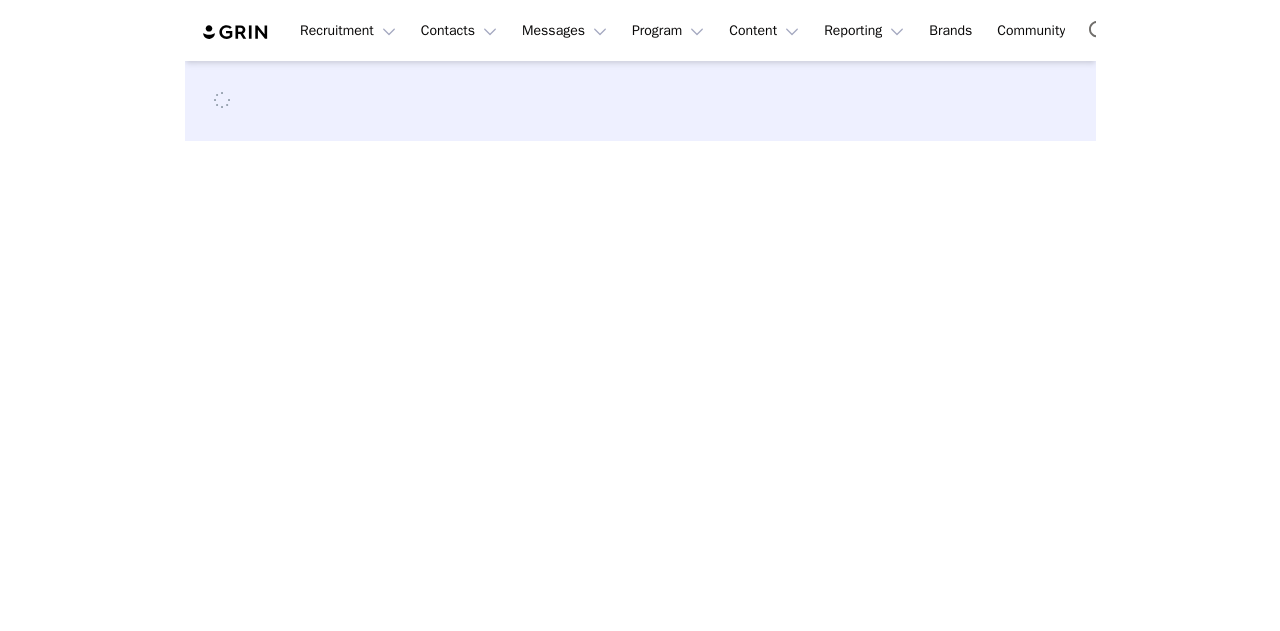 scroll, scrollTop: 0, scrollLeft: 0, axis: both 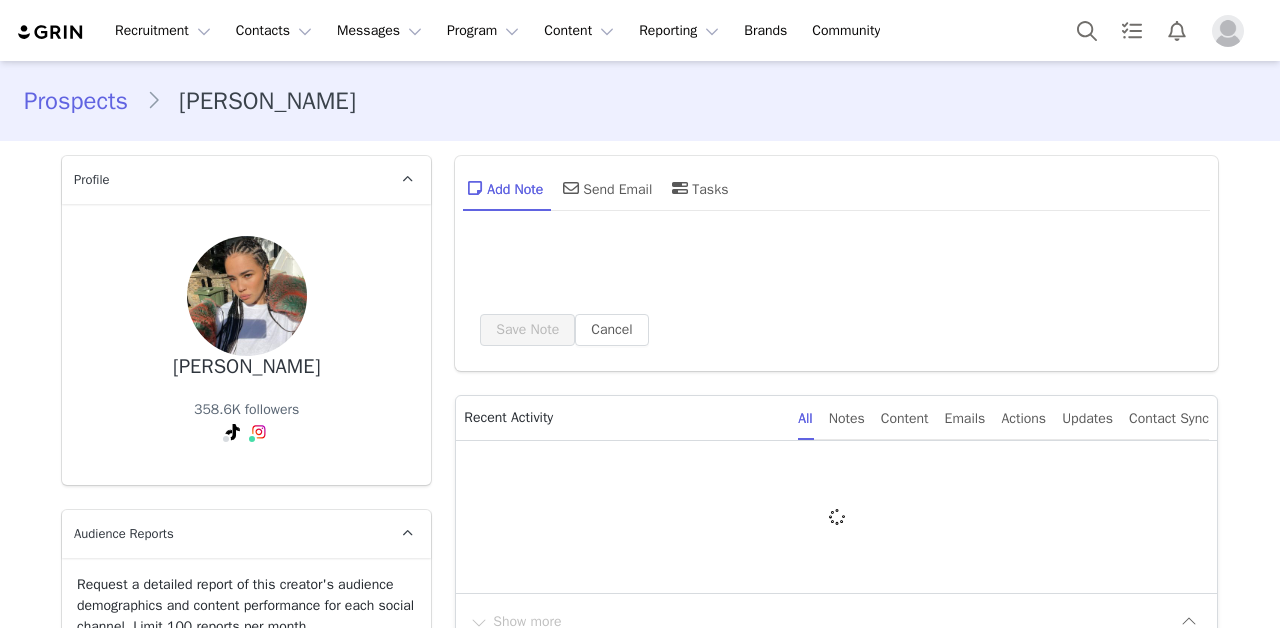type on "+1 ([GEOGRAPHIC_DATA])" 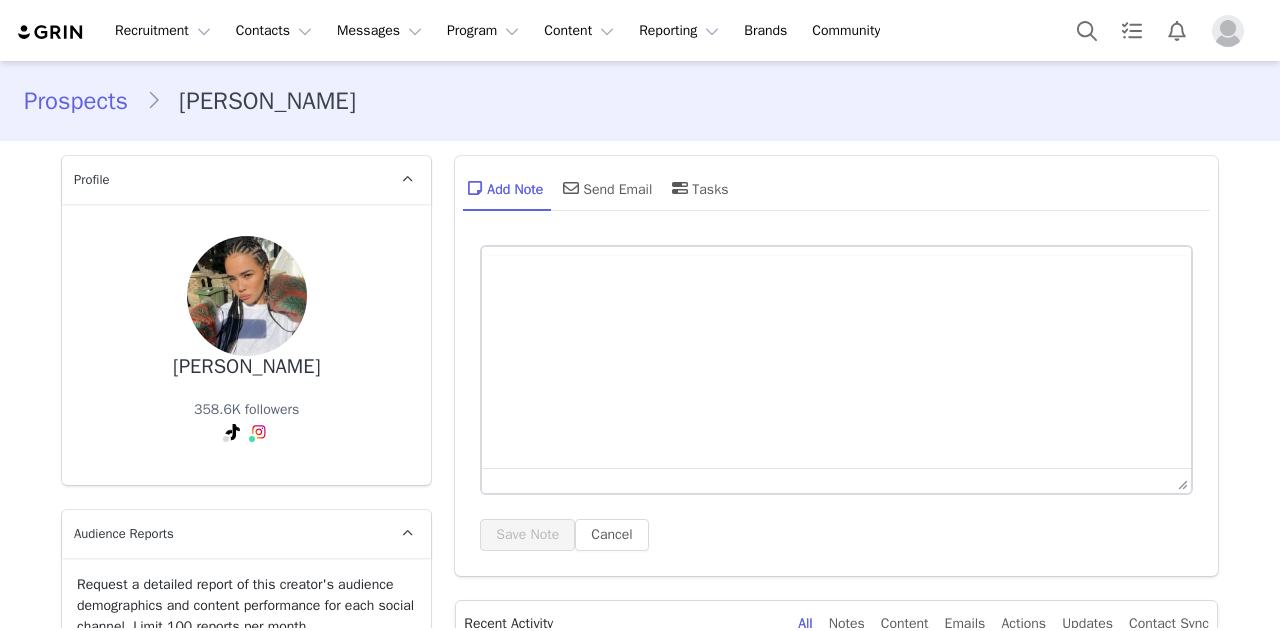 scroll, scrollTop: 0, scrollLeft: 0, axis: both 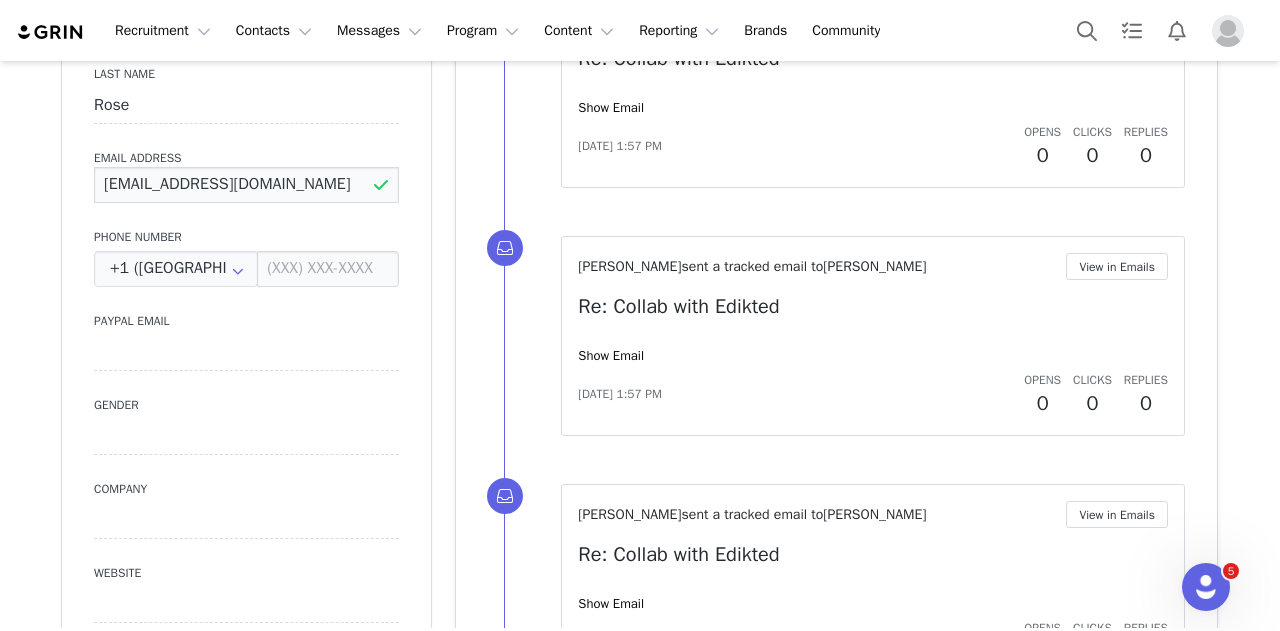 click on "[EMAIL_ADDRESS][DOMAIN_NAME]" at bounding box center (246, 185) 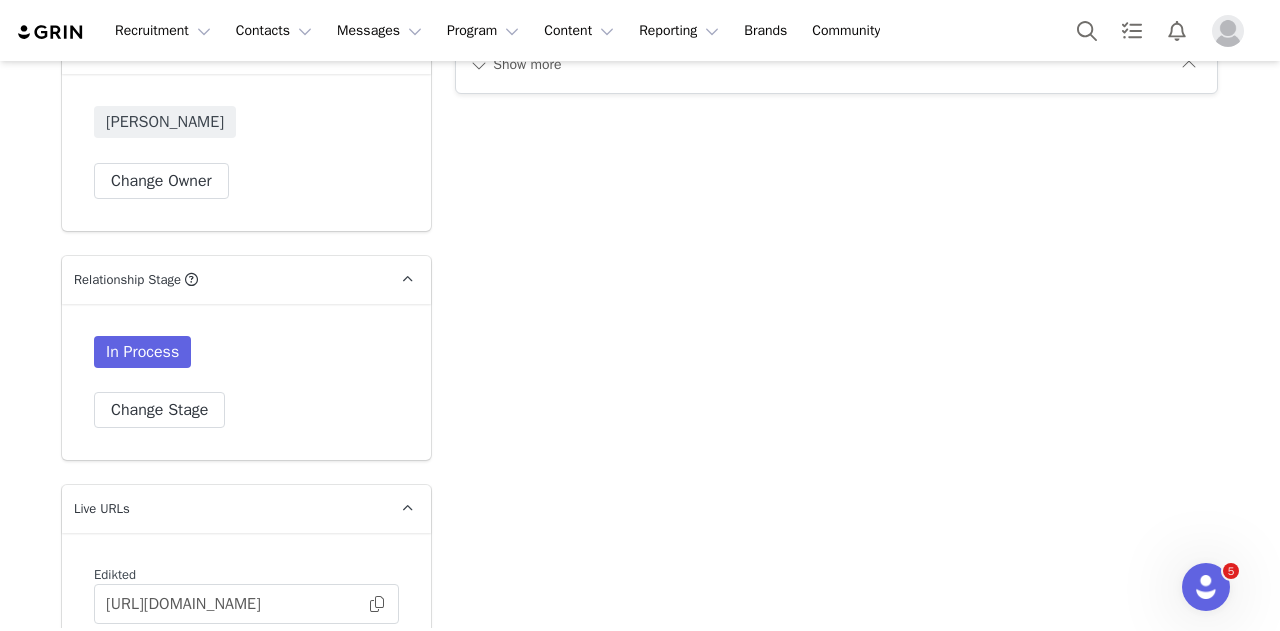 scroll, scrollTop: 3030, scrollLeft: 0, axis: vertical 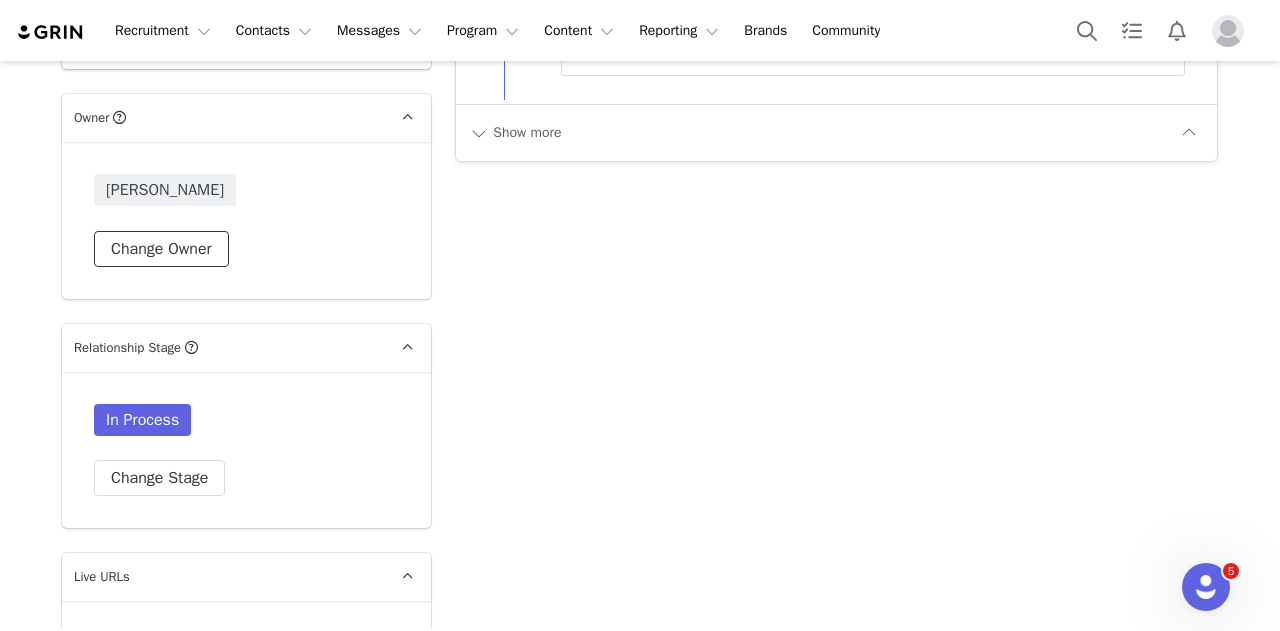 click on "Change Owner" at bounding box center (161, 249) 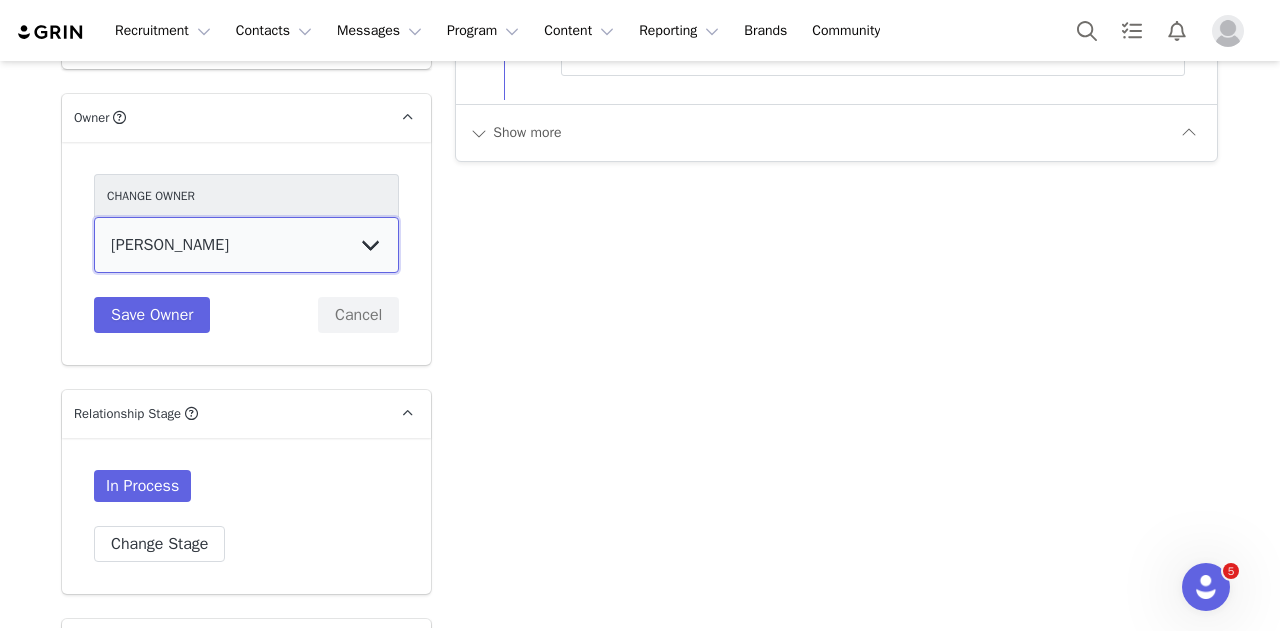 click on "Talia Zion   Ashley Adler   Maya Vandermolen   Martina Villaverde   Dana israeli   Mia Maddison   Galya Kangisser   Eden Hagege   Danielle Neschis   Jordana Linch   Guadalupe Poeta   Lemai Vaknin   Lily Shams   Romy Sagi   Hannah Bura   Ella Alexander   Support Service   Ella Brooks   Michelle Gabay   Eva Alloun" at bounding box center [246, 245] 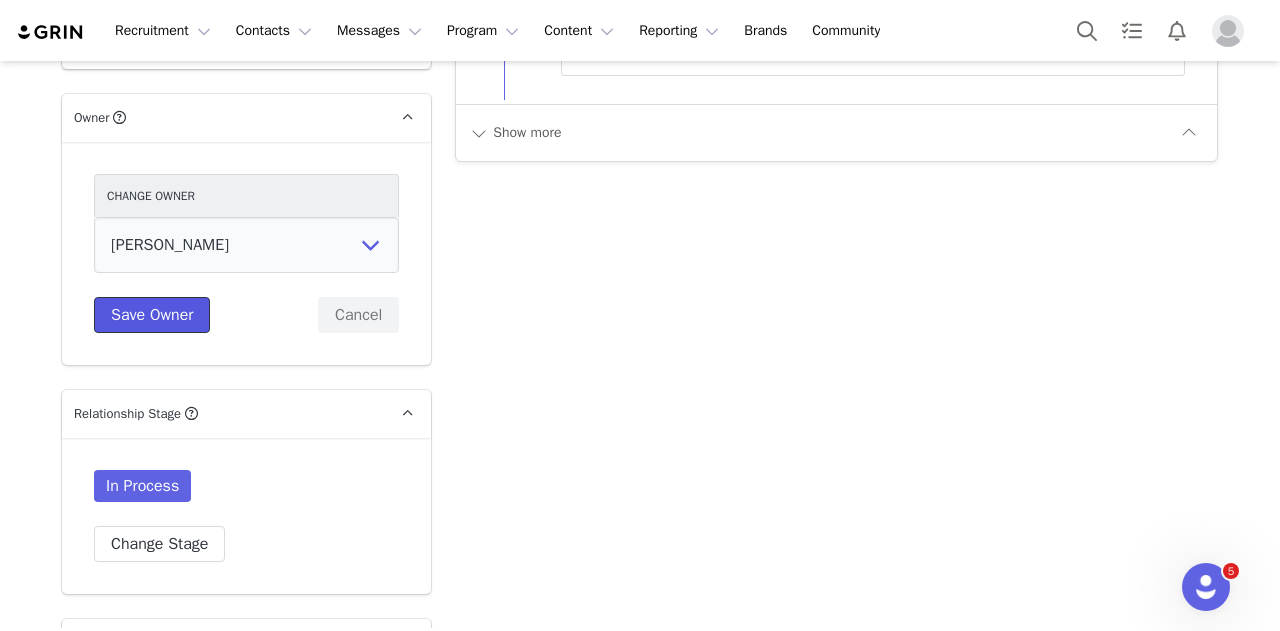 click on "Save Owner" at bounding box center [152, 315] 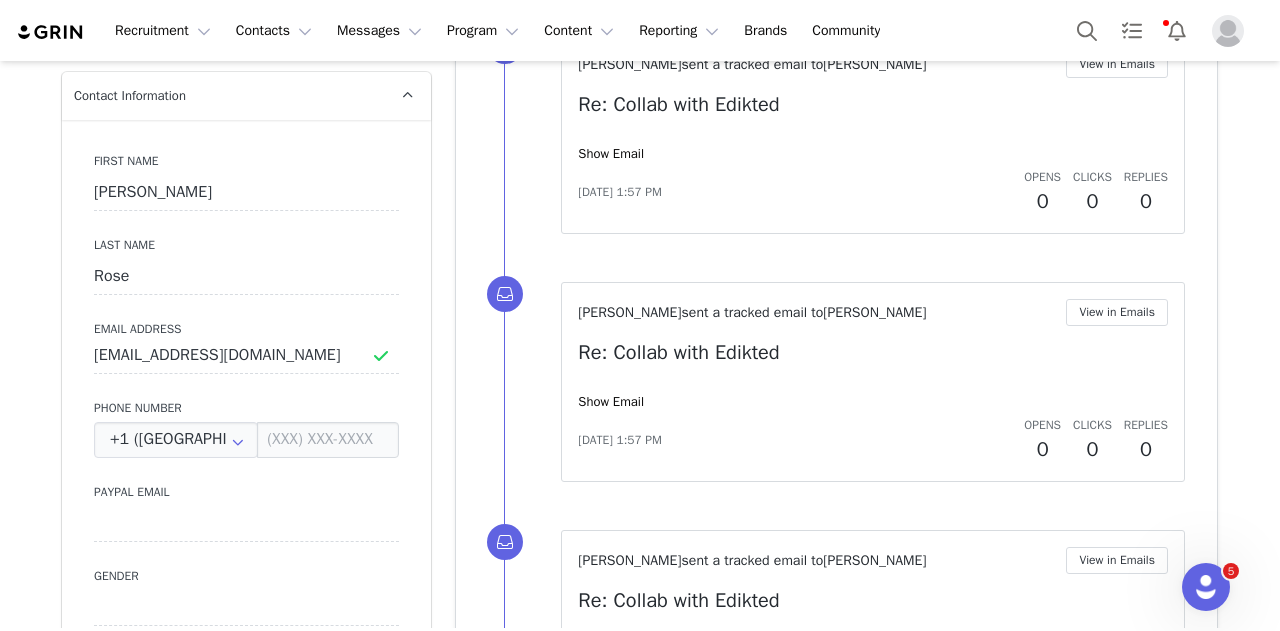 scroll, scrollTop: 1016, scrollLeft: 0, axis: vertical 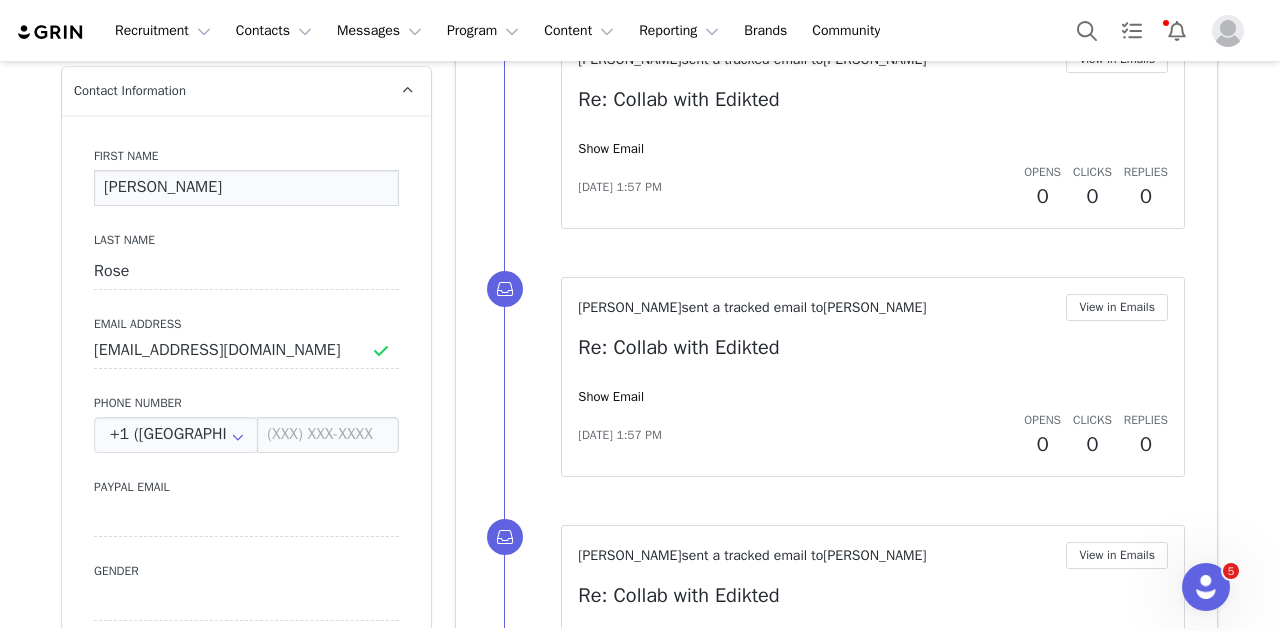 click on "edie" at bounding box center (246, 188) 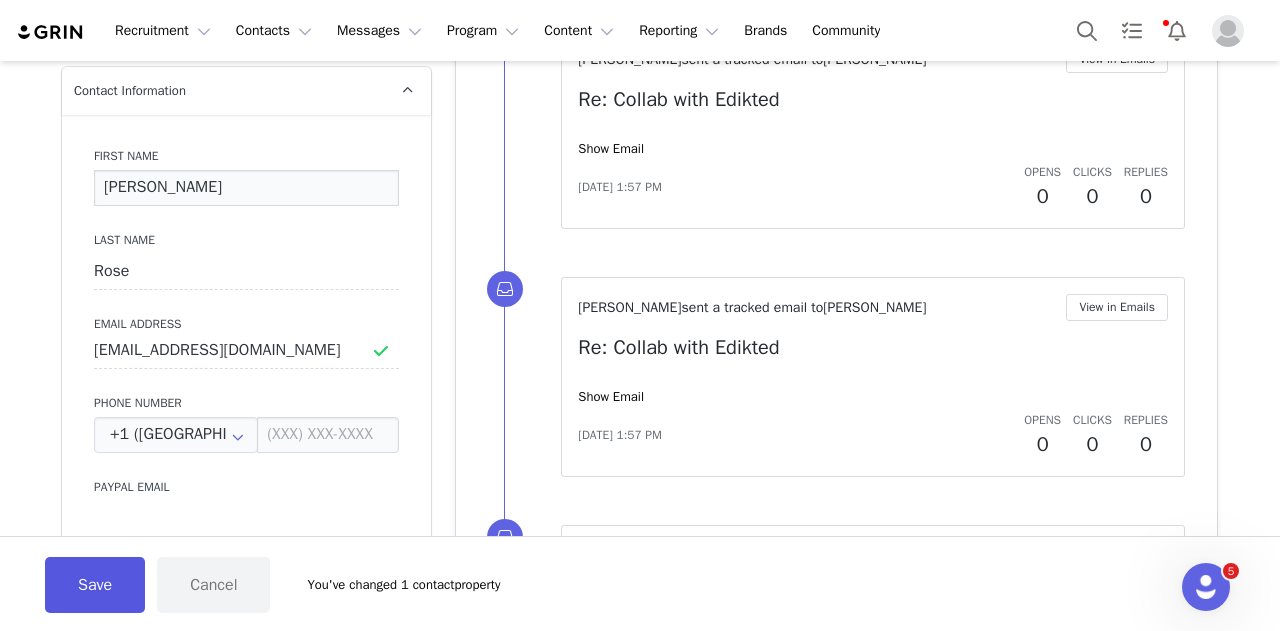type on "Edie" 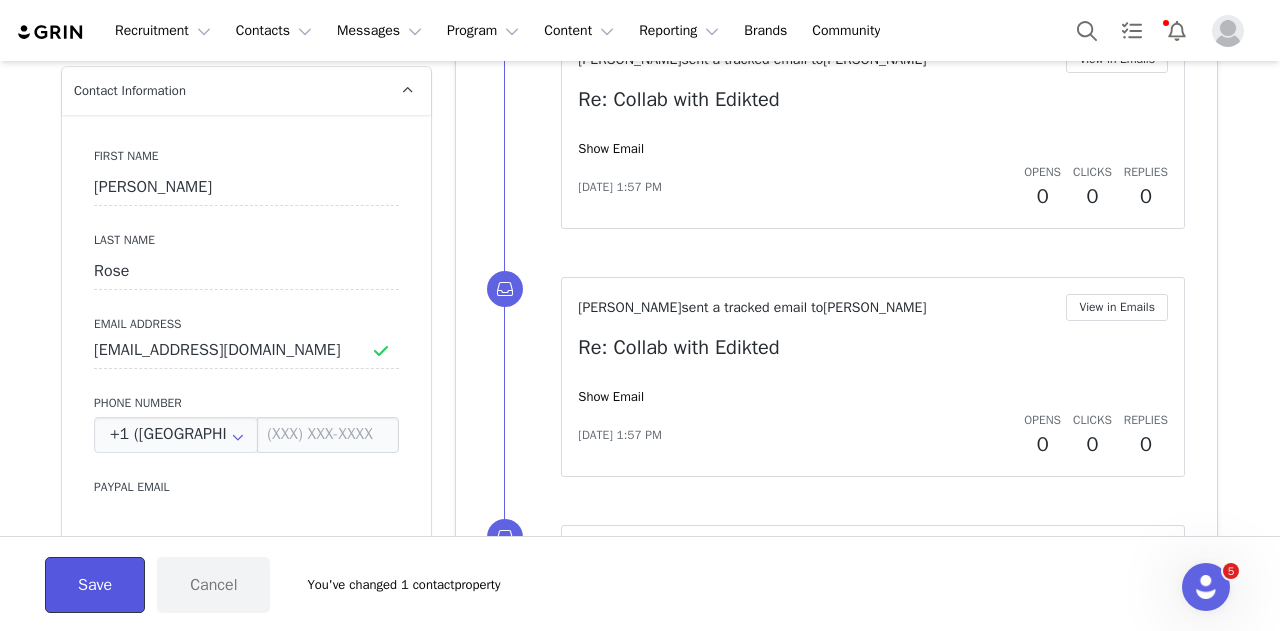 click on "Save" at bounding box center [95, 585] 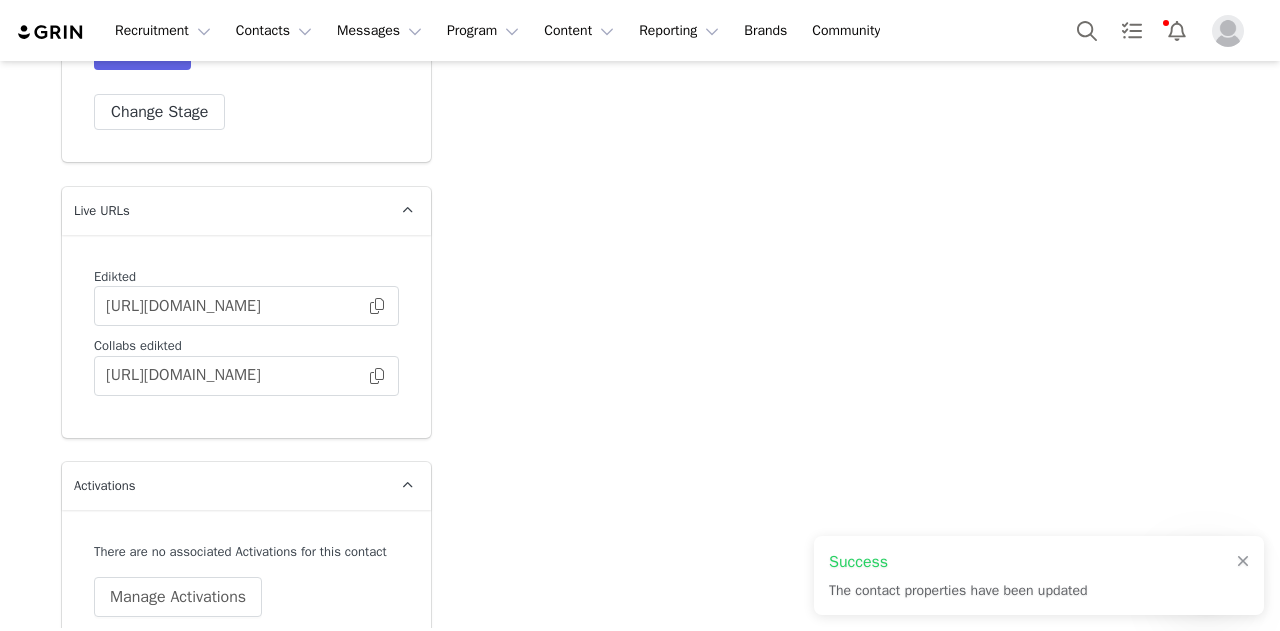 scroll, scrollTop: 3698, scrollLeft: 0, axis: vertical 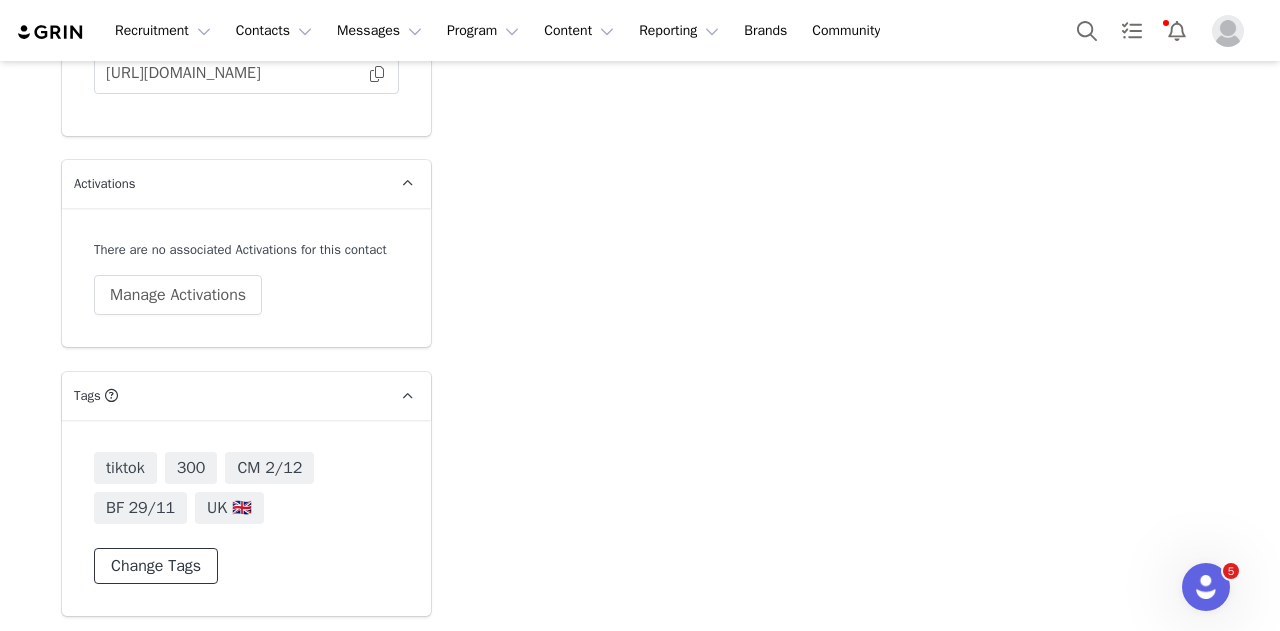 click on "Change Tags" at bounding box center (156, 566) 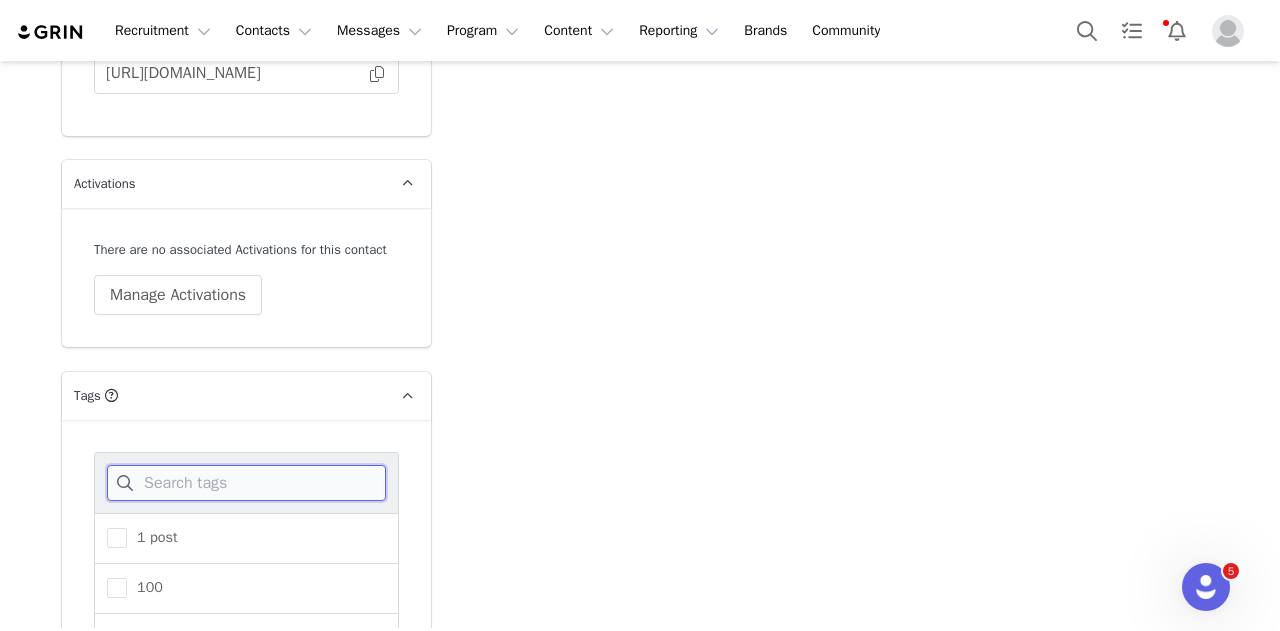 click at bounding box center [246, 483] 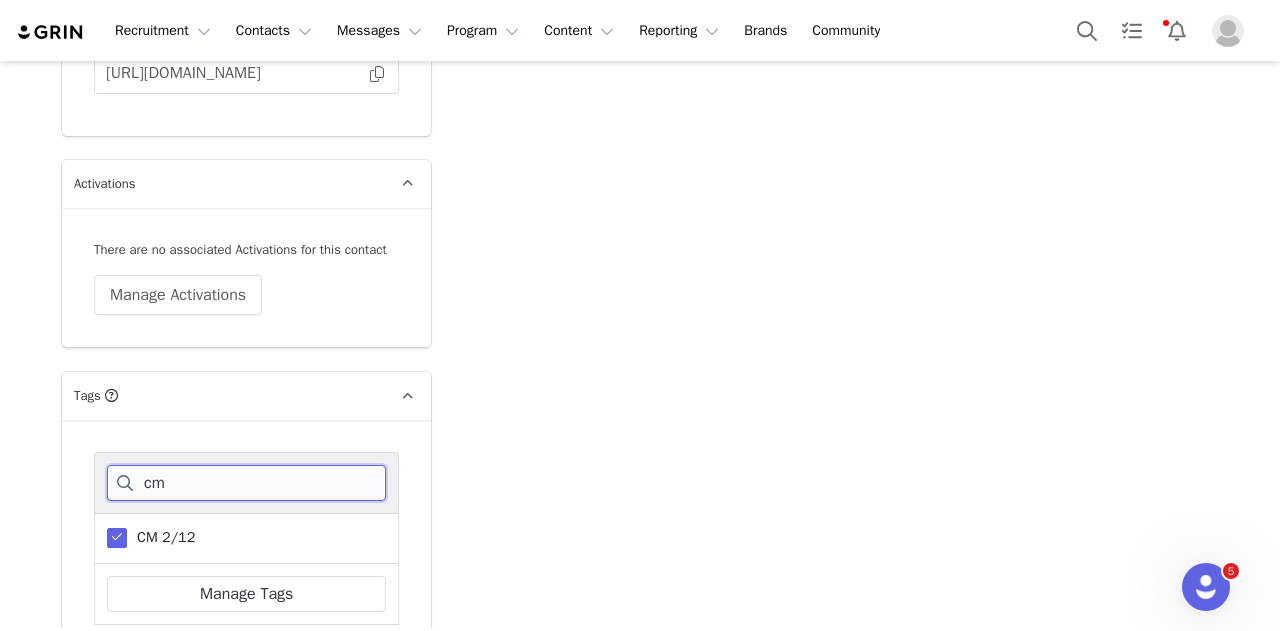 scroll, scrollTop: 3797, scrollLeft: 0, axis: vertical 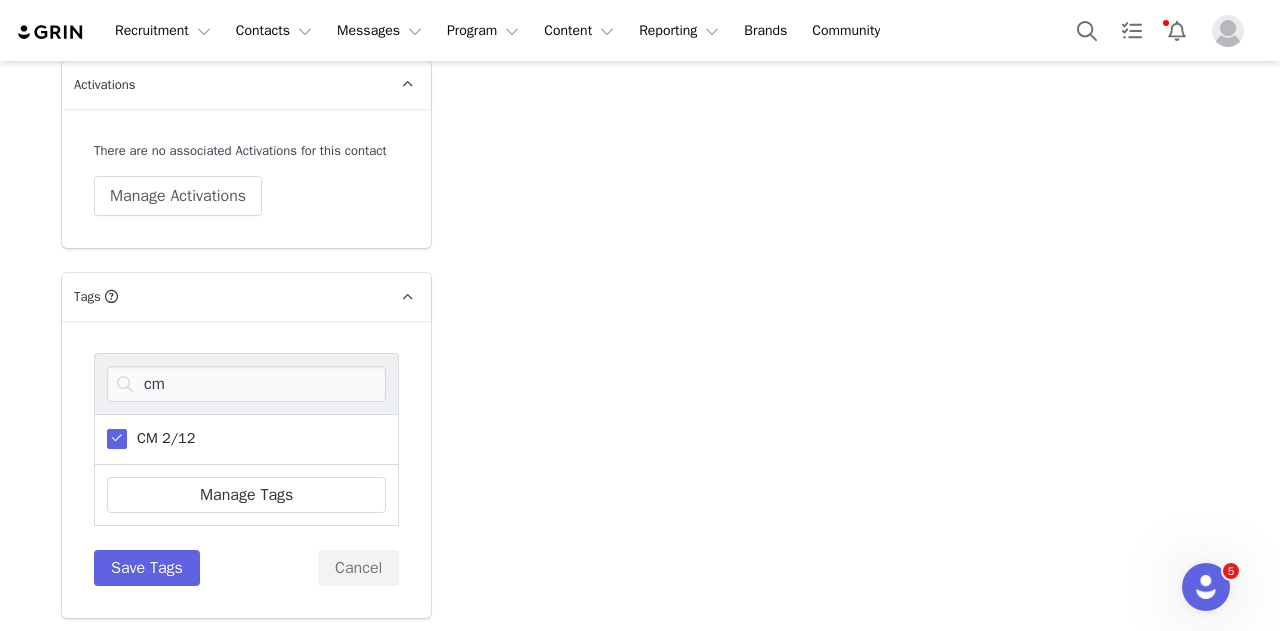 click at bounding box center [117, 439] 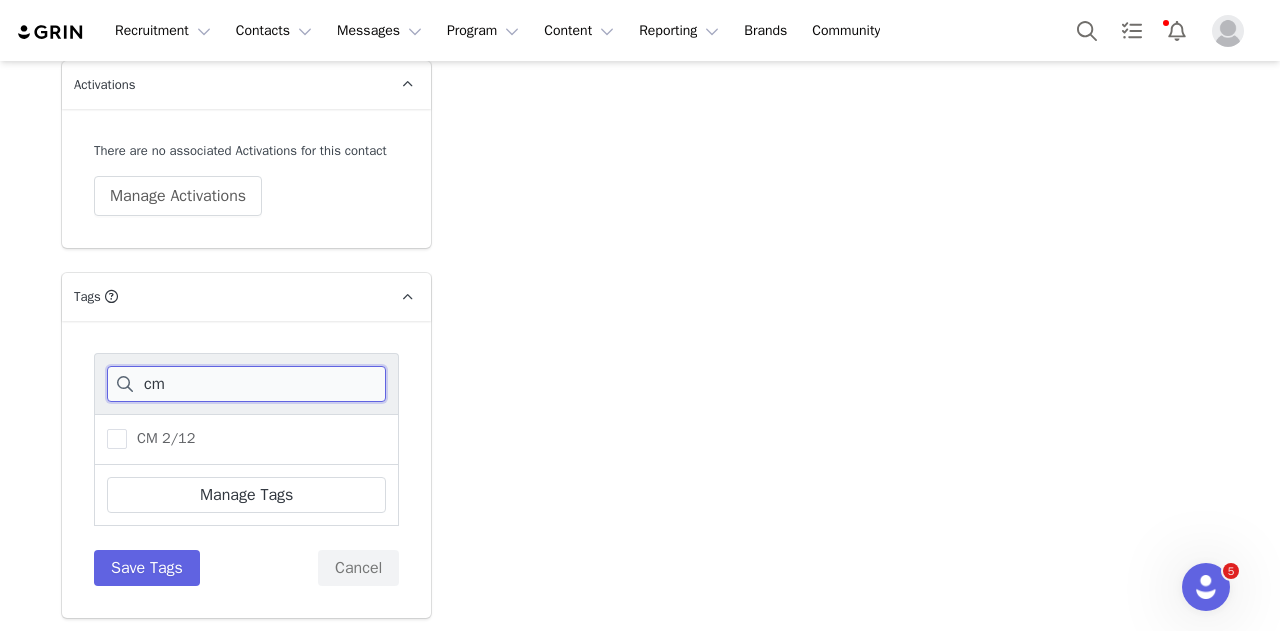 drag, startPoint x: 188, startPoint y: 387, endPoint x: 70, endPoint y: 370, distance: 119.218285 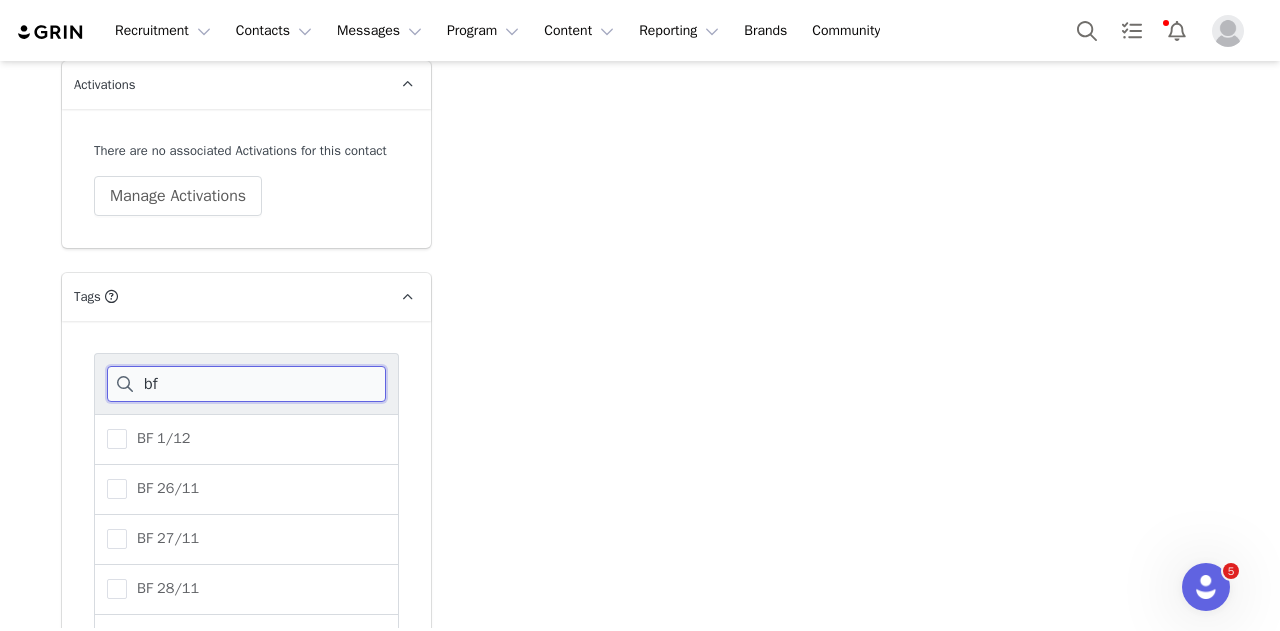 scroll, scrollTop: 44, scrollLeft: 0, axis: vertical 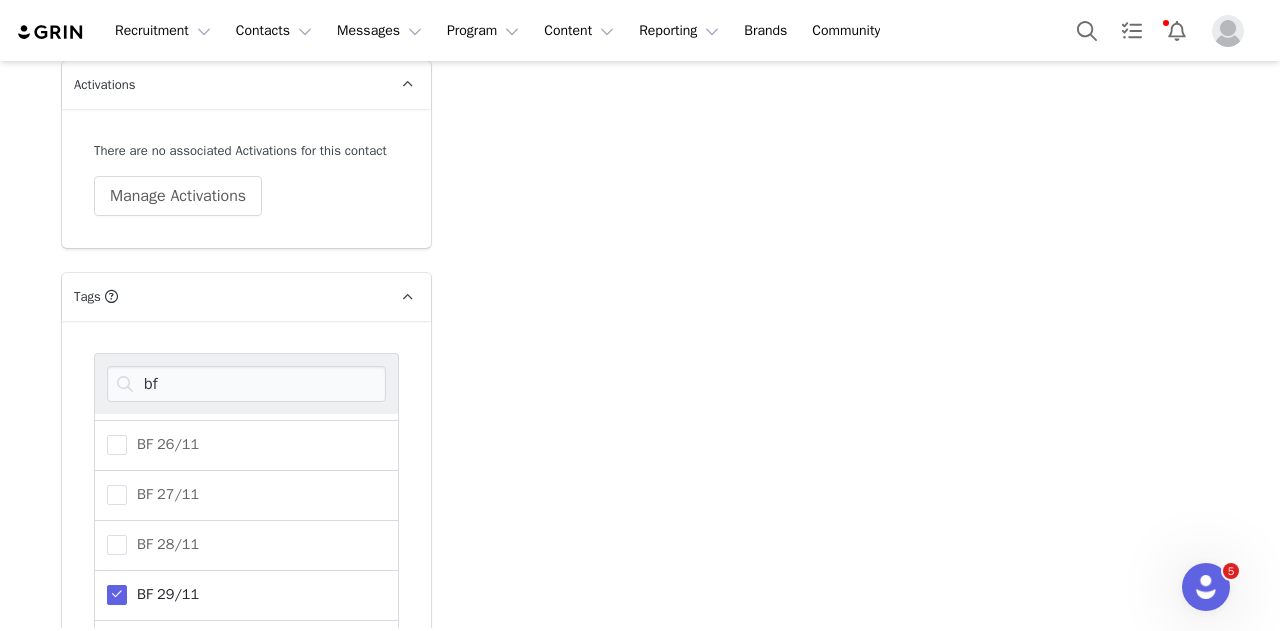 click at bounding box center (117, 595) 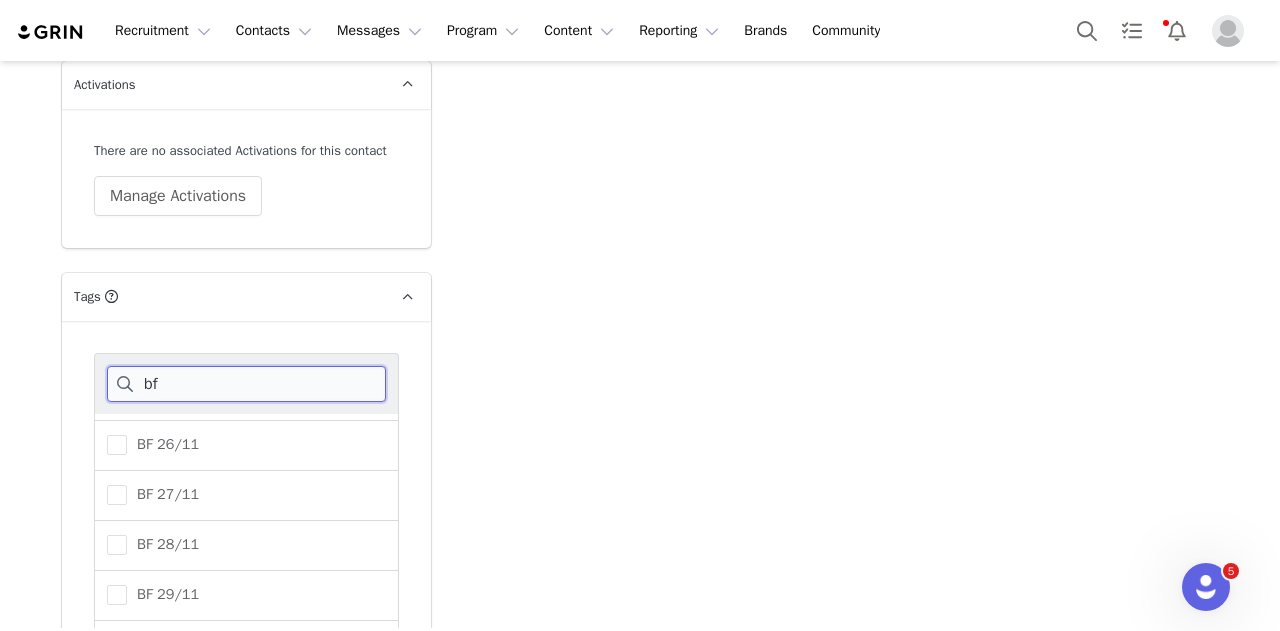 drag, startPoint x: 89, startPoint y: 373, endPoint x: 0, endPoint y: 347, distance: 92.72001 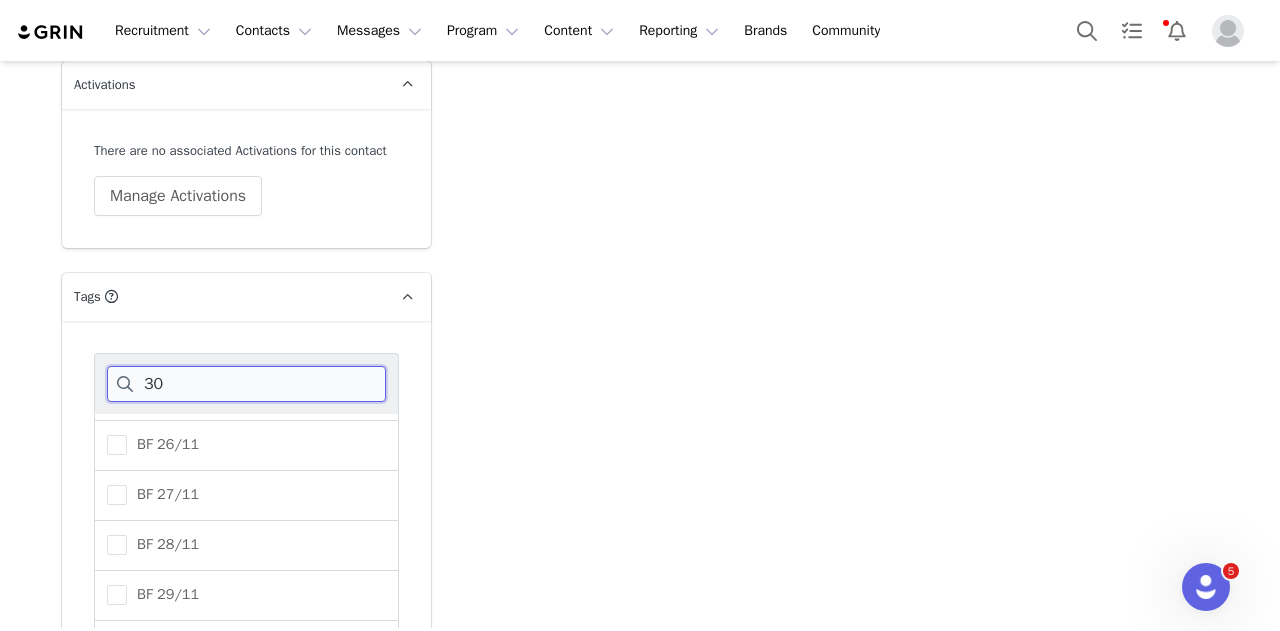 scroll, scrollTop: 0, scrollLeft: 0, axis: both 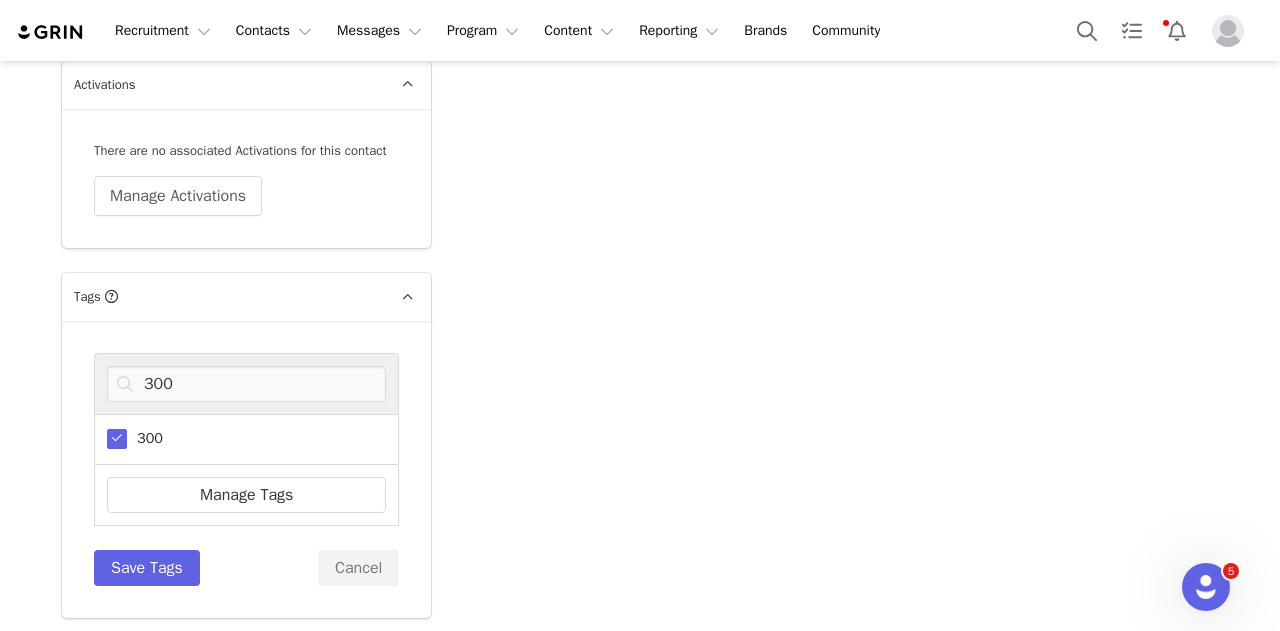 click at bounding box center [117, 439] 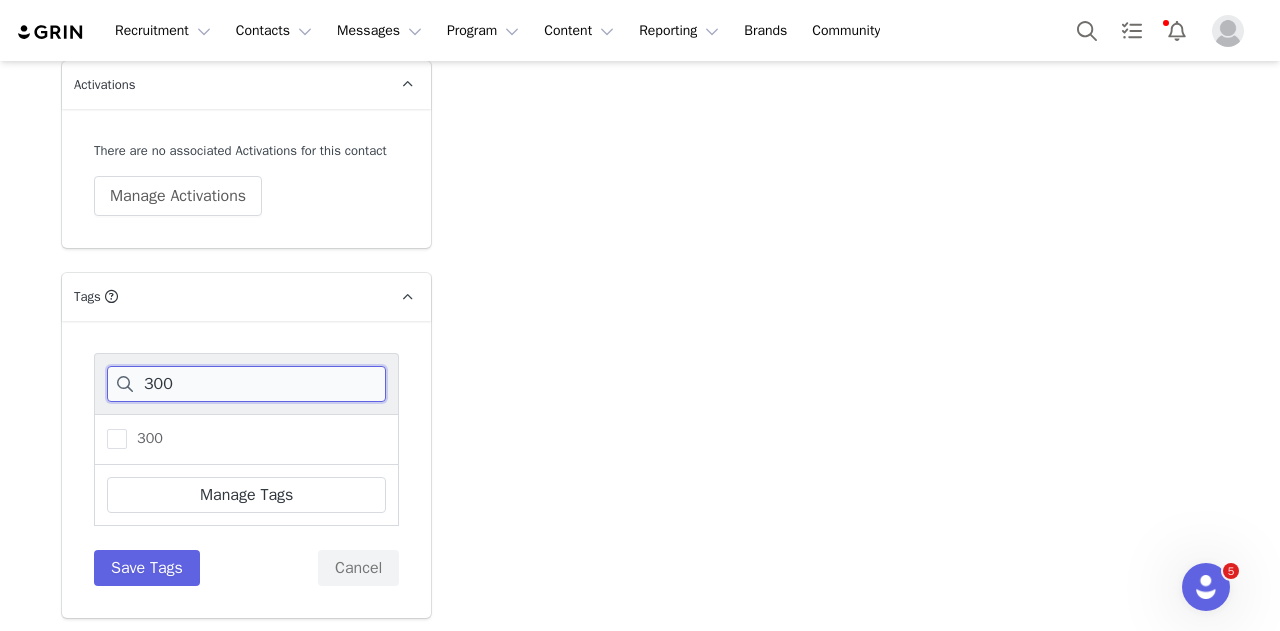 drag, startPoint x: 224, startPoint y: 377, endPoint x: 0, endPoint y: 353, distance: 225.28204 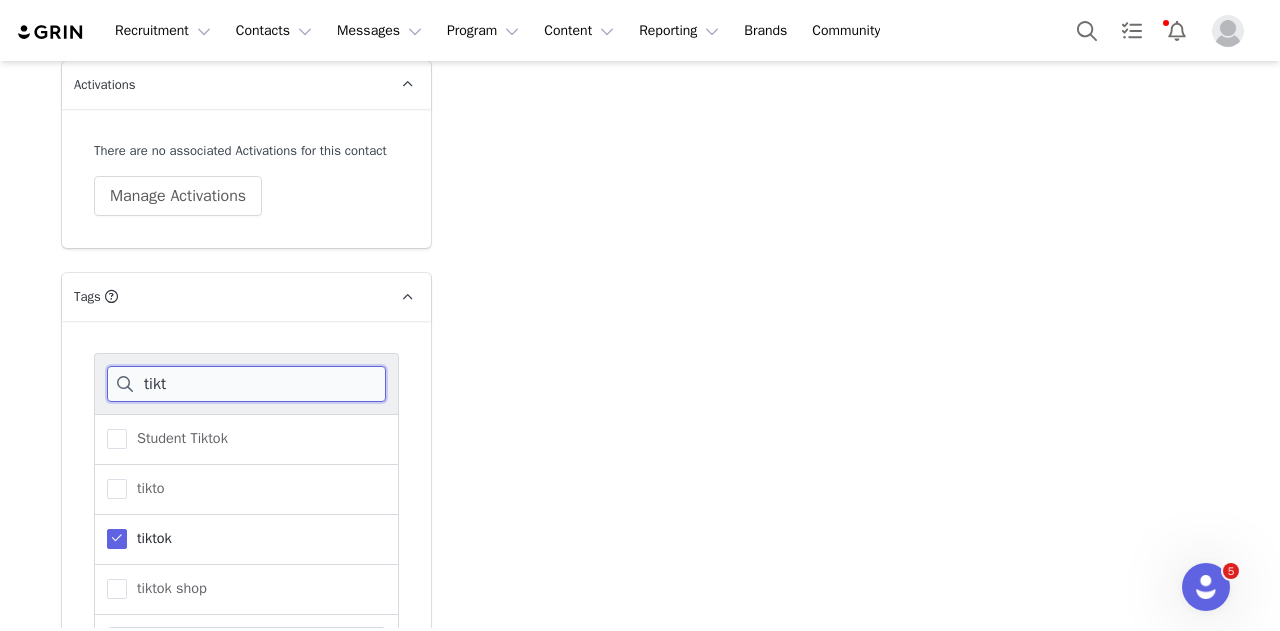type on "tikt" 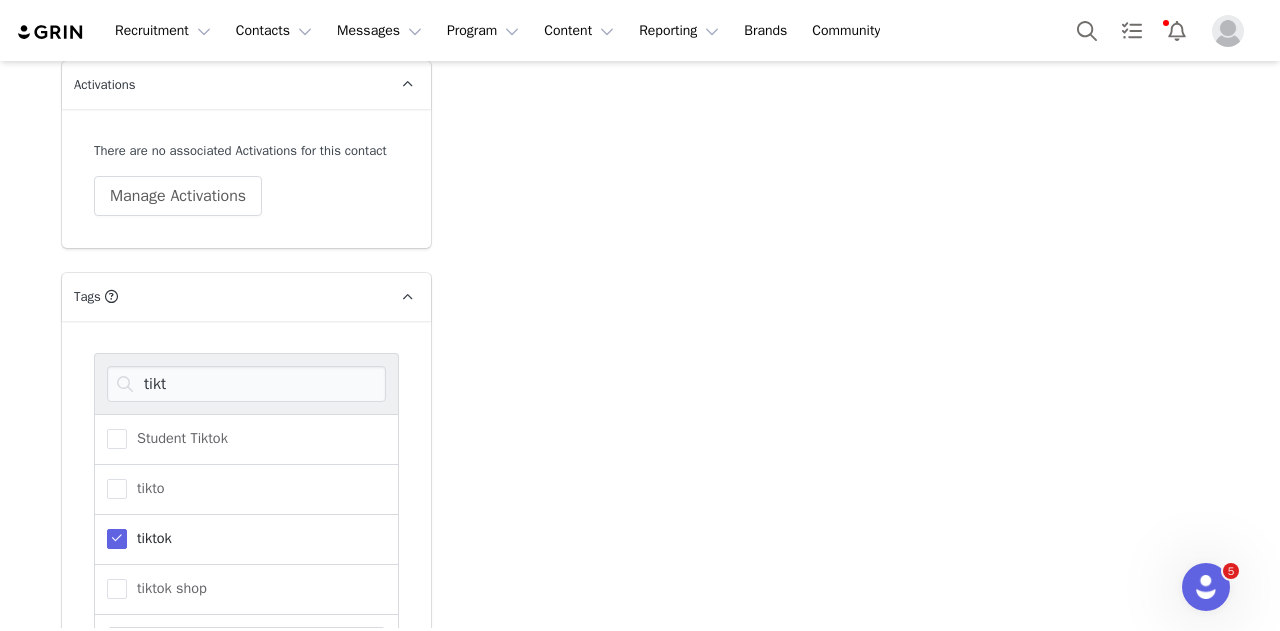 click at bounding box center [117, 539] 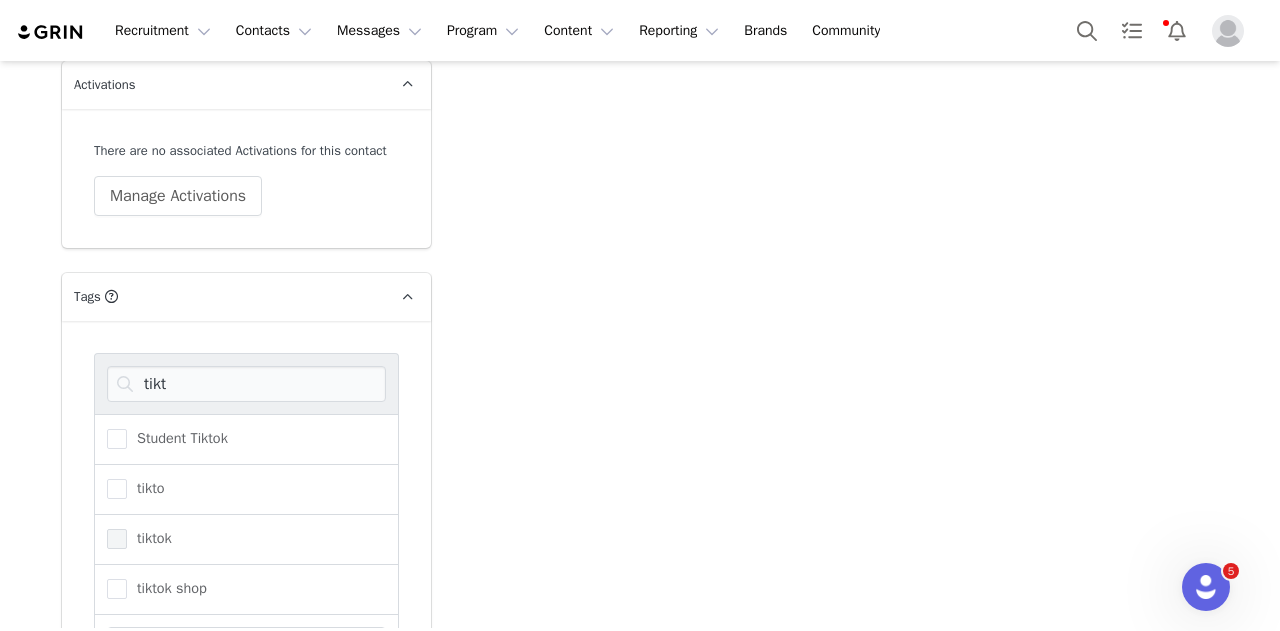 scroll, scrollTop: 3944, scrollLeft: 0, axis: vertical 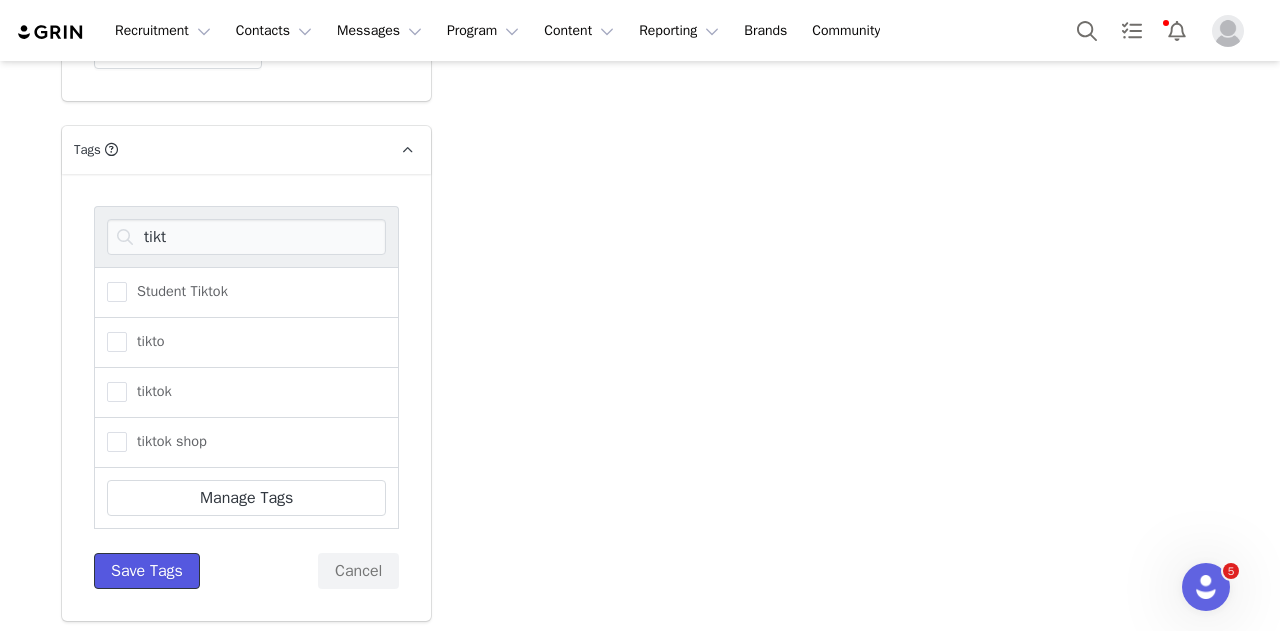 click on "Save Tags" at bounding box center [147, 571] 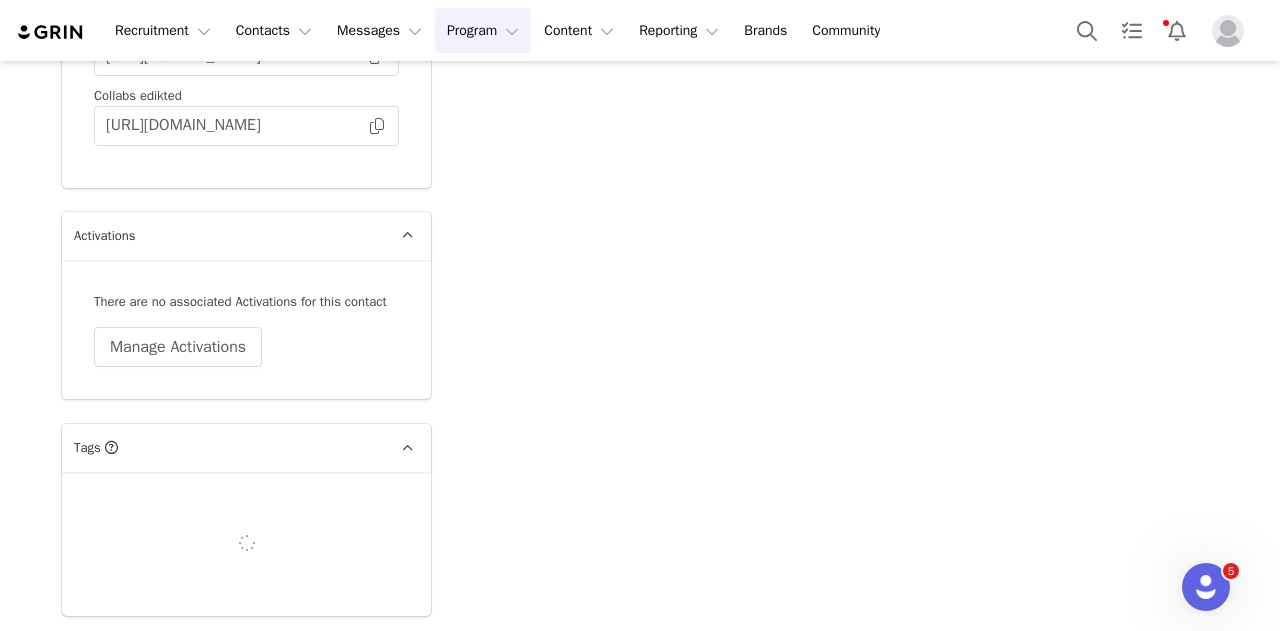 scroll, scrollTop: 3658, scrollLeft: 0, axis: vertical 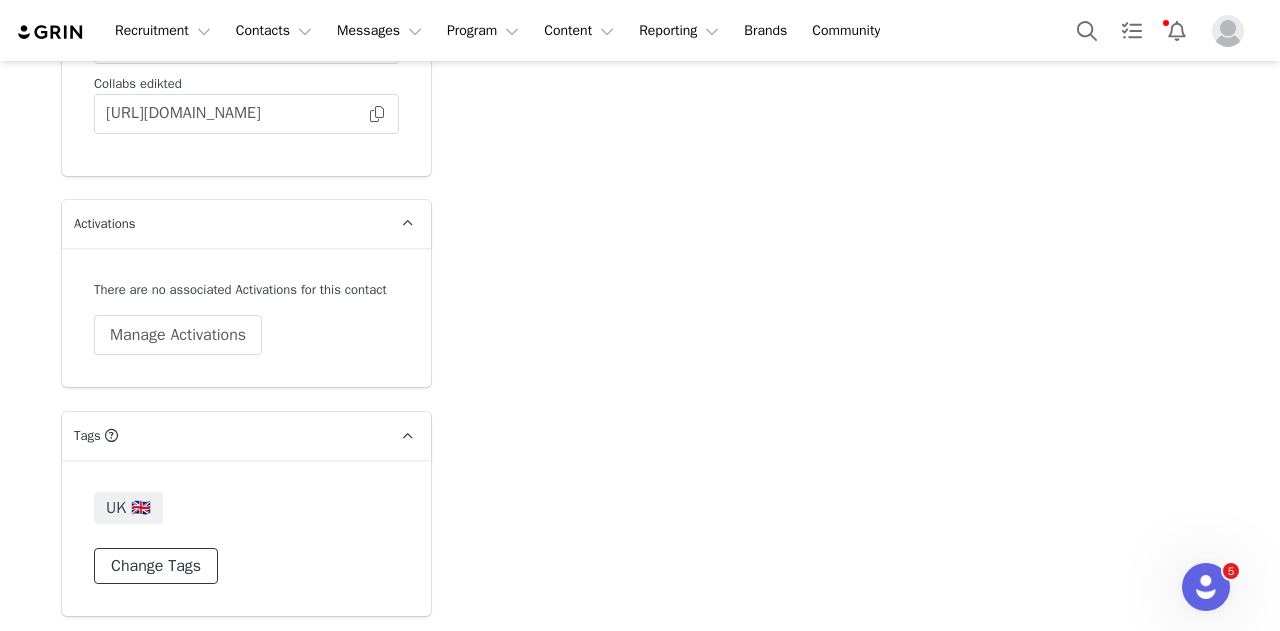 click on "Change Tags" at bounding box center [156, 566] 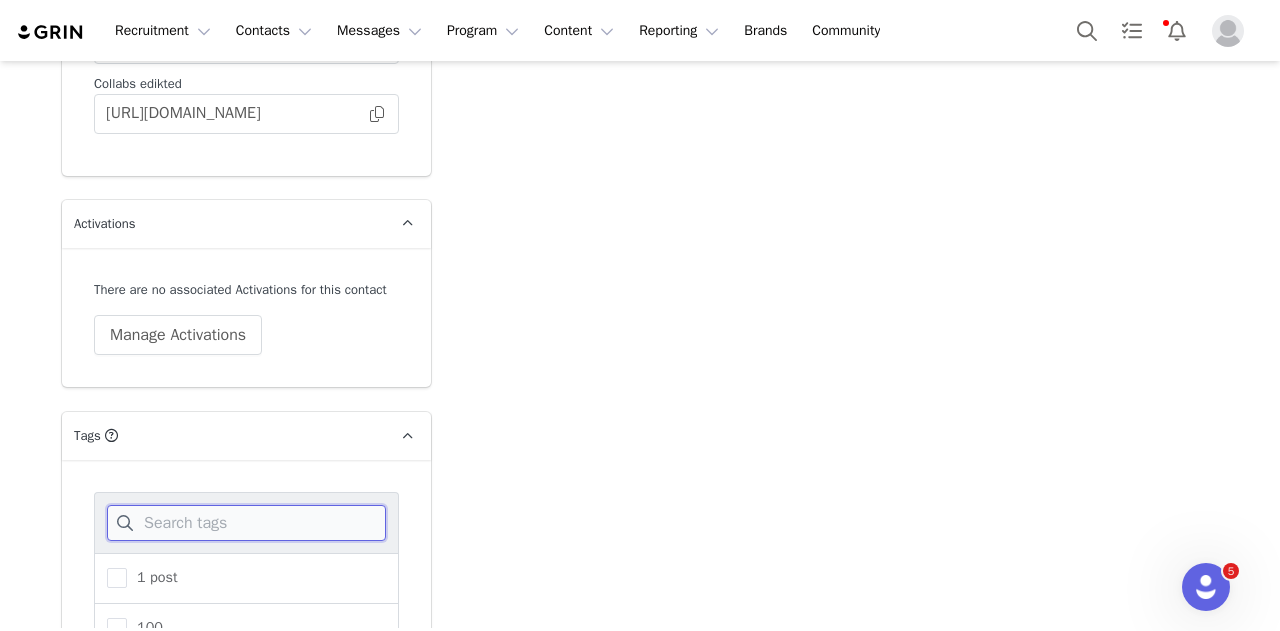 click at bounding box center [246, 523] 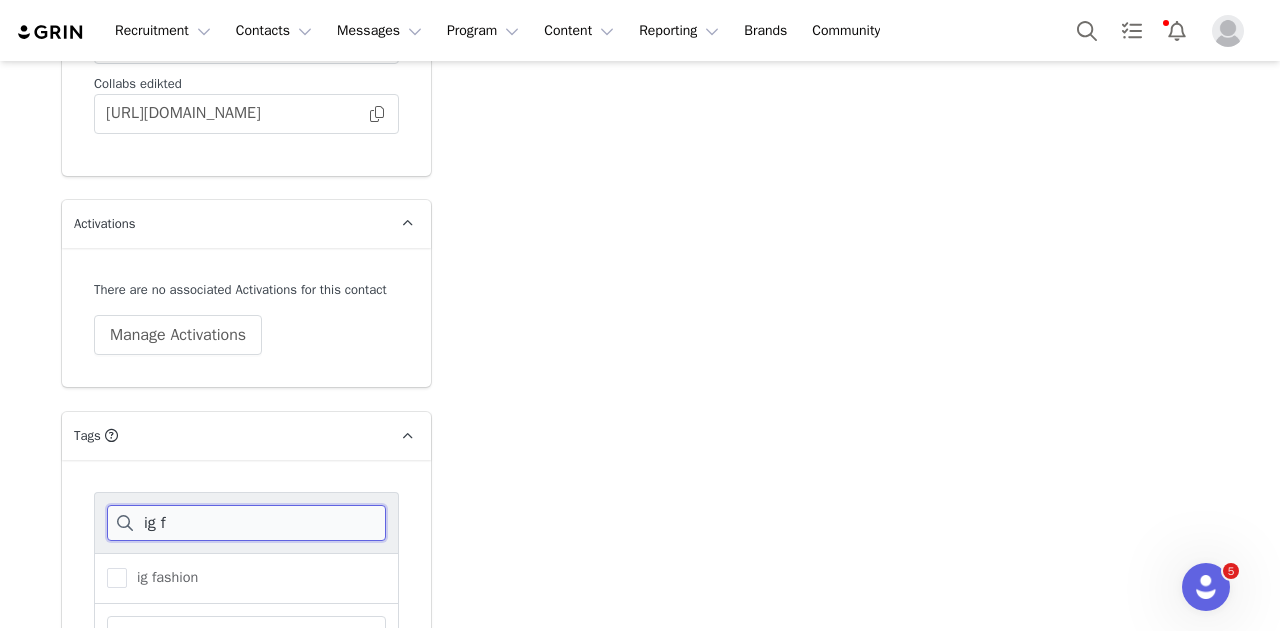 scroll, scrollTop: 3797, scrollLeft: 0, axis: vertical 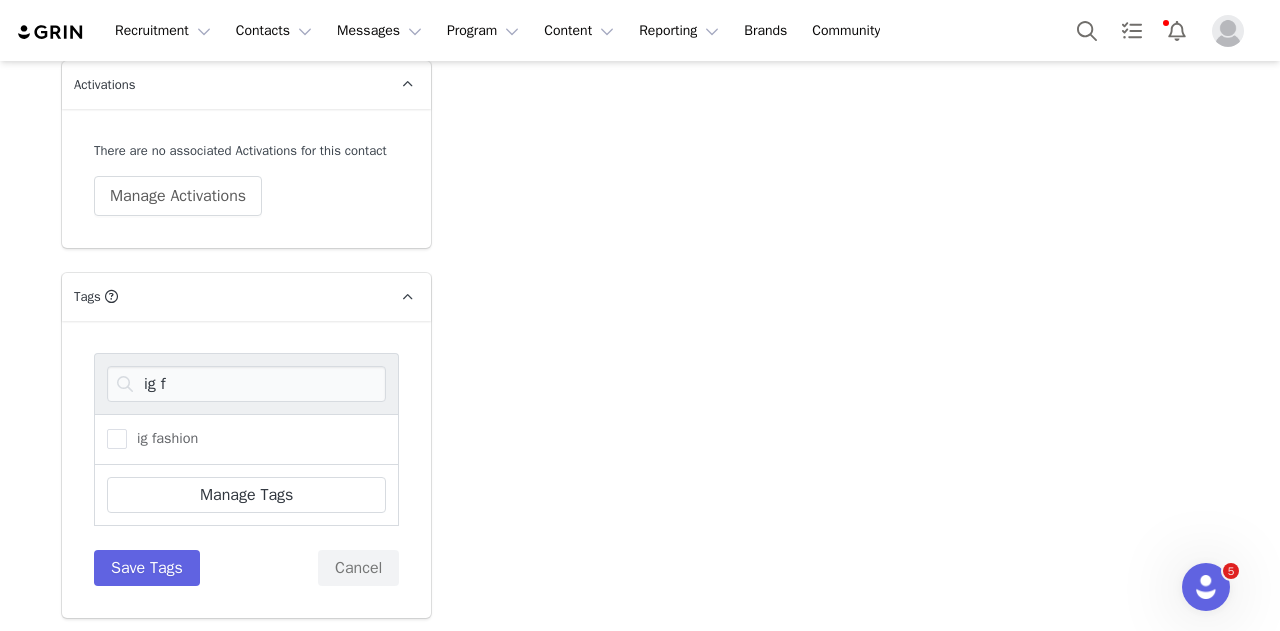 click on "ig fashion" at bounding box center (246, 439) 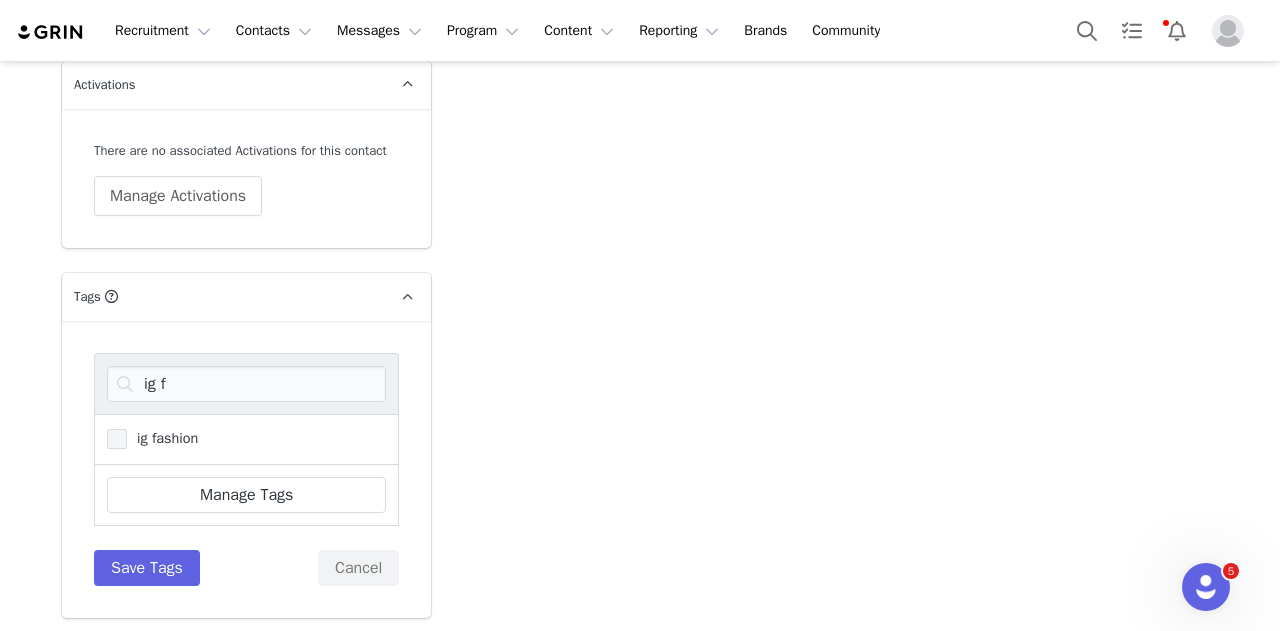 click at bounding box center [117, 439] 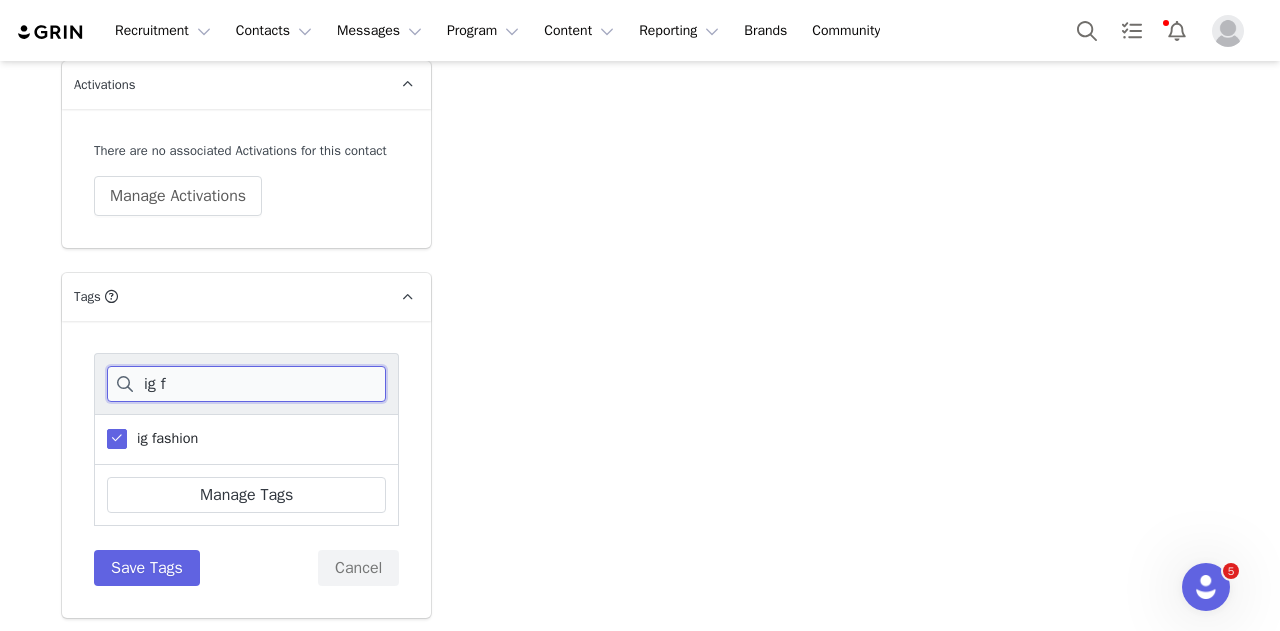 drag, startPoint x: 75, startPoint y: 371, endPoint x: 8, endPoint y: 361, distance: 67.74216 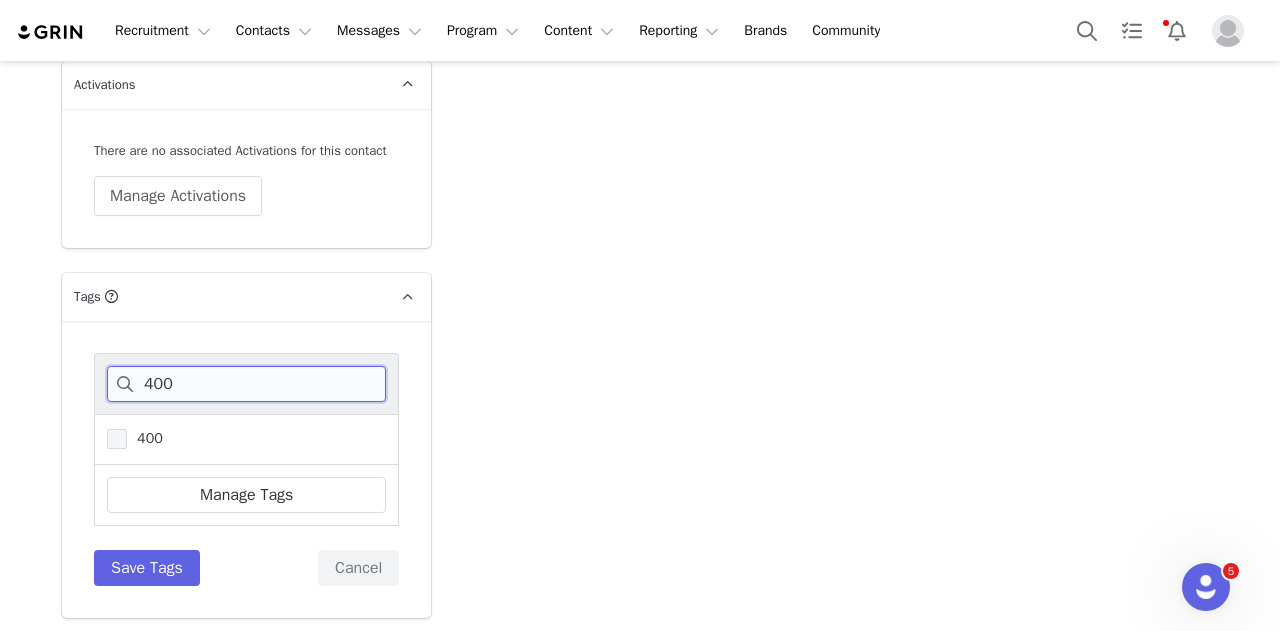 type on "400" 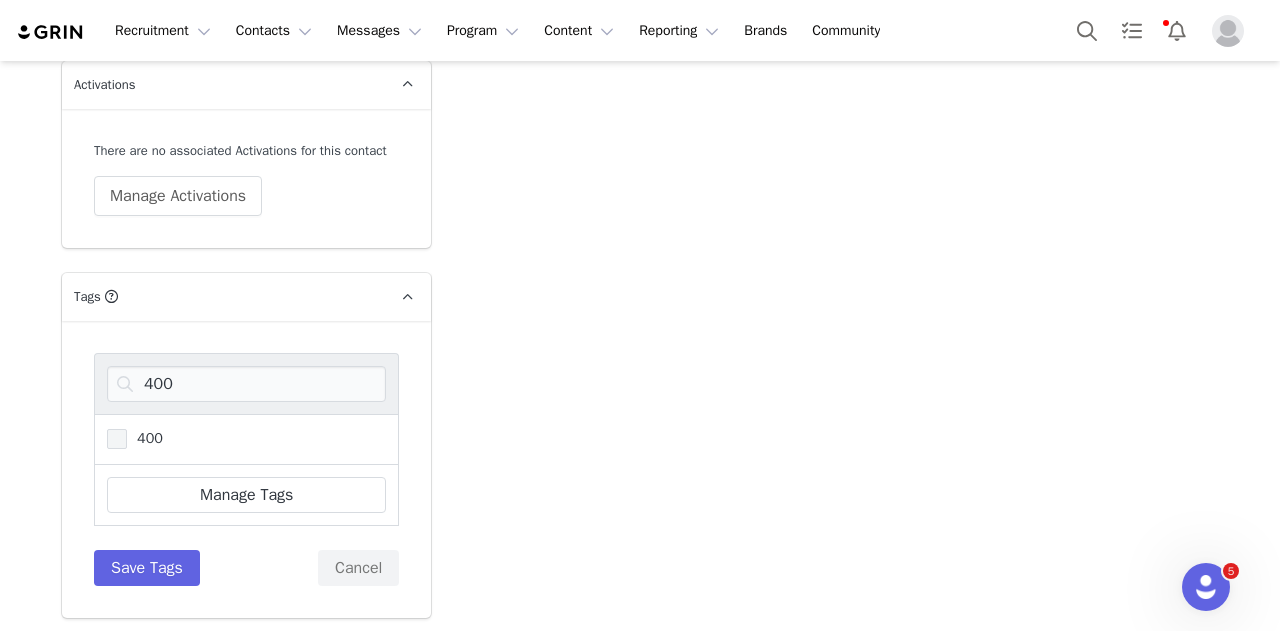 click at bounding box center (117, 439) 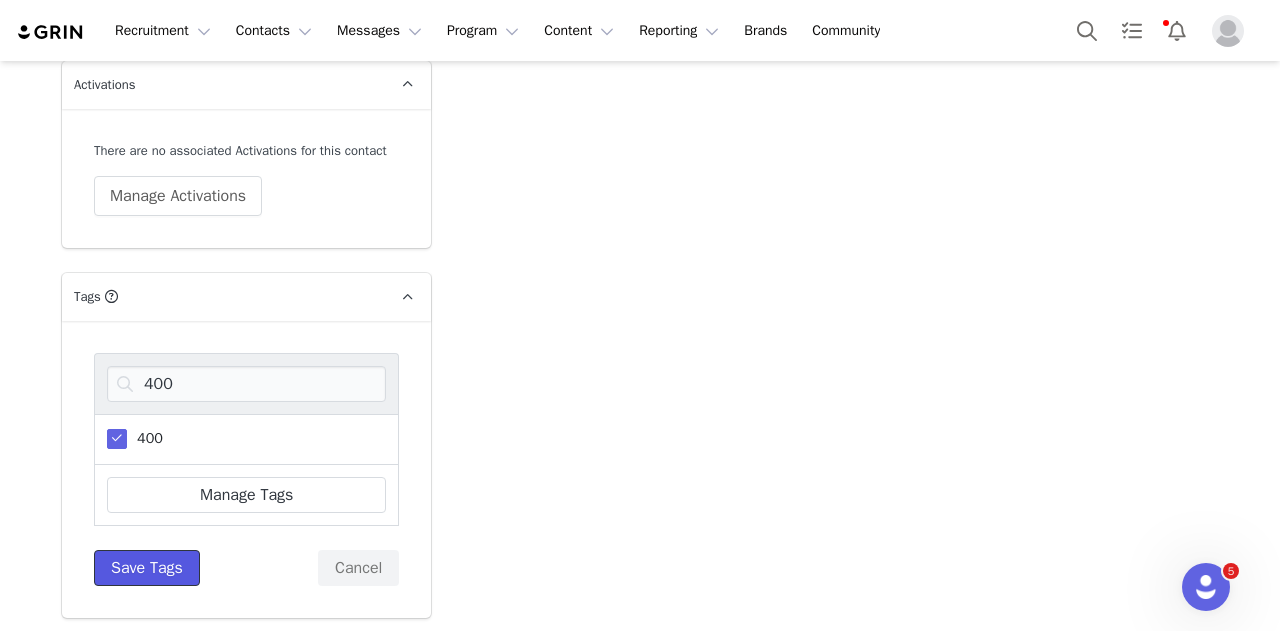 click on "Save Tags" at bounding box center (147, 568) 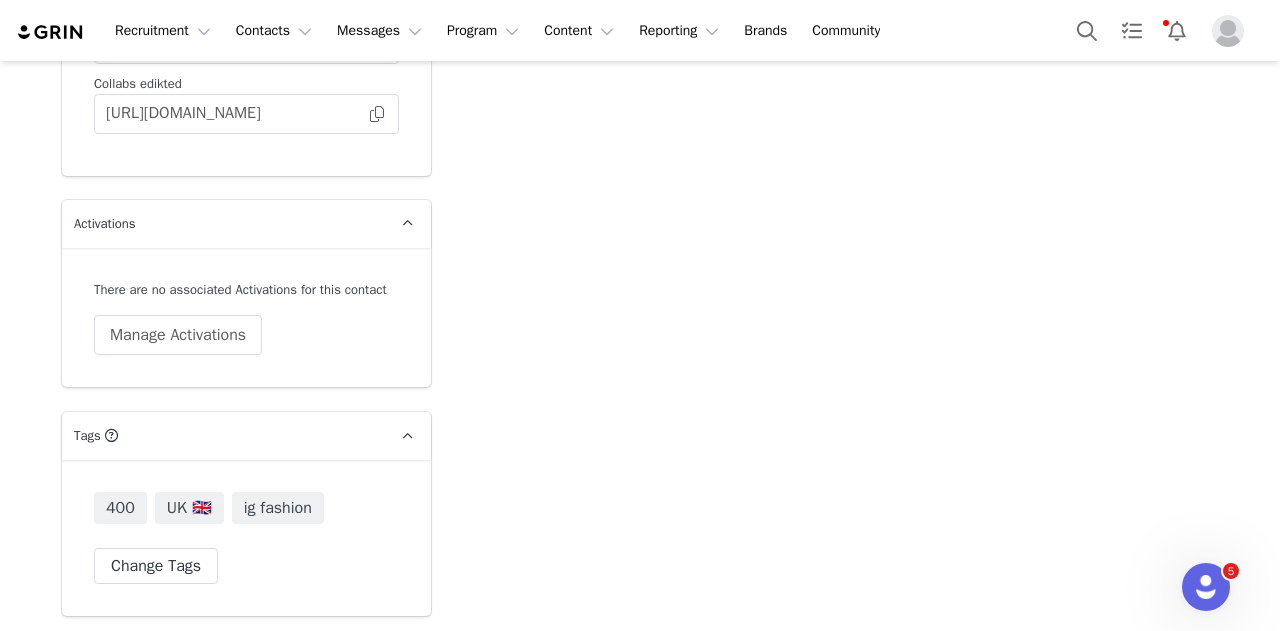 scroll, scrollTop: 3634, scrollLeft: 0, axis: vertical 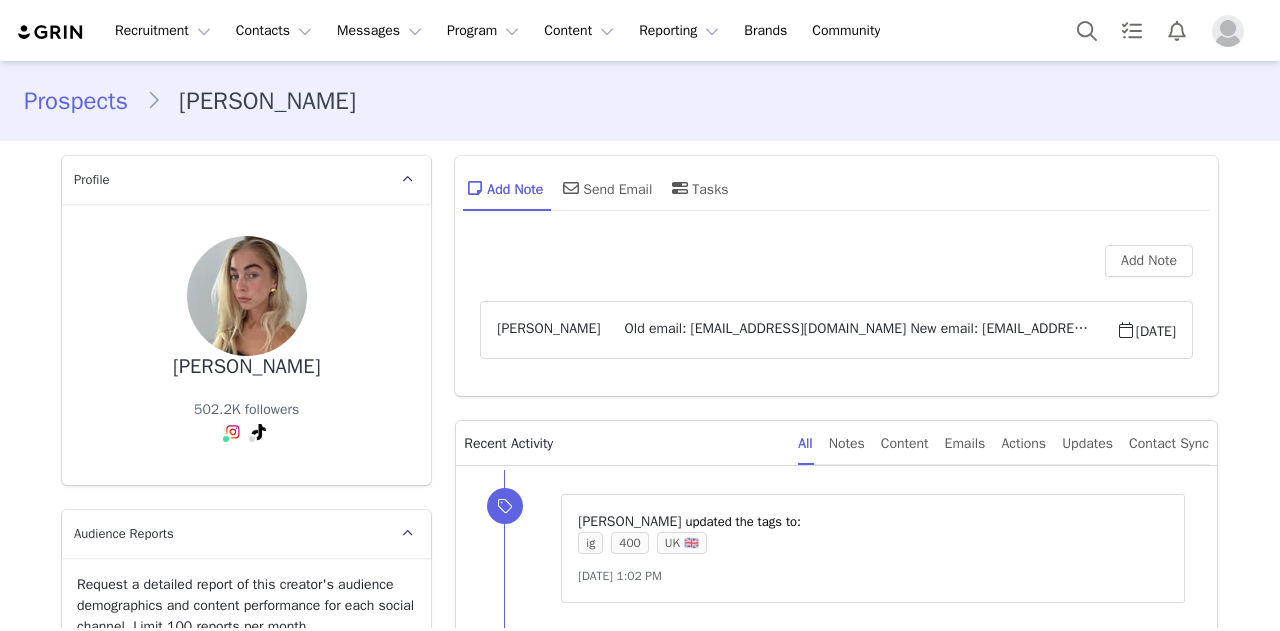 type on "+1 ([GEOGRAPHIC_DATA])" 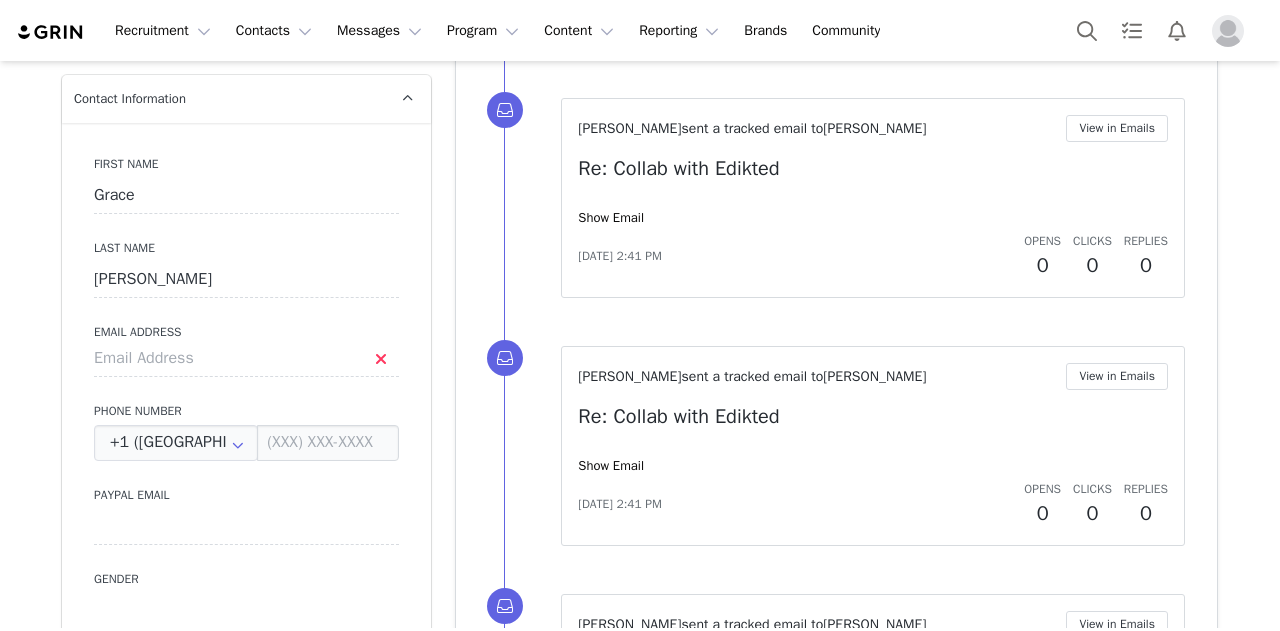 scroll, scrollTop: 0, scrollLeft: 0, axis: both 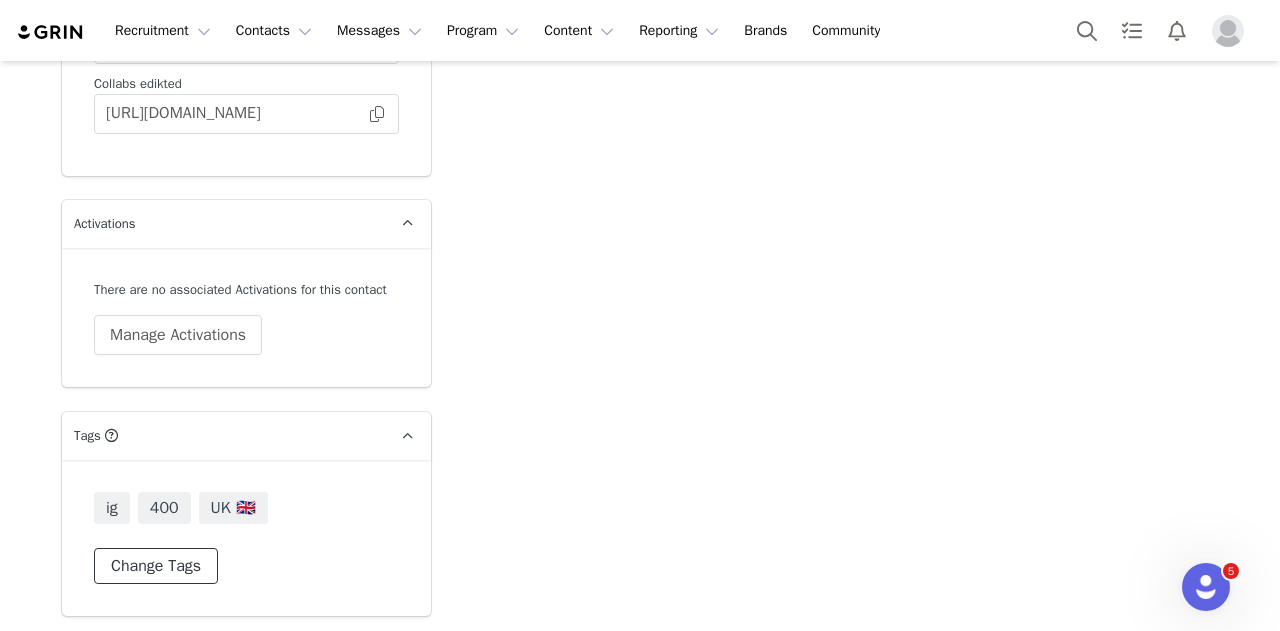 click on "Change Tags" at bounding box center (156, 566) 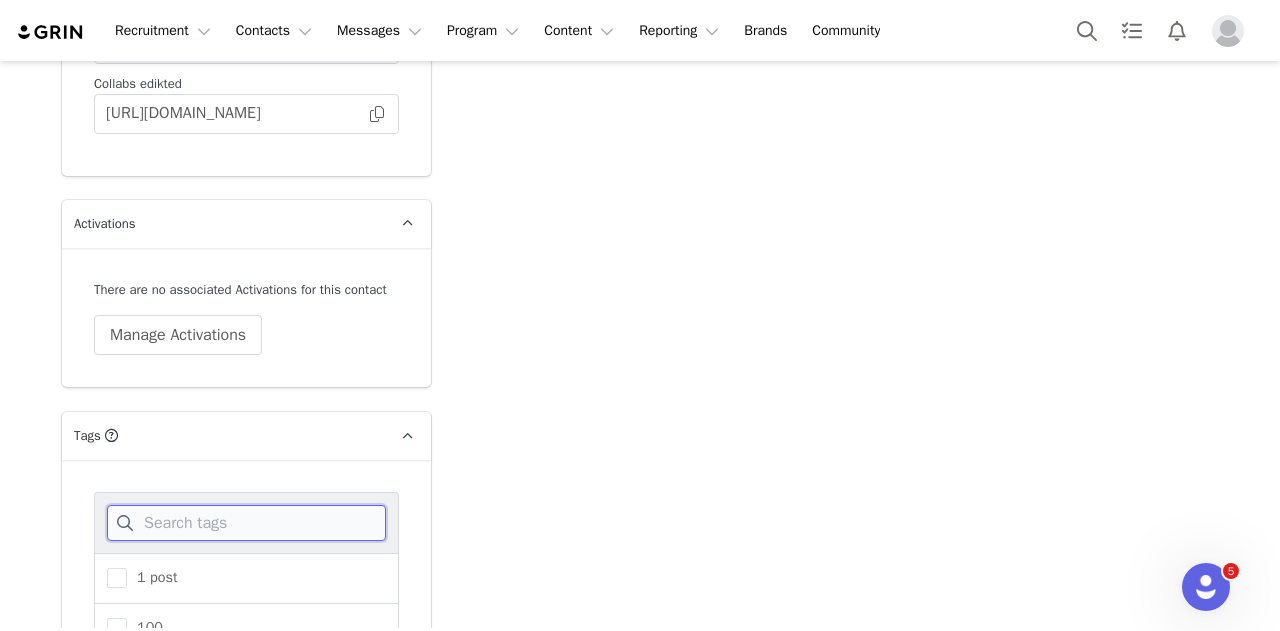 click at bounding box center (246, 523) 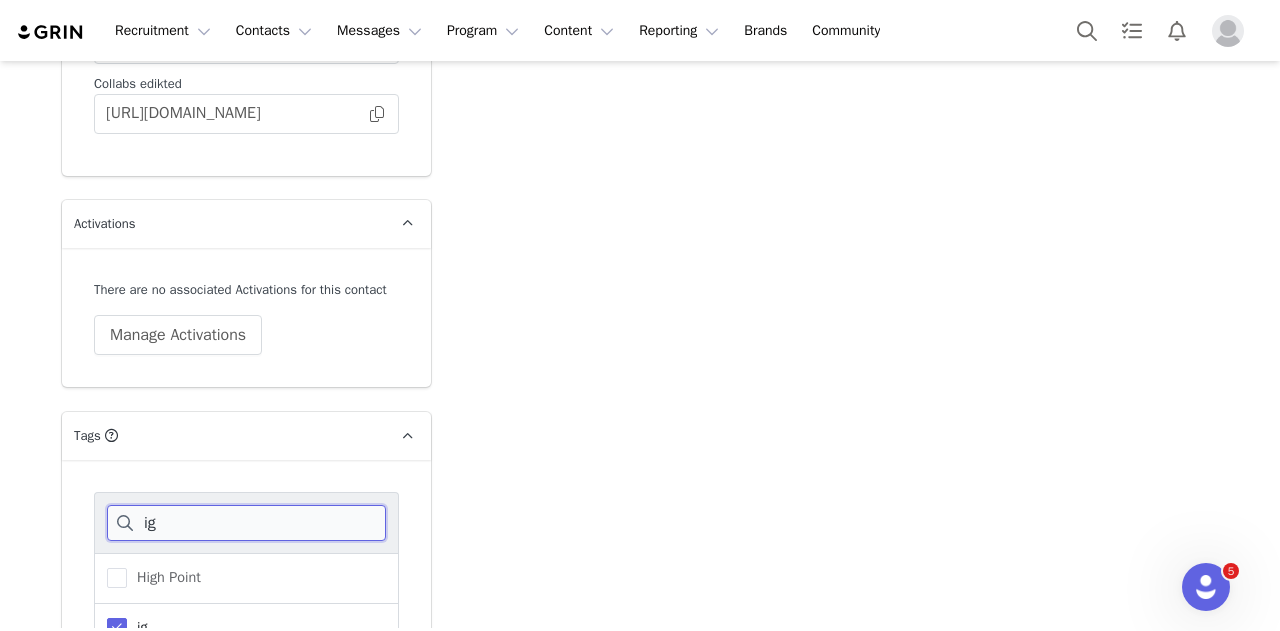 scroll, scrollTop: 3998, scrollLeft: 0, axis: vertical 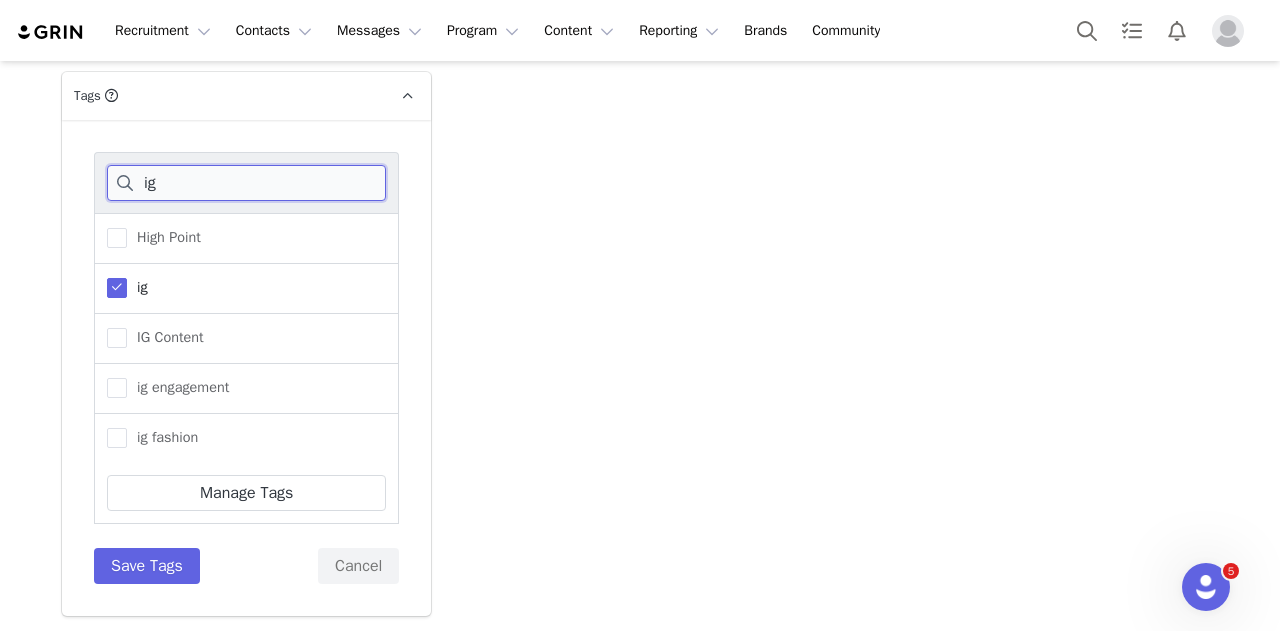 type on "ig" 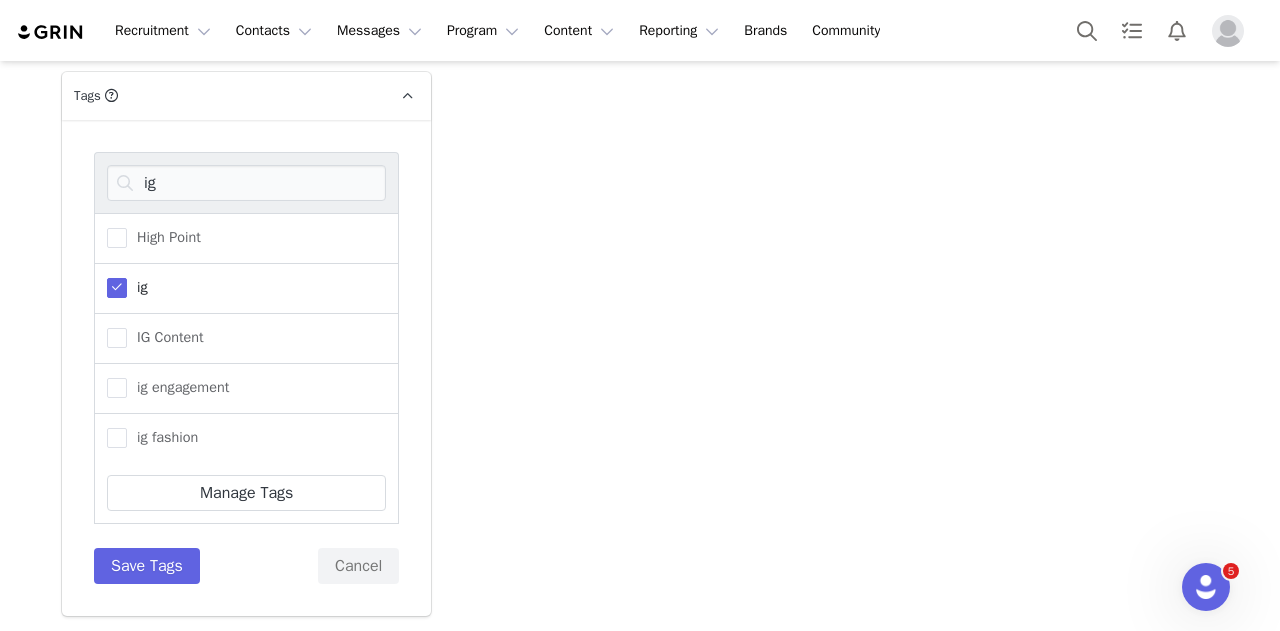 click at bounding box center (117, 288) 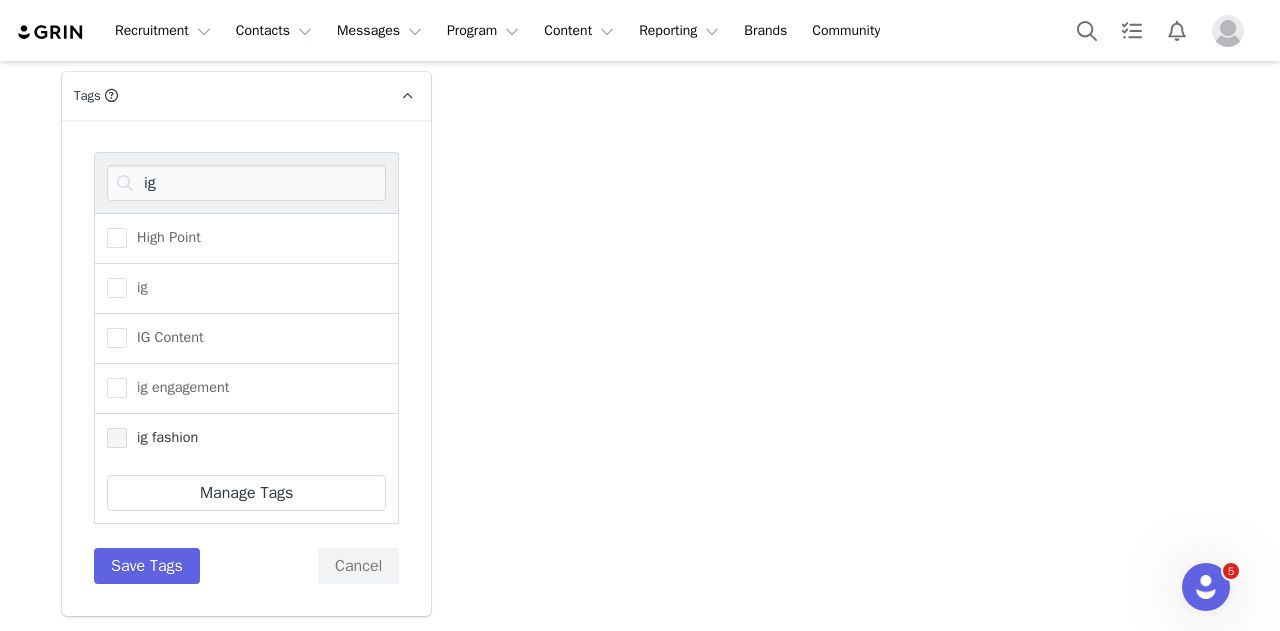 click at bounding box center (117, 438) 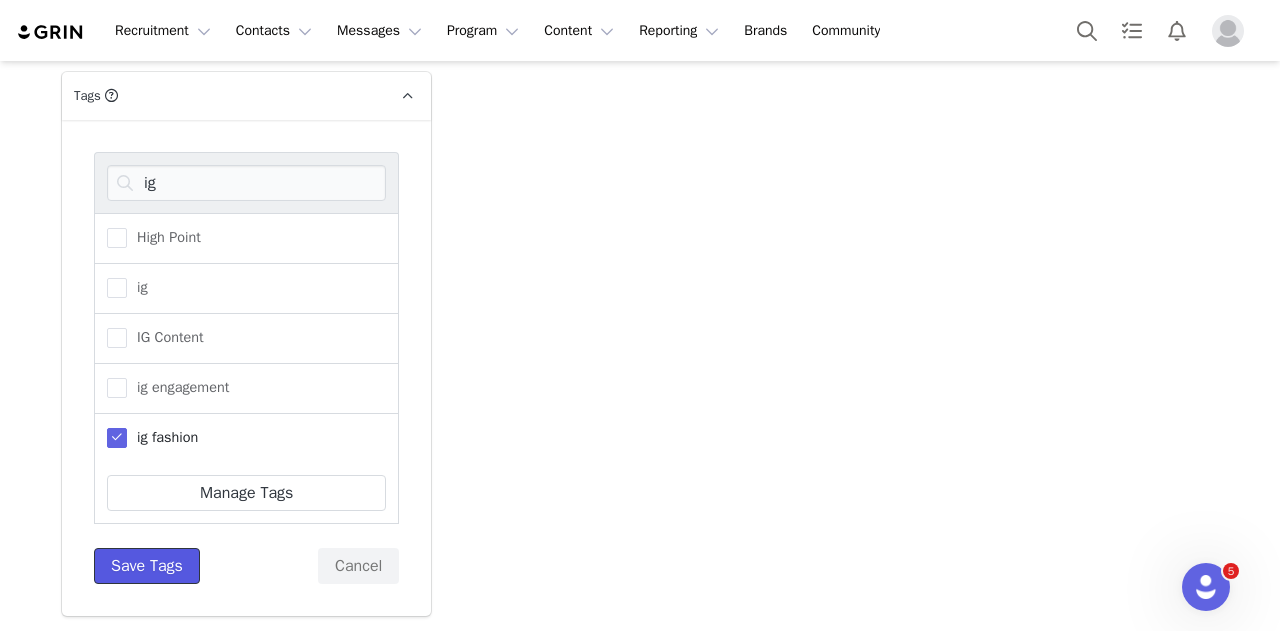 click on "Save Tags" at bounding box center [147, 566] 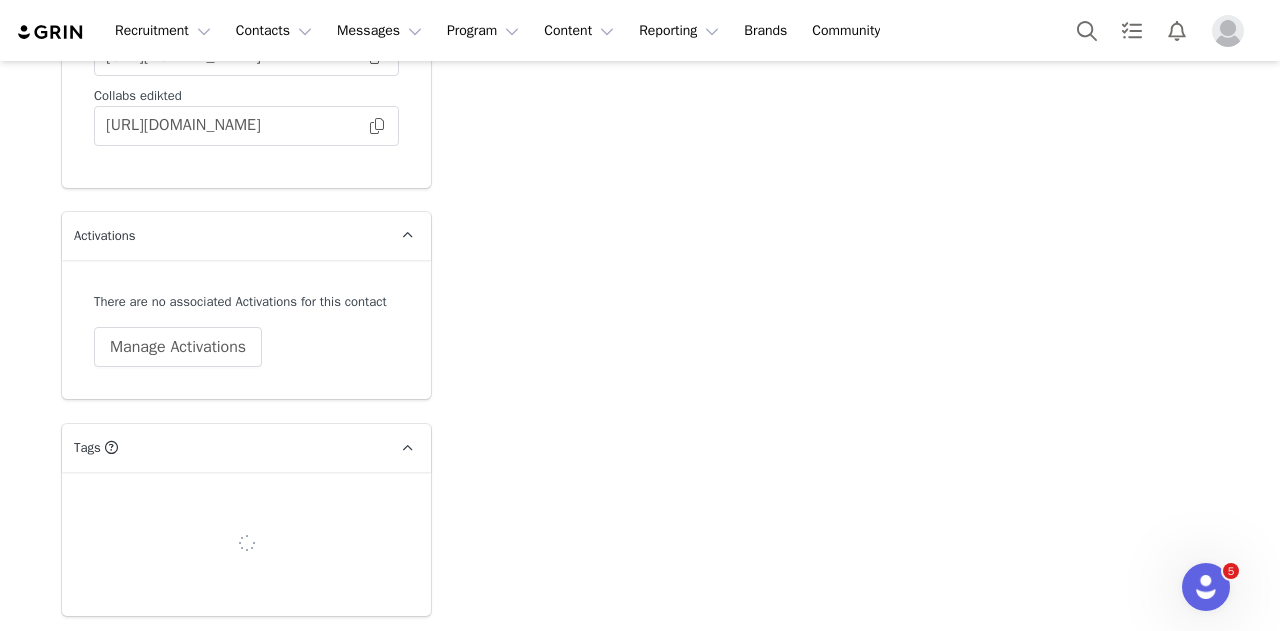 scroll, scrollTop: 3658, scrollLeft: 0, axis: vertical 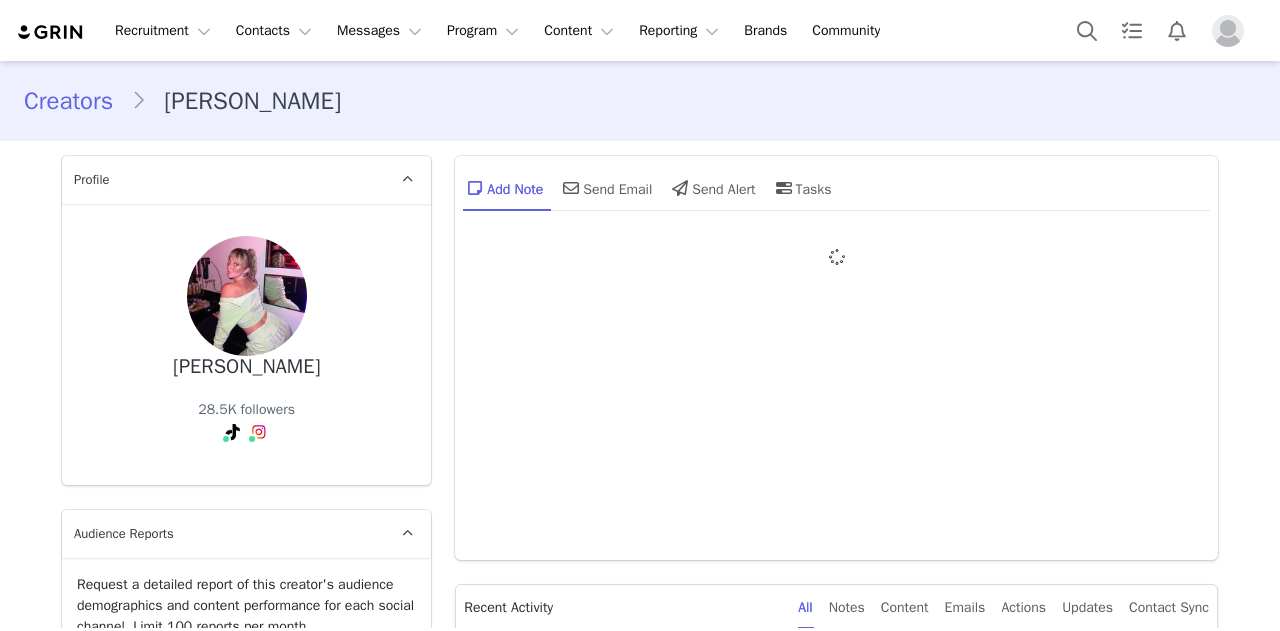 type on "+1 ([GEOGRAPHIC_DATA])" 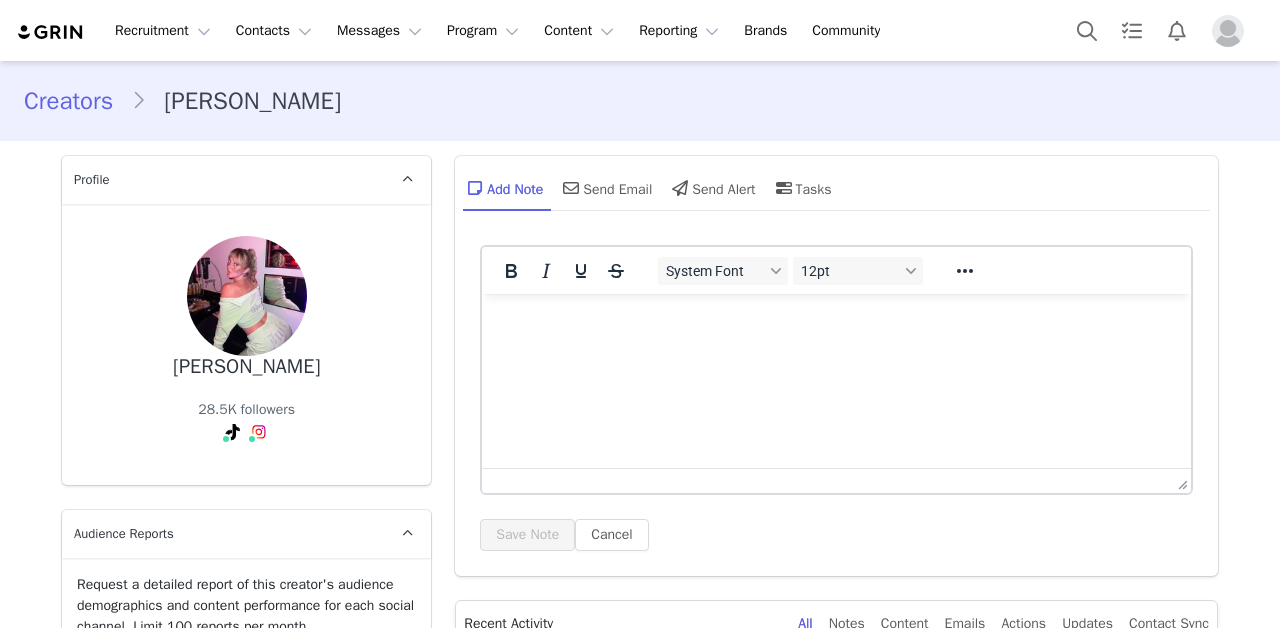 scroll, scrollTop: 0, scrollLeft: 0, axis: both 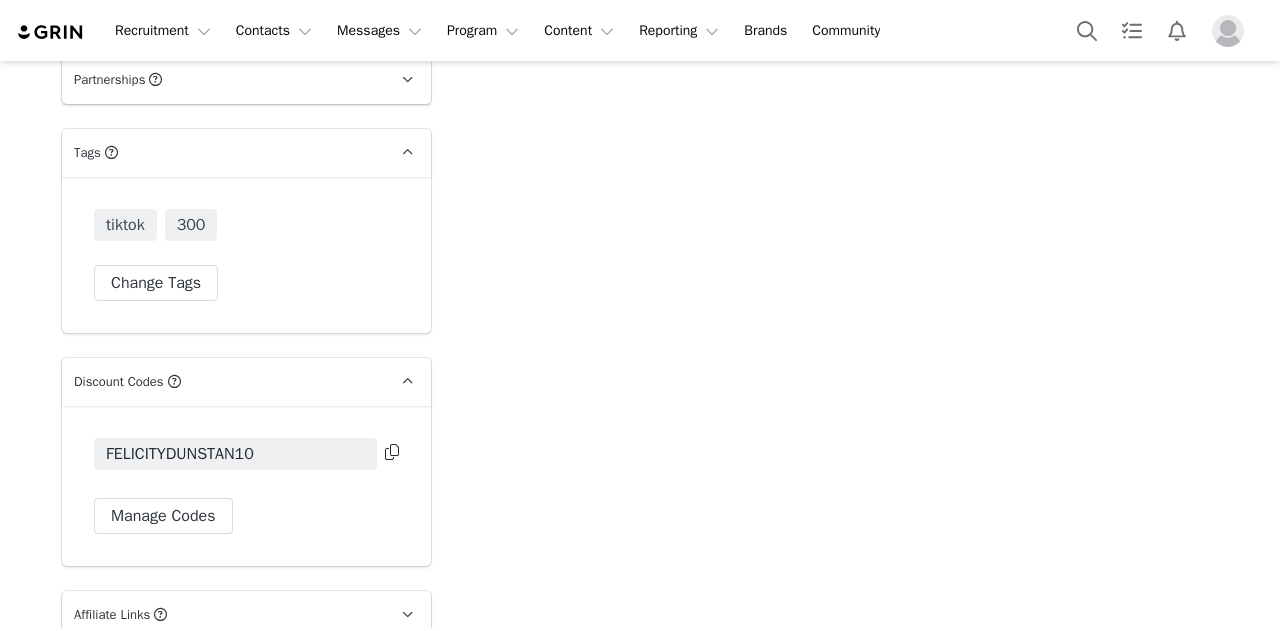 click at bounding box center (392, 452) 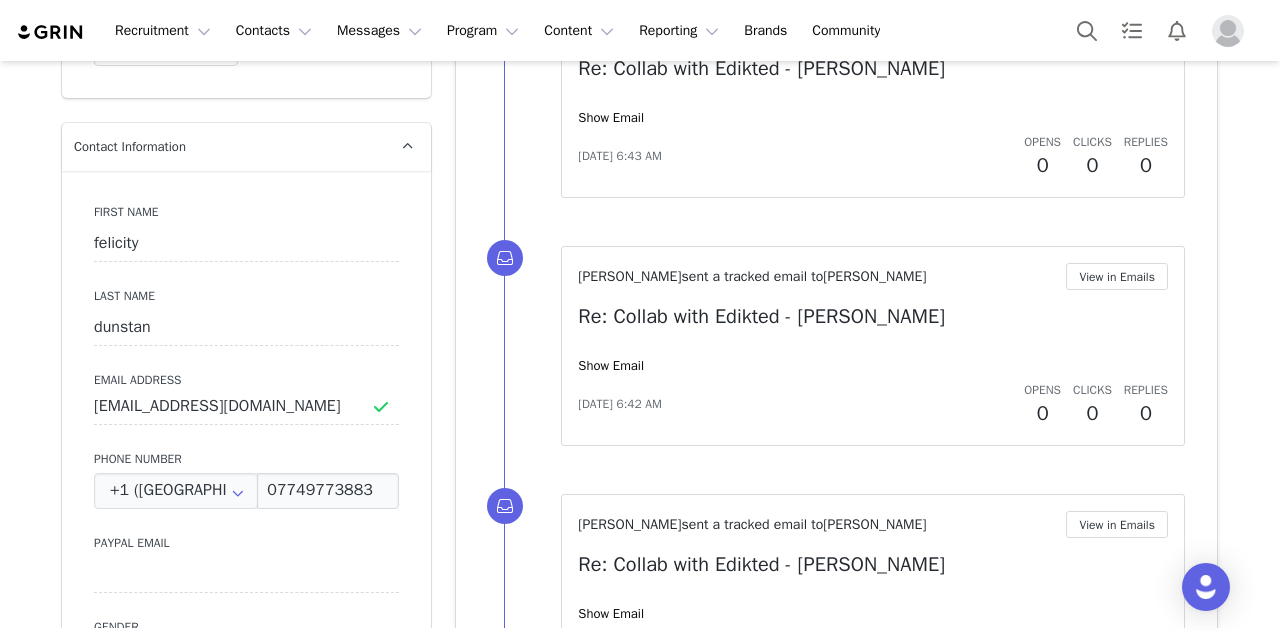 scroll, scrollTop: 760, scrollLeft: 0, axis: vertical 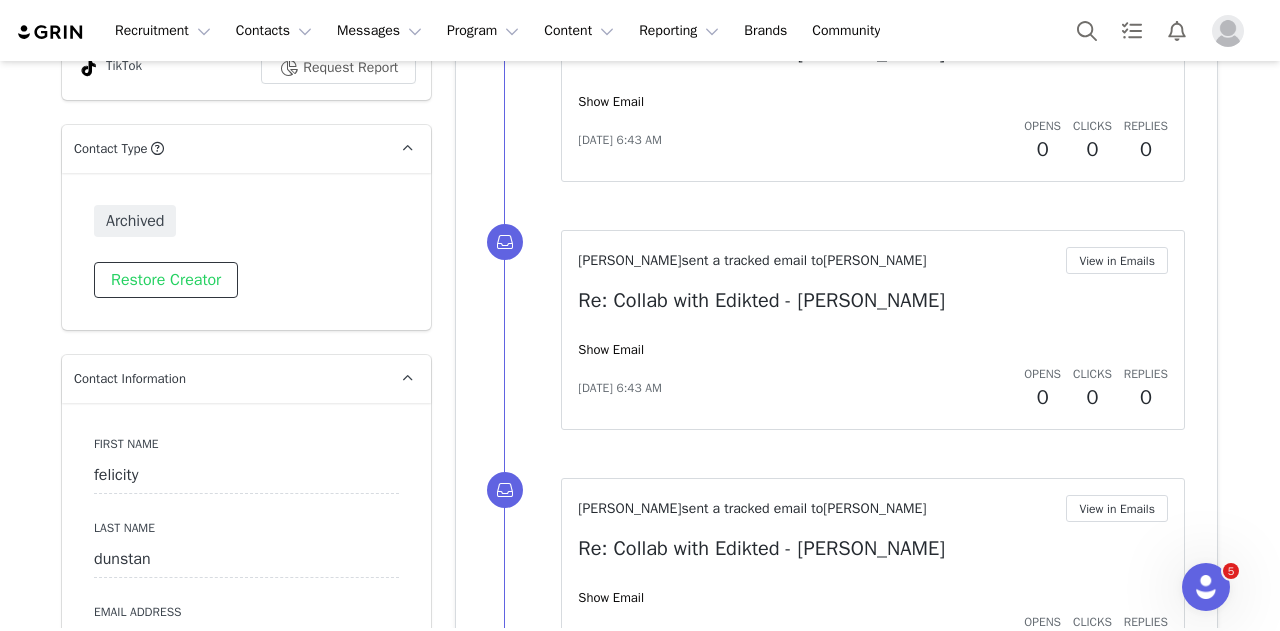 click on "Restore Creator" at bounding box center (166, 280) 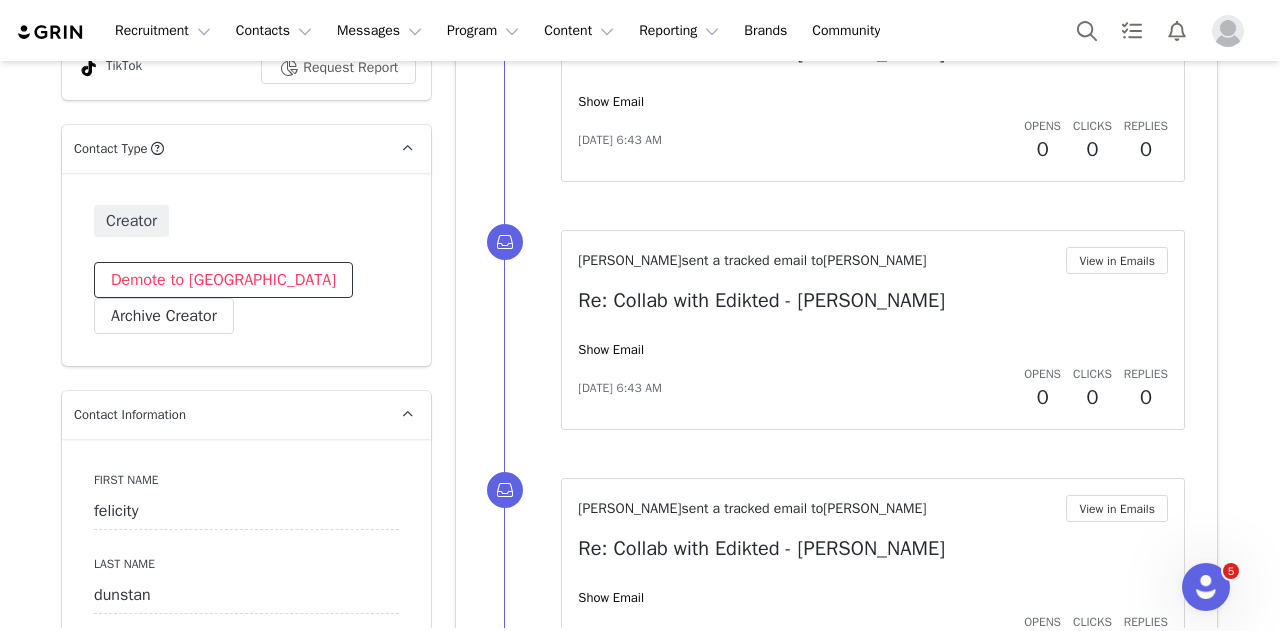 click on "Demote to [GEOGRAPHIC_DATA]" at bounding box center [223, 280] 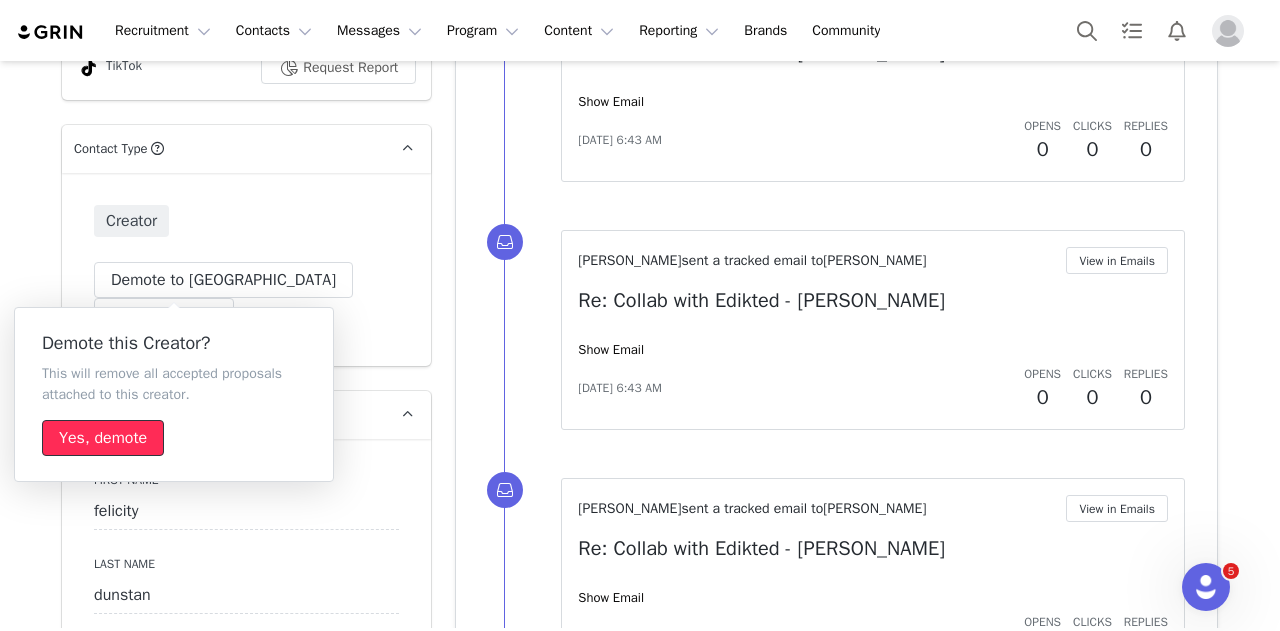 click on "Yes, demote" at bounding box center [103, 438] 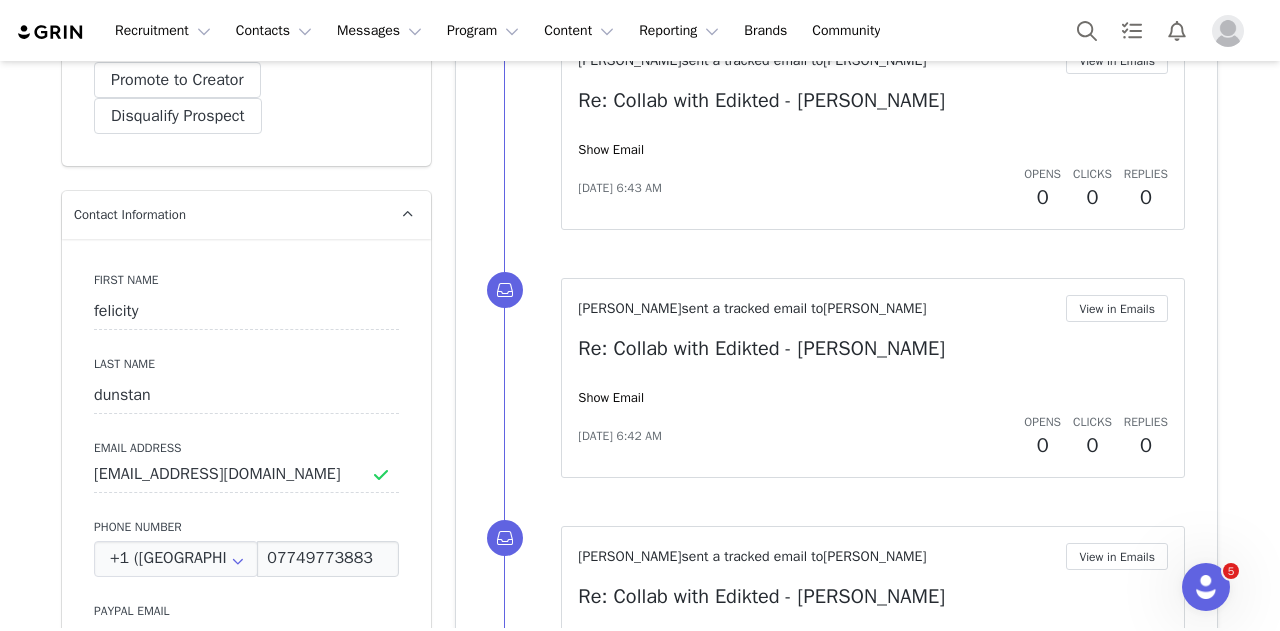 scroll, scrollTop: 1059, scrollLeft: 0, axis: vertical 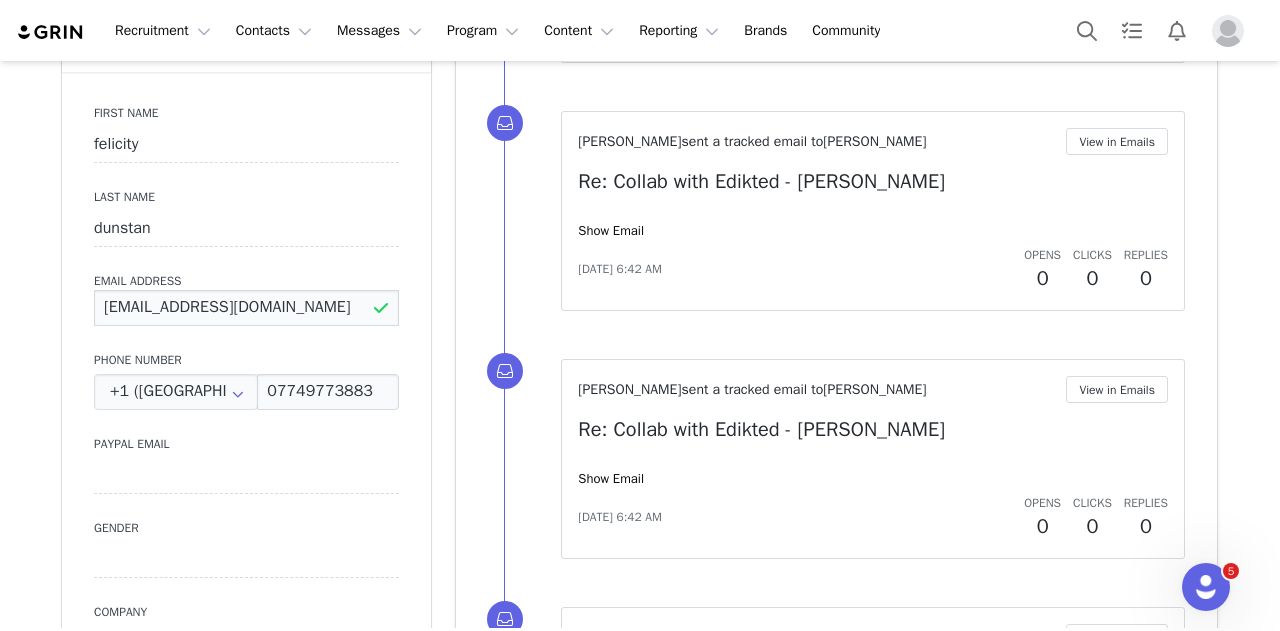 click on "[EMAIL_ADDRESS][DOMAIN_NAME]" at bounding box center (246, 308) 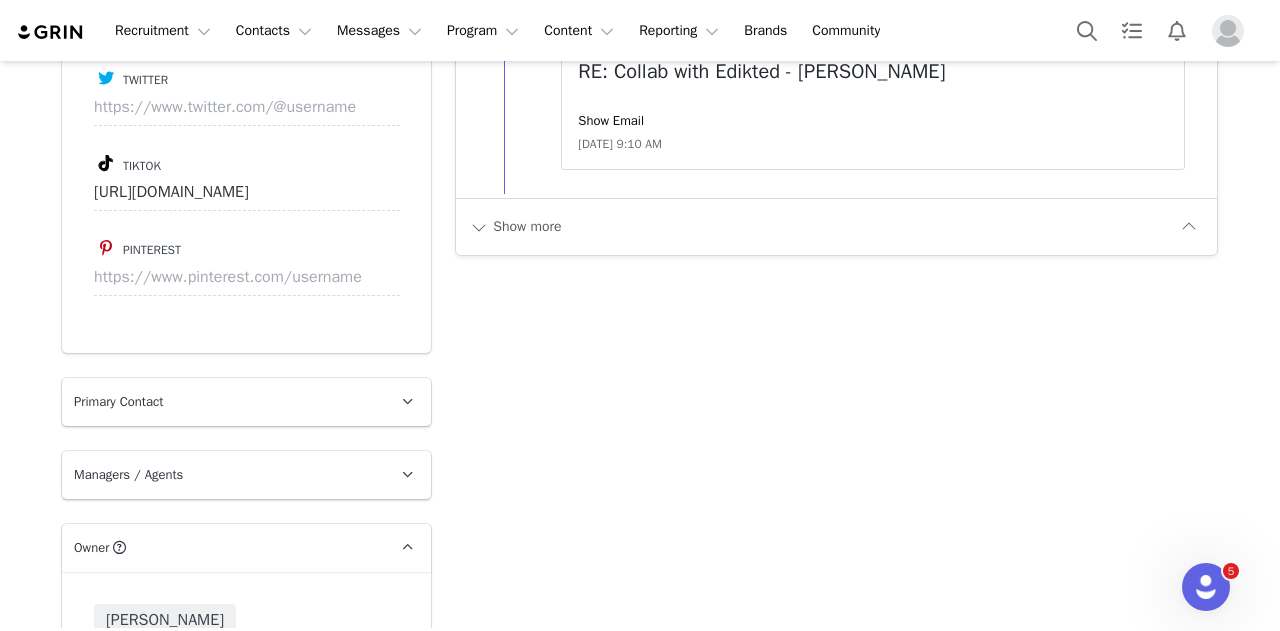 scroll, scrollTop: 2899, scrollLeft: 0, axis: vertical 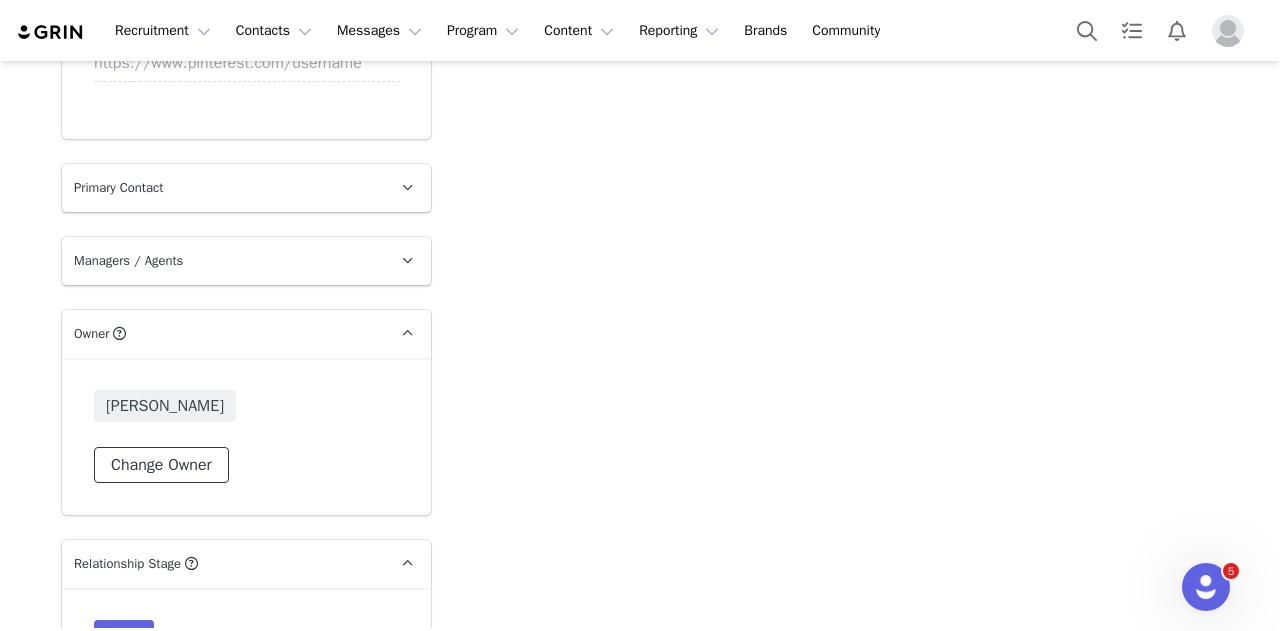 click on "Change Owner" at bounding box center [161, 465] 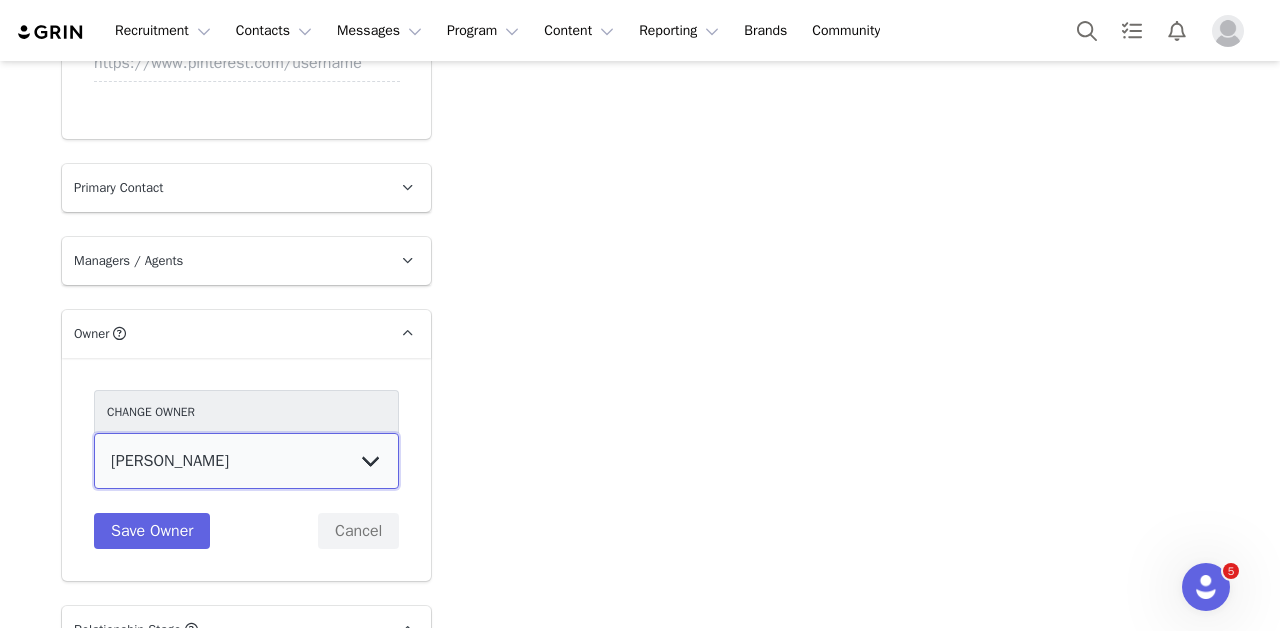click on "Talia Zion   Ashley Adler   Maya Vandermolen   Martina Villaverde   Dana israeli   Mia Maddison   Galya Kangisser   Eden Hagege   Danielle Neschis   Jordana Linch   Guadalupe Poeta   Lemai Vaknin   Lily Shams   Romy Sagi   Hannah Bura   Ella Alexander   Support Service   Ella Brooks   Michelle Gabay   Eva Alloun" at bounding box center [246, 461] 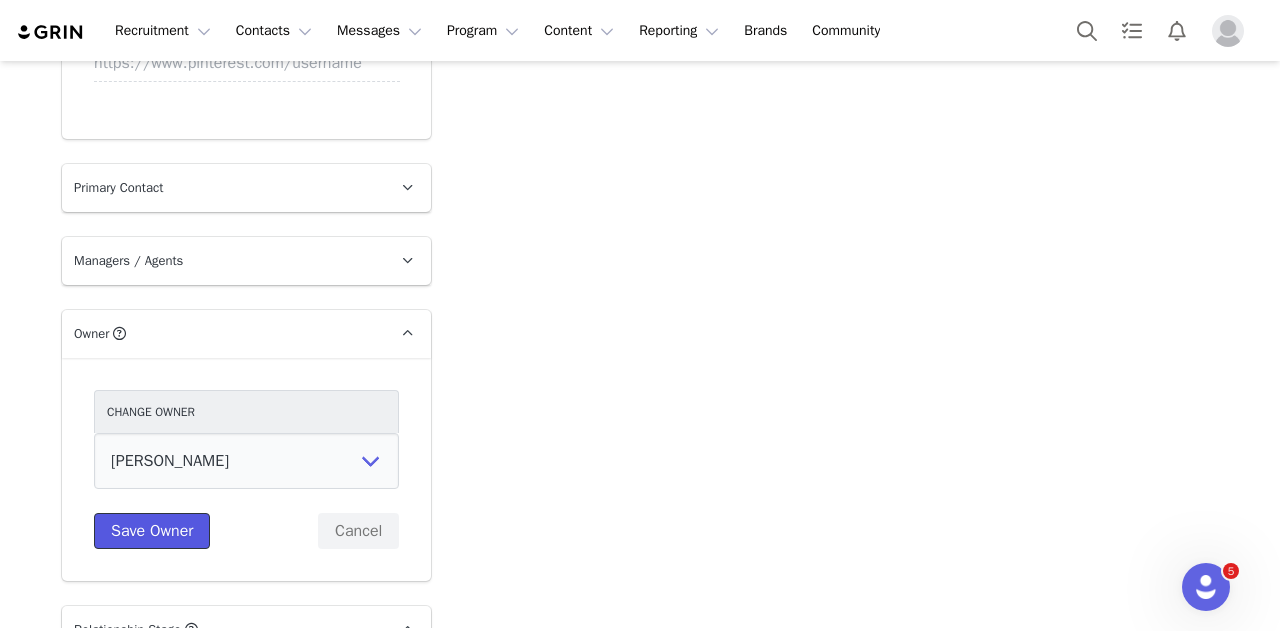 click on "Save Owner" at bounding box center (152, 531) 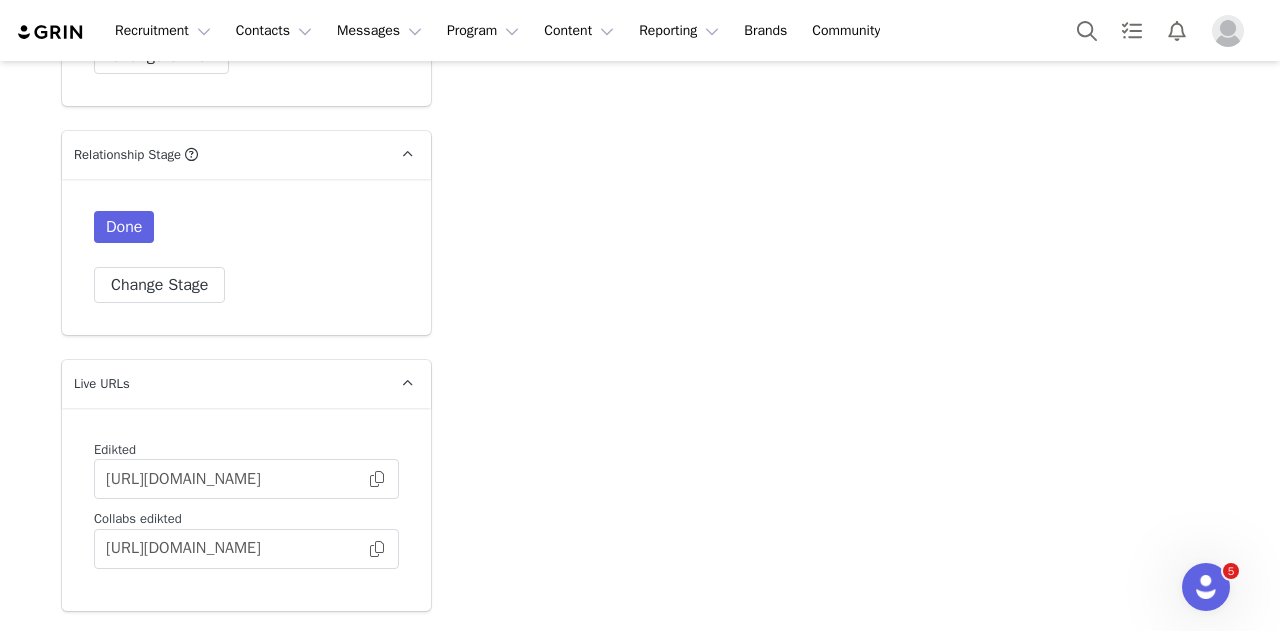 scroll, scrollTop: 3310, scrollLeft: 0, axis: vertical 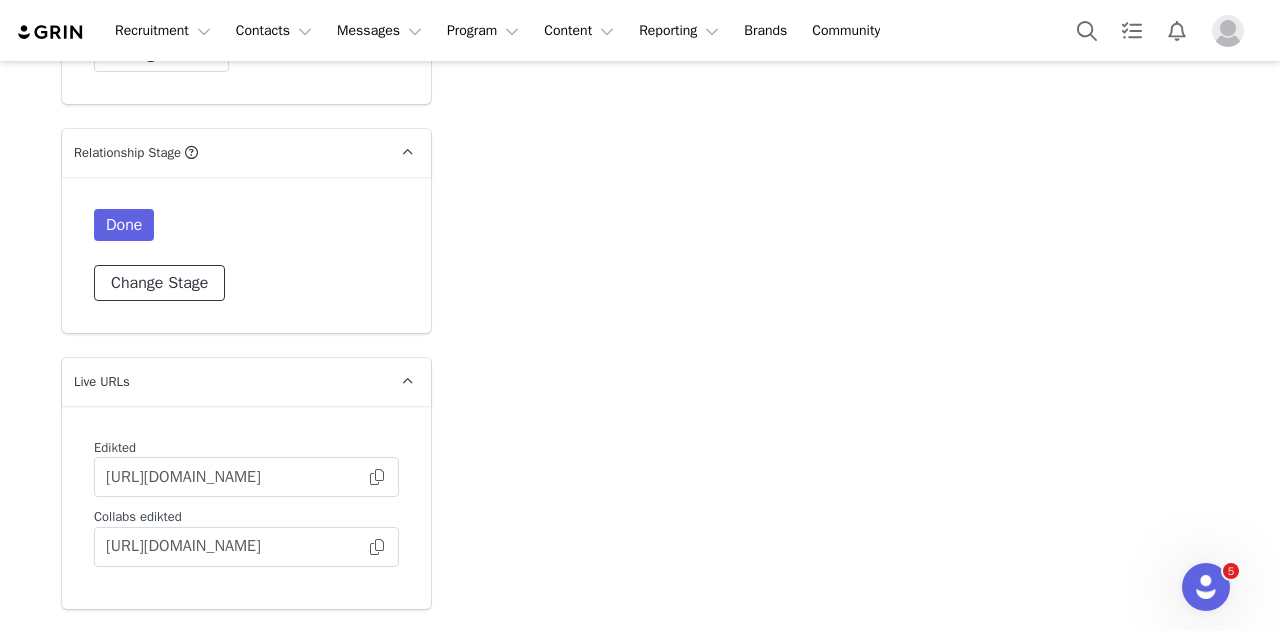 click on "Change Stage" at bounding box center [159, 283] 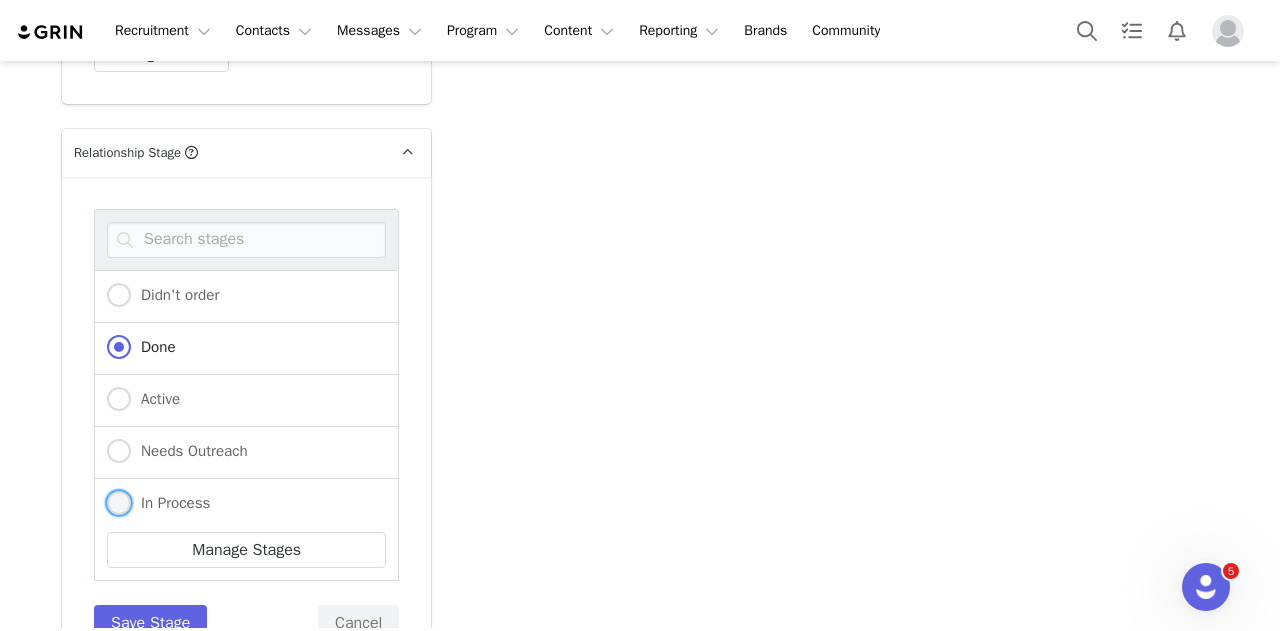 click on "In Process" at bounding box center [170, 503] 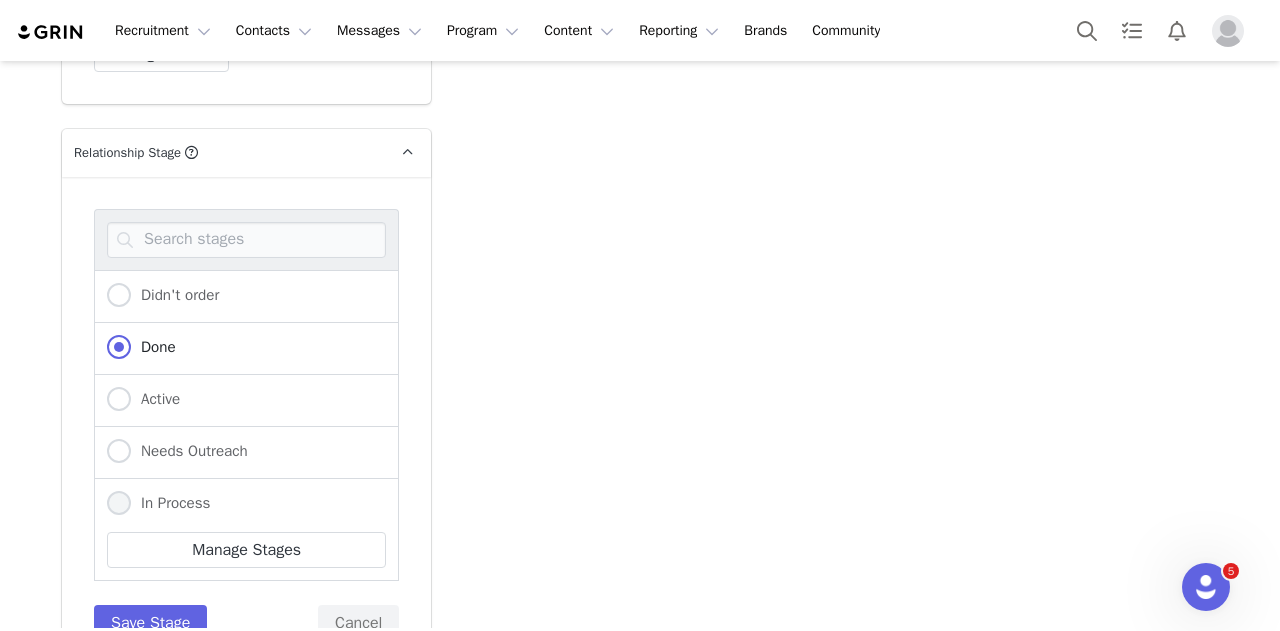 click on "In Process" at bounding box center [119, 504] 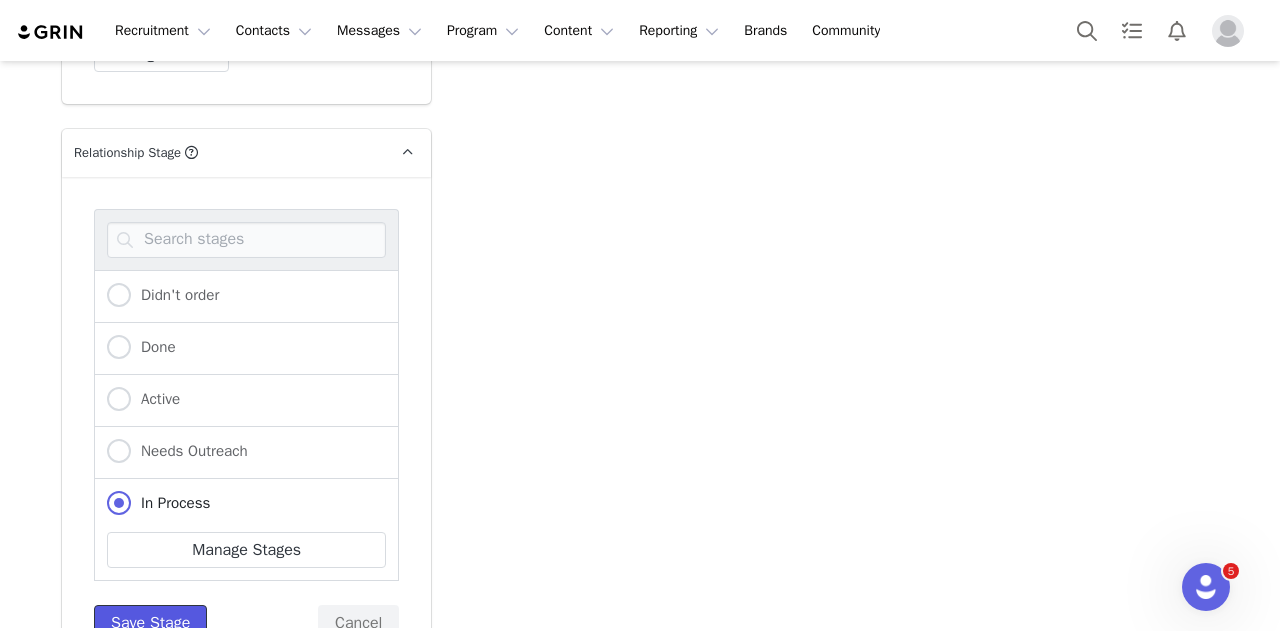 click on "Save Stage" at bounding box center [150, 623] 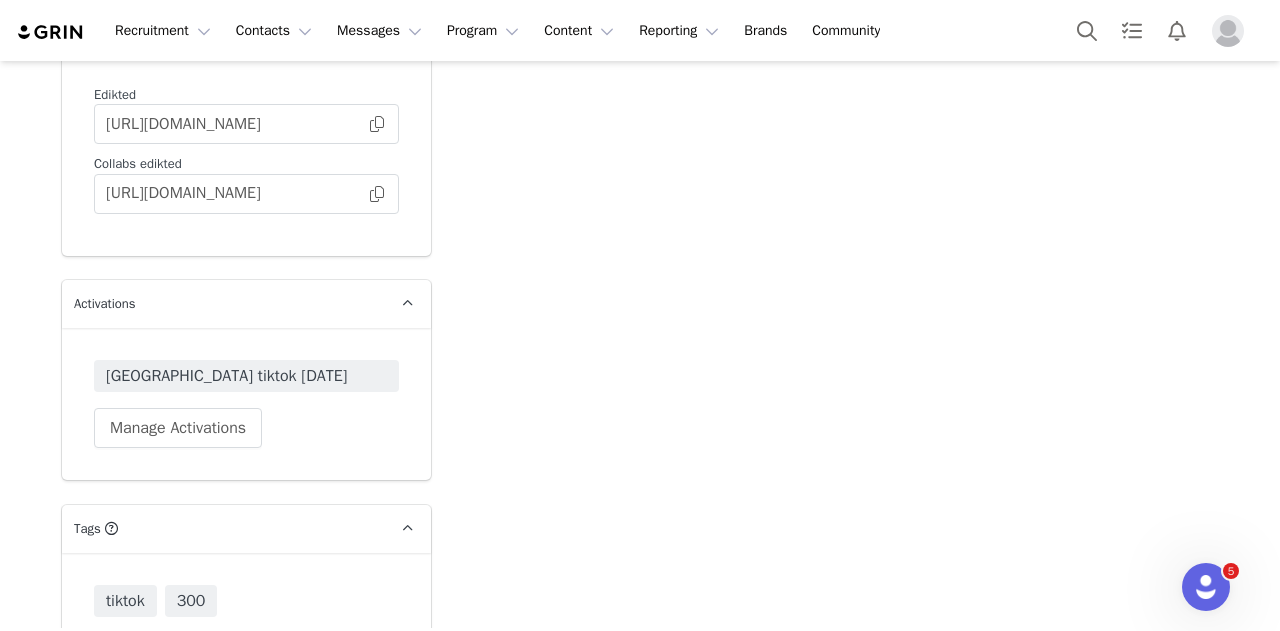 scroll, scrollTop: 3732, scrollLeft: 0, axis: vertical 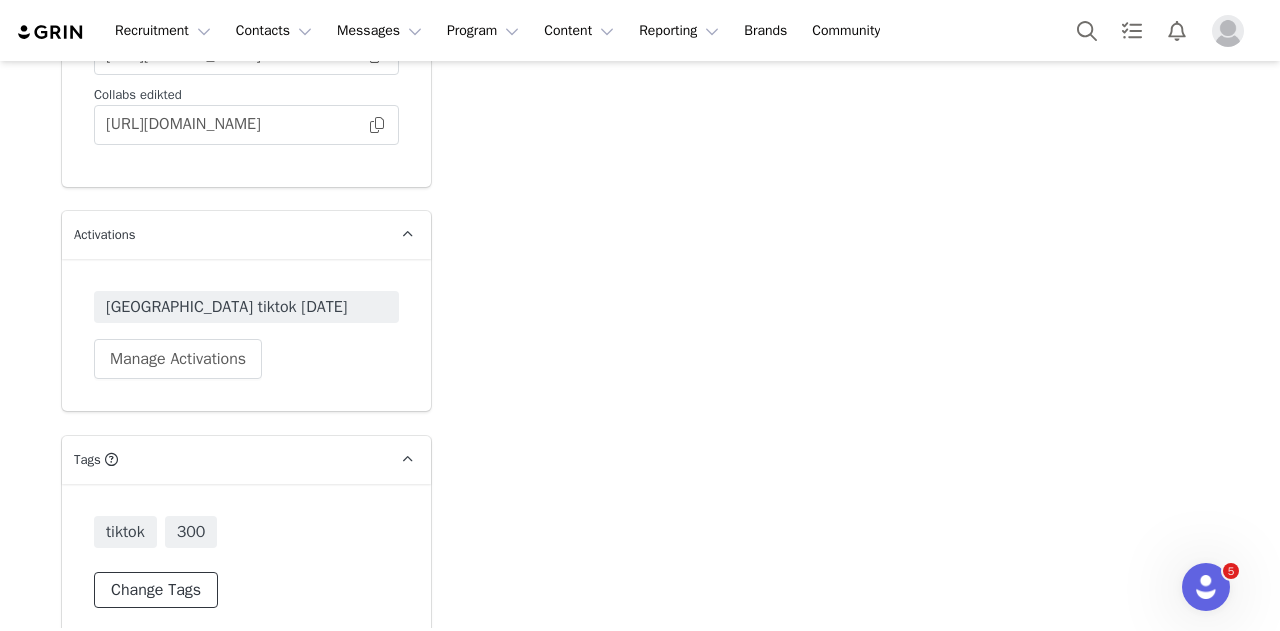 click on "Change Tags" at bounding box center [156, 590] 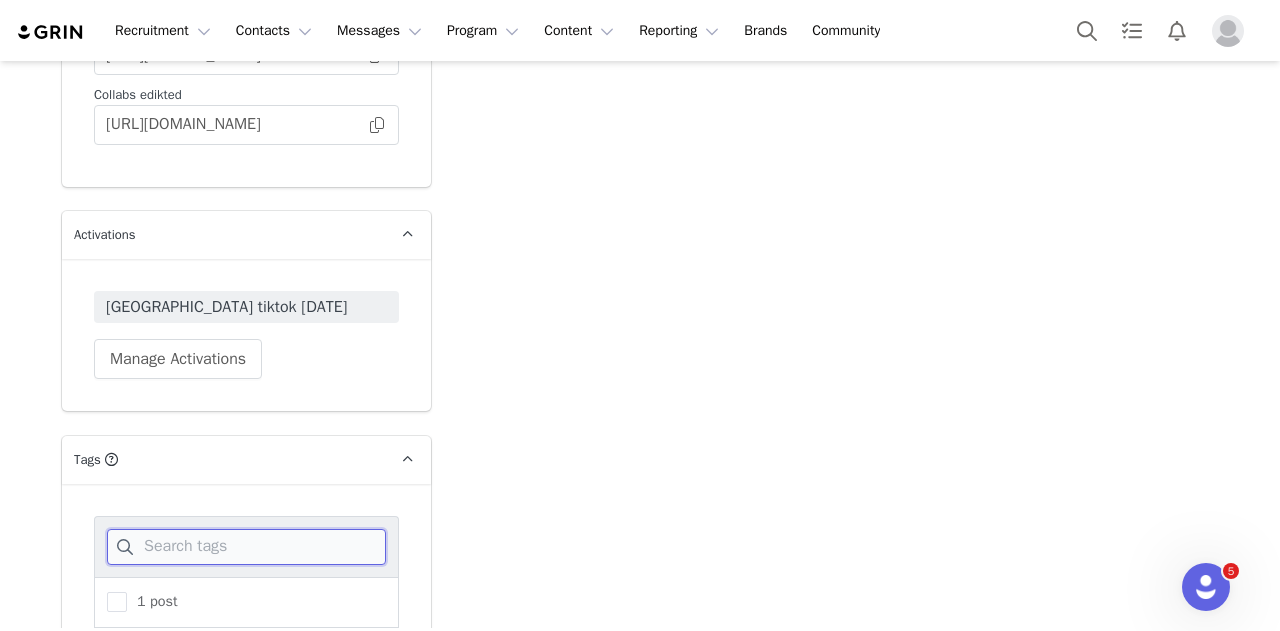 click at bounding box center [246, 547] 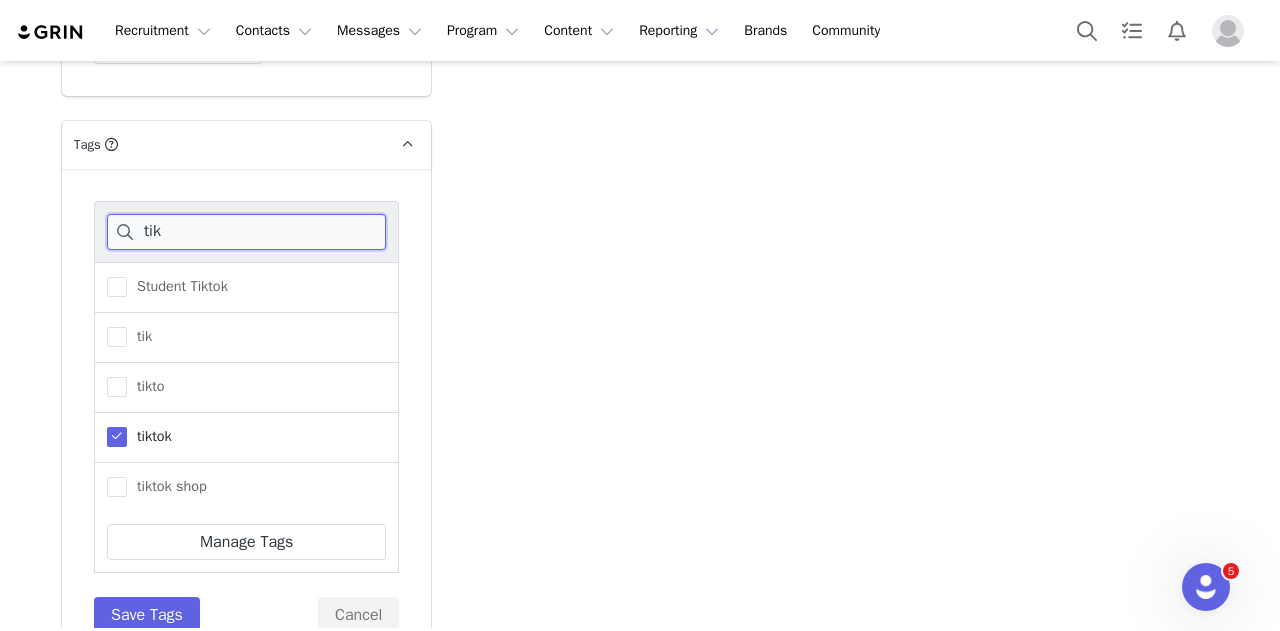 scroll, scrollTop: 4066, scrollLeft: 0, axis: vertical 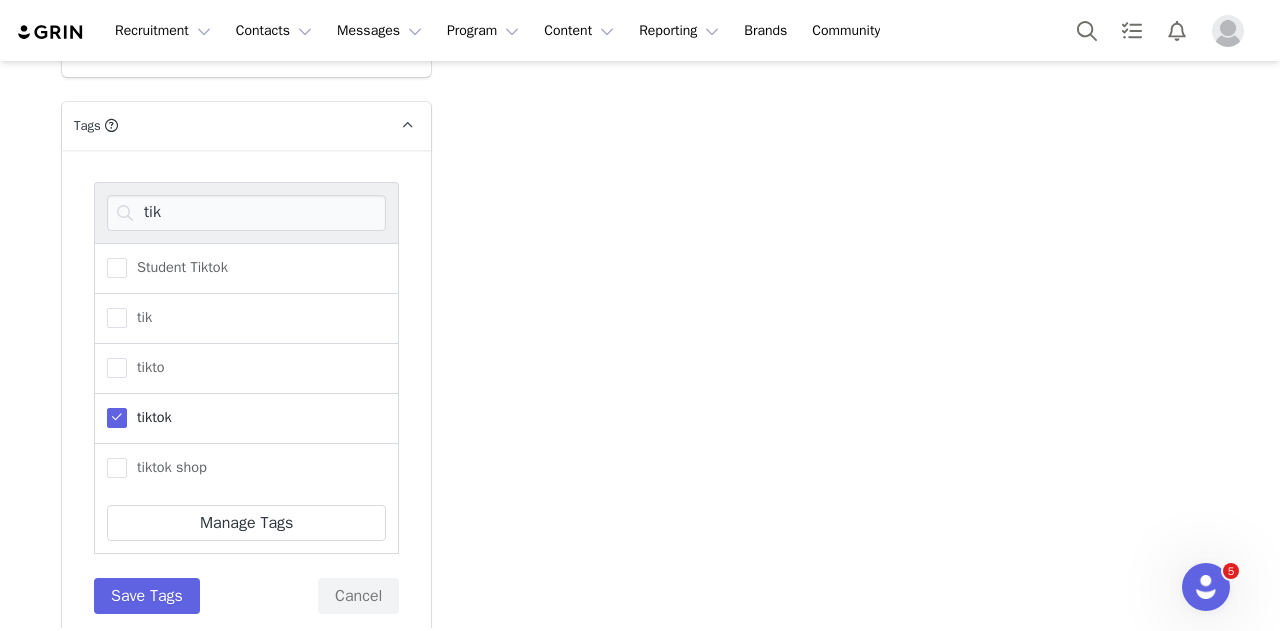 click at bounding box center (117, 418) 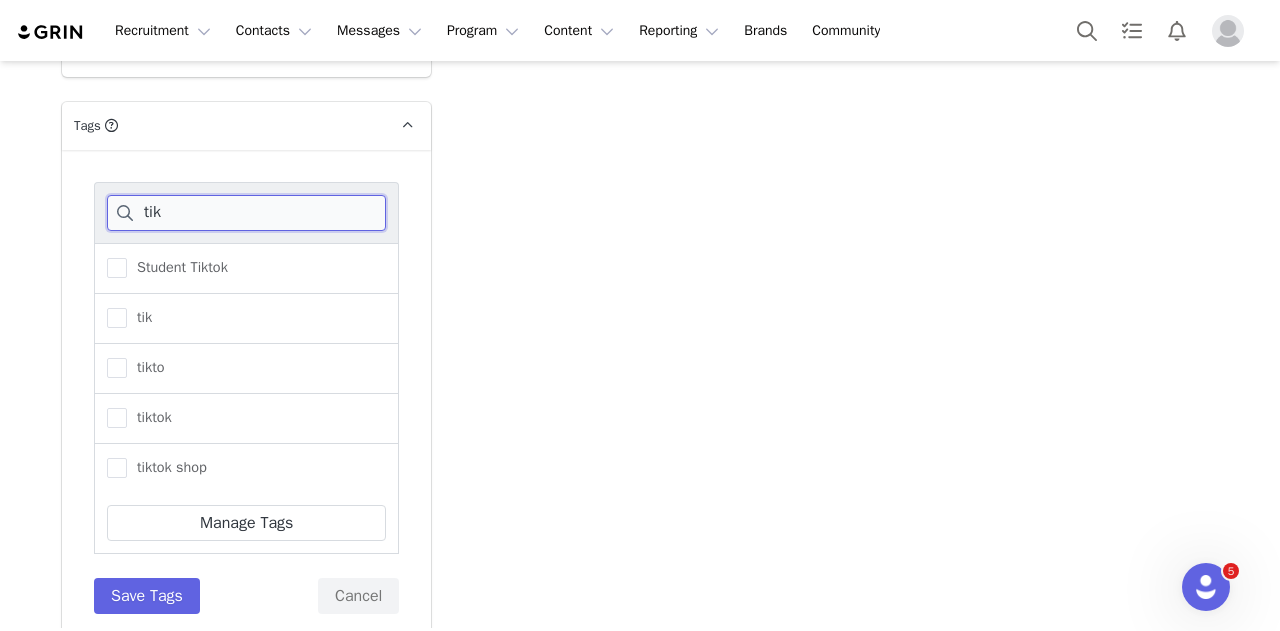 drag, startPoint x: 232, startPoint y: 190, endPoint x: 38, endPoint y: 165, distance: 195.60419 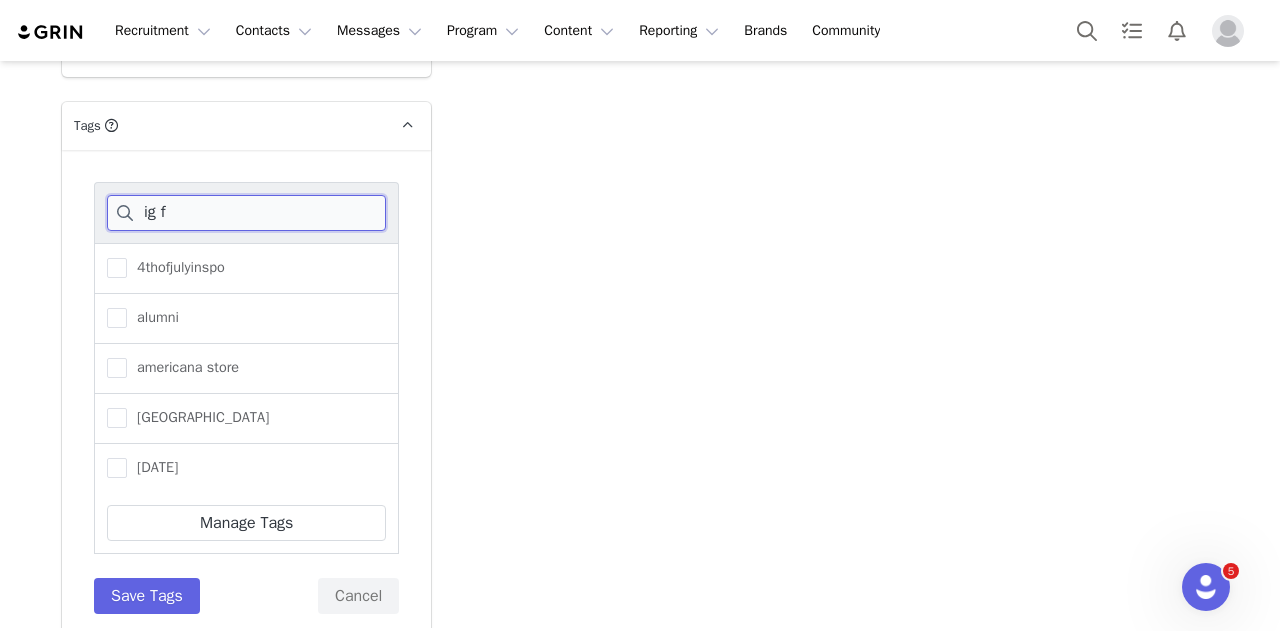 scroll, scrollTop: 3871, scrollLeft: 0, axis: vertical 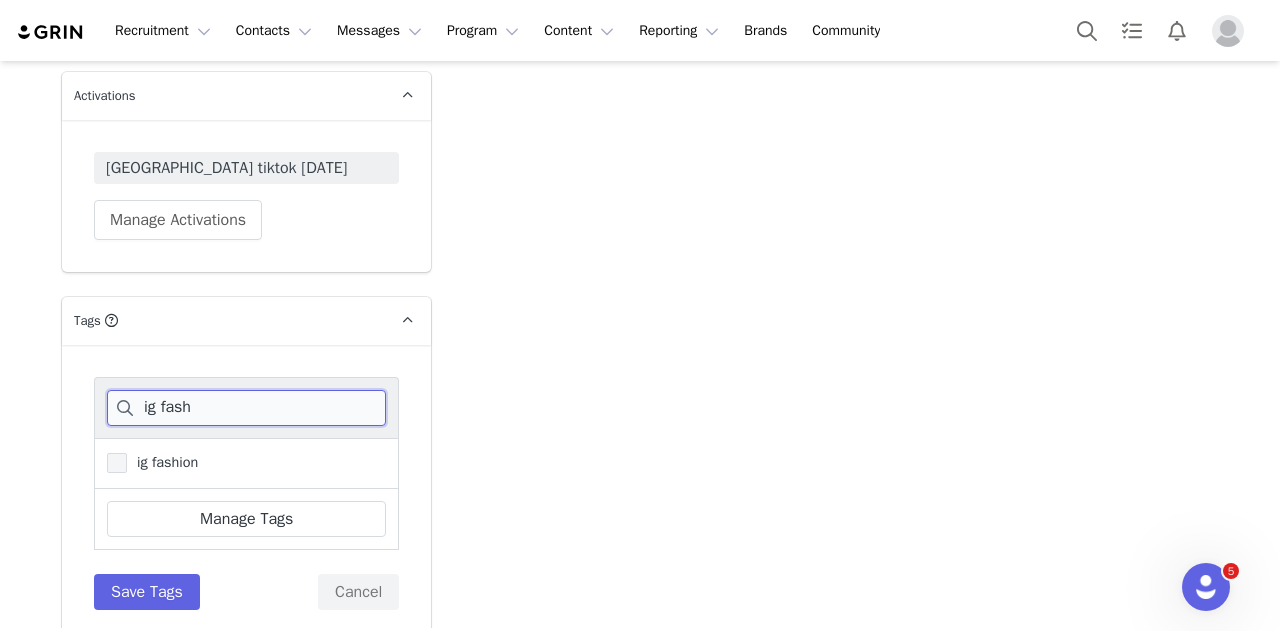 type on "ig fash" 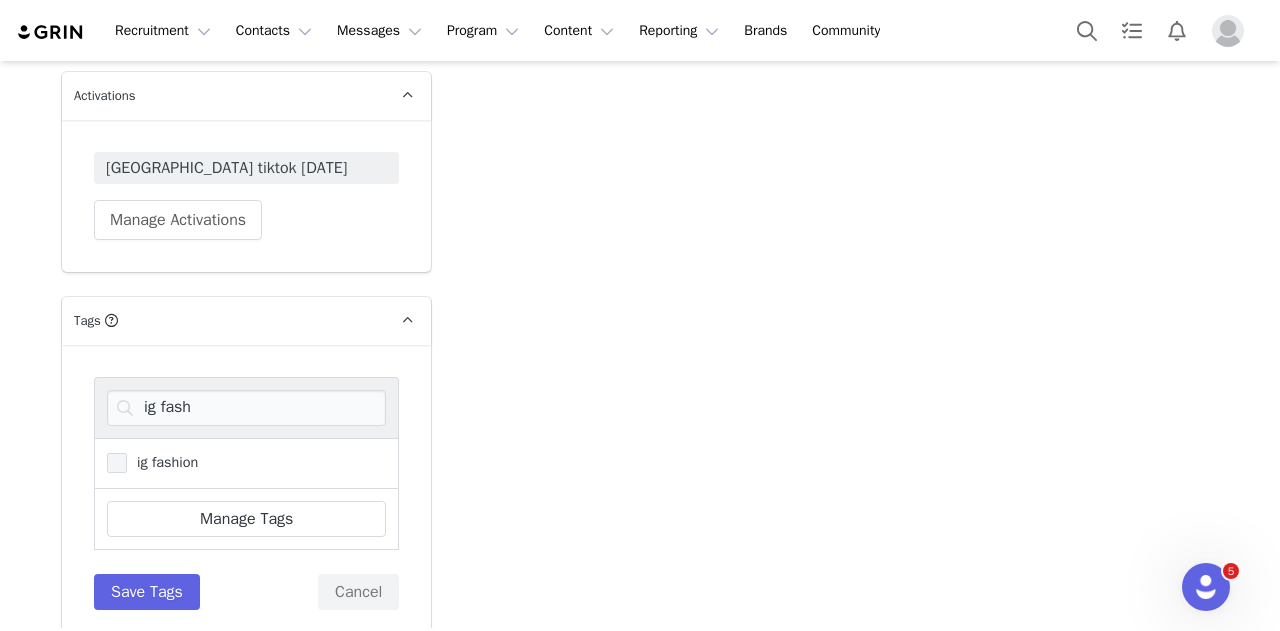 click at bounding box center (117, 463) 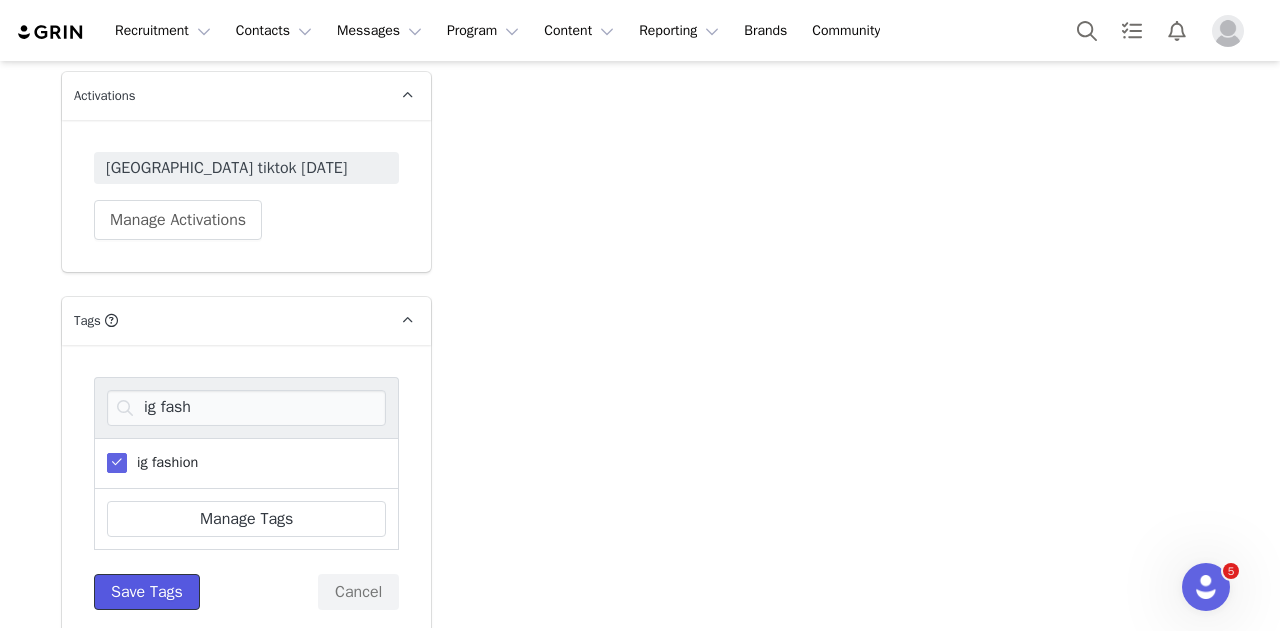 click on "Save Tags" at bounding box center (147, 592) 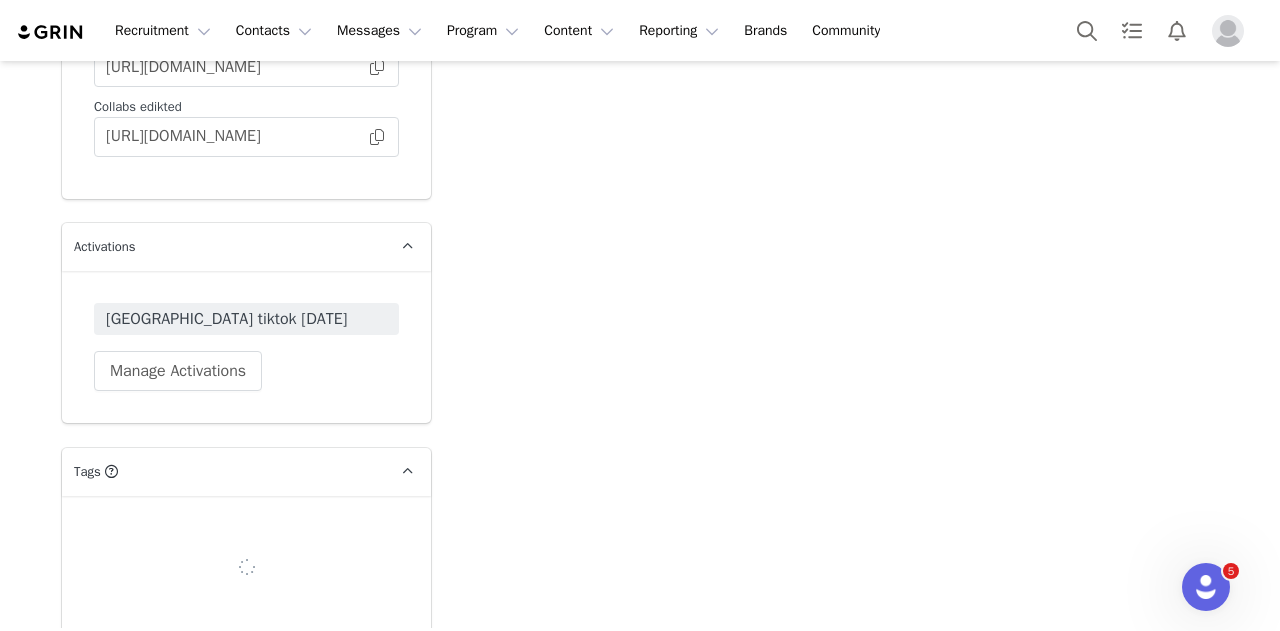 scroll, scrollTop: 3732, scrollLeft: 0, axis: vertical 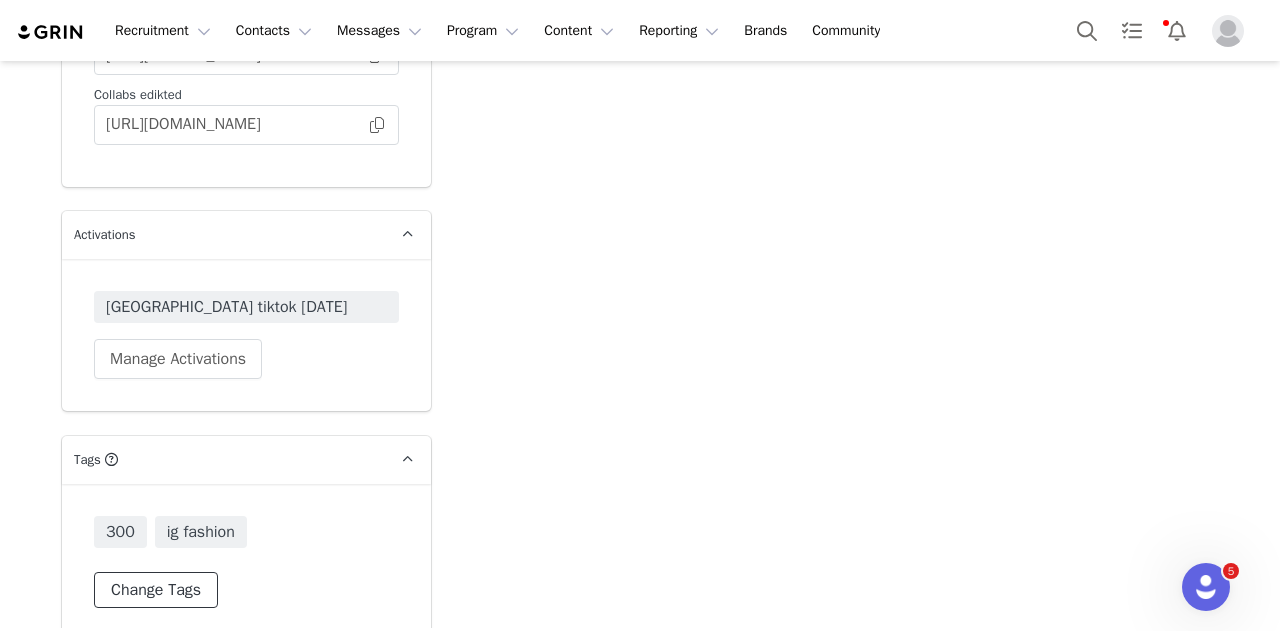 click on "Change Tags" at bounding box center (156, 590) 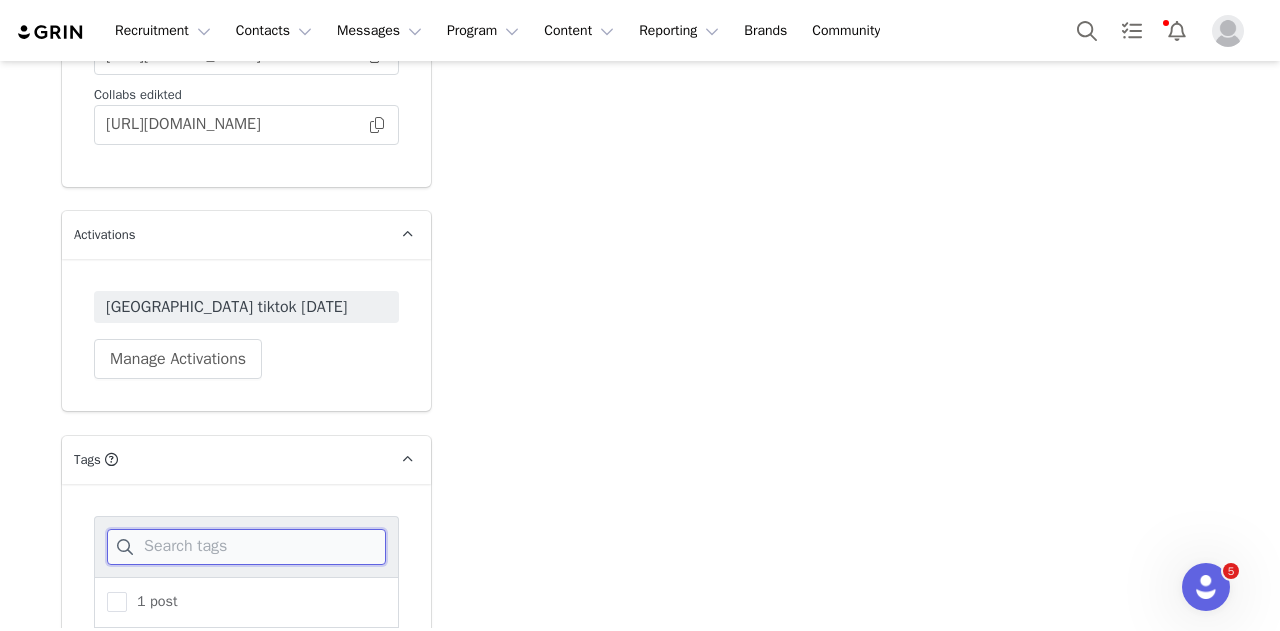 click at bounding box center [246, 547] 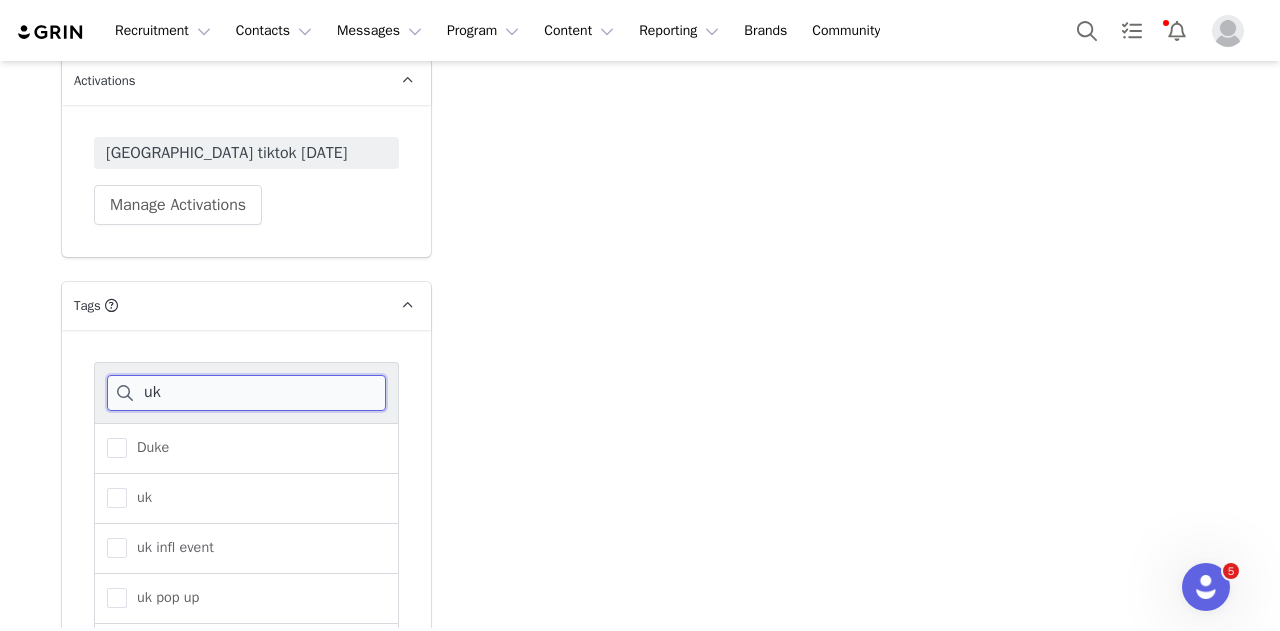 scroll, scrollTop: 4066, scrollLeft: 0, axis: vertical 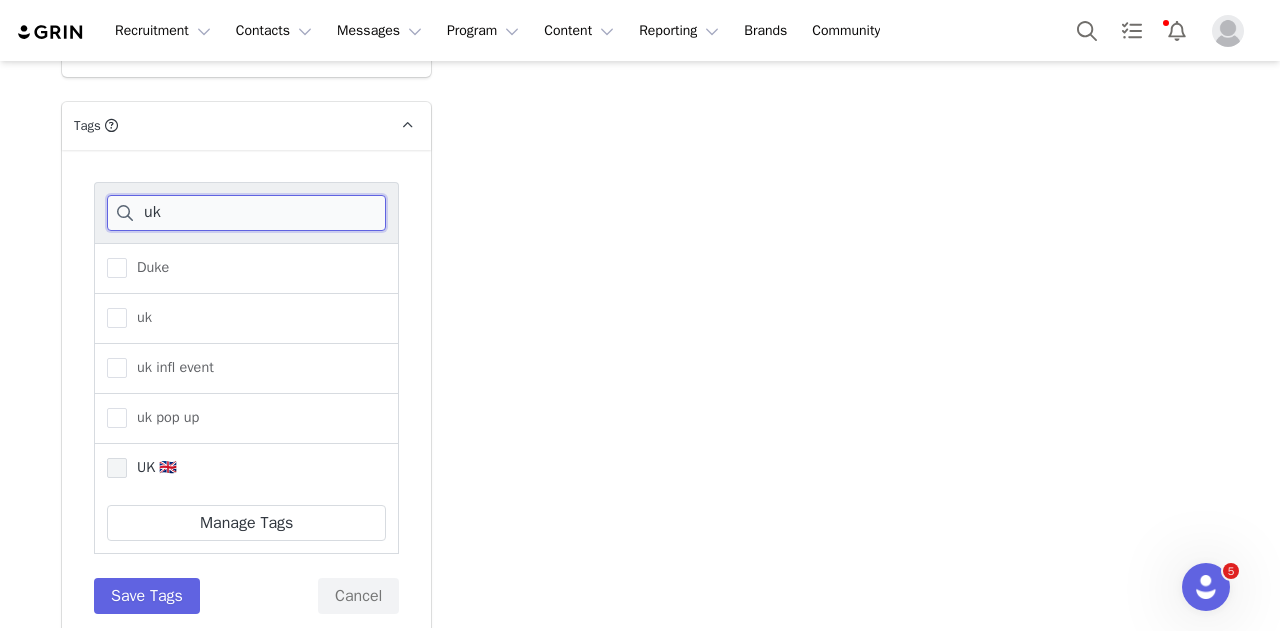 type on "uk" 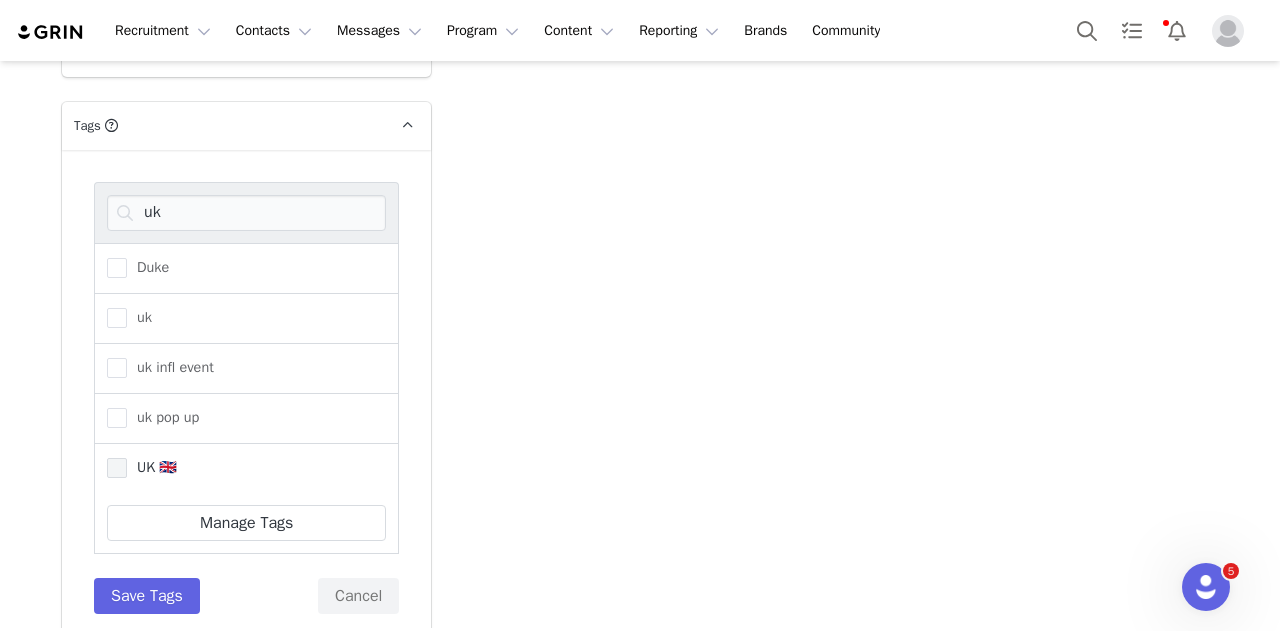 click at bounding box center (117, 468) 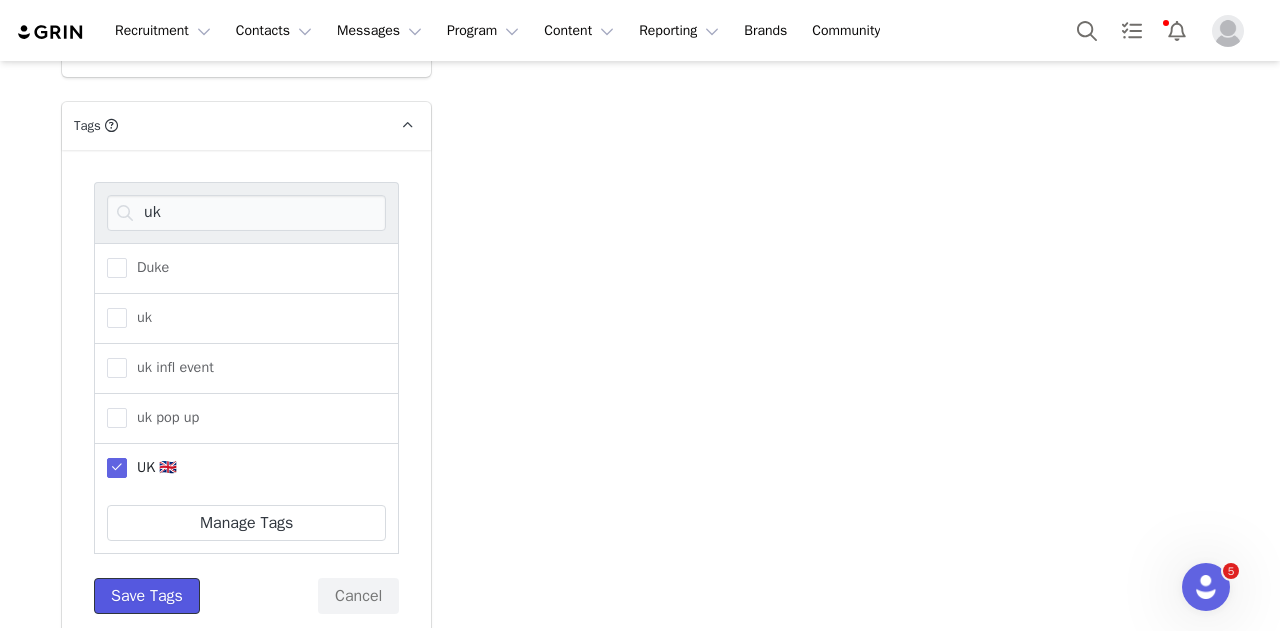 click on "Save Tags" at bounding box center (147, 596) 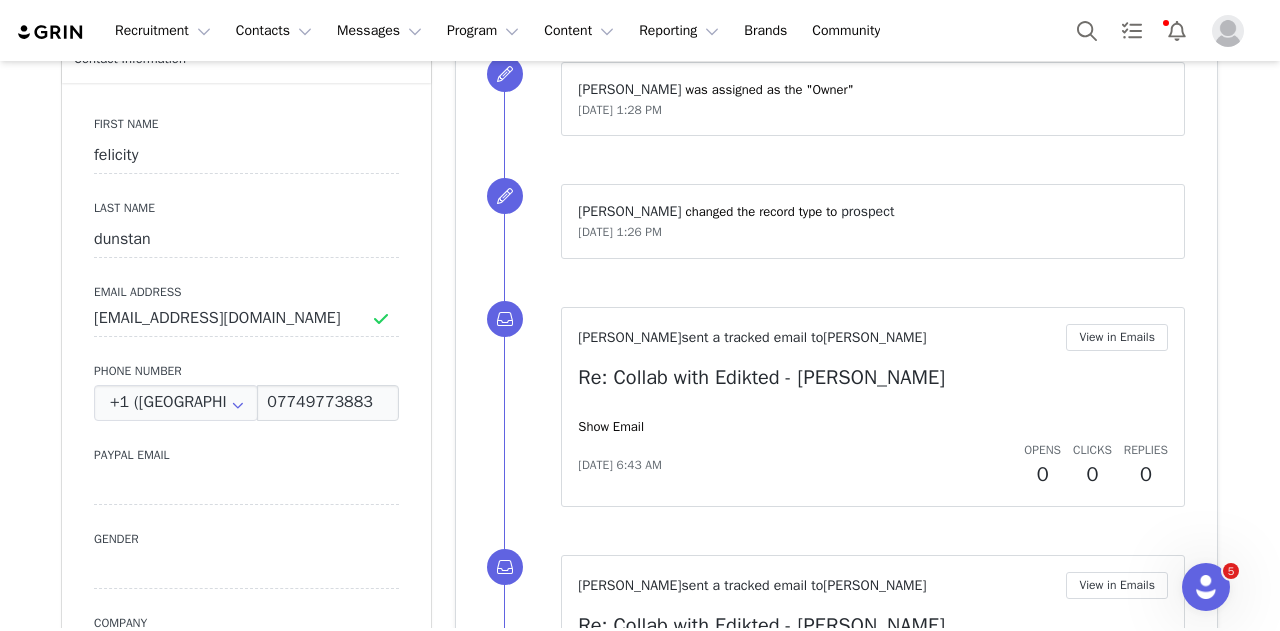 scroll, scrollTop: 1038, scrollLeft: 0, axis: vertical 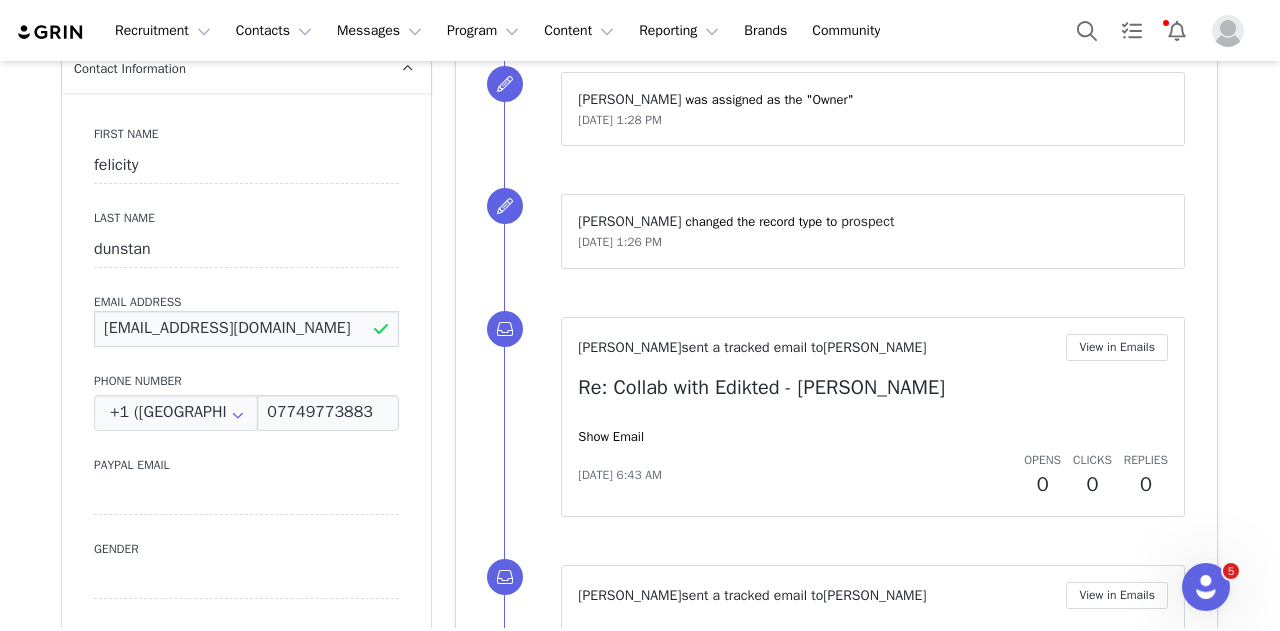 click on "liberty@nevs.co.uk" at bounding box center [246, 329] 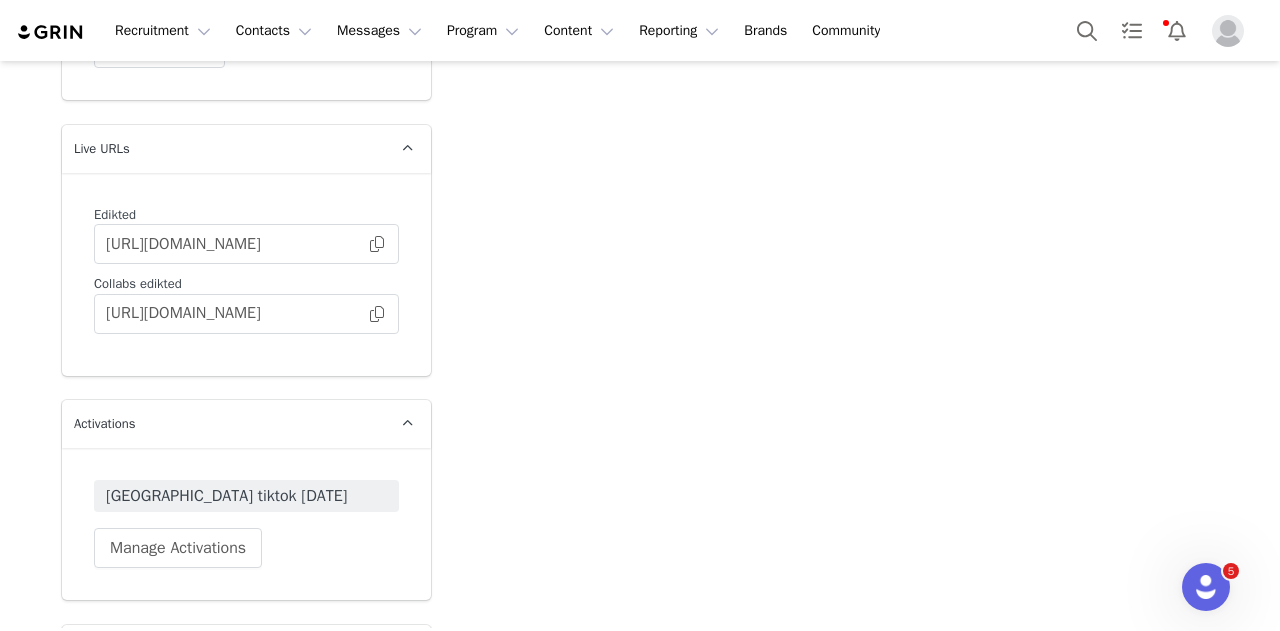 scroll, scrollTop: 3732, scrollLeft: 0, axis: vertical 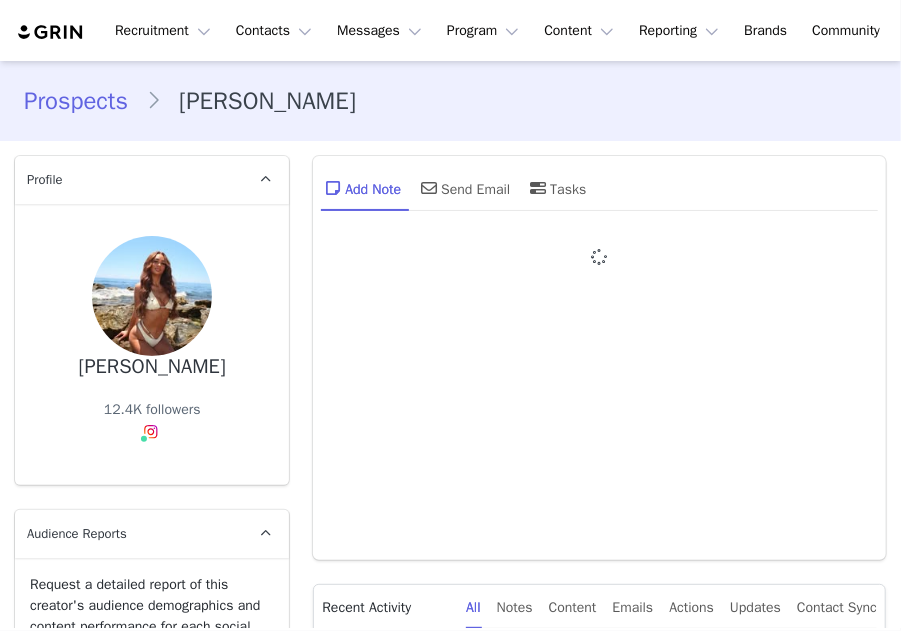 type on "+1 ([GEOGRAPHIC_DATA])" 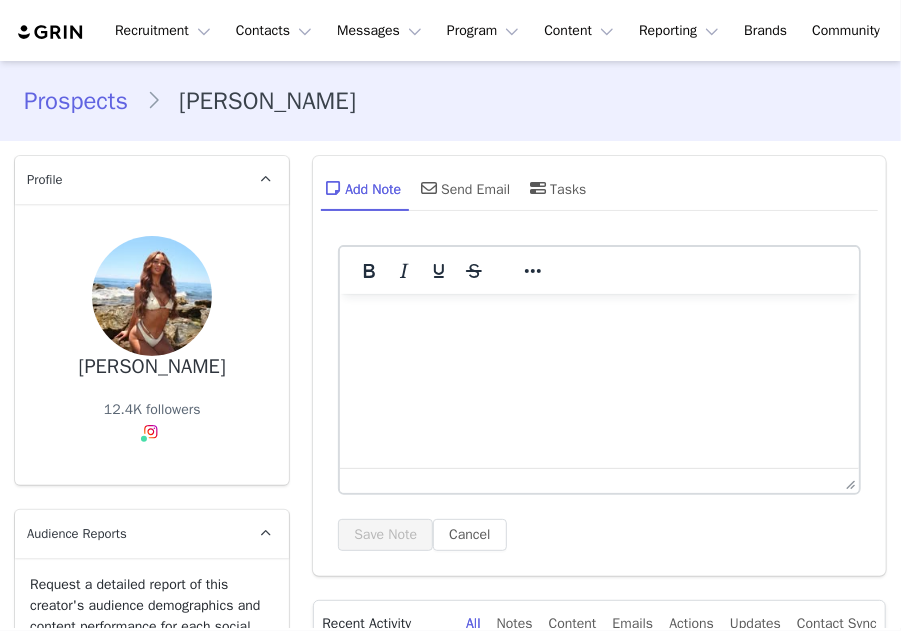 scroll, scrollTop: 0, scrollLeft: 0, axis: both 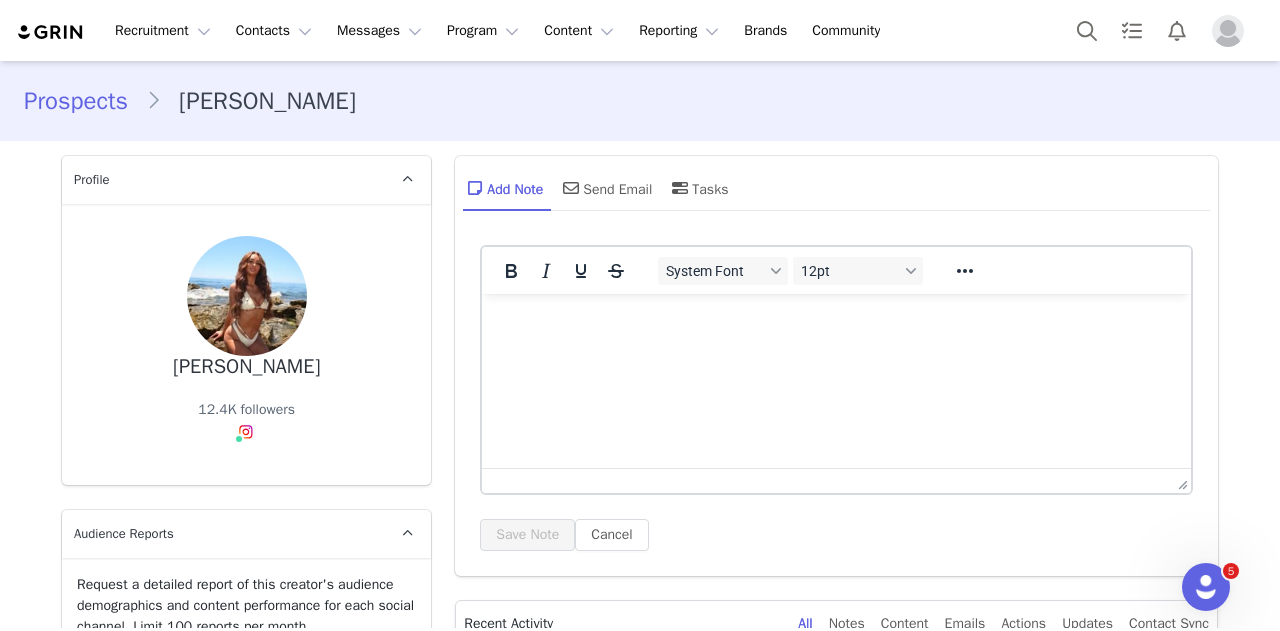click at bounding box center [836, 321] 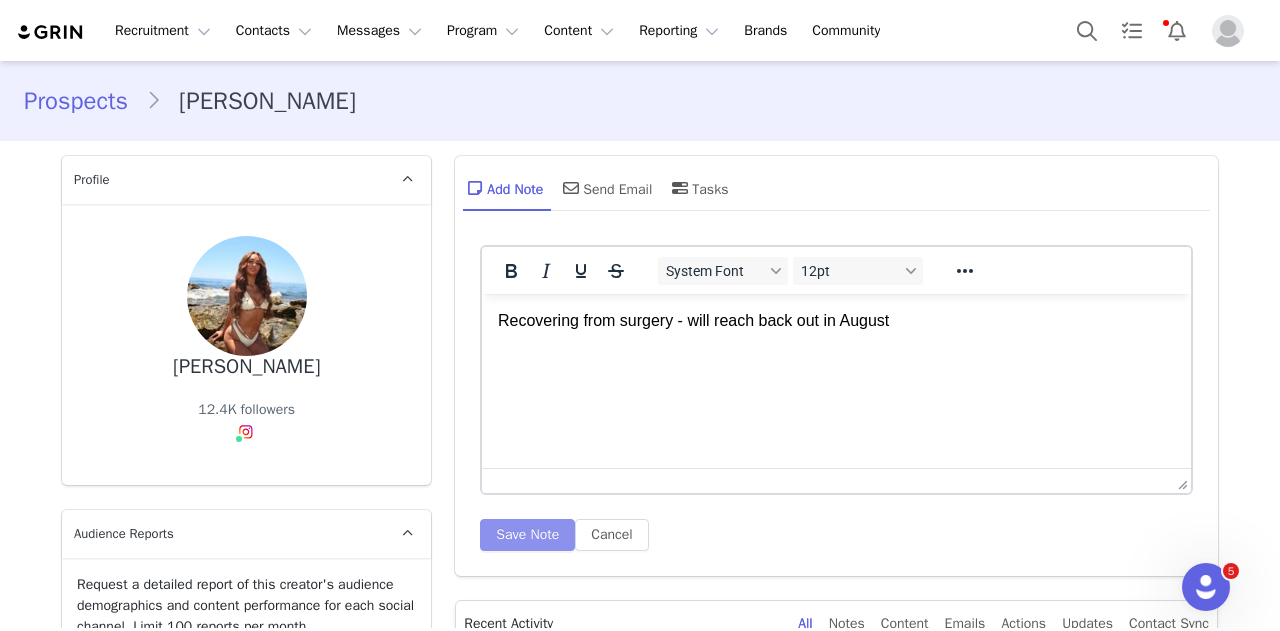 click on "Save Note" at bounding box center (527, 535) 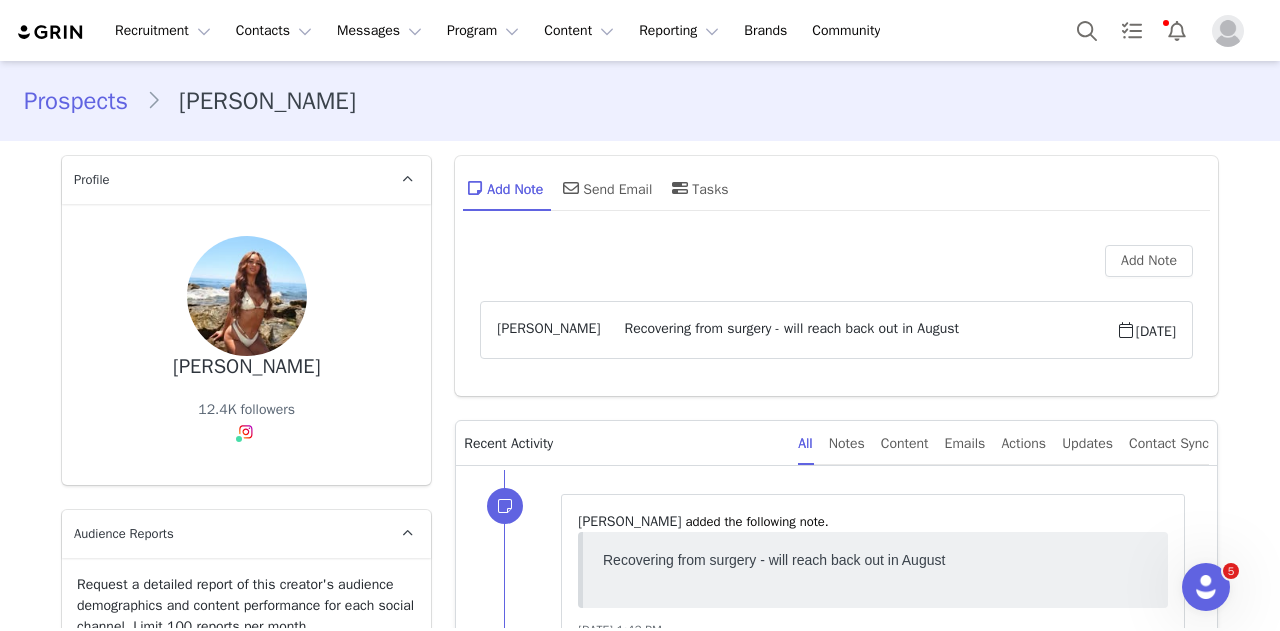 scroll, scrollTop: 0, scrollLeft: 0, axis: both 